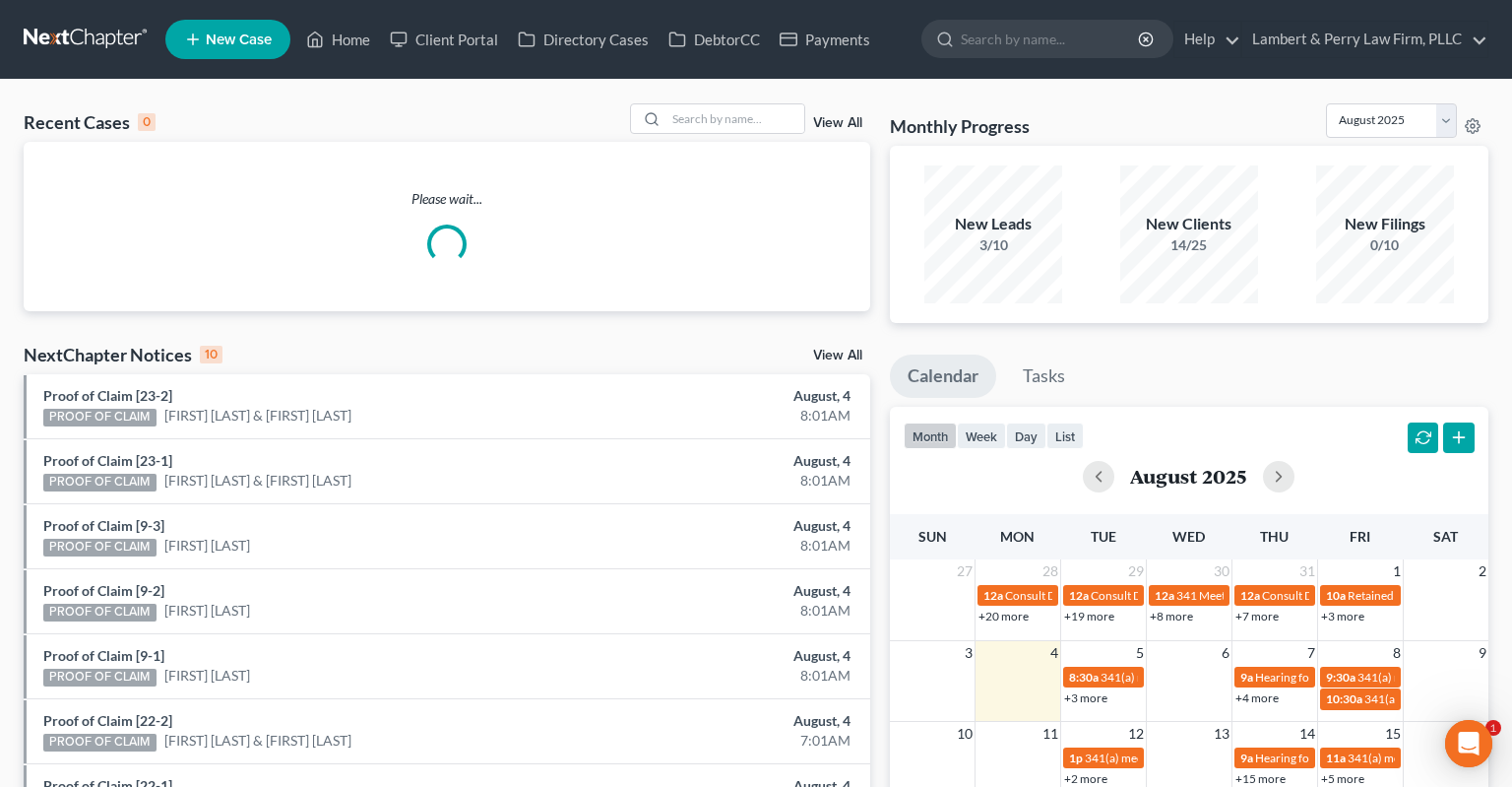 scroll, scrollTop: 0, scrollLeft: 0, axis: both 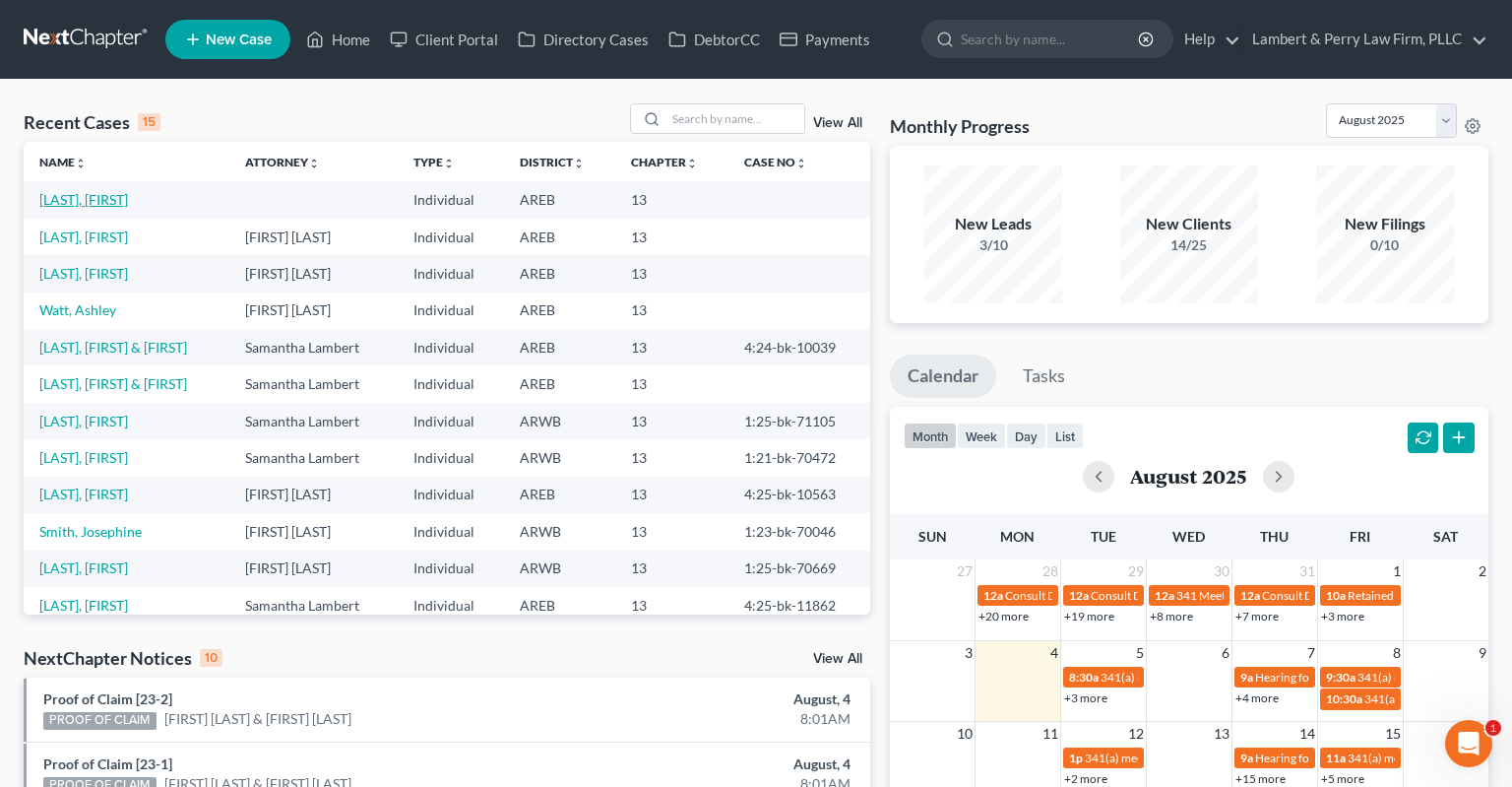 click on "[LAST], [FIRST]" at bounding box center (84, 199) 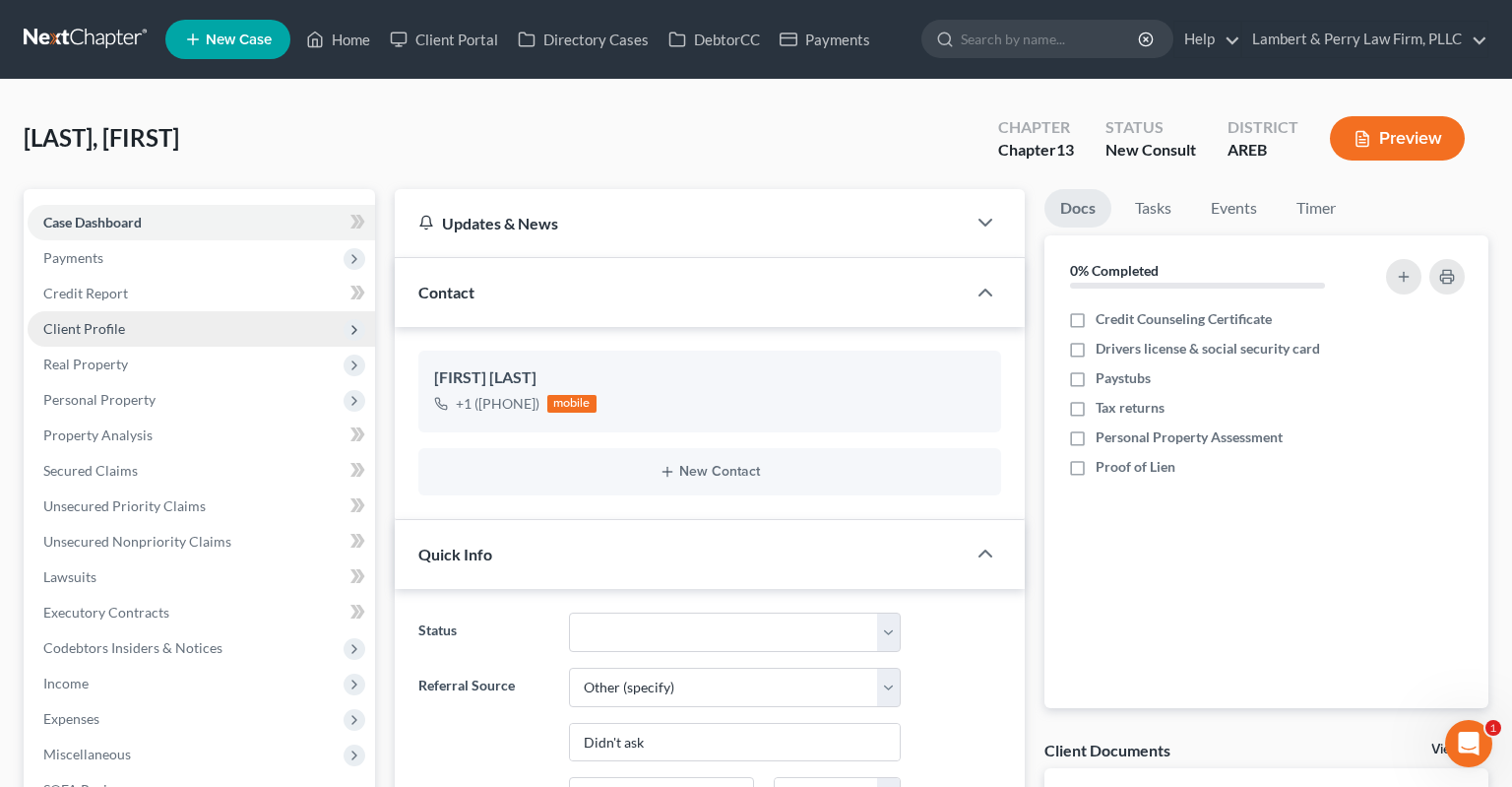click on "Client Profile" at bounding box center [201, 329] 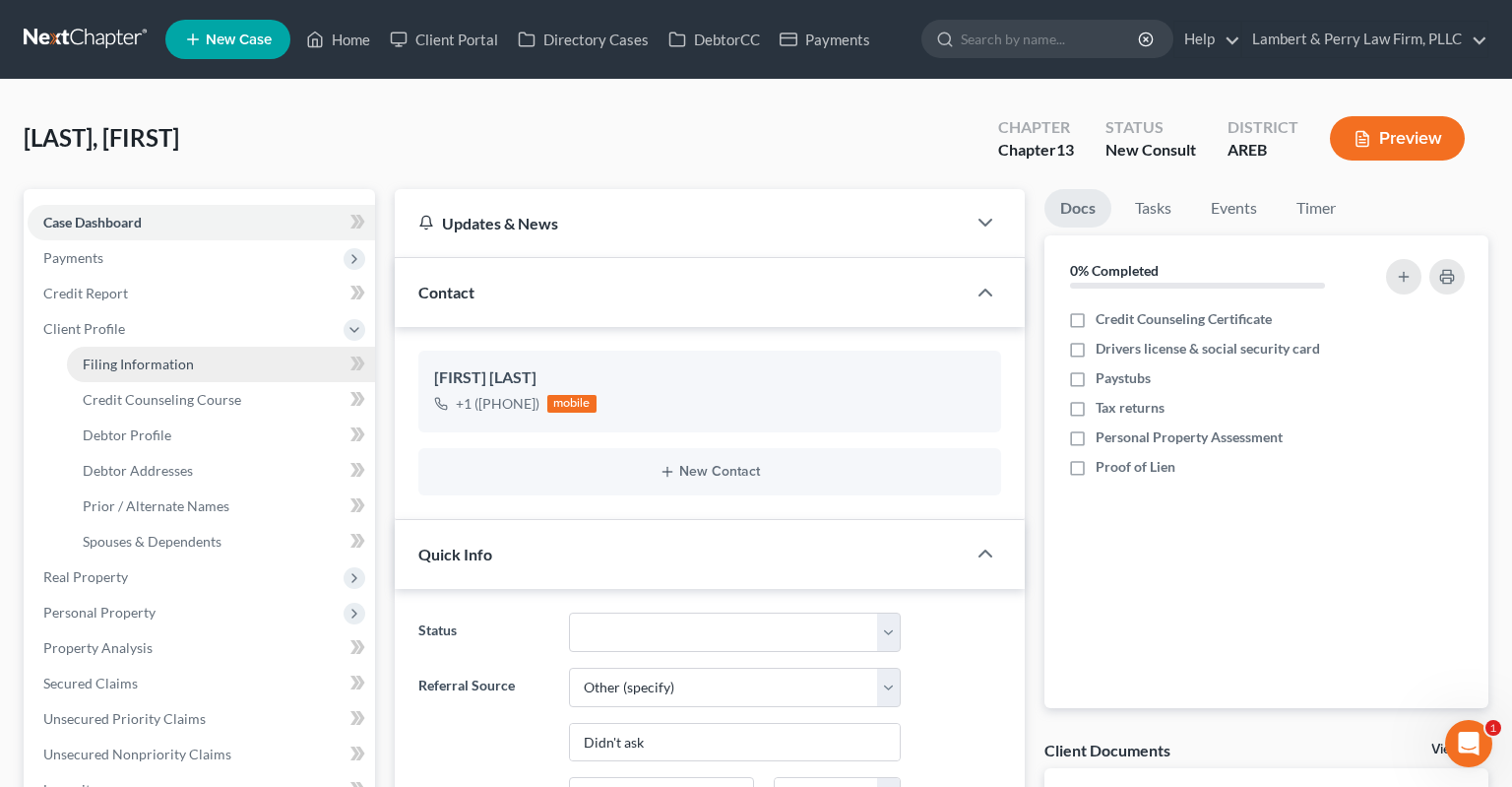 click on "Filing Information" at bounding box center (220, 364) 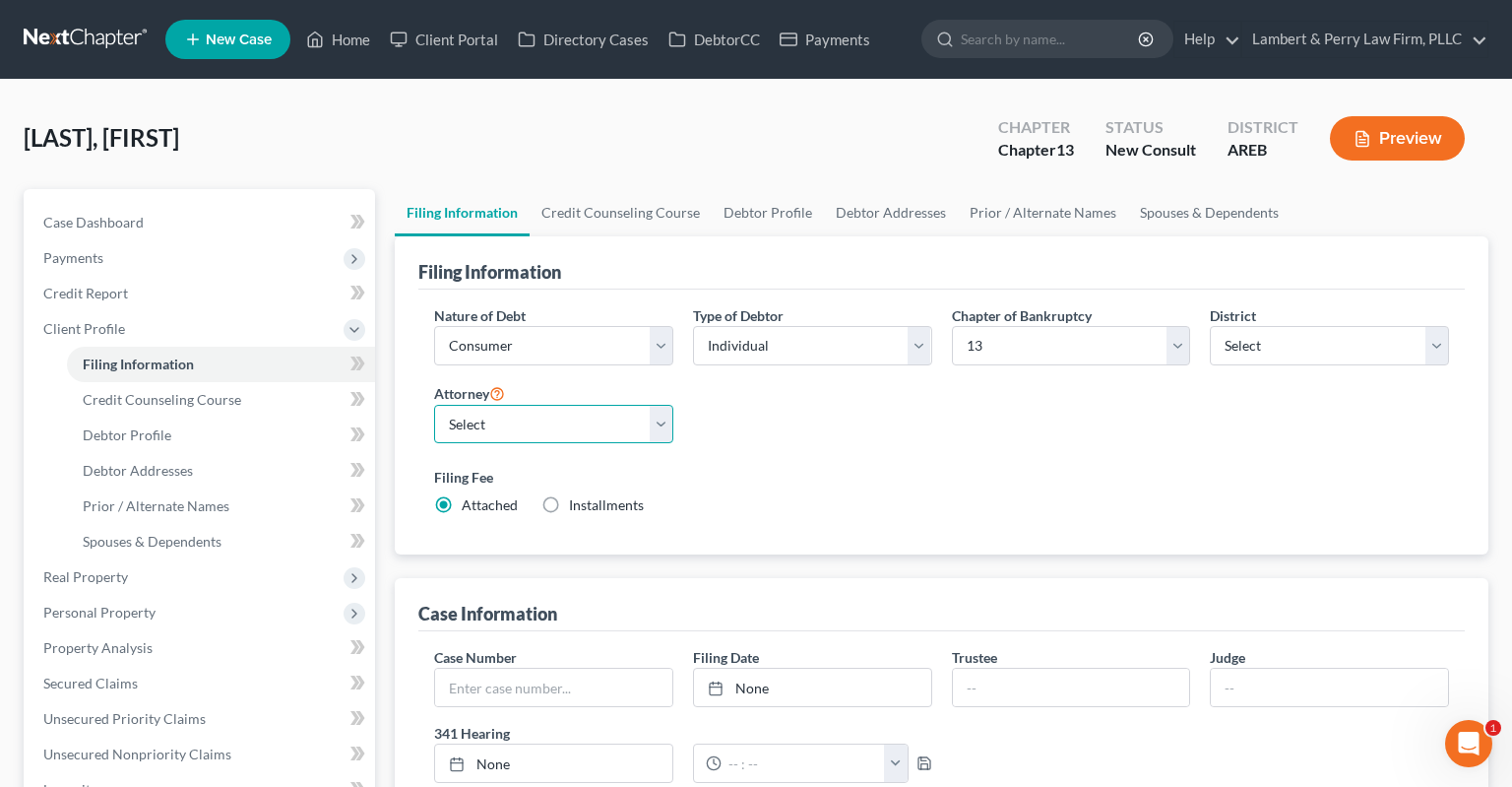 click on "Select Samantha Lambert - AREB Samantha Lambert - ARWB Ben D. Perry - AREB Ben D. Perry - ARWB" at bounding box center (553, 425) 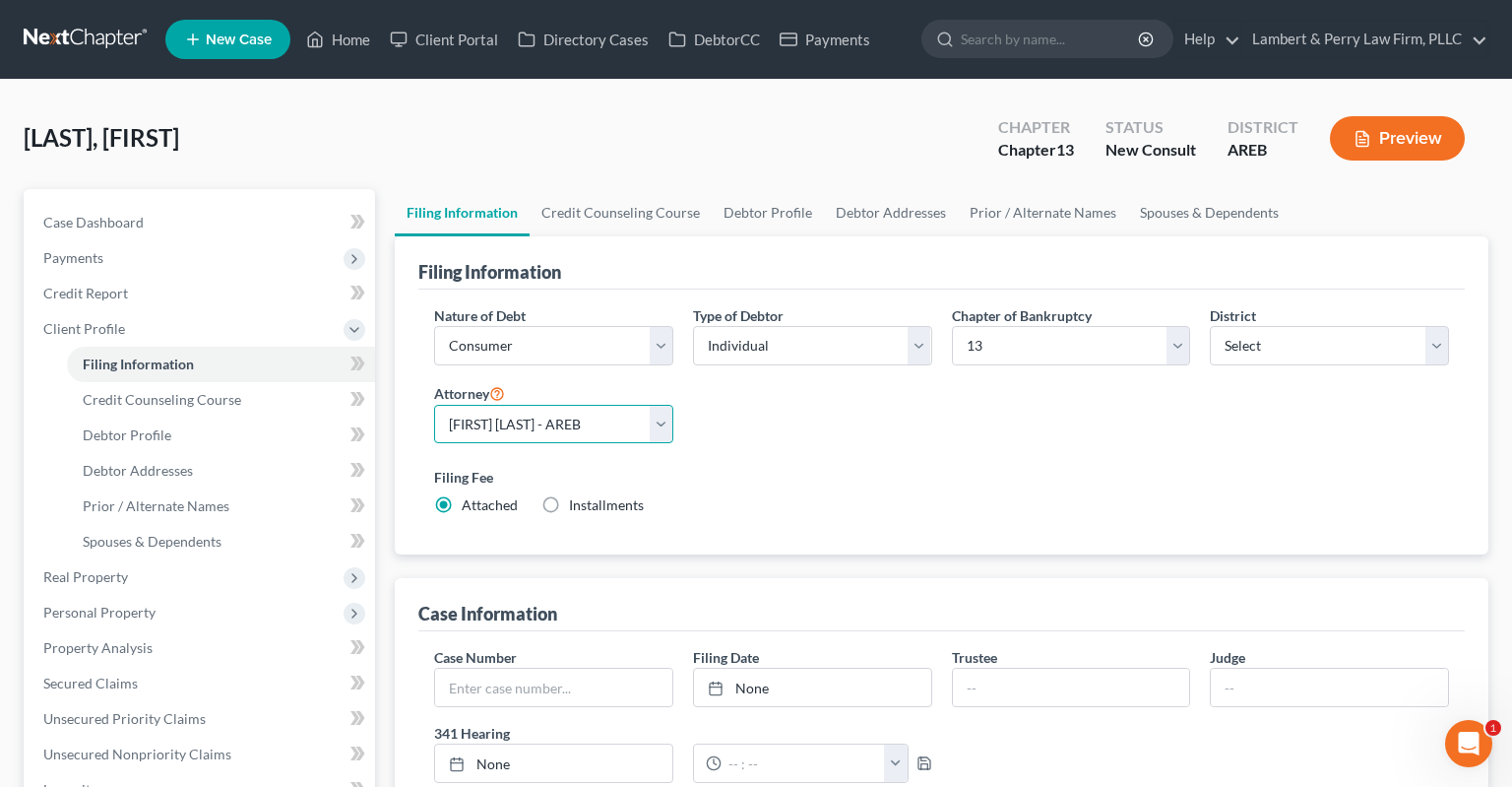 click on "[FIRST] [LAST] - AREB" at bounding box center (0, 0) 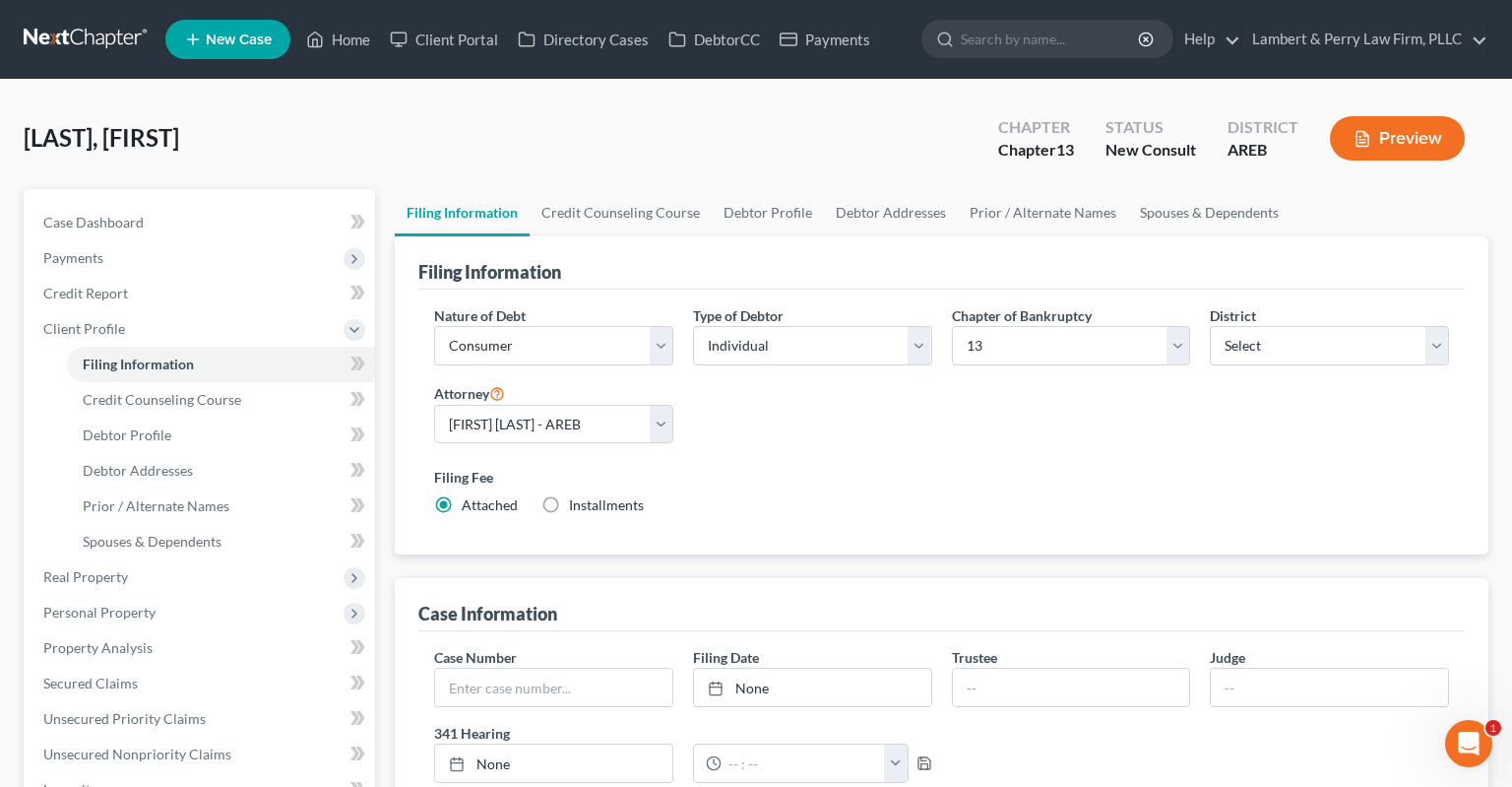 click on "Filing Fee" at bounding box center (941, 477) 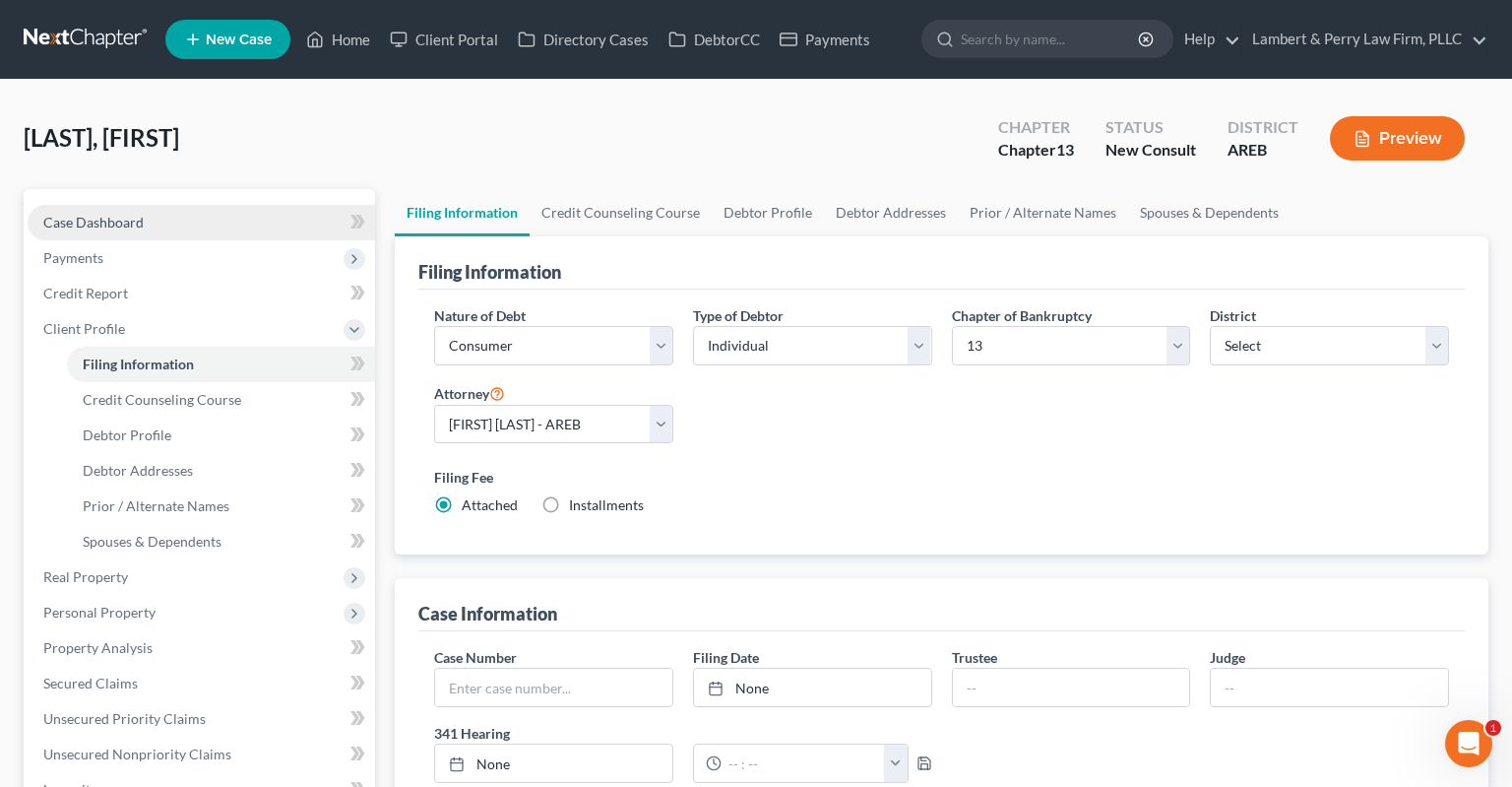 click on "Case Dashboard" at bounding box center [201, 223] 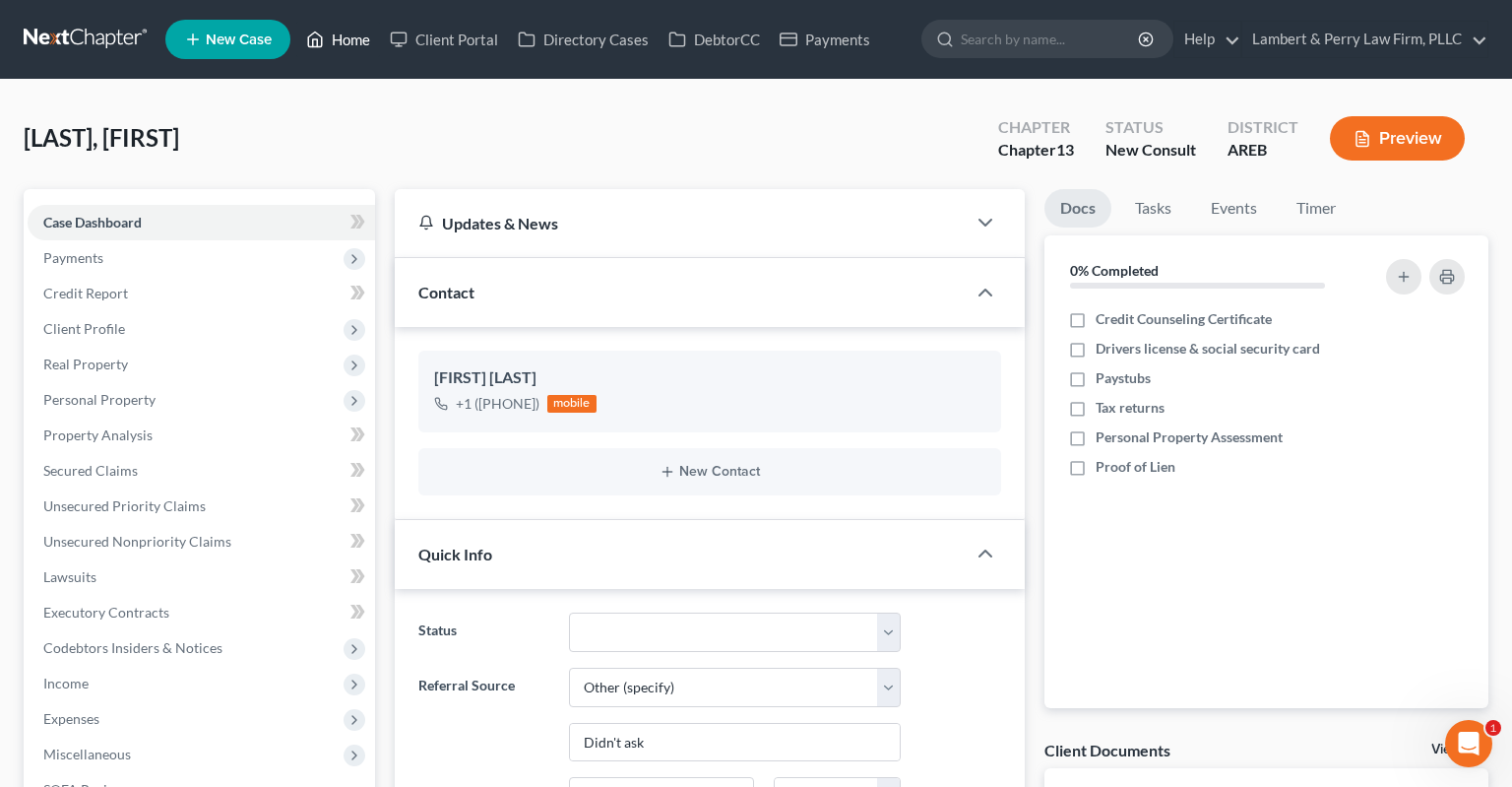 click on "Home" at bounding box center (338, 39) 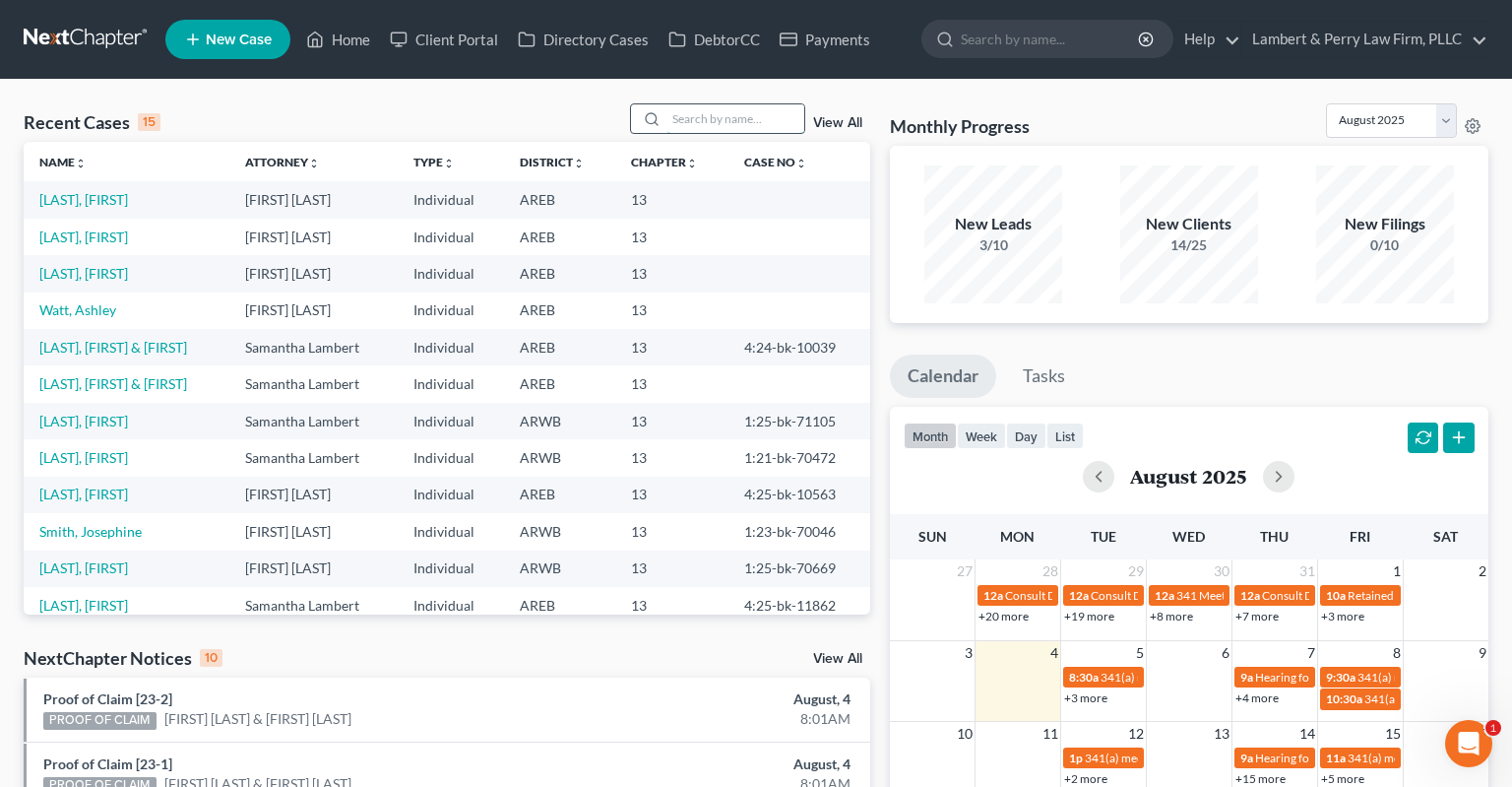 click at bounding box center (735, 118) 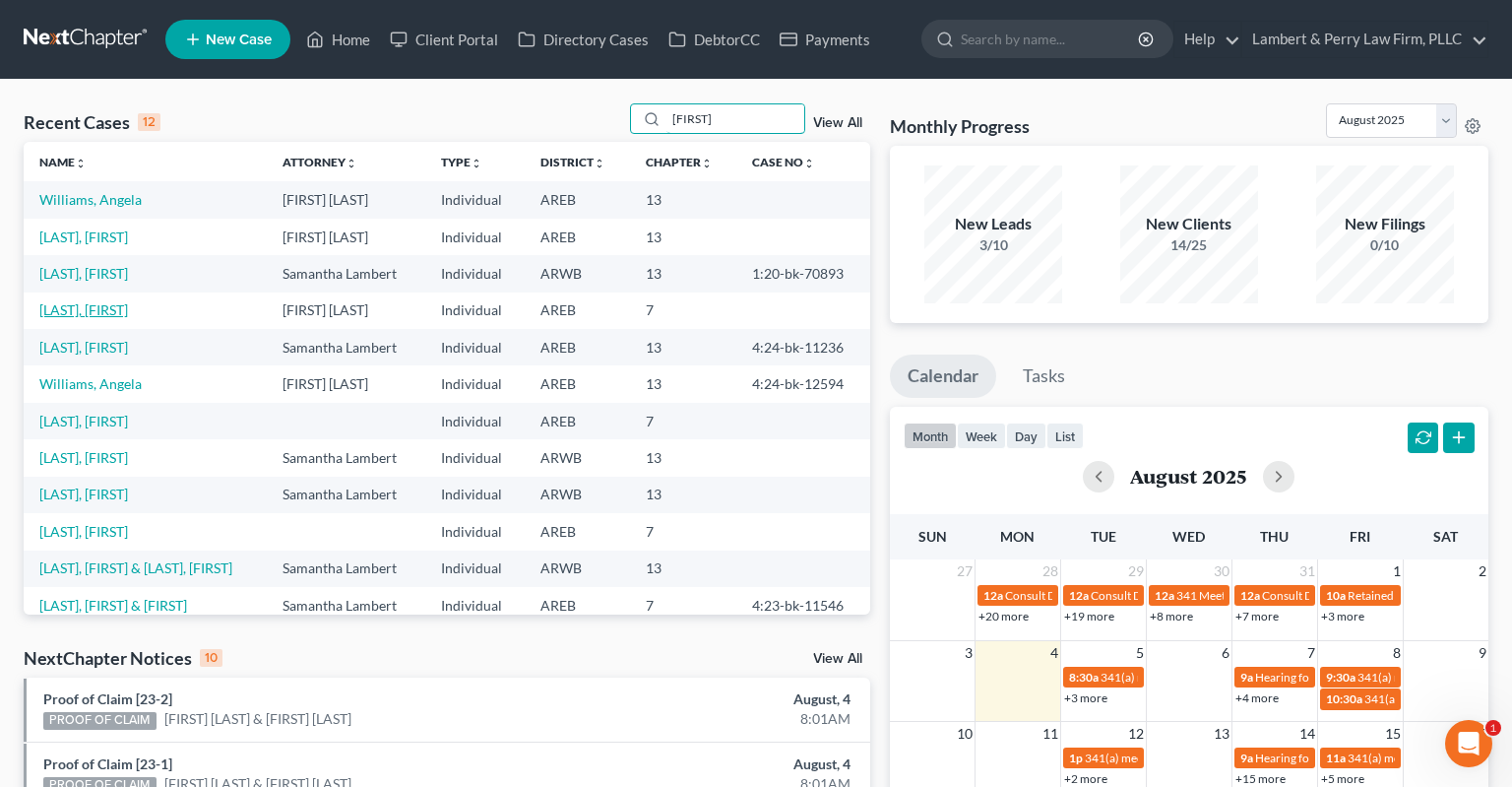 type on "[FIRST]" 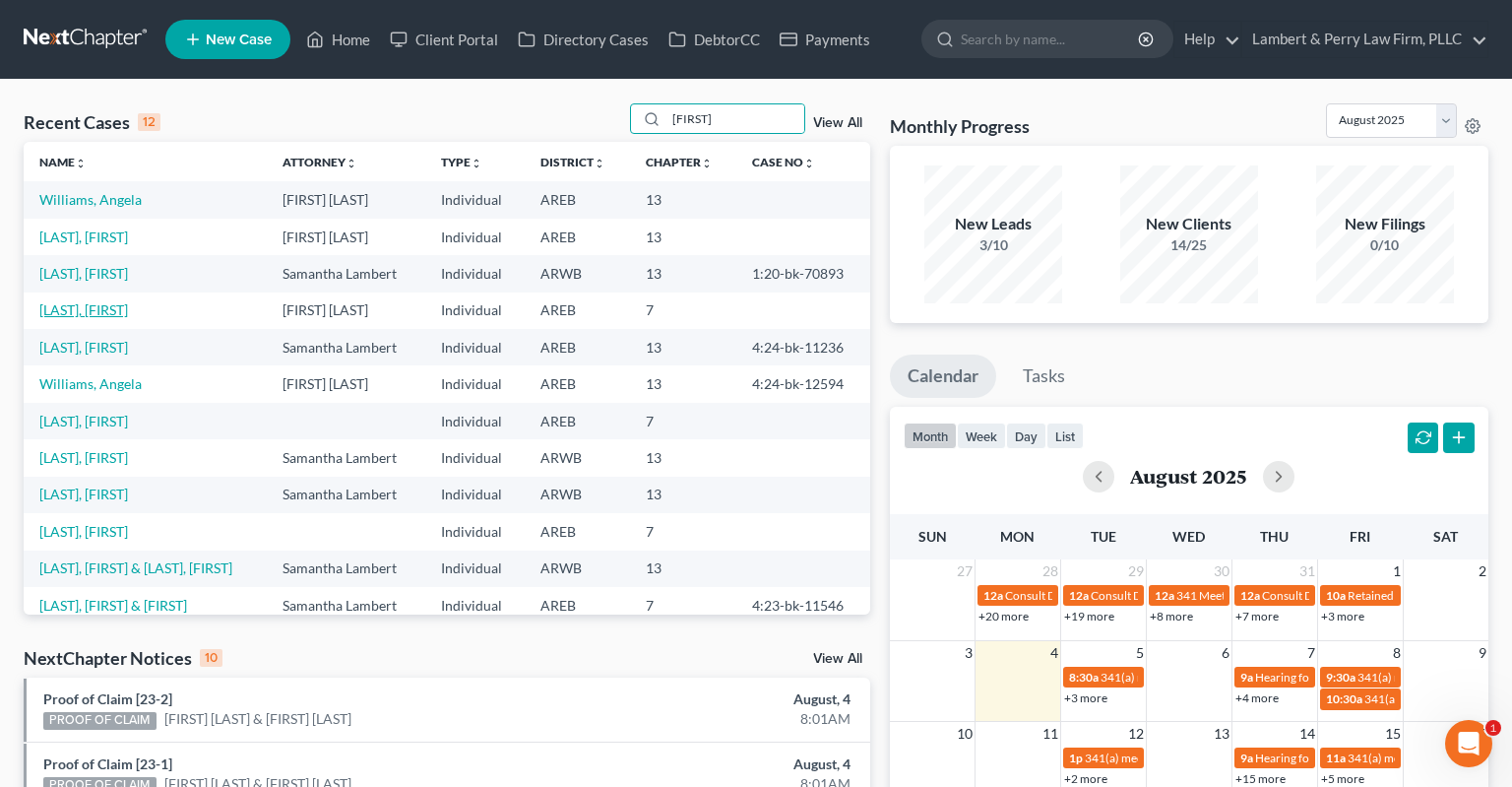 click on "[LAST], [FIRST]" at bounding box center [84, 309] 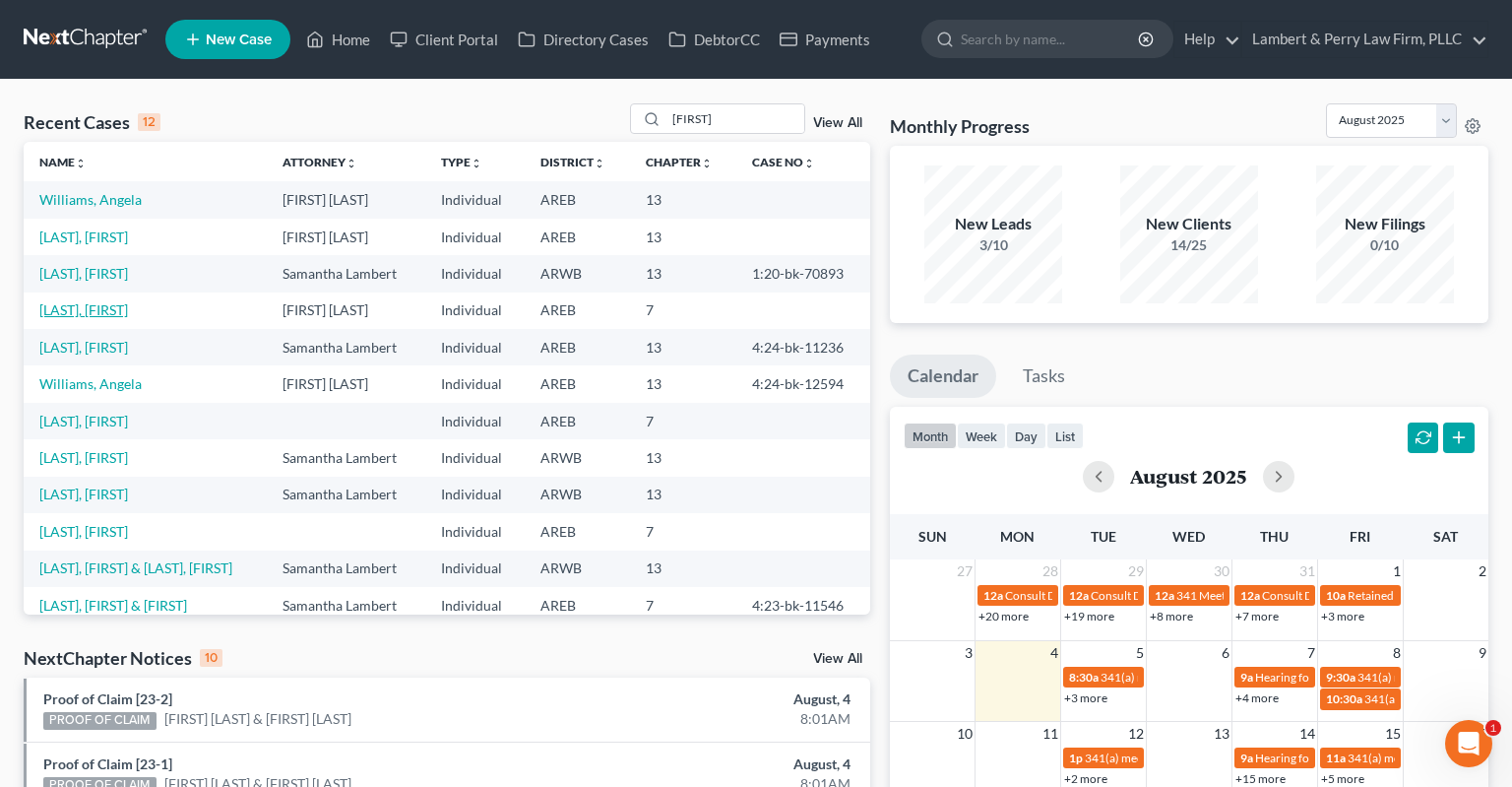 select on "3" 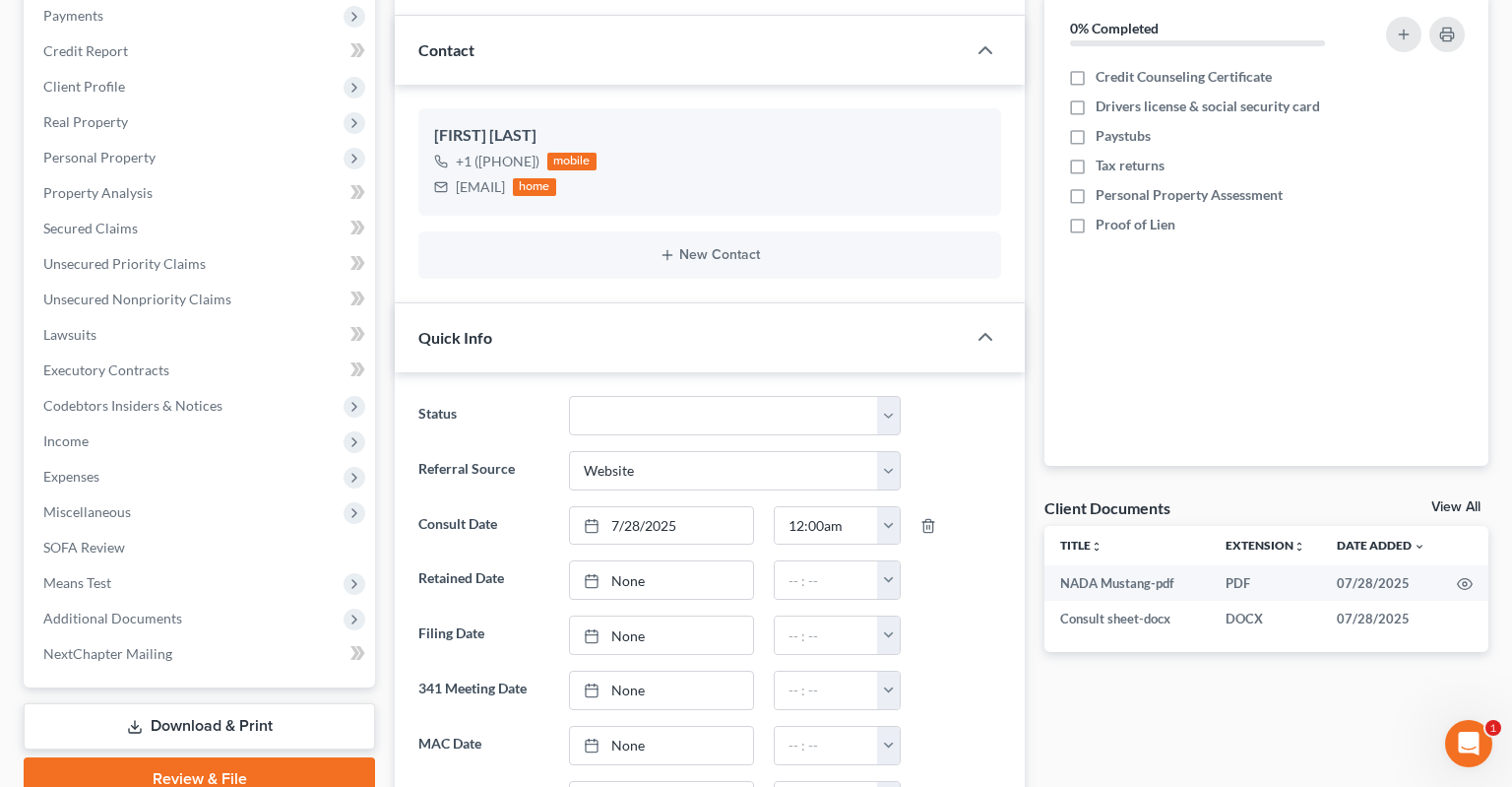 scroll, scrollTop: 311, scrollLeft: 0, axis: vertical 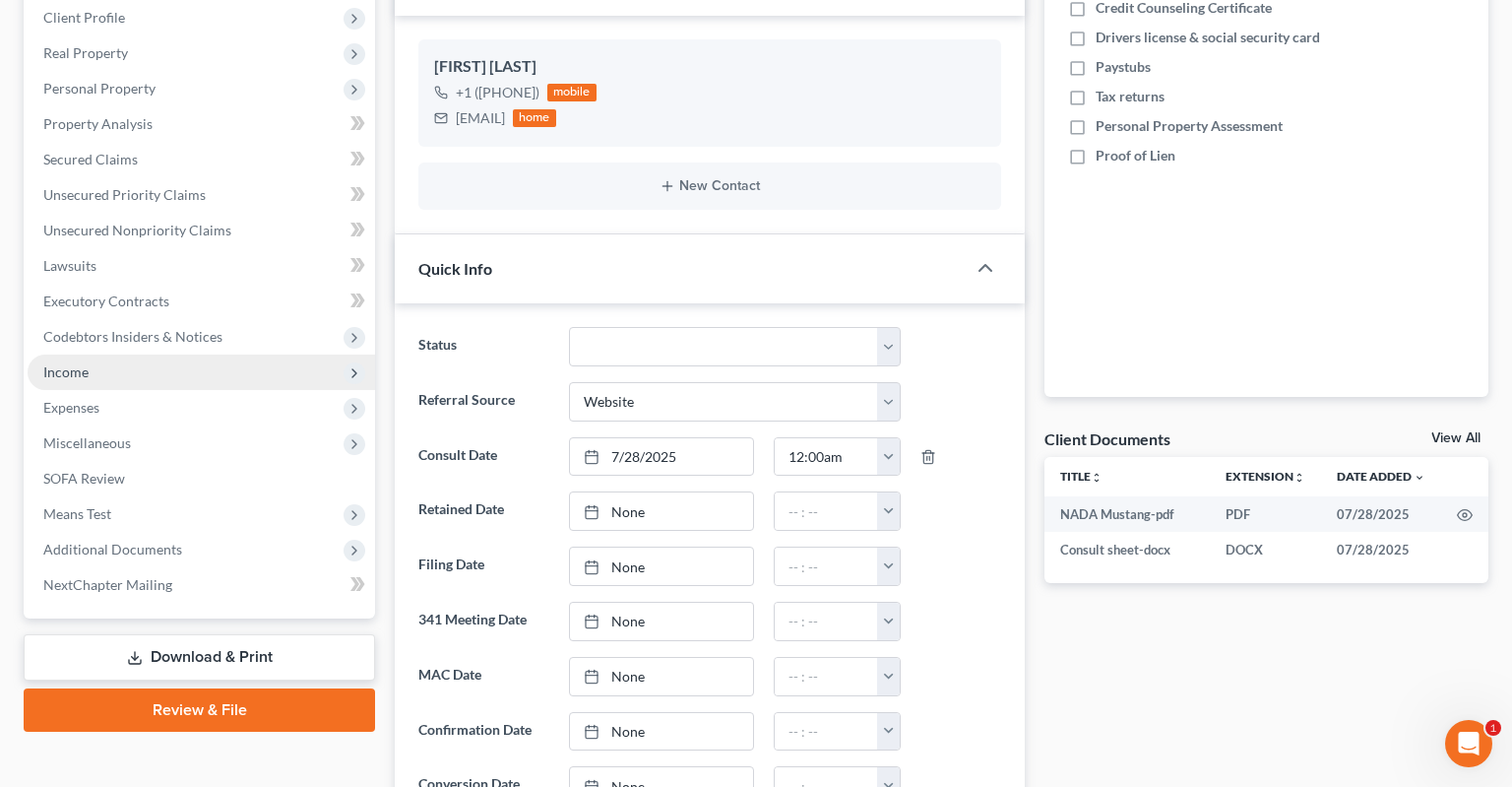 click on "Income" at bounding box center (201, 372) 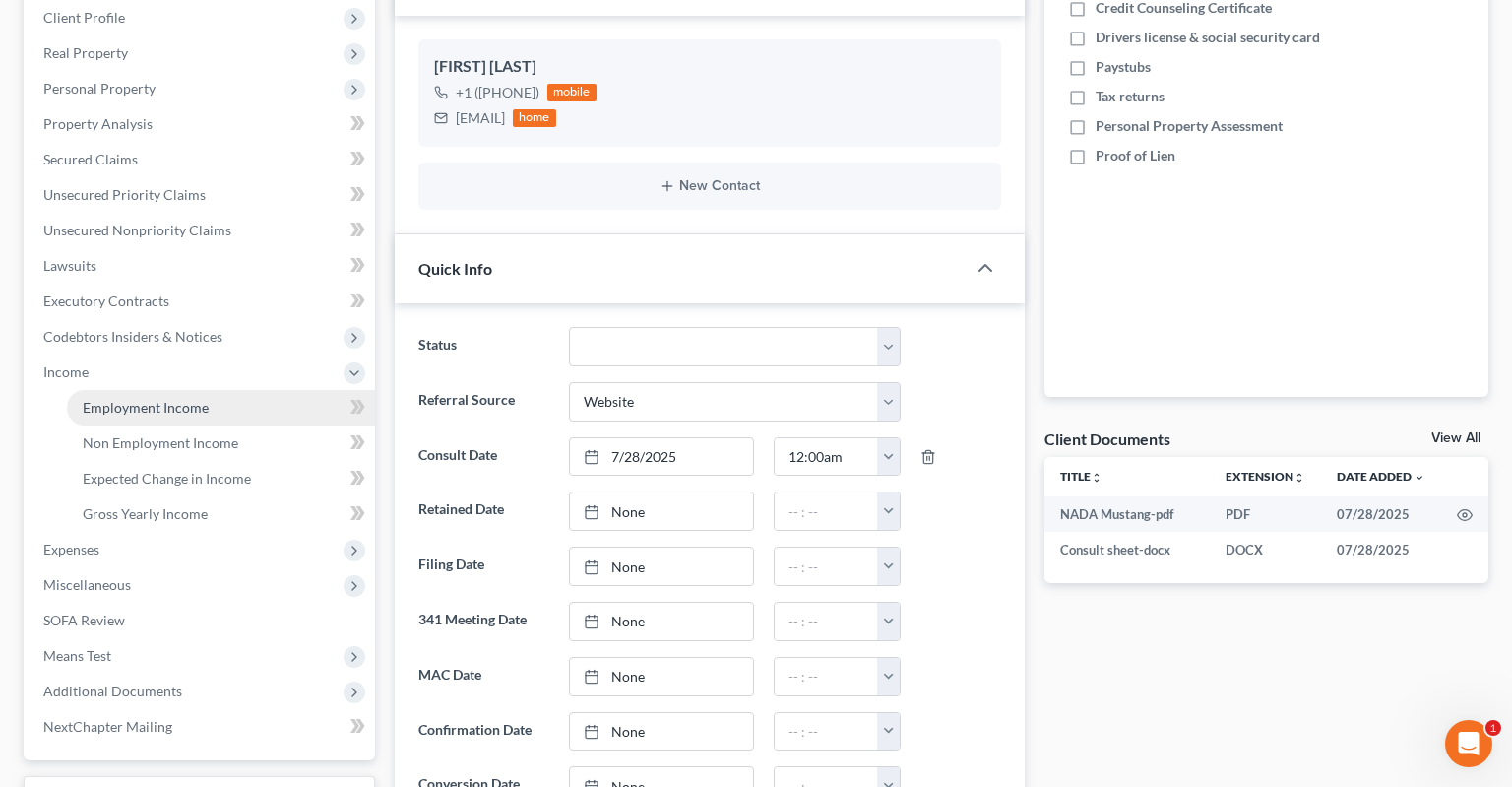 click on "Employment Income" at bounding box center [146, 407] 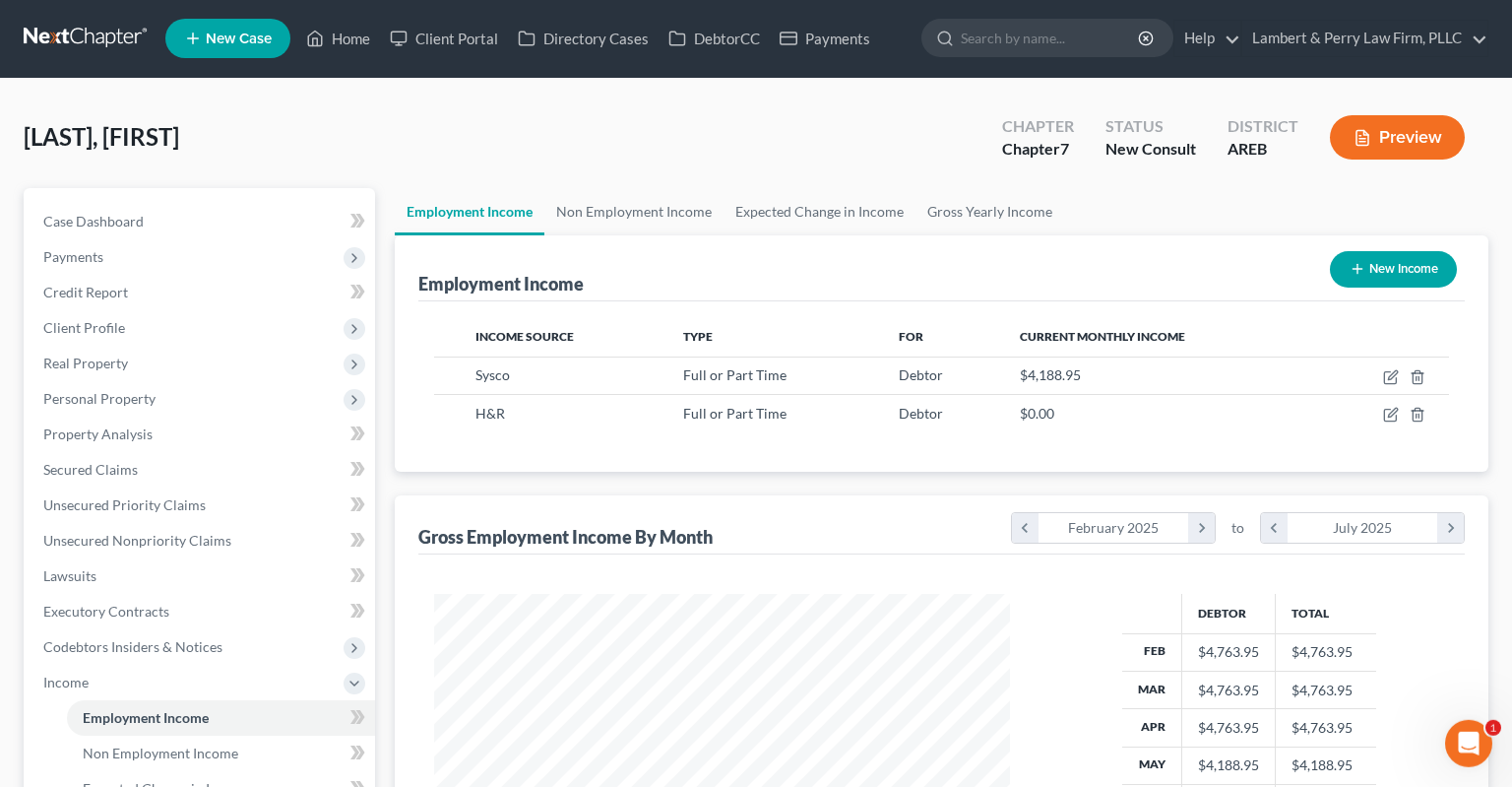 scroll, scrollTop: 0, scrollLeft: 0, axis: both 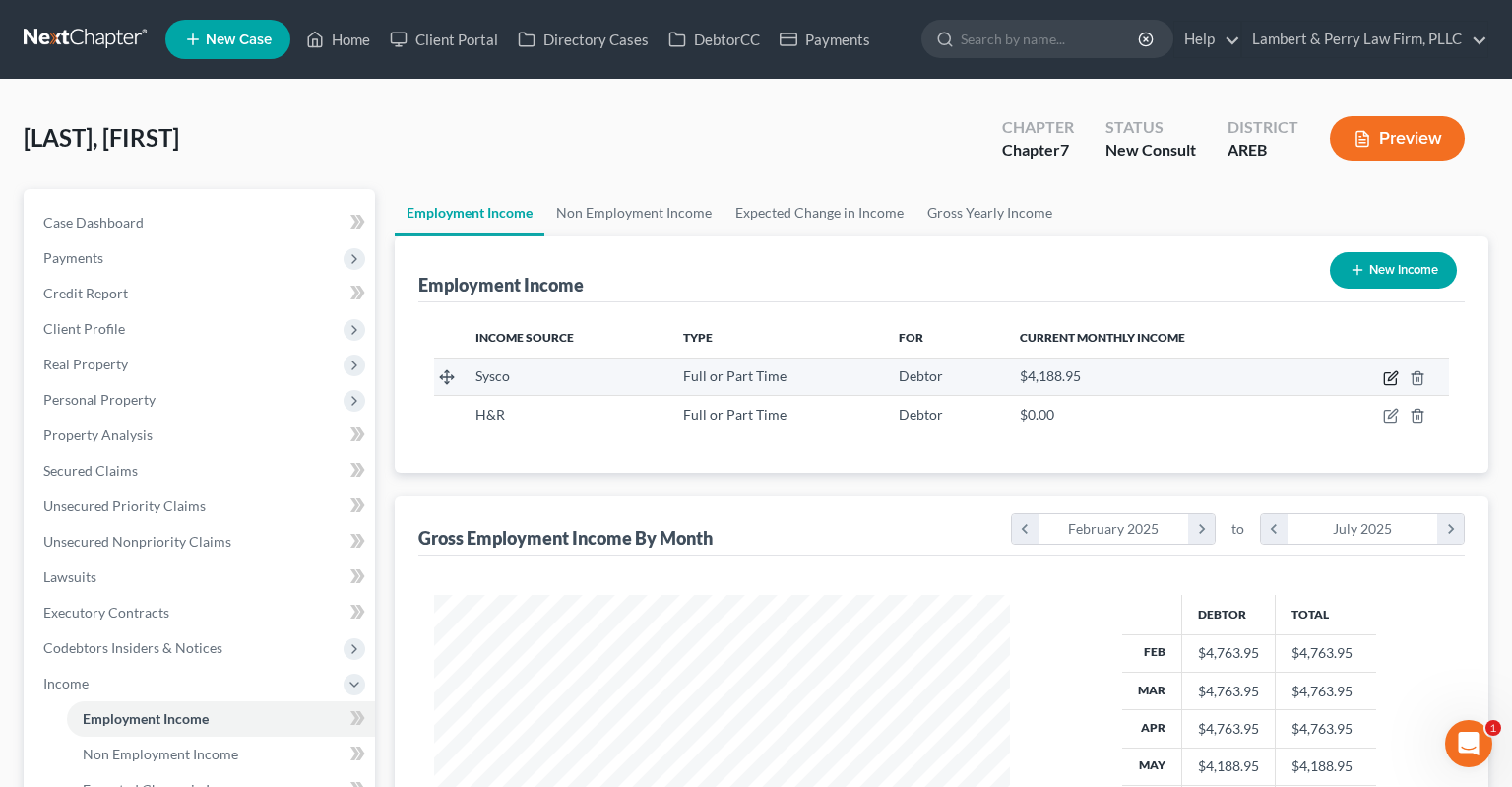 click 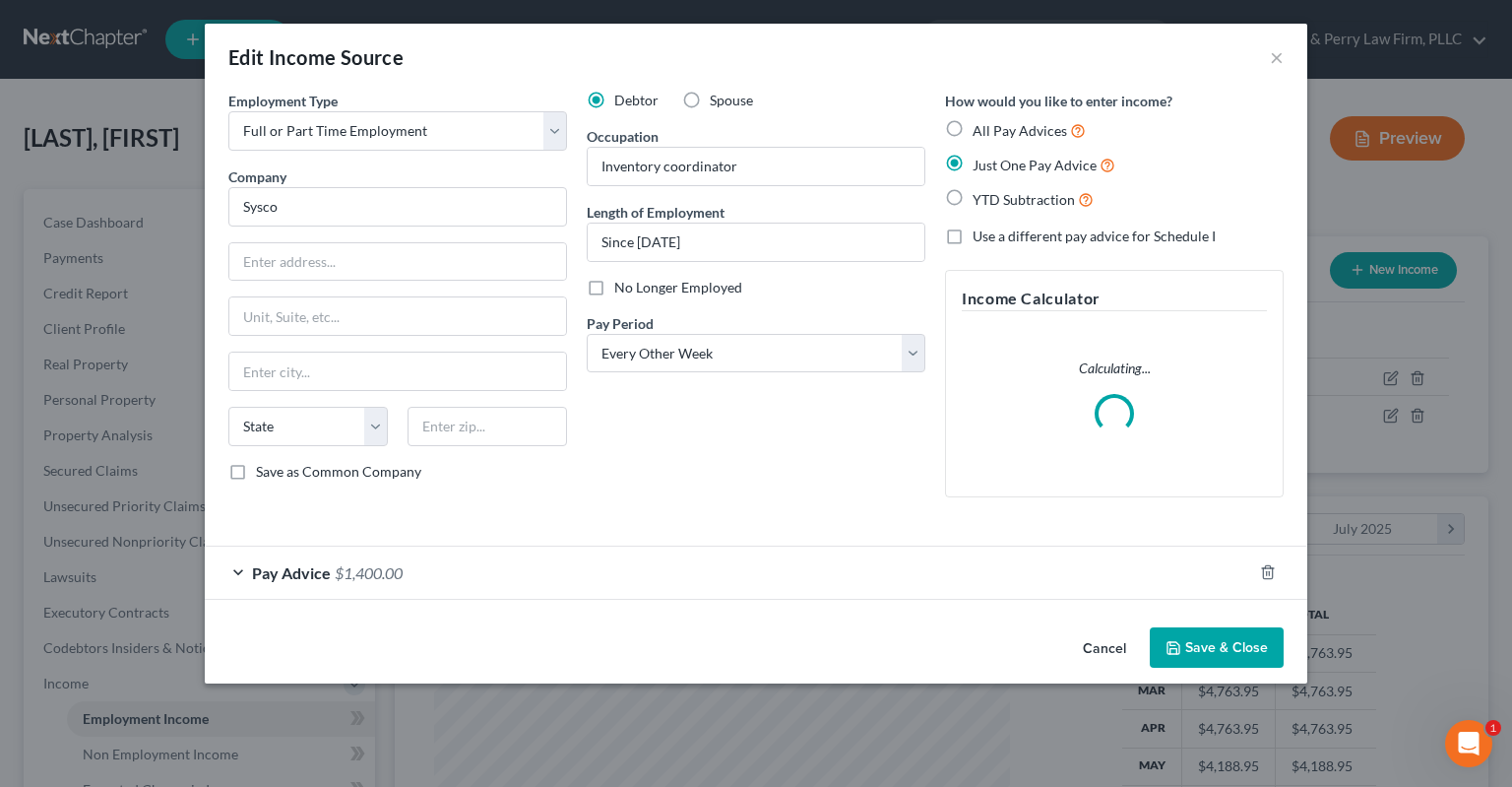 click on "Cancel" at bounding box center [1104, 649] 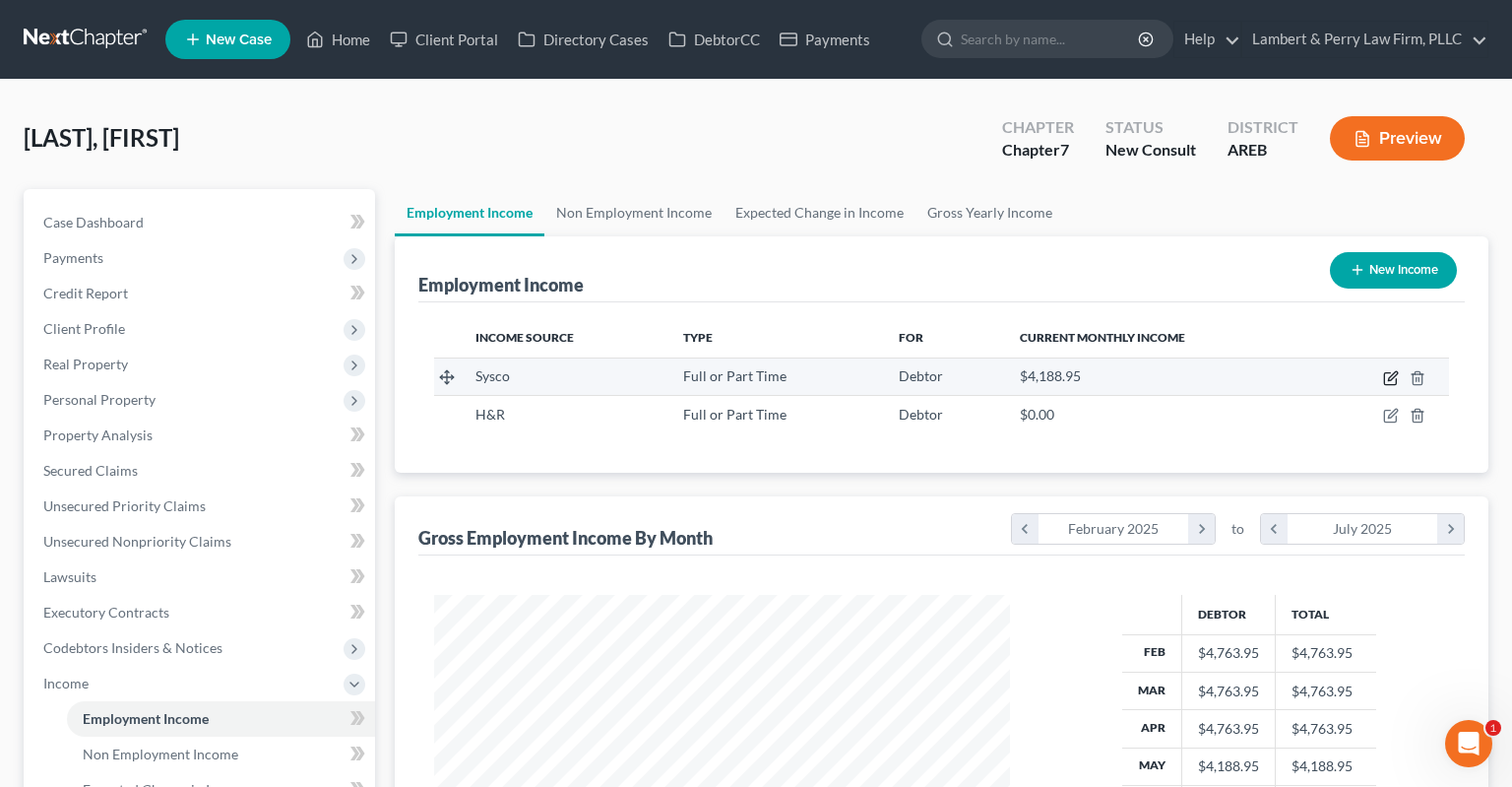 click 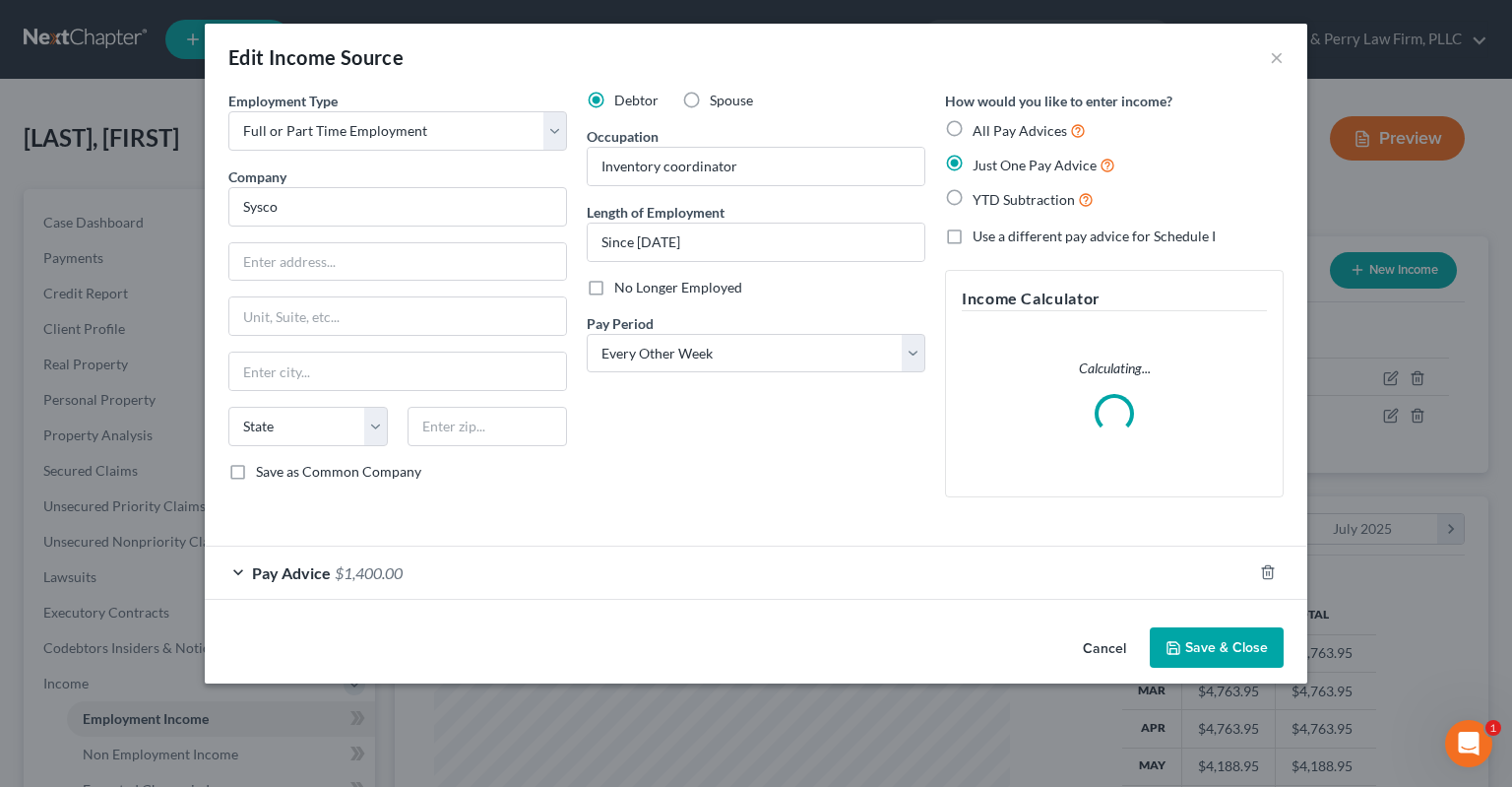 click on "Pay Advice $1,400.00" at bounding box center (728, 572) 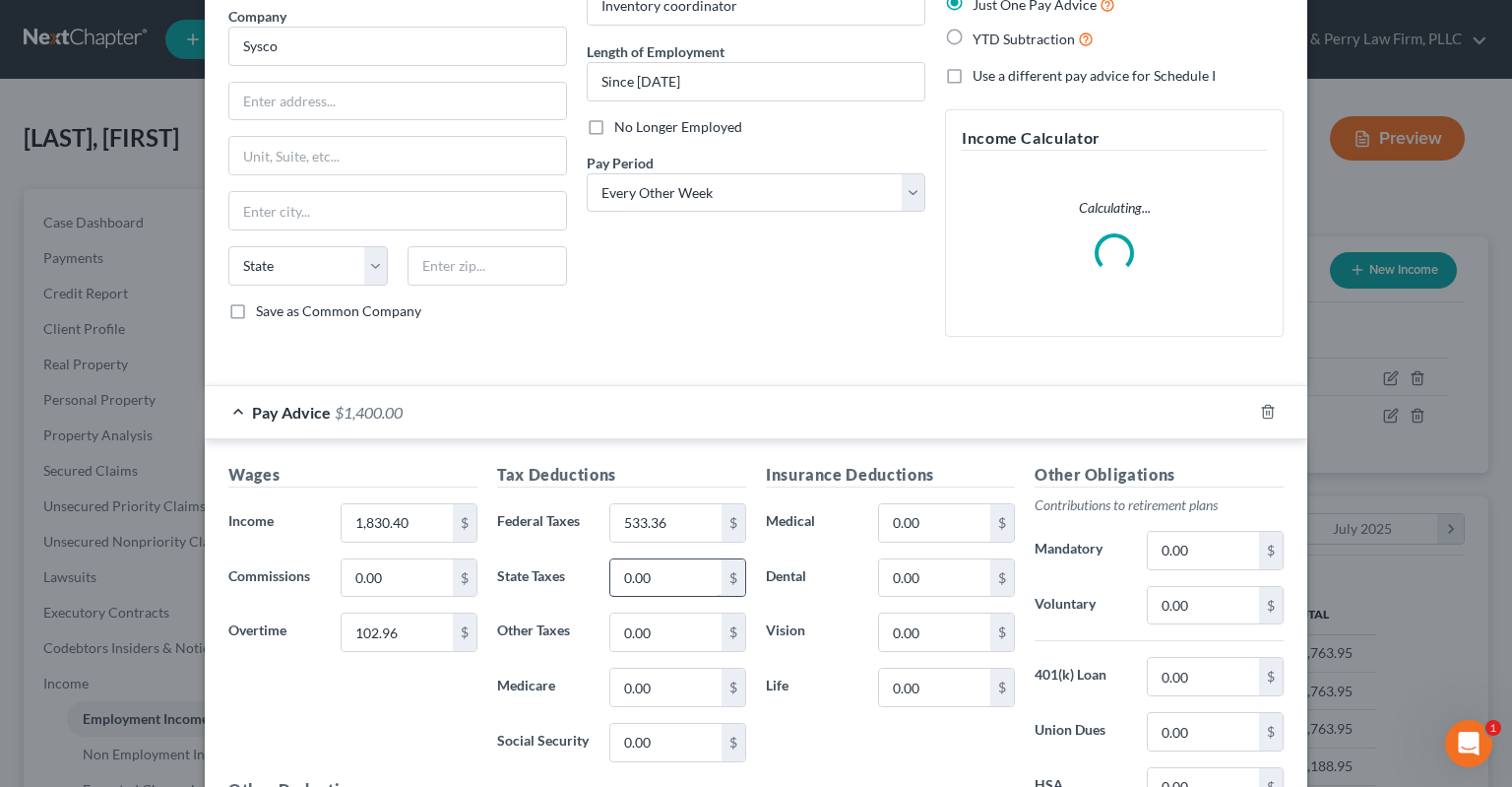 scroll, scrollTop: 297, scrollLeft: 0, axis: vertical 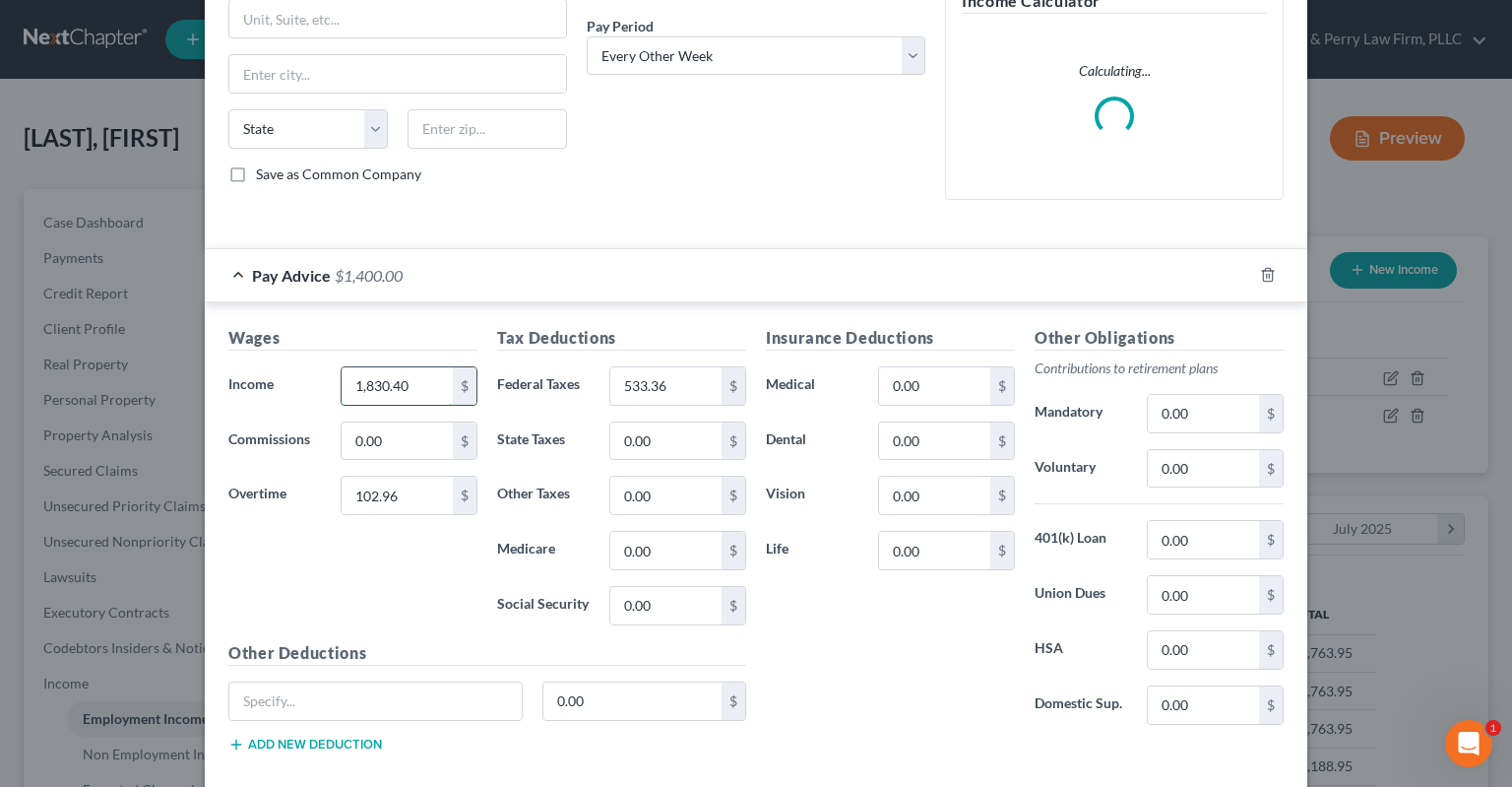 drag, startPoint x: 267, startPoint y: 394, endPoint x: 402, endPoint y: 370, distance: 137.1167 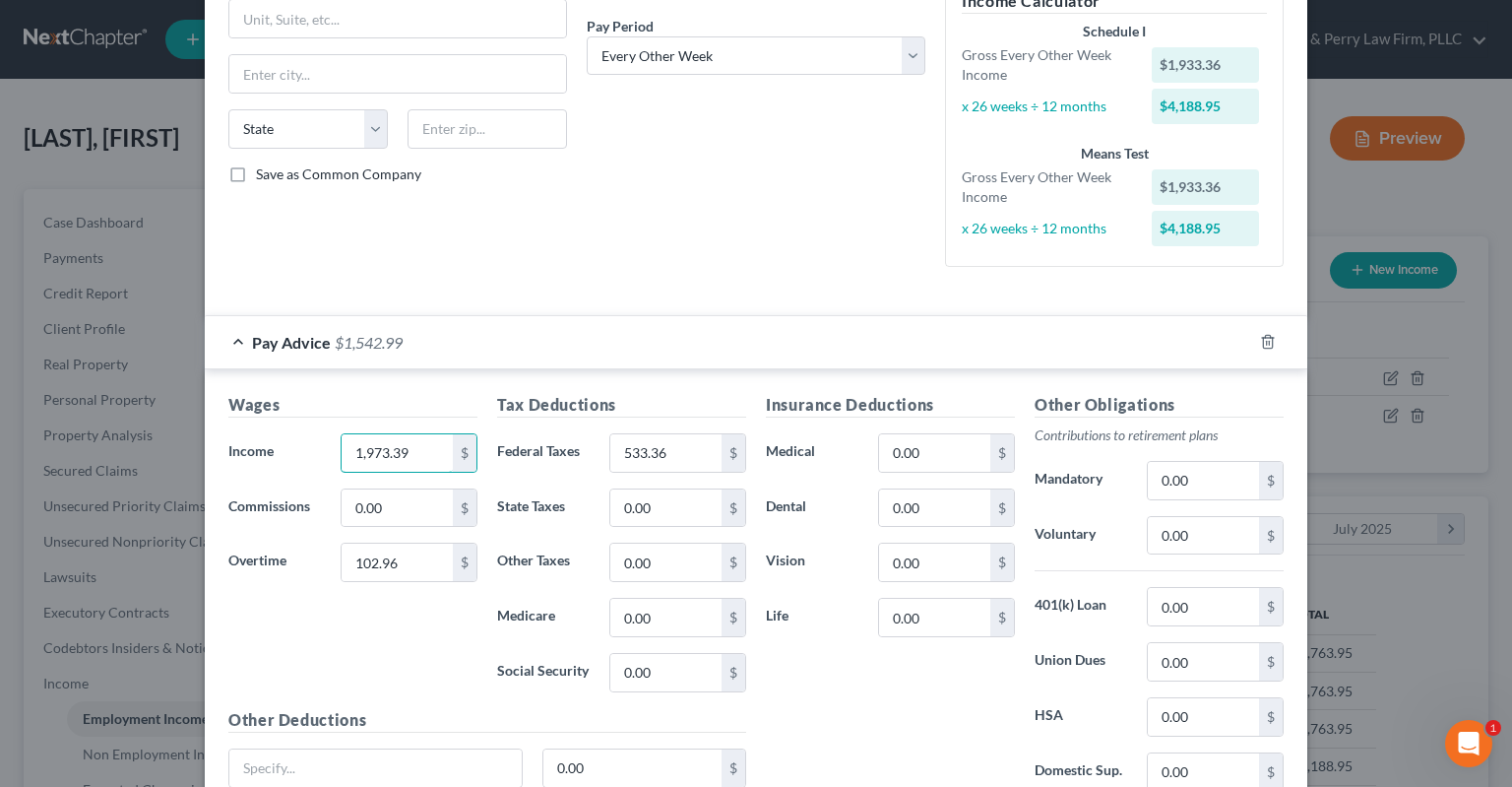 type on "1,973.39" 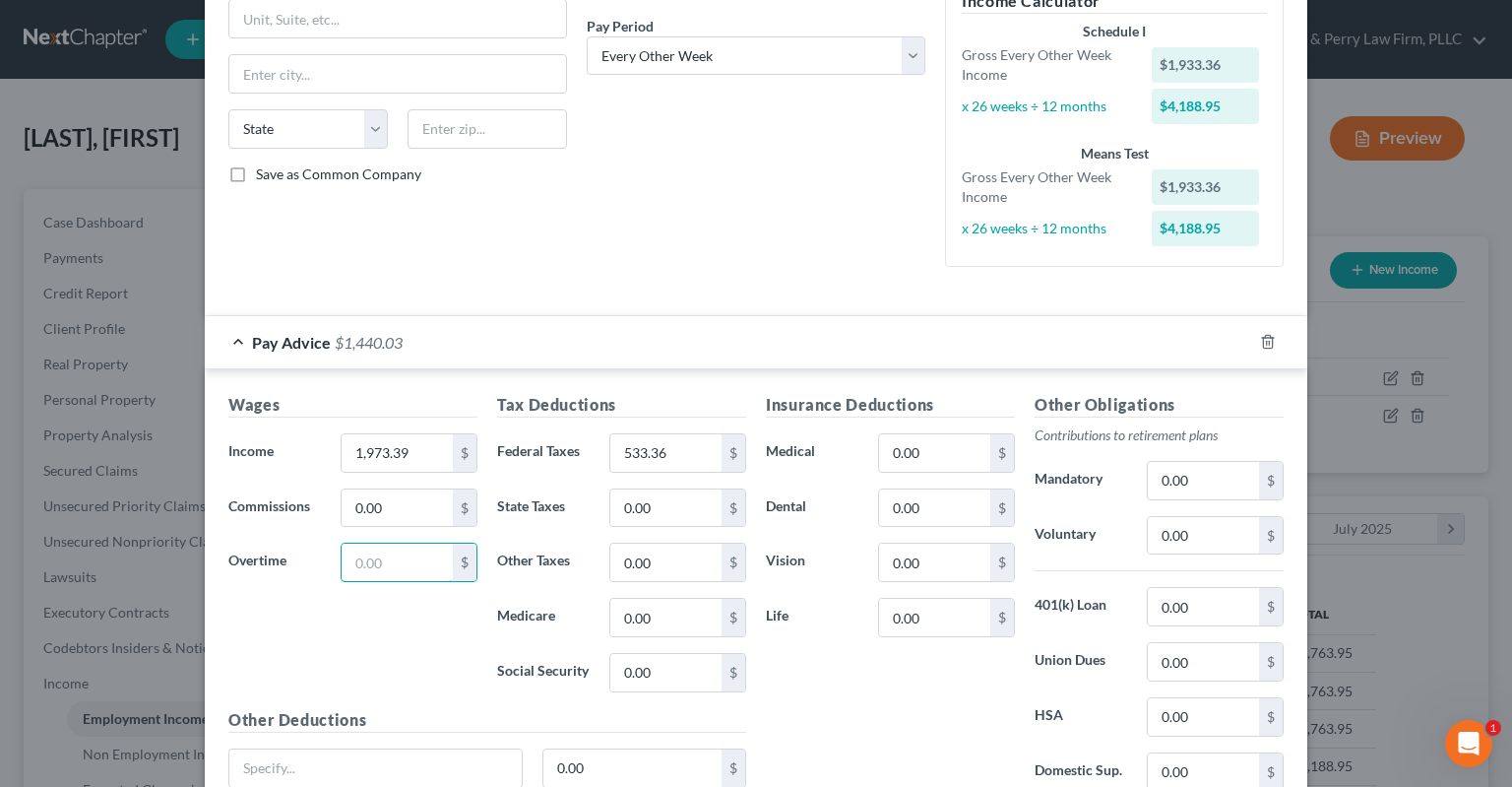 type 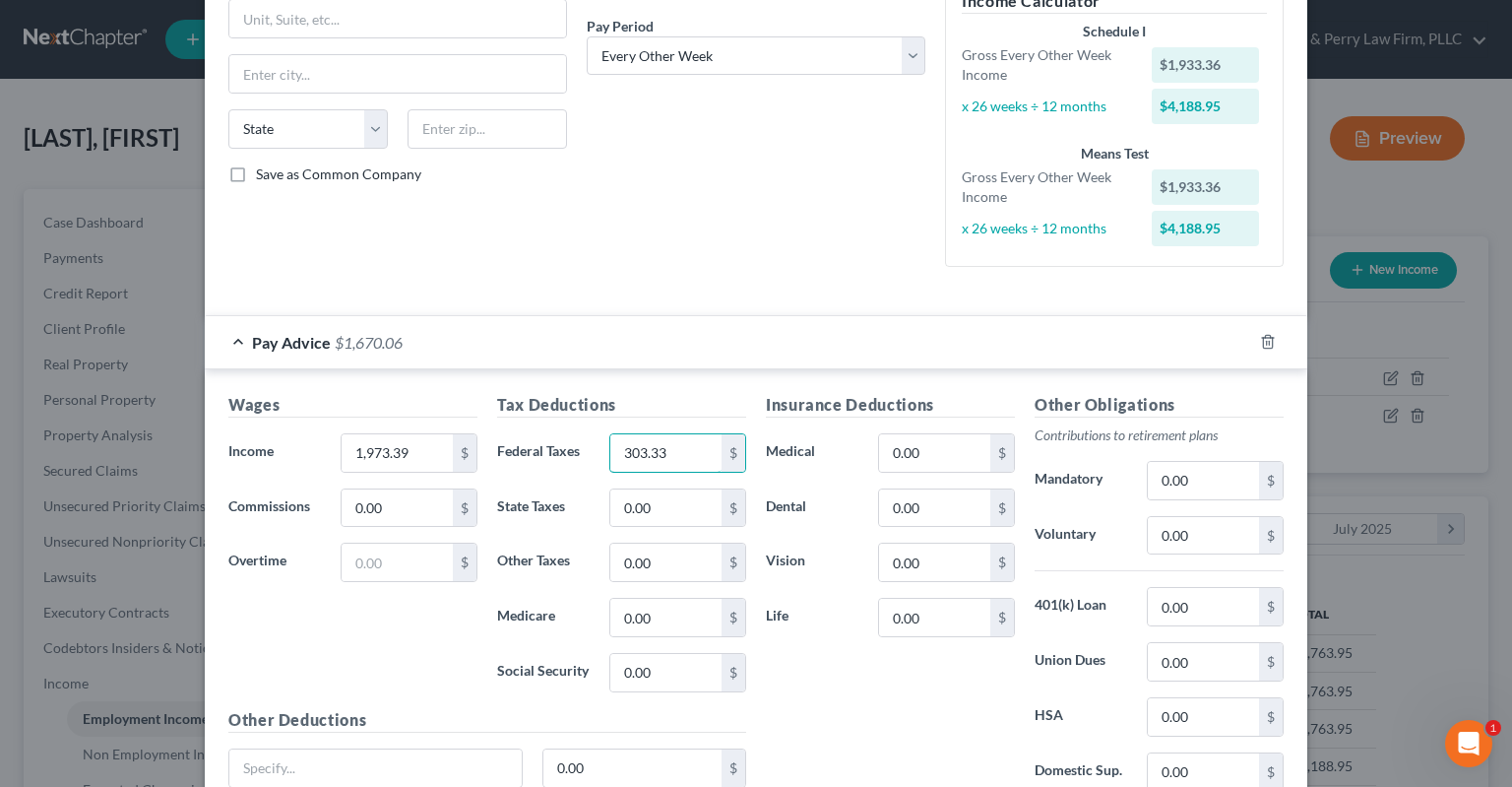type on "303.33" 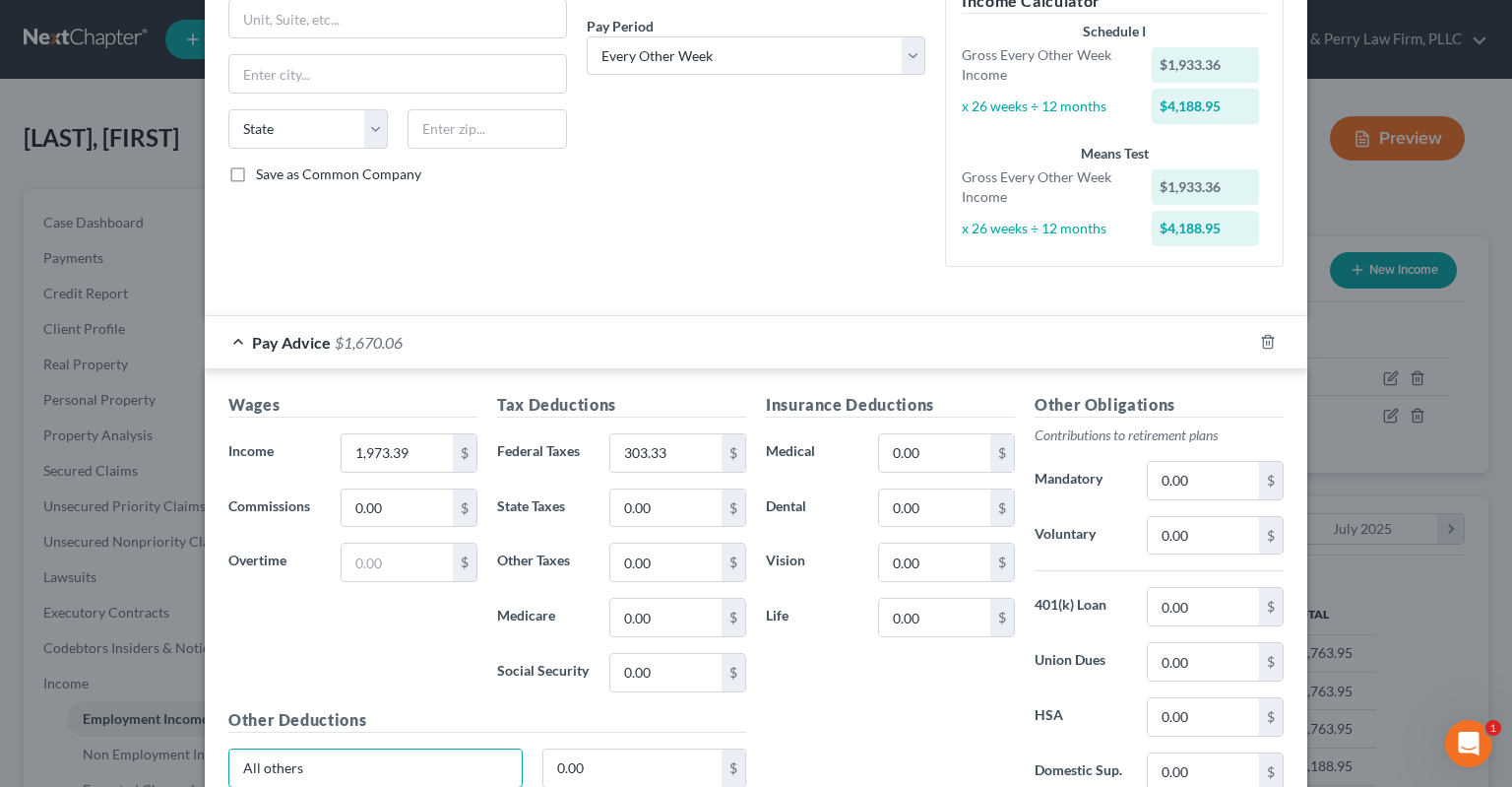 type on "All others" 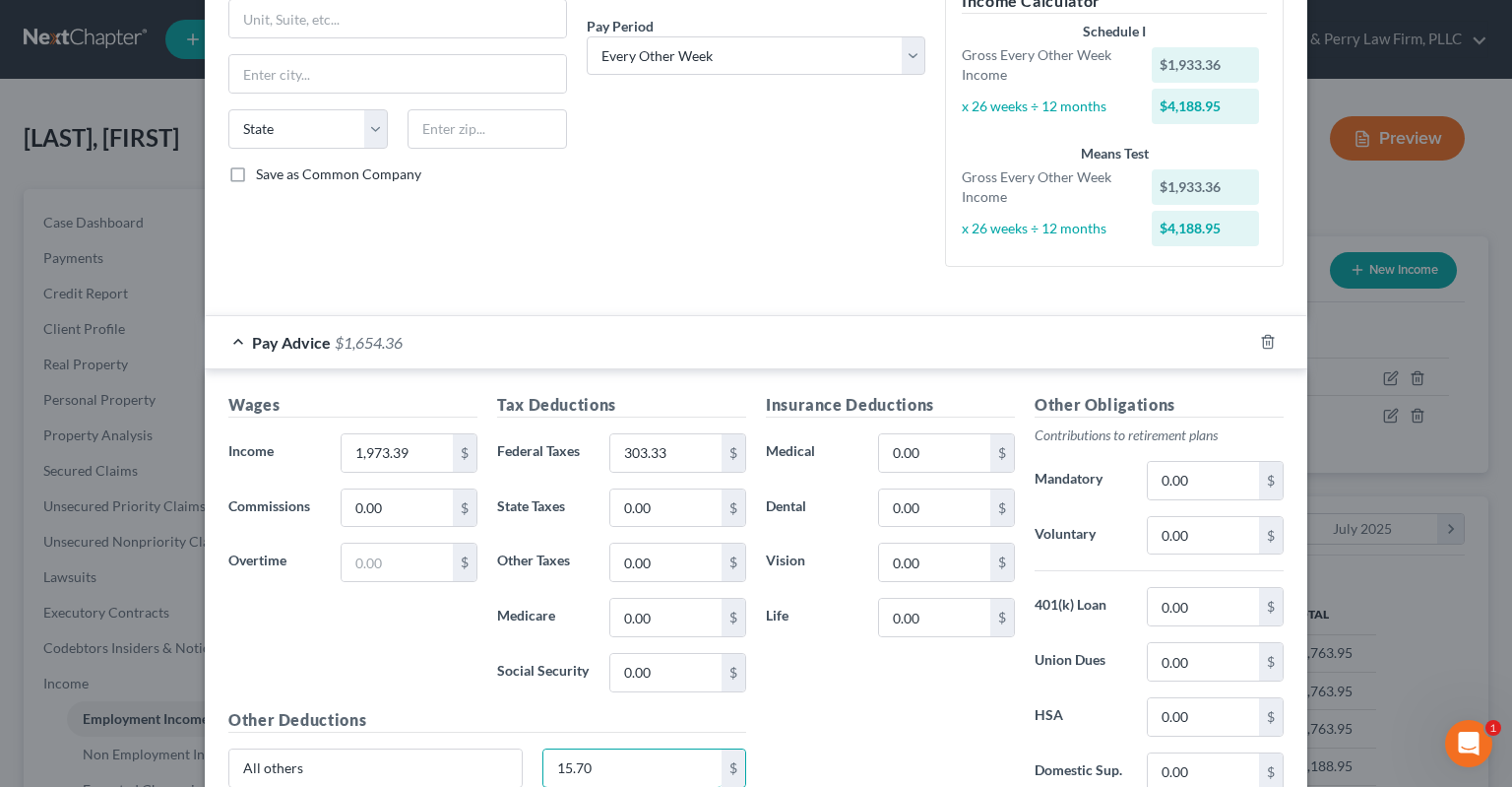 type on "15.70" 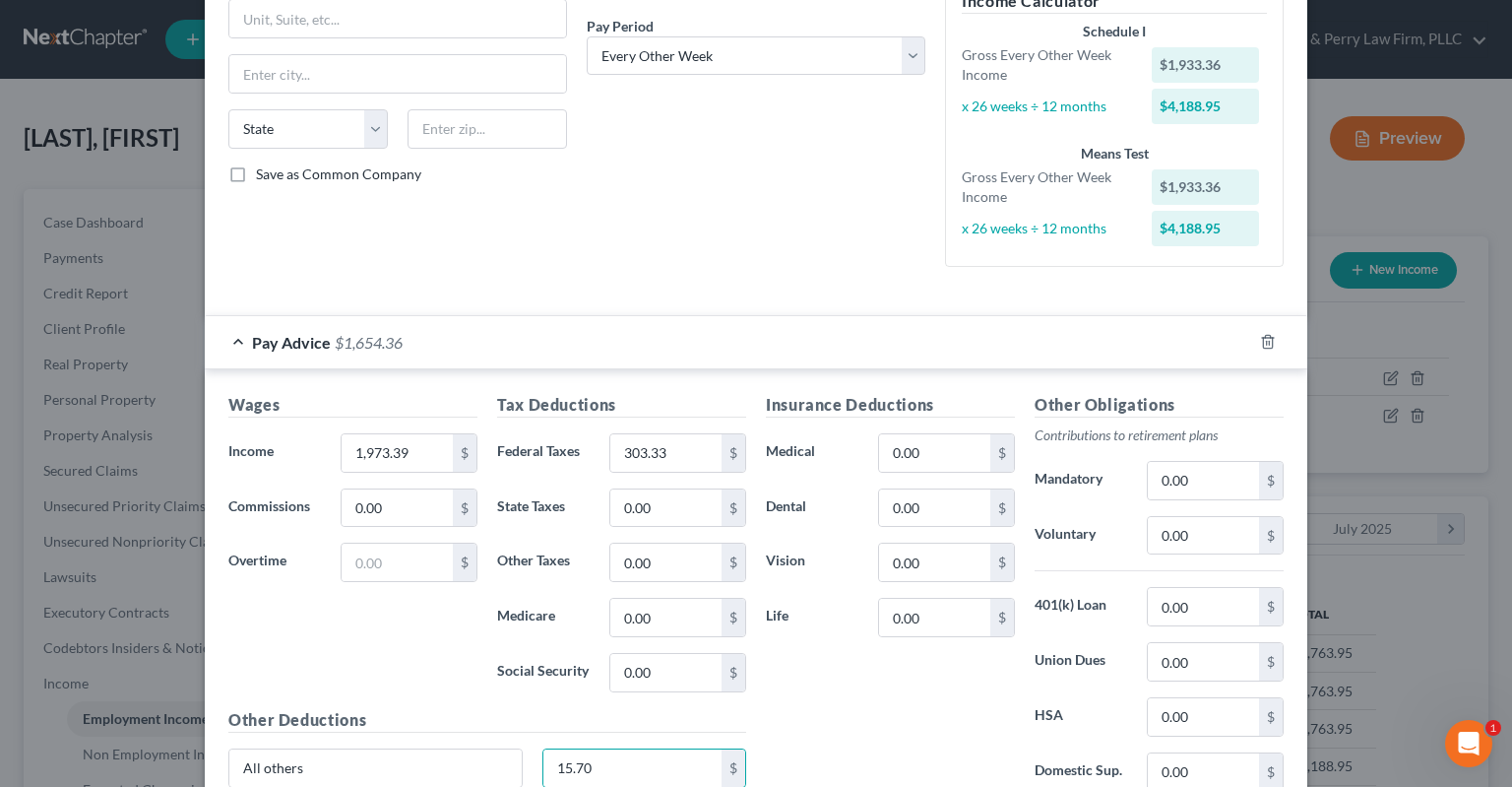 type 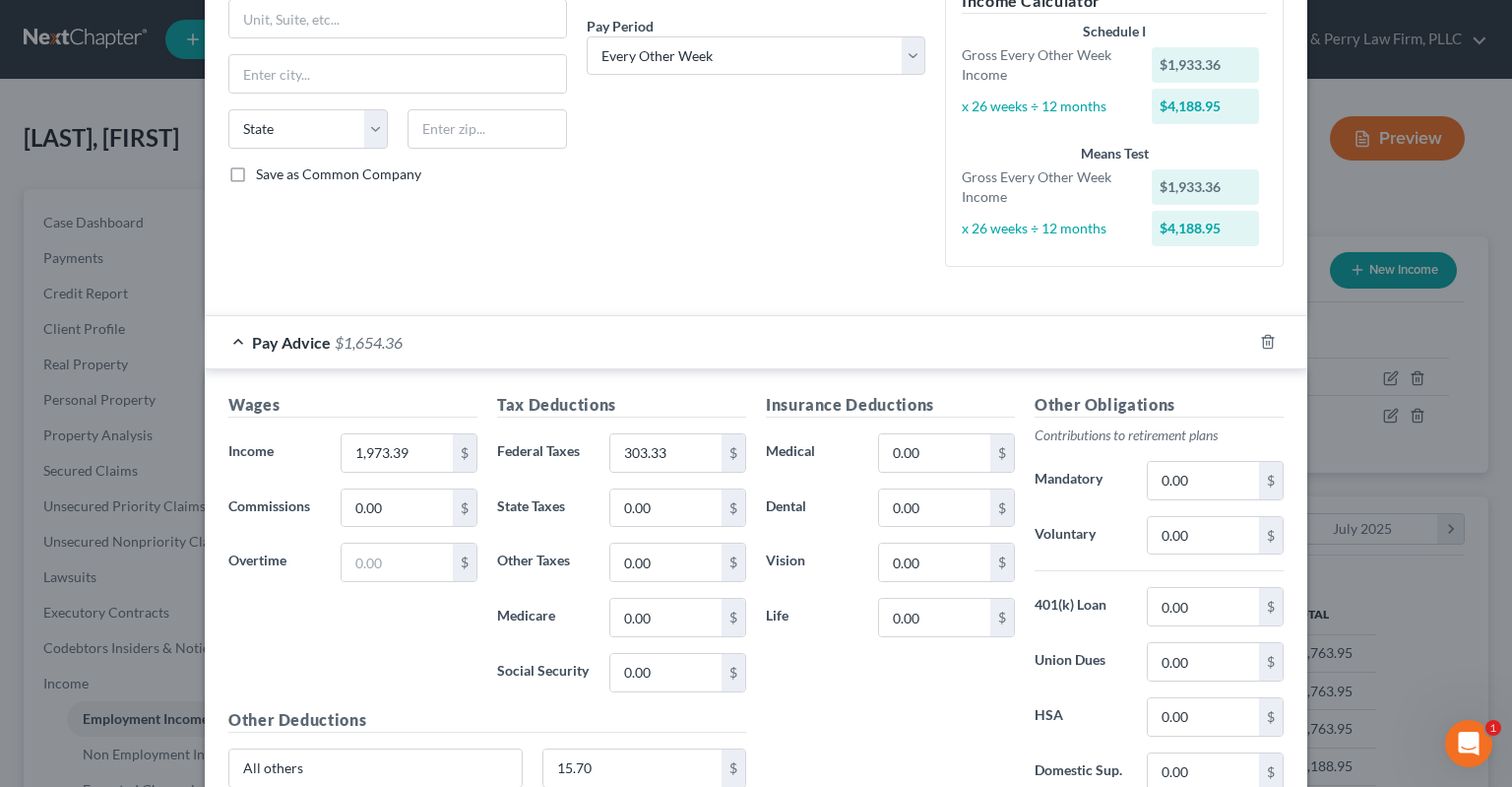 scroll, scrollTop: 465, scrollLeft: 0, axis: vertical 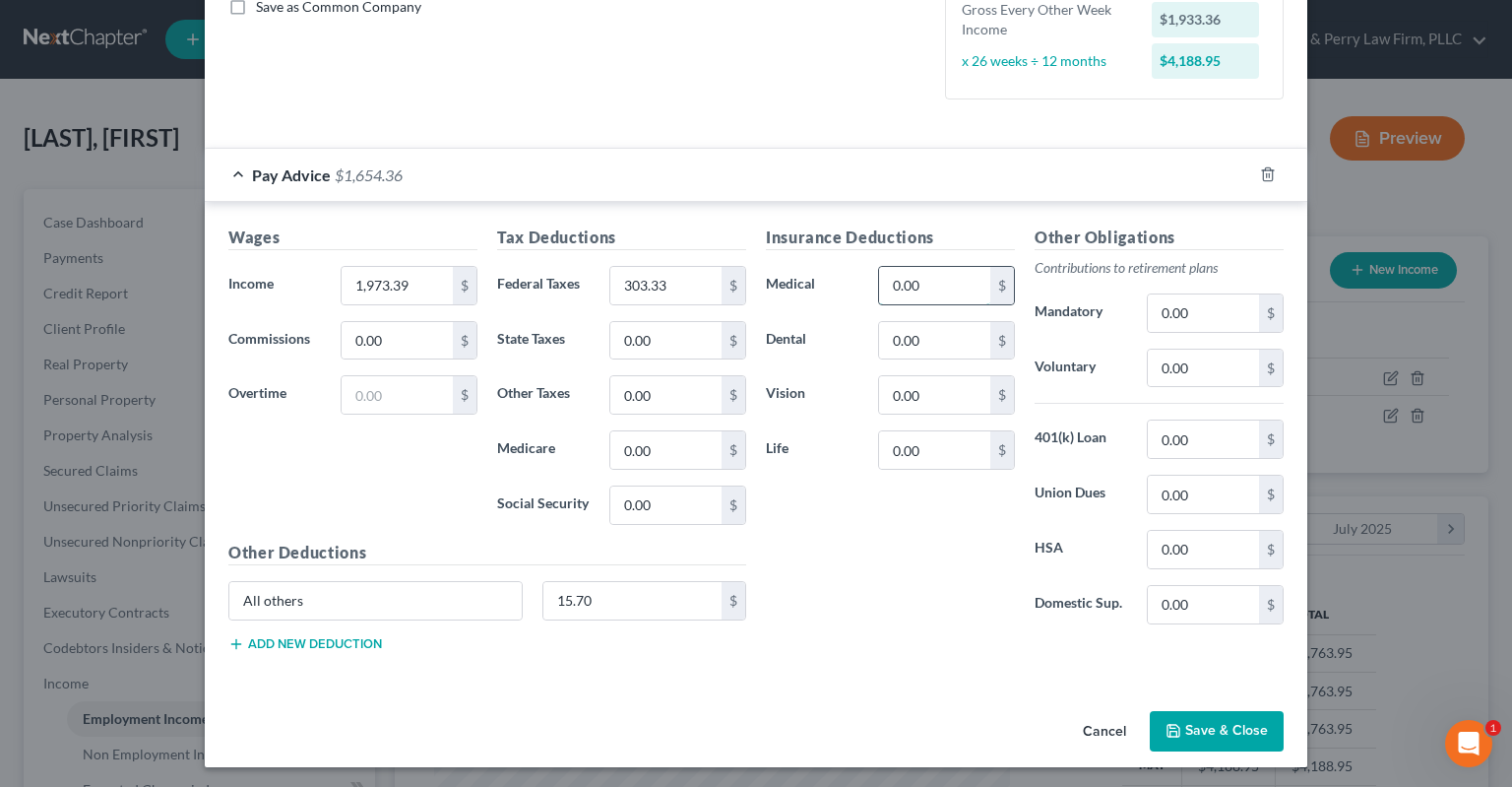 click on "0.00" at bounding box center [934, 286] 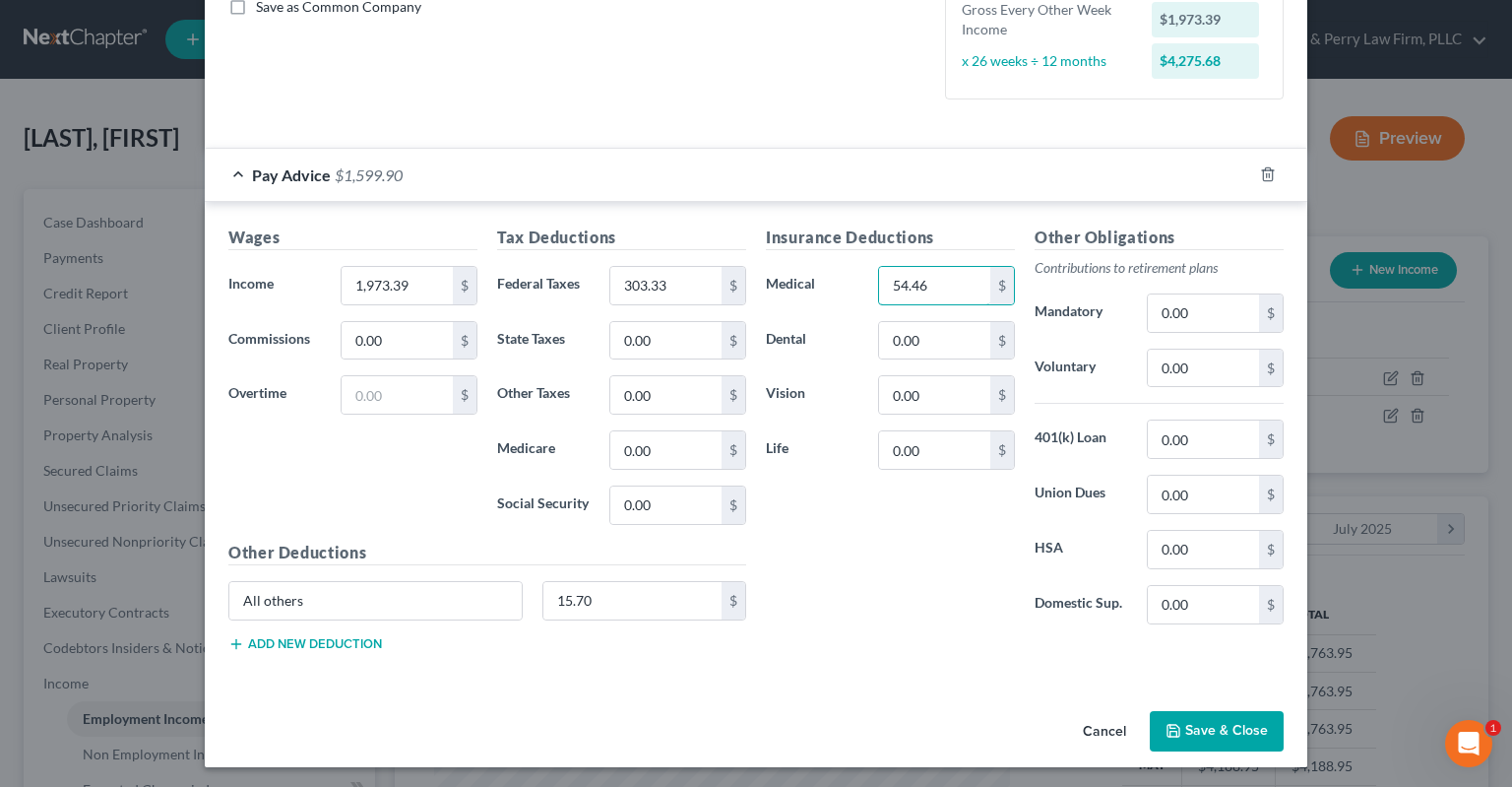 type on "54.46" 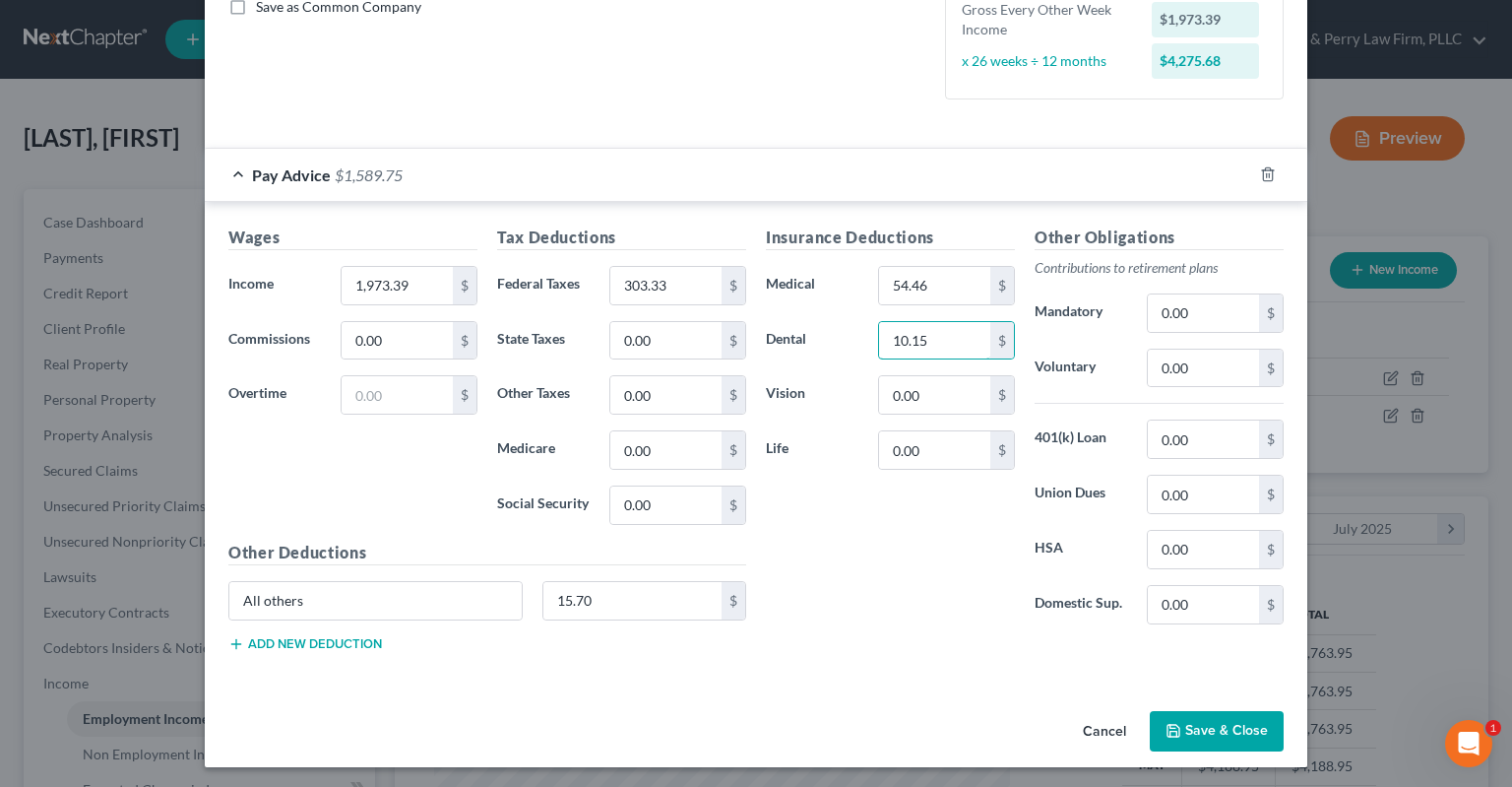 type on "10.15" 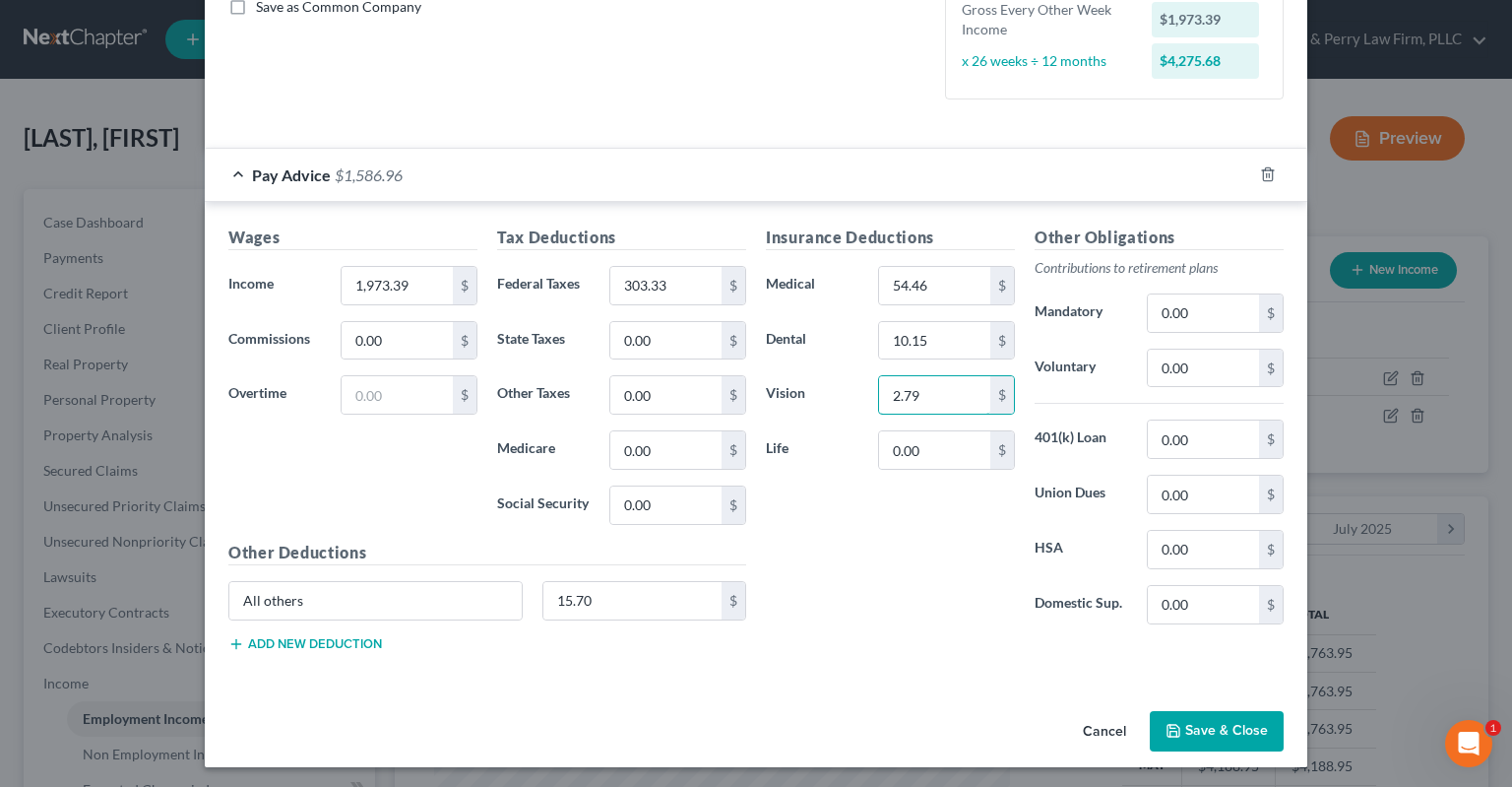 type on "2.79" 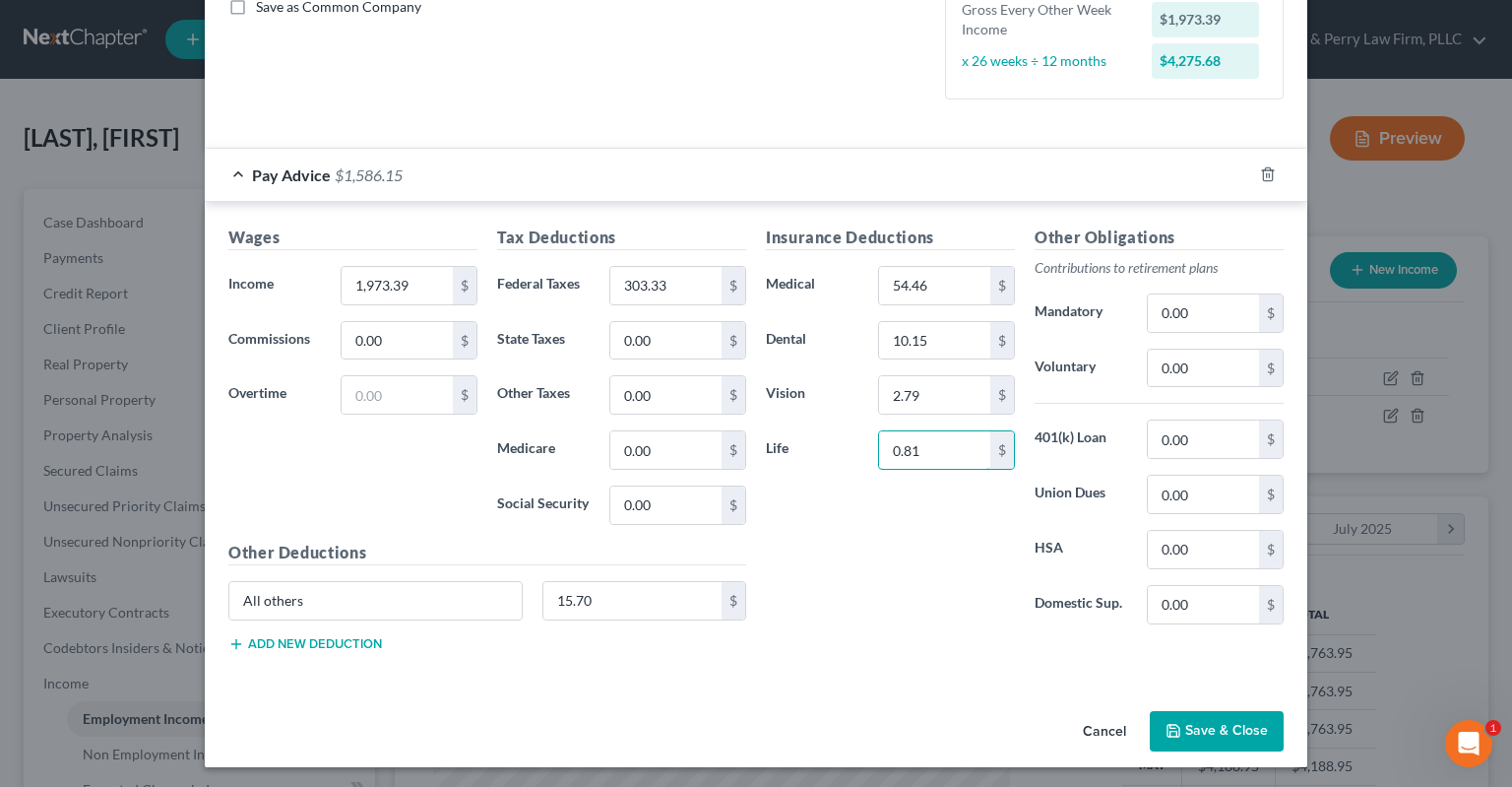 type on "0.81" 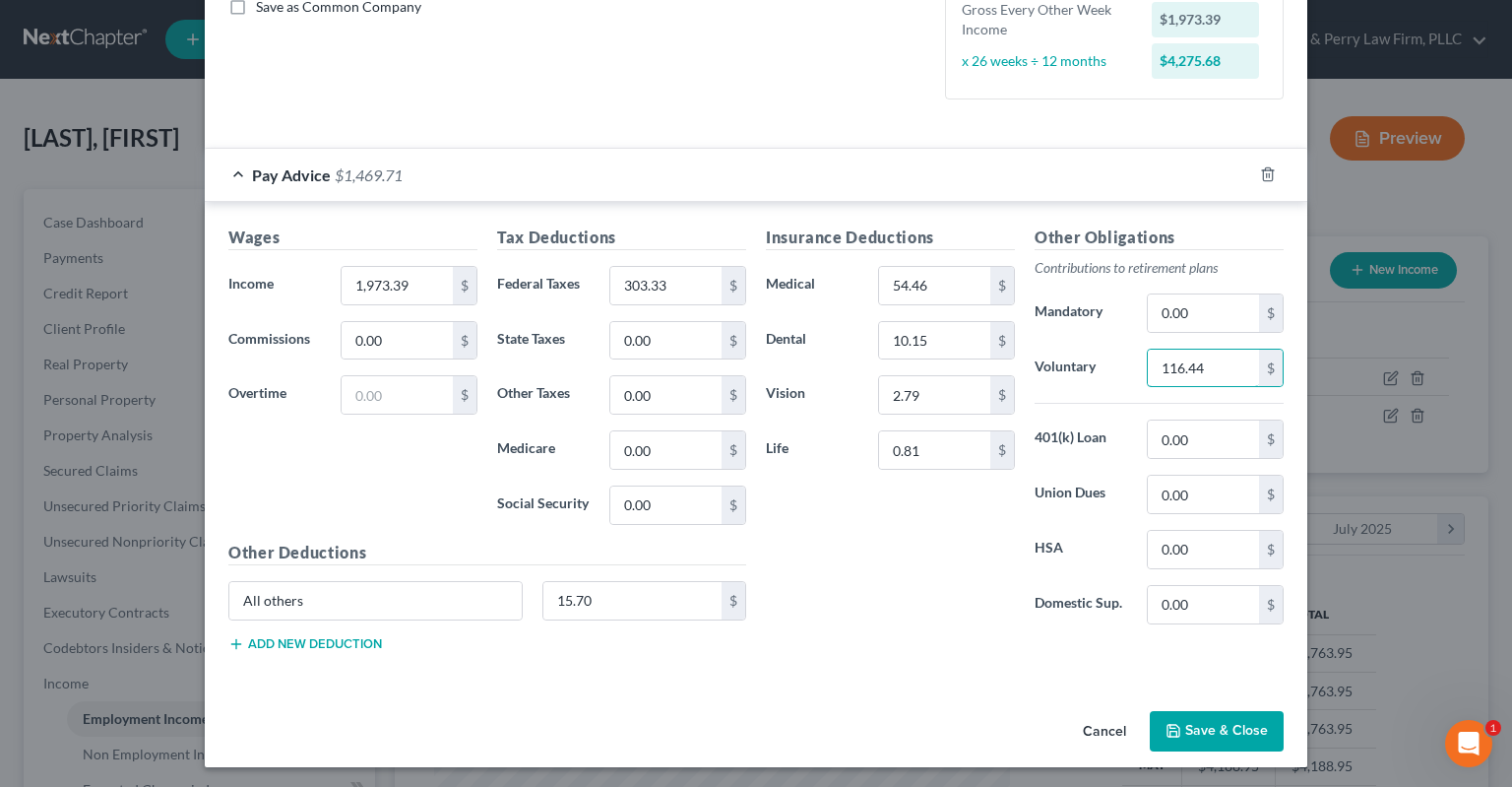 type on "116.44" 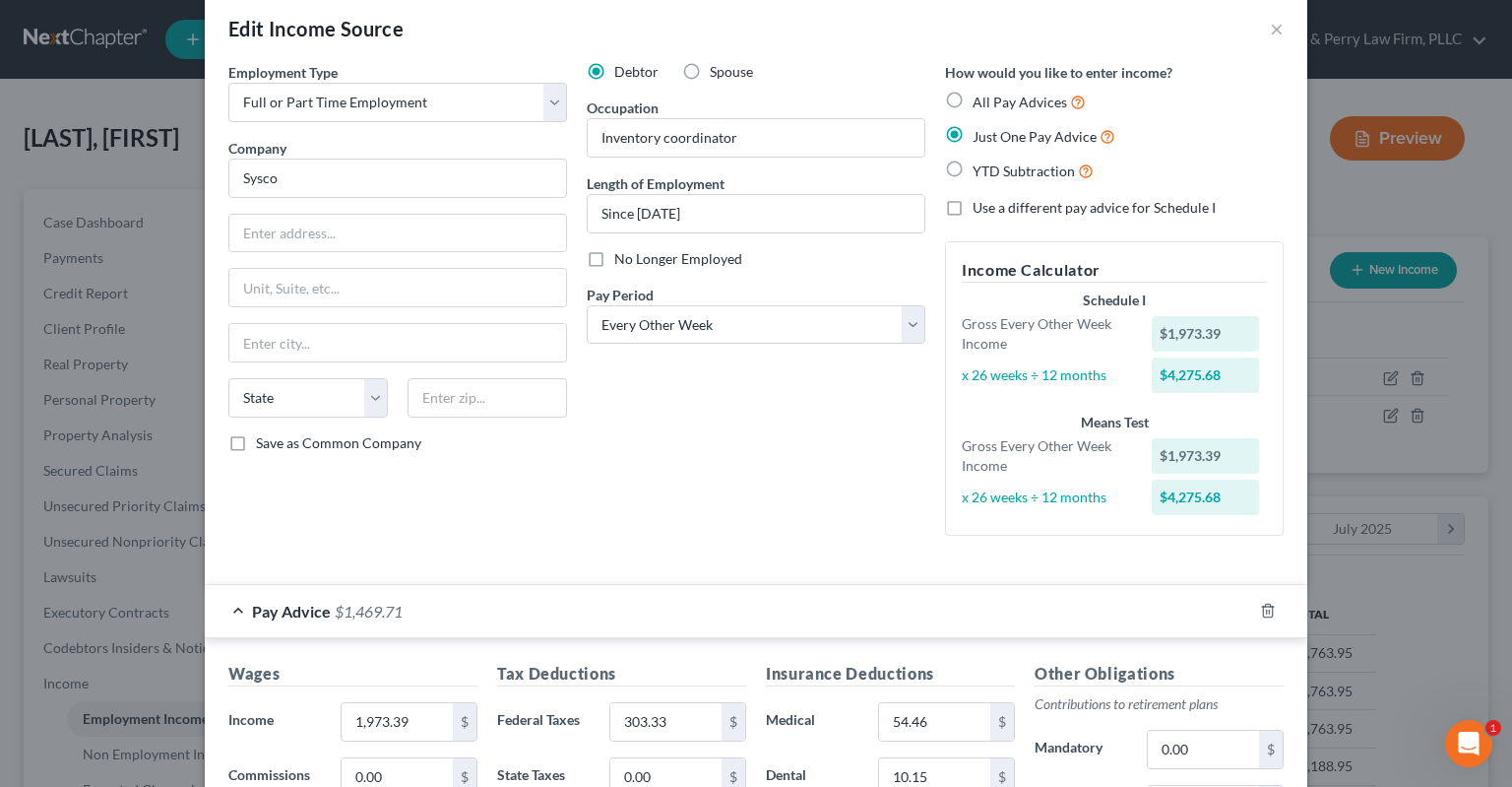 scroll, scrollTop: 0, scrollLeft: 0, axis: both 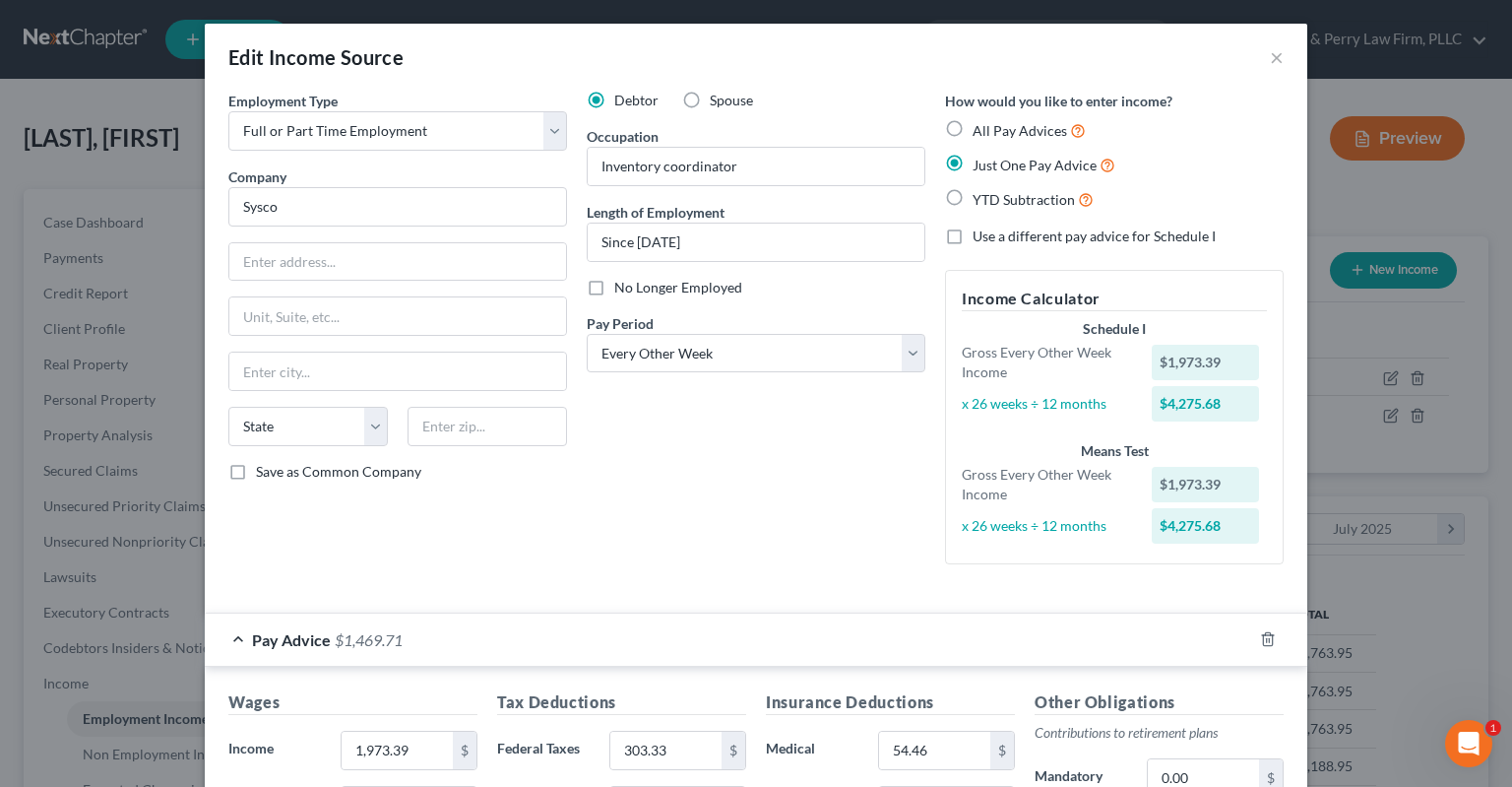click on "Use a different pay advice for Schedule I" at bounding box center (1094, 236) 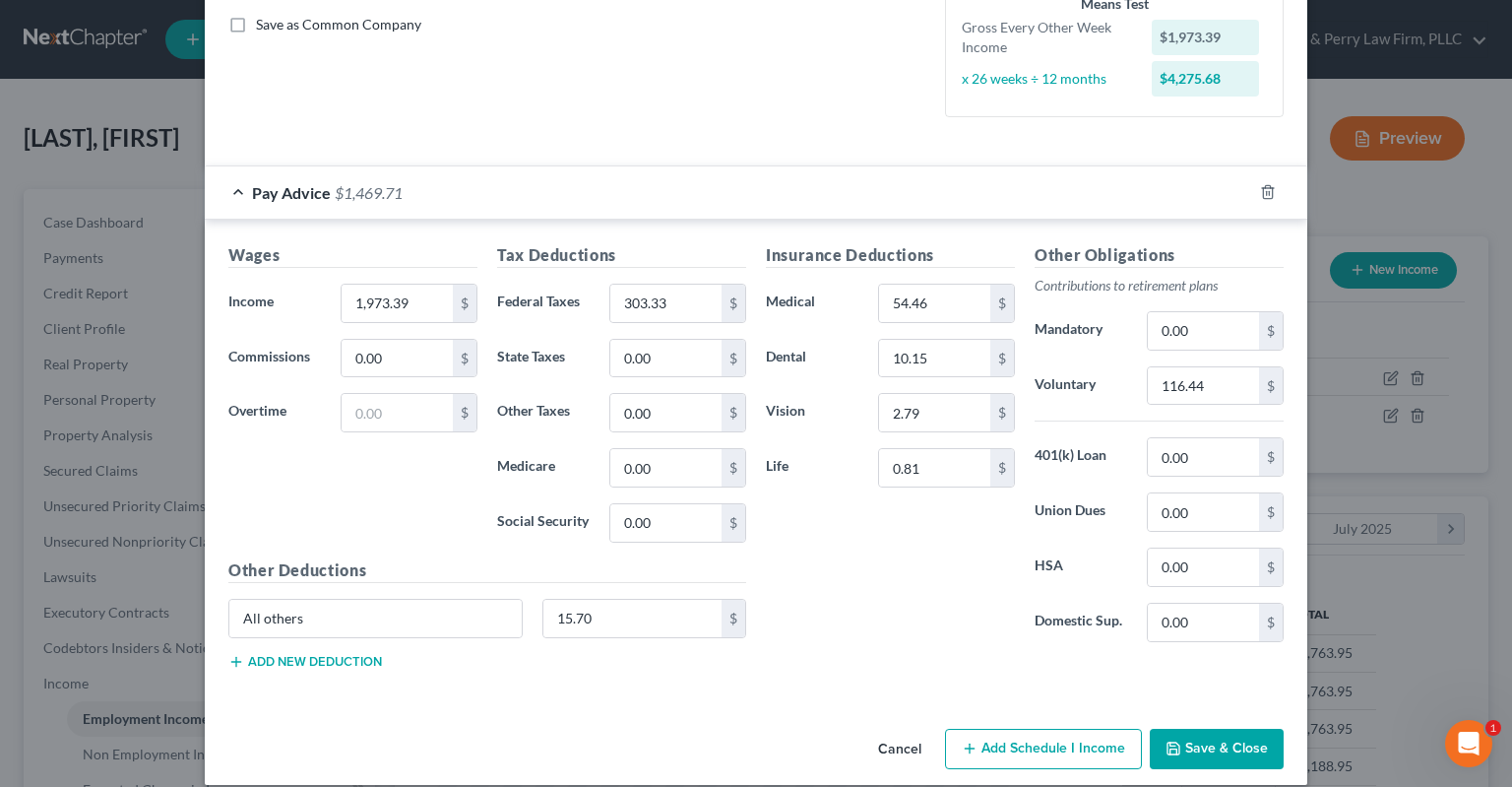 scroll, scrollTop: 465, scrollLeft: 0, axis: vertical 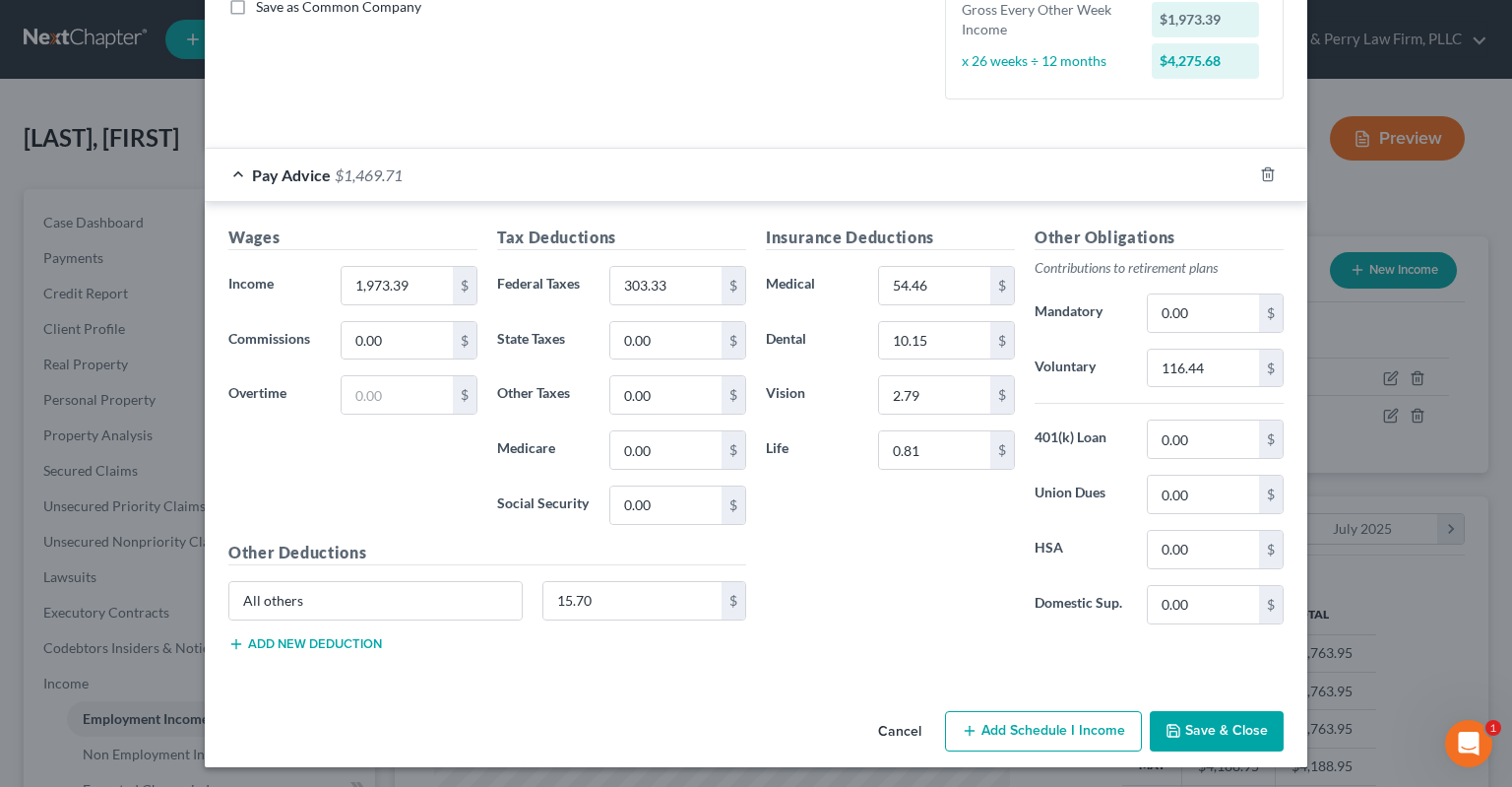 click on "Add Schedule I Income" at bounding box center (1043, 732) 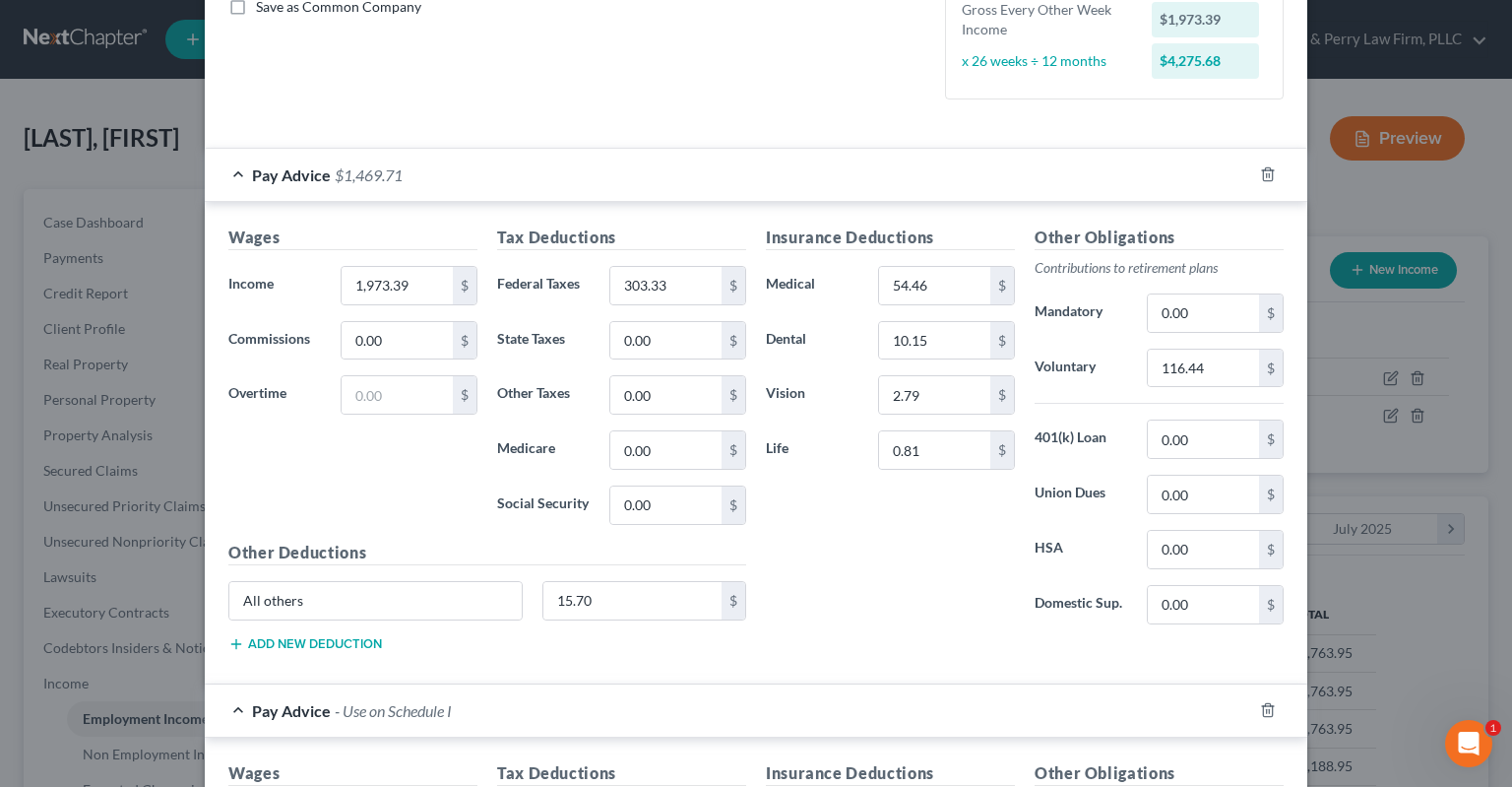scroll, scrollTop: 762, scrollLeft: 0, axis: vertical 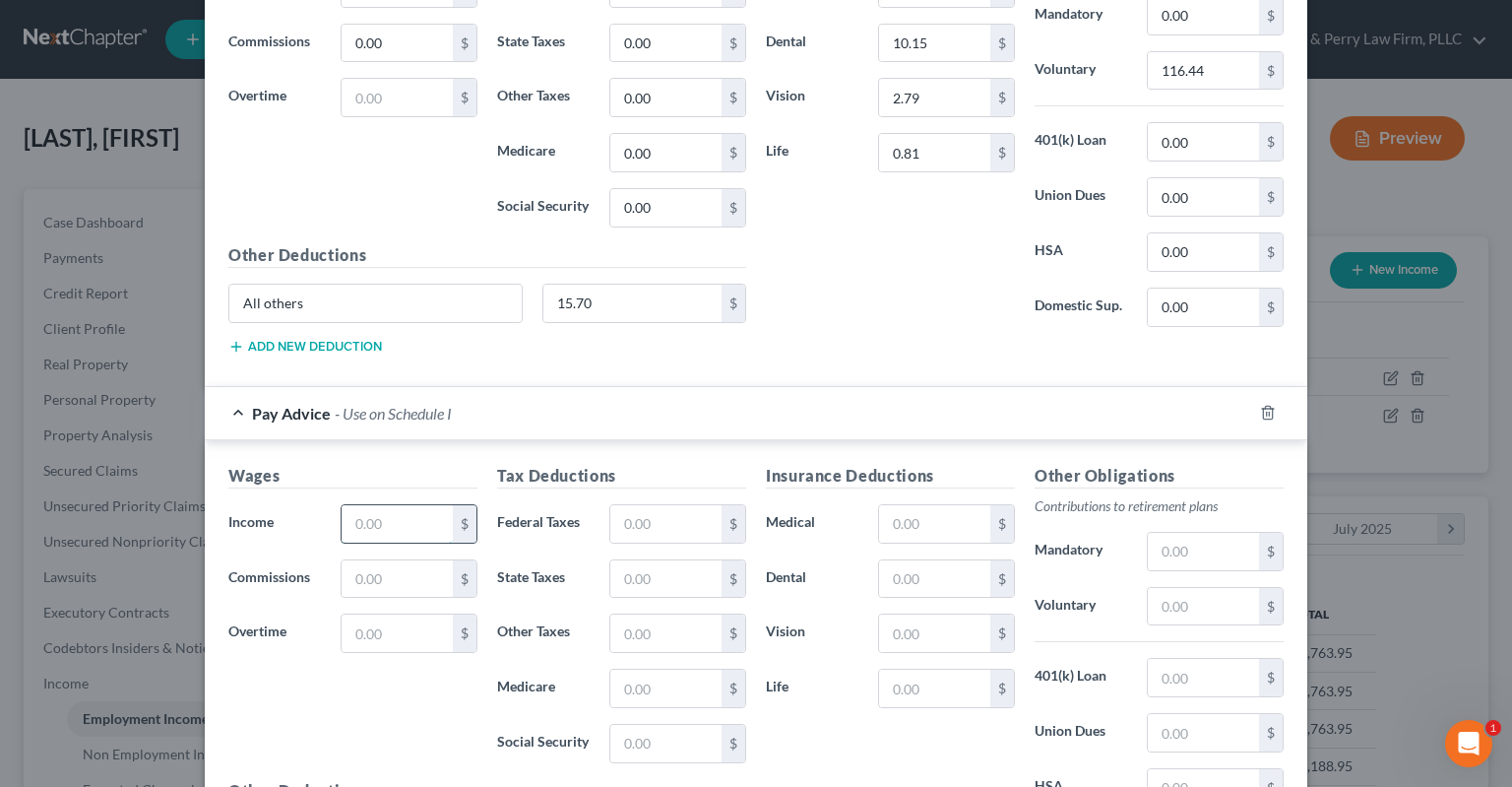 click at bounding box center (397, 524) 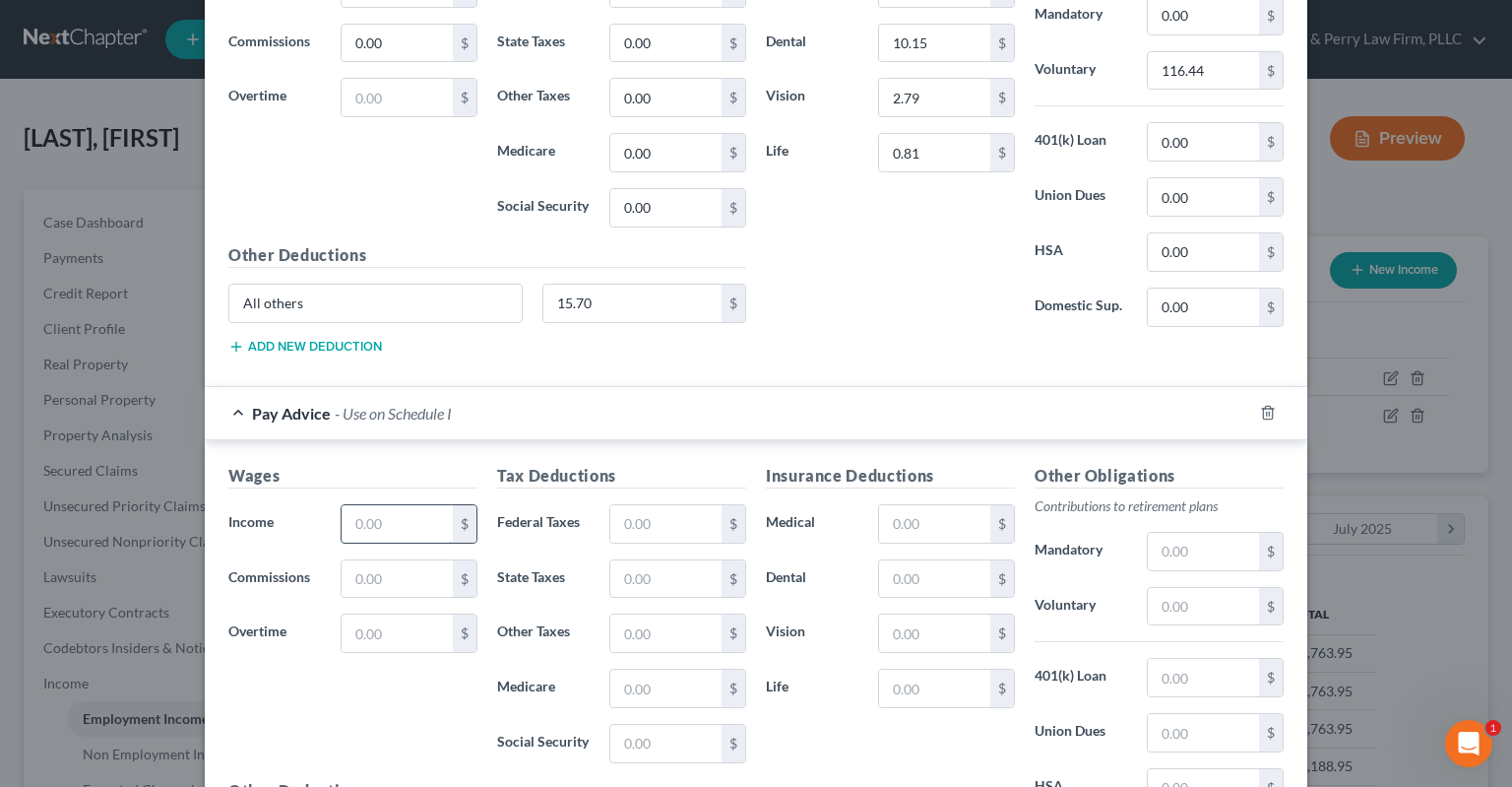 click at bounding box center (397, 524) 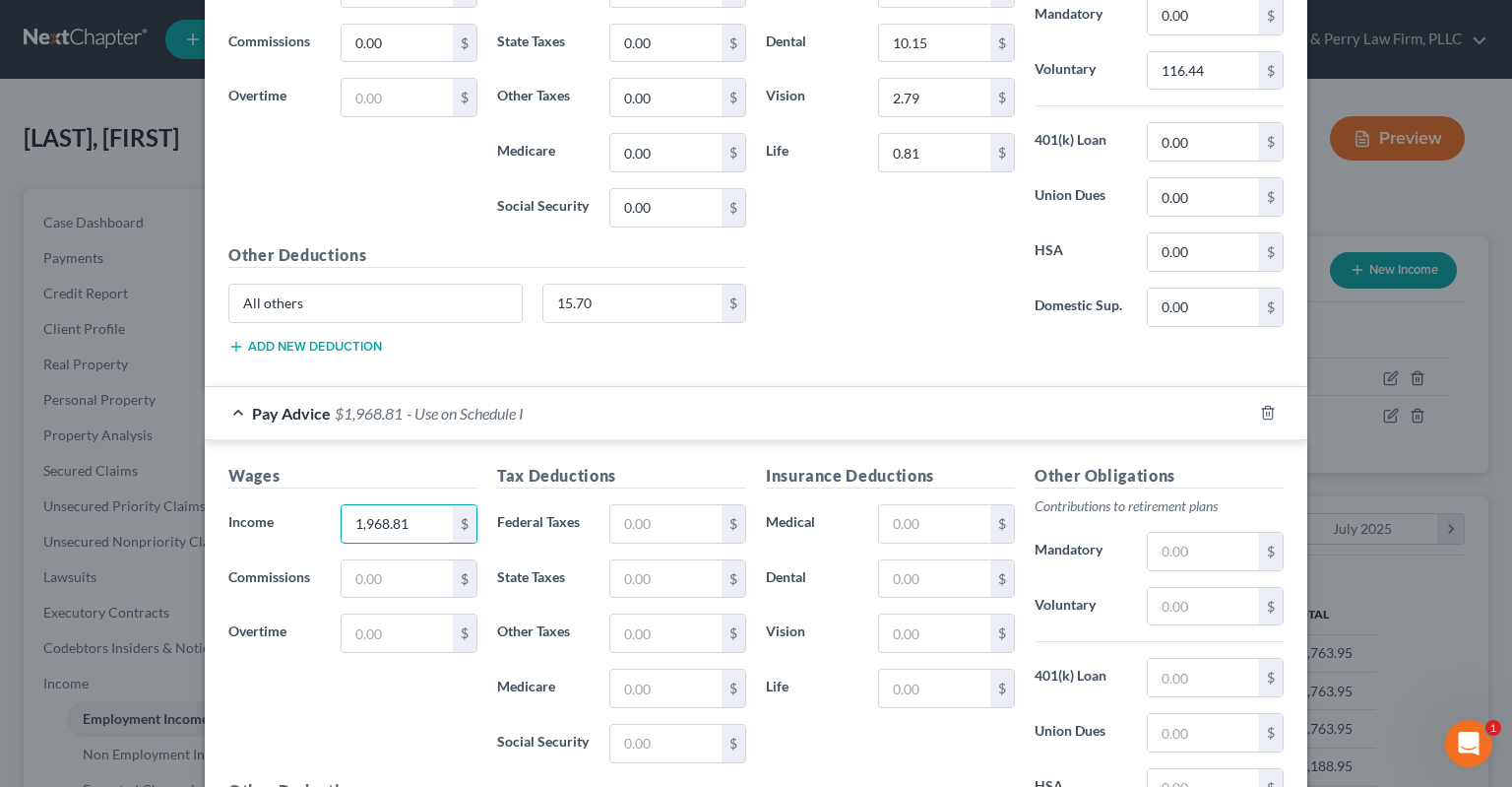 type on "1,968.81" 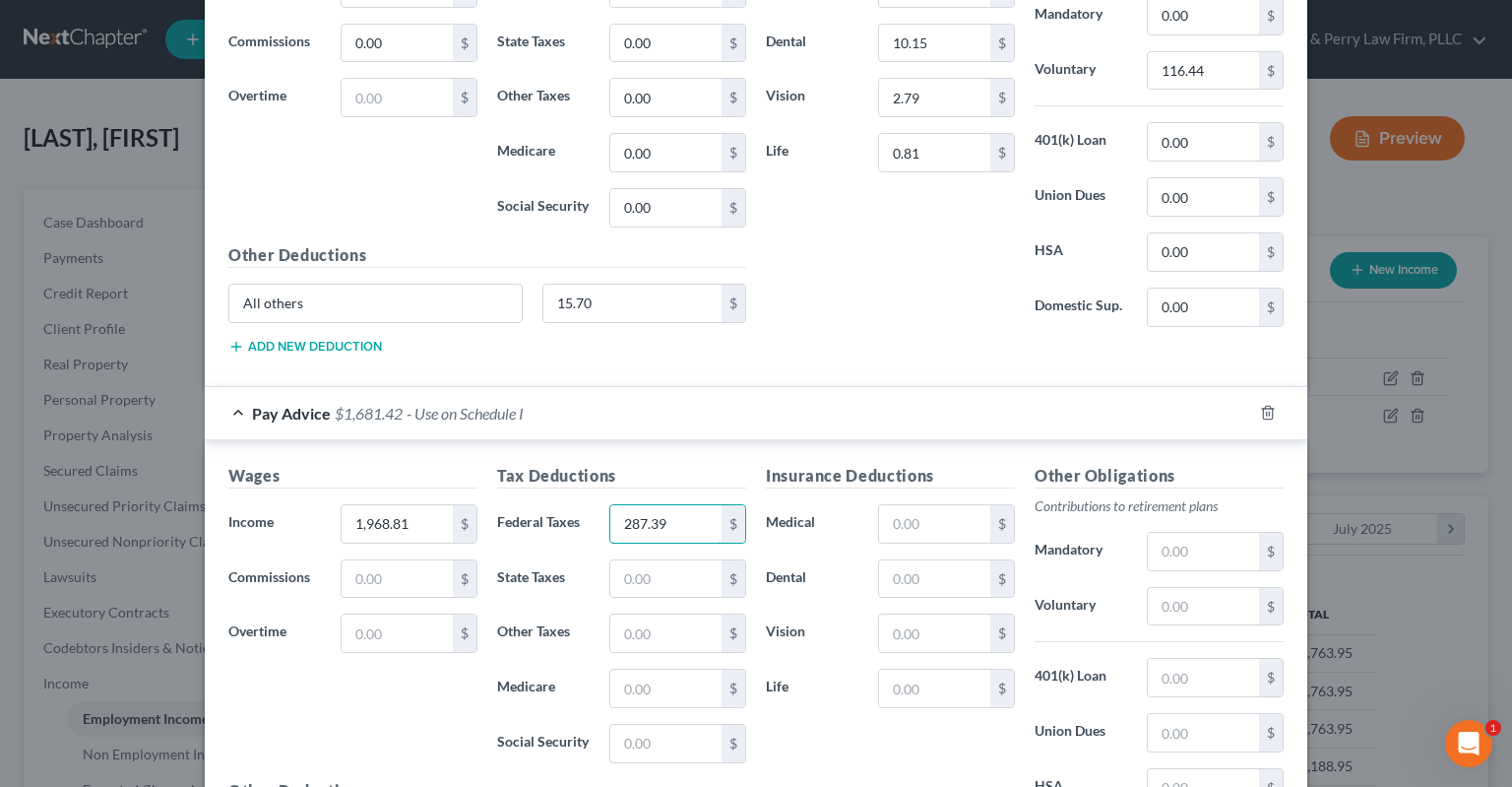 type on "287.39" 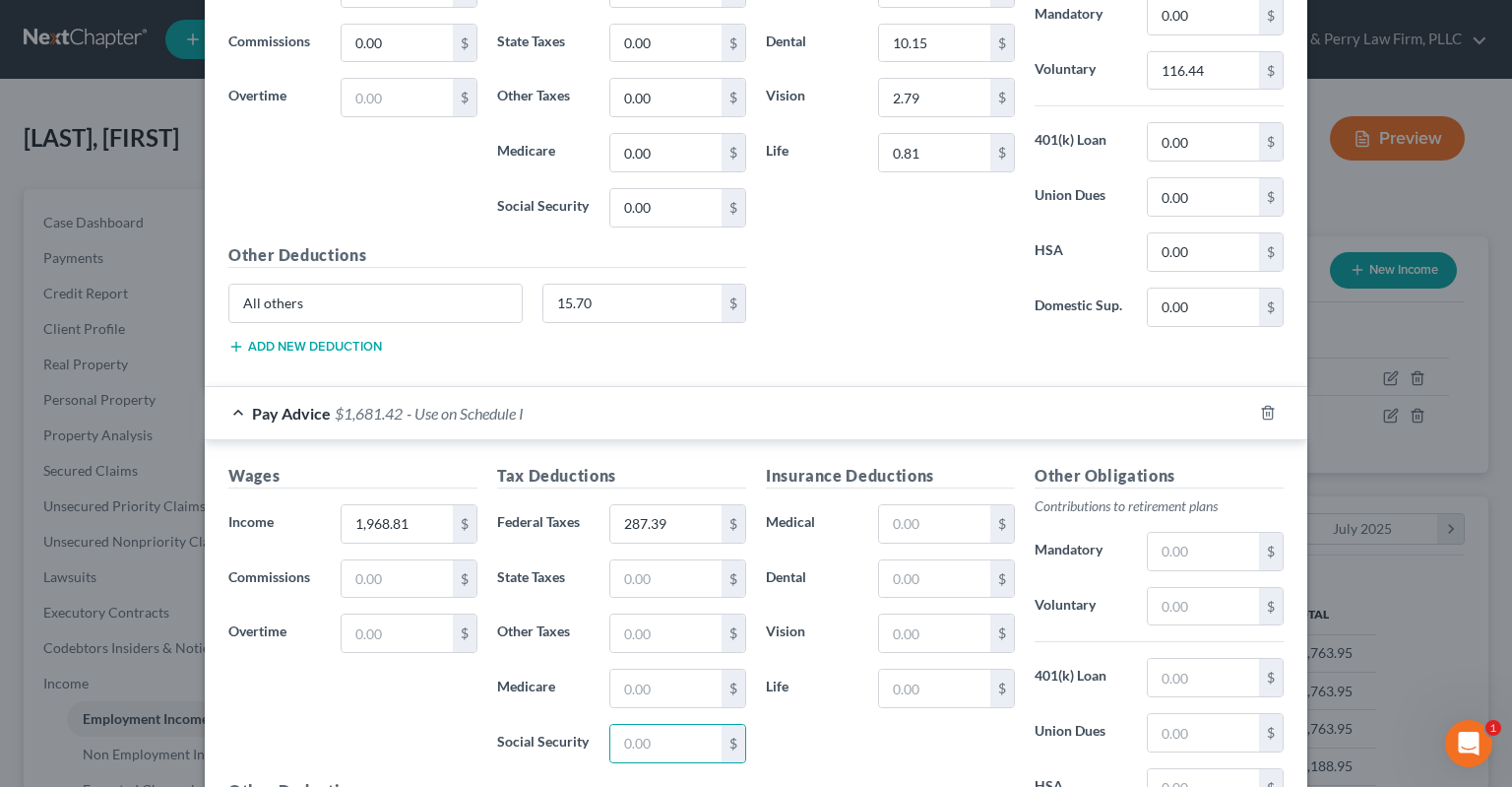 scroll, scrollTop: 998, scrollLeft: 0, axis: vertical 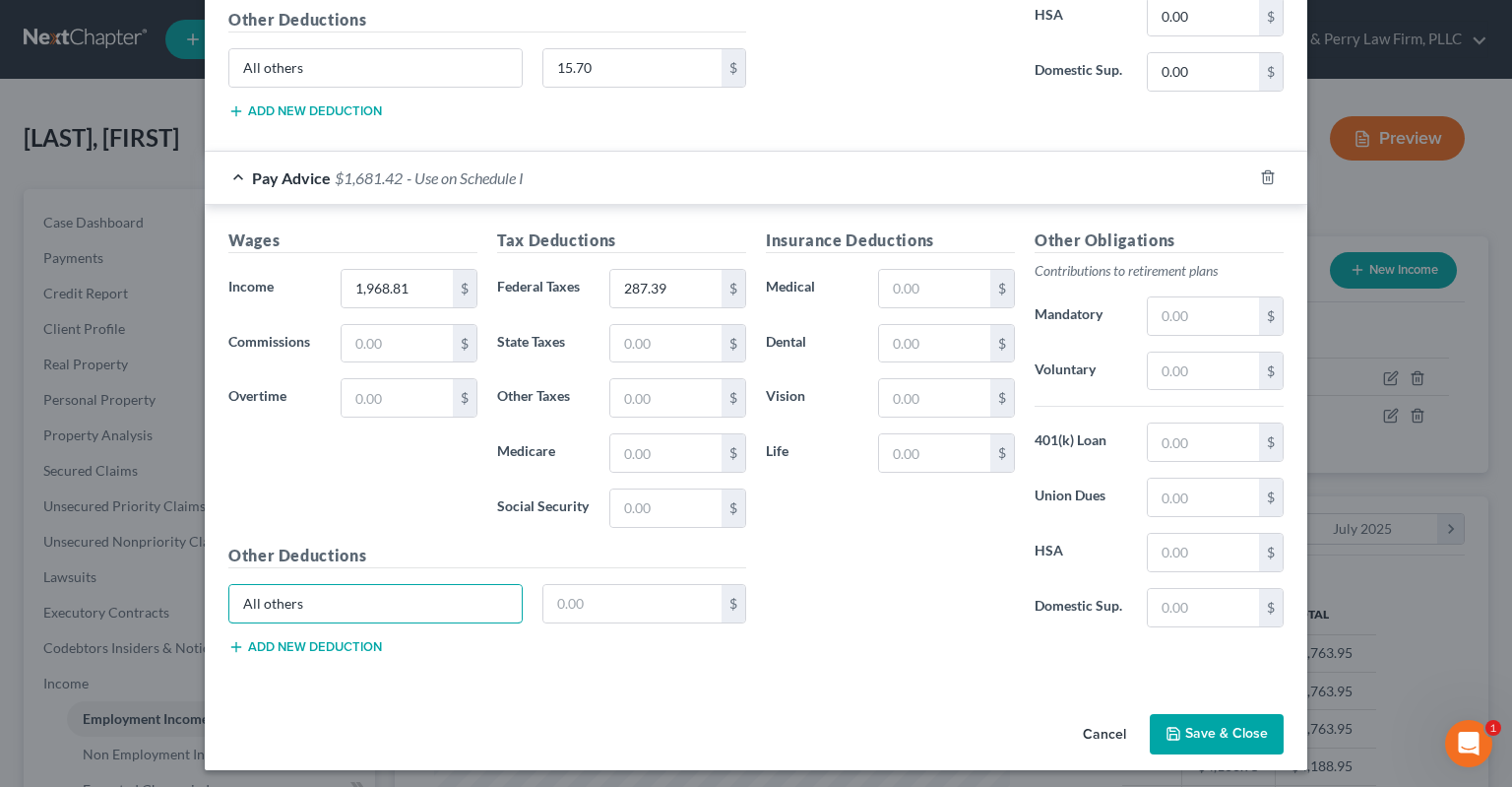 type on "All others" 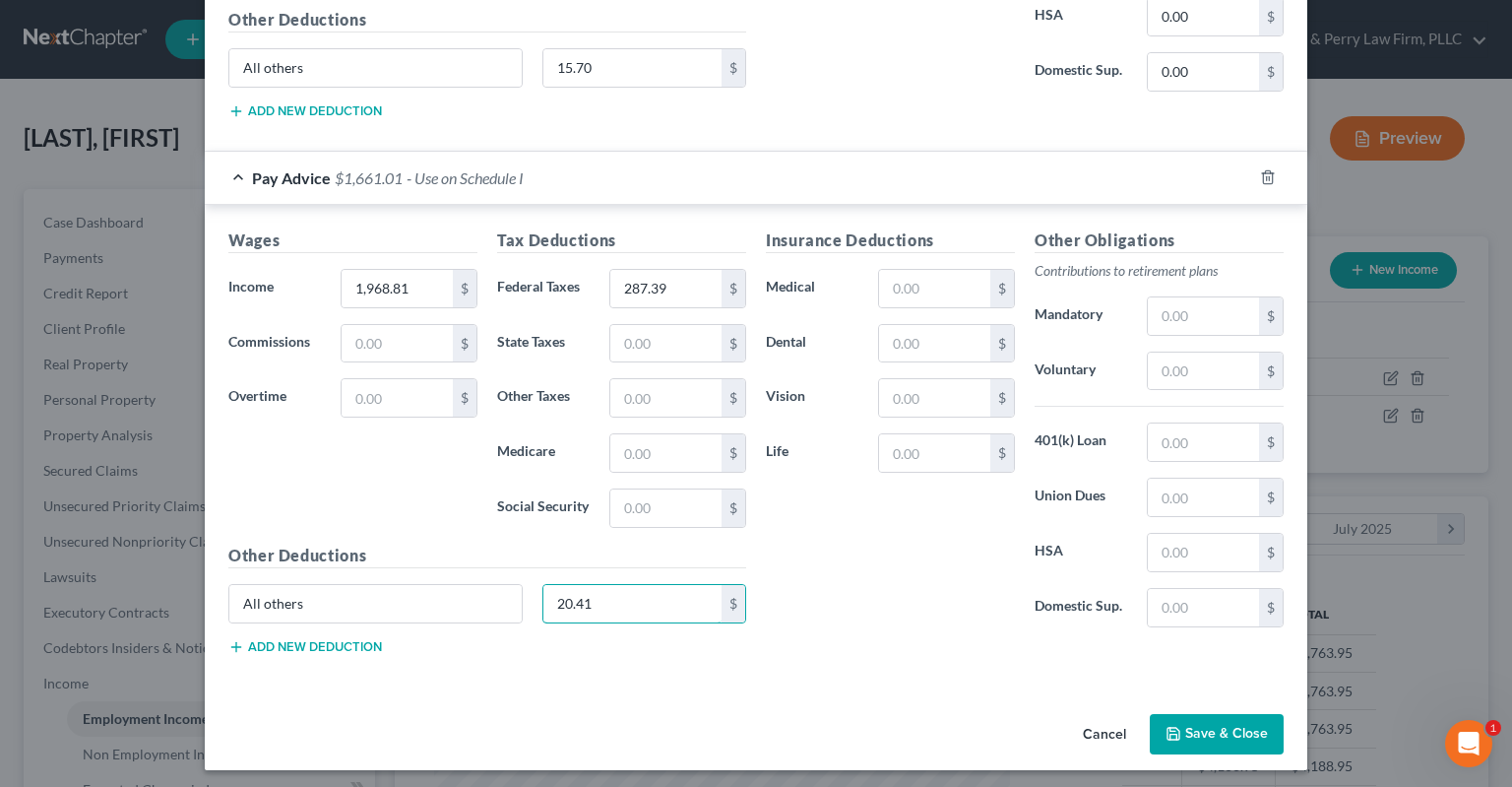 type on "20.41" 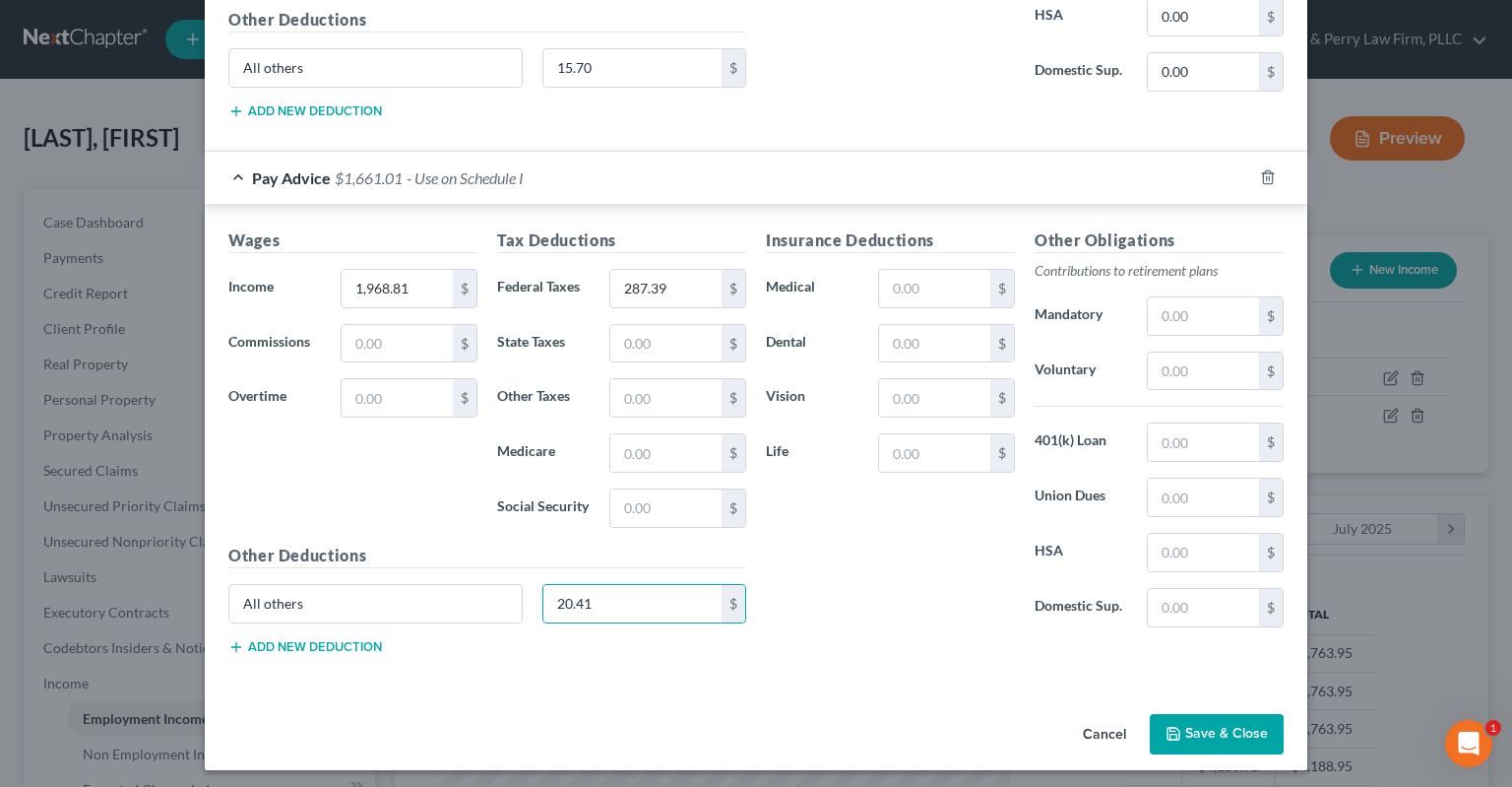 type 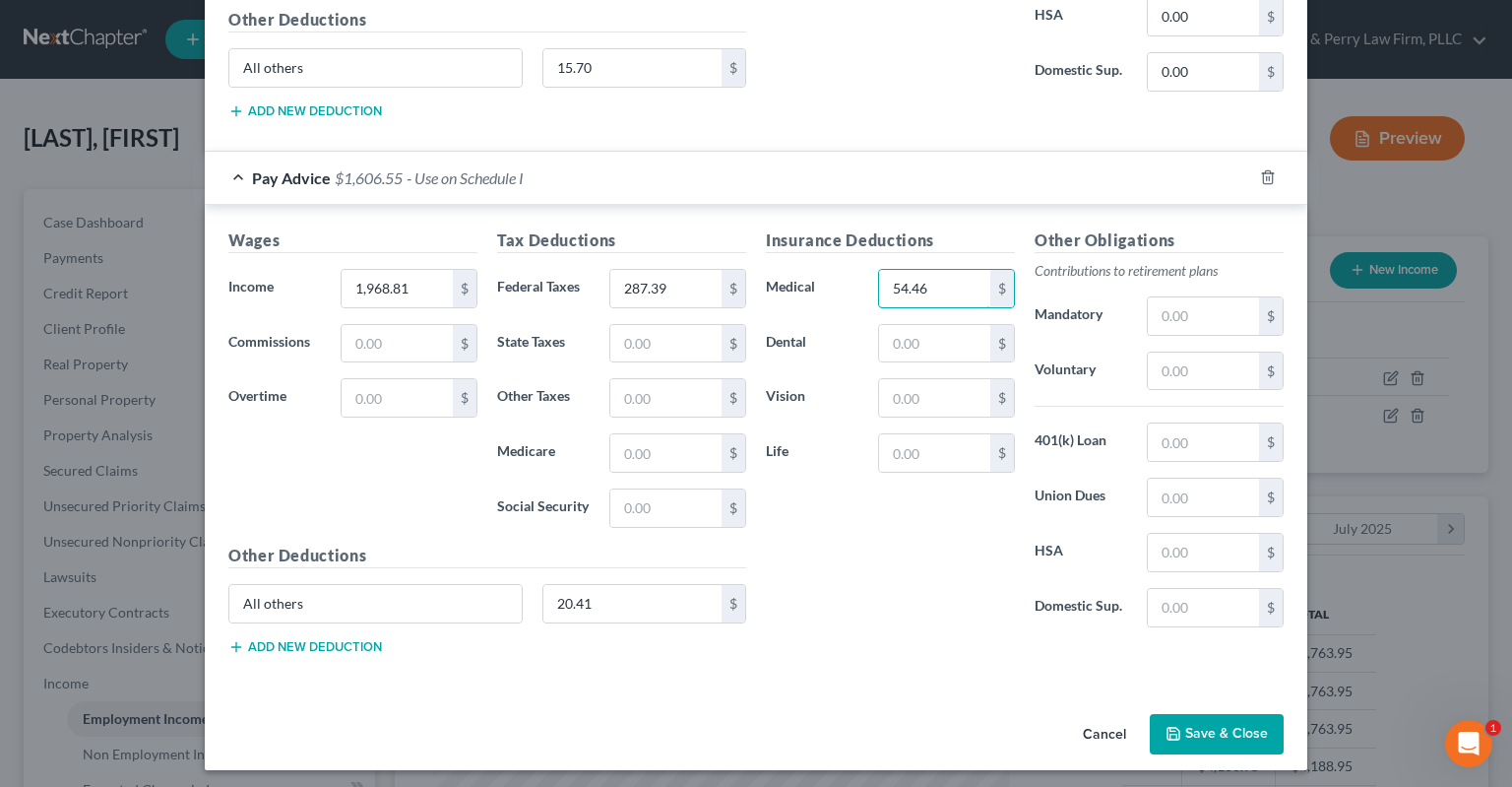 type on "54.46" 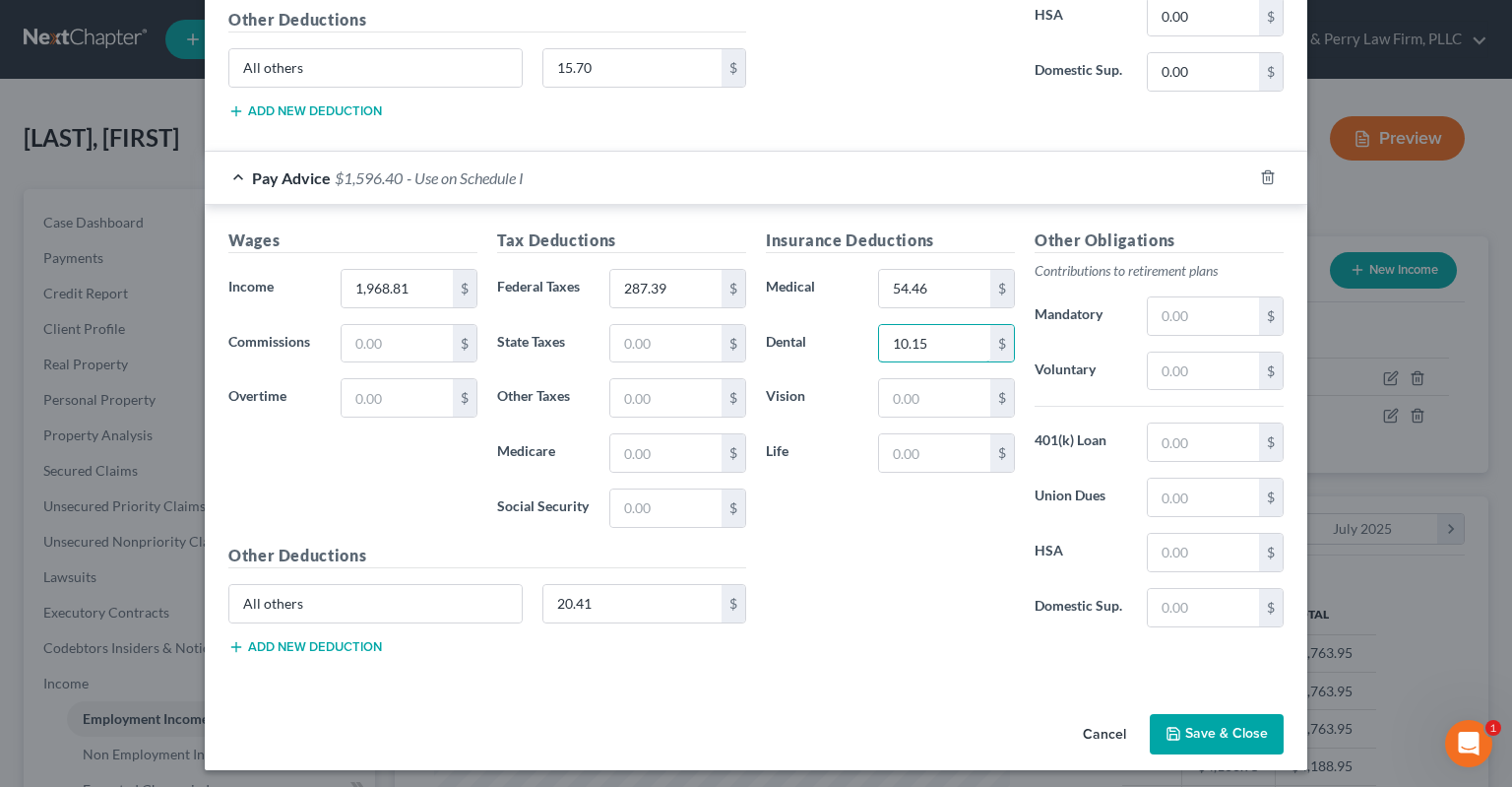 type on "10.15" 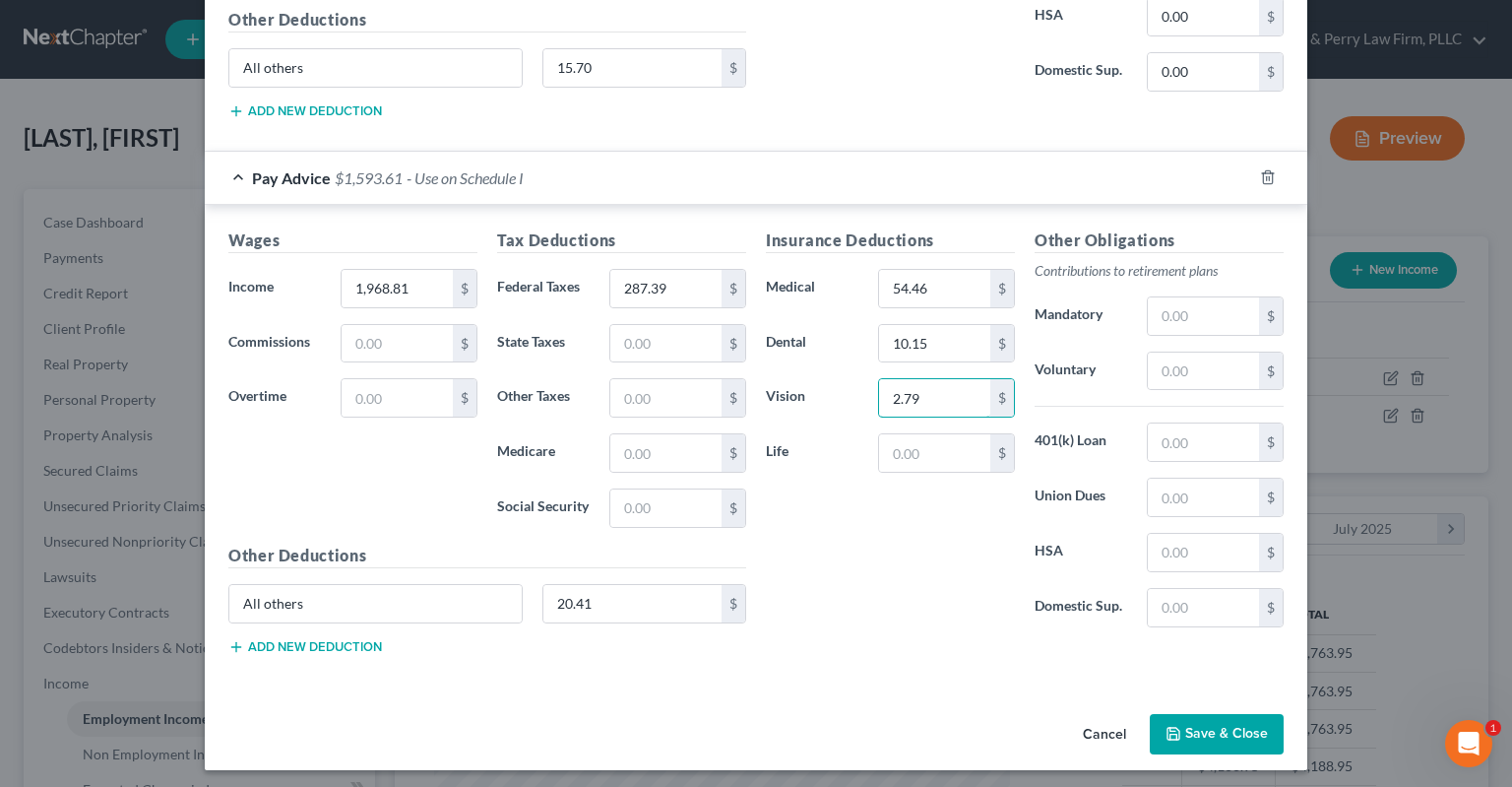 type on "2.79" 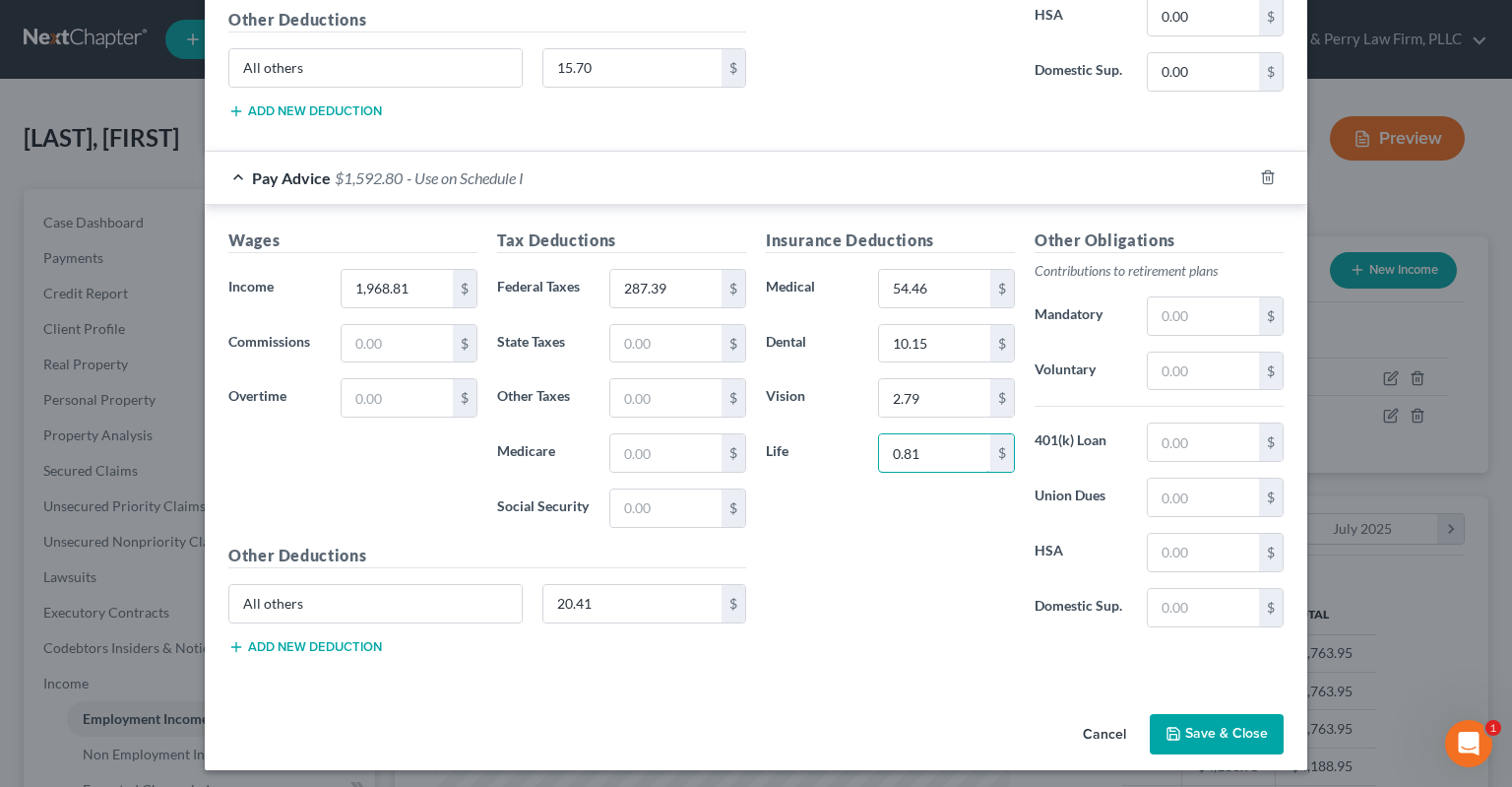 type on "0.81" 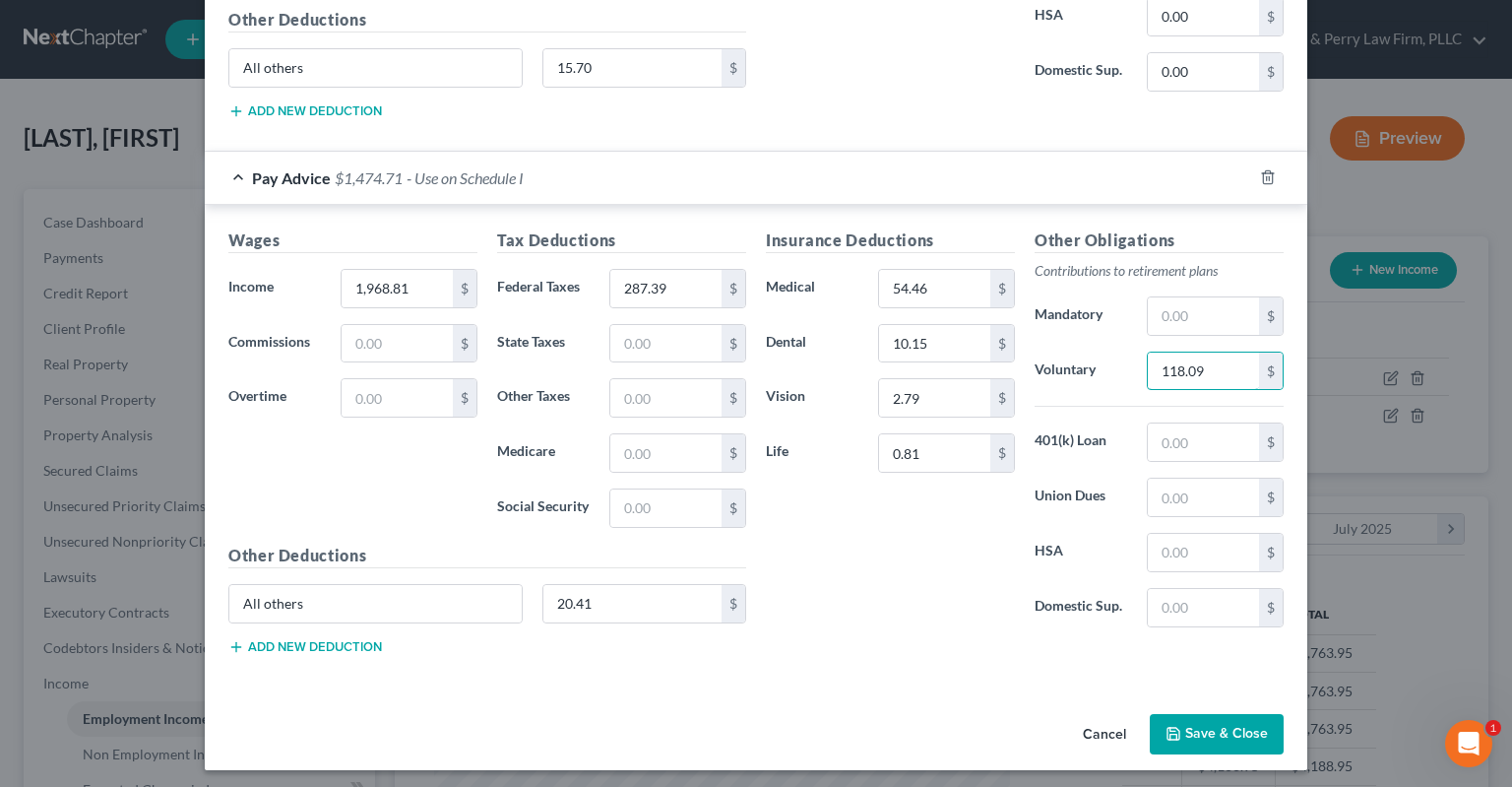 type on "118.09" 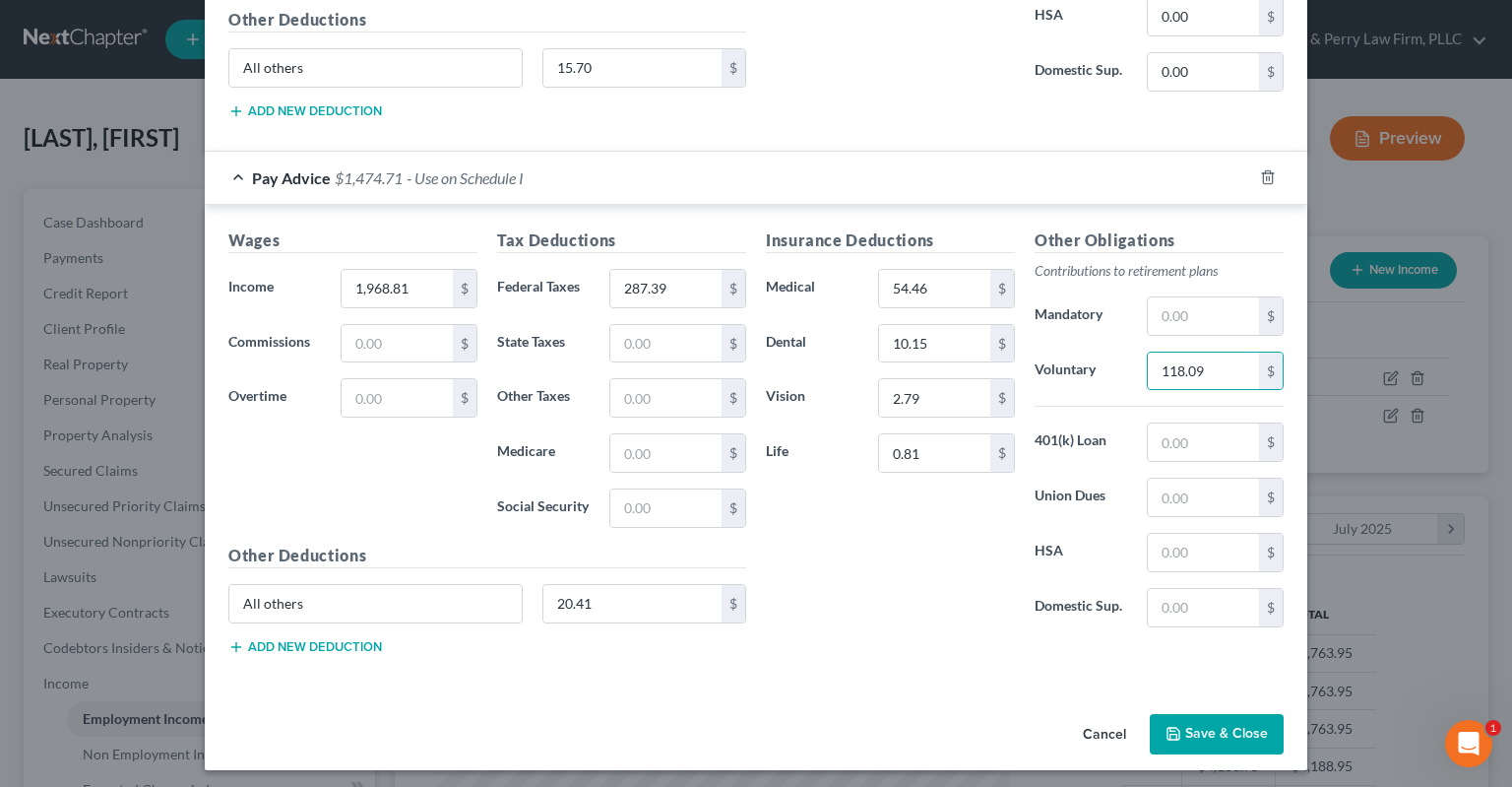 click on "Save & Close" at bounding box center (1217, 735) 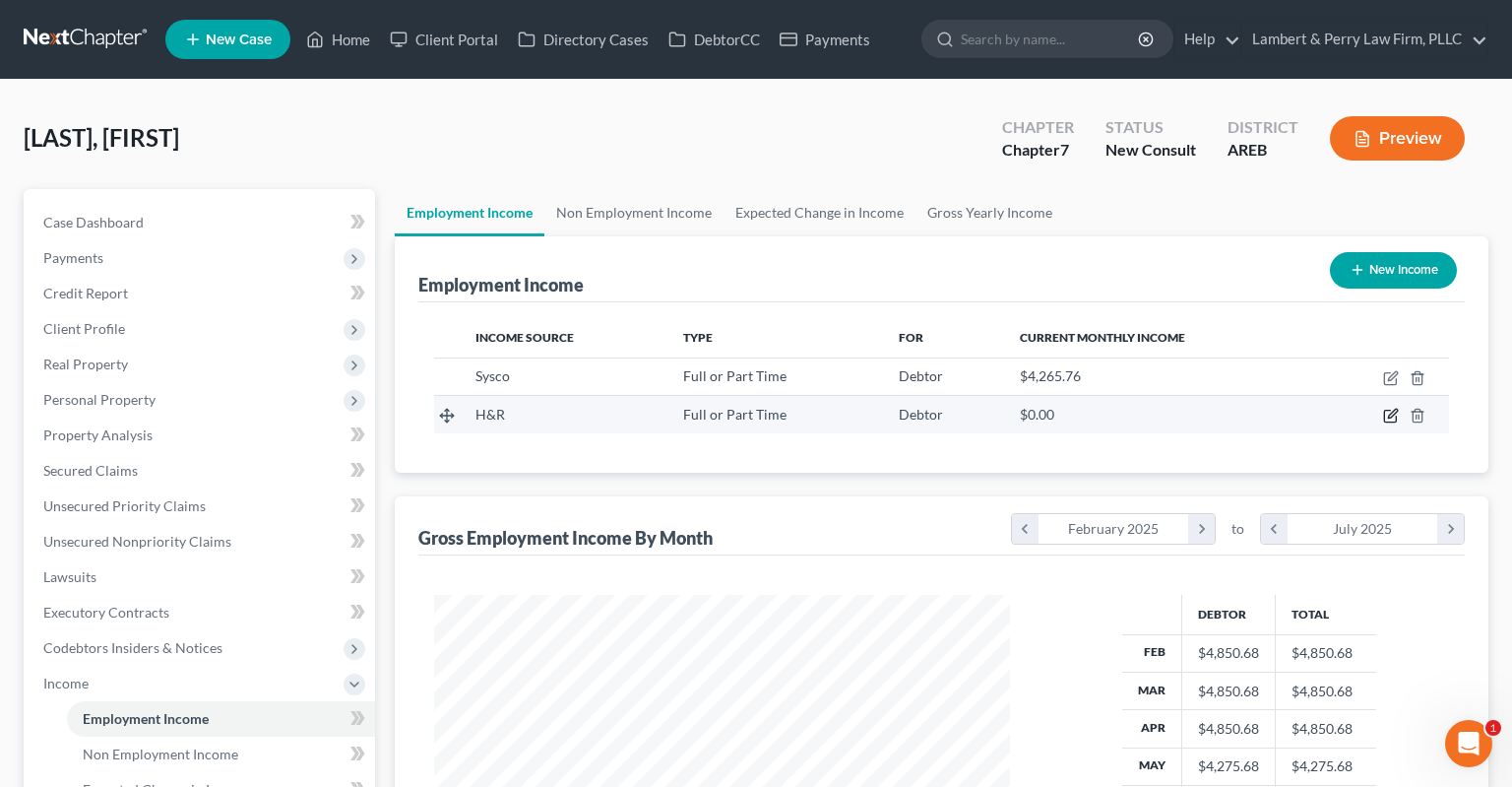 click 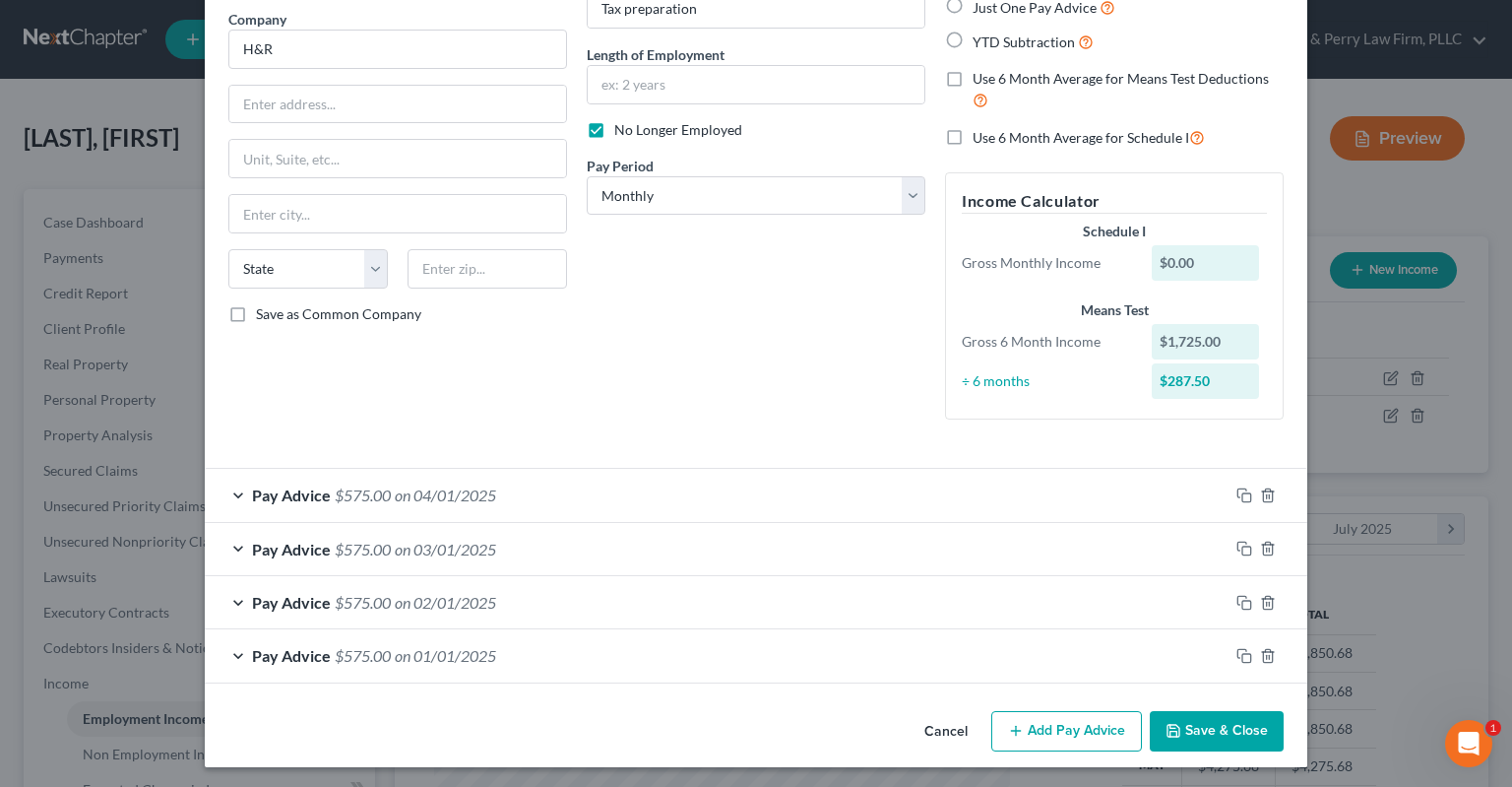 scroll, scrollTop: 160, scrollLeft: 0, axis: vertical 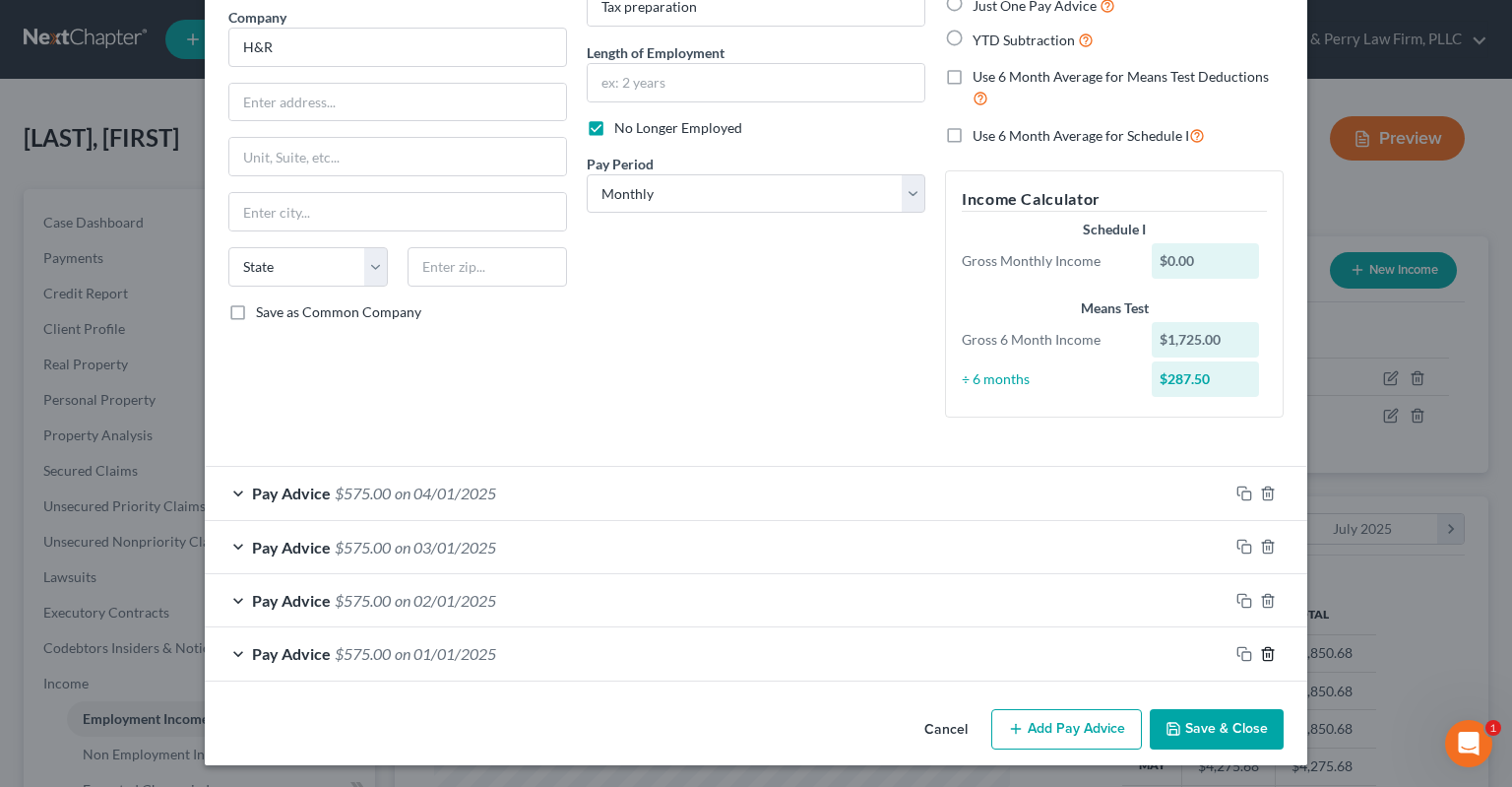 click 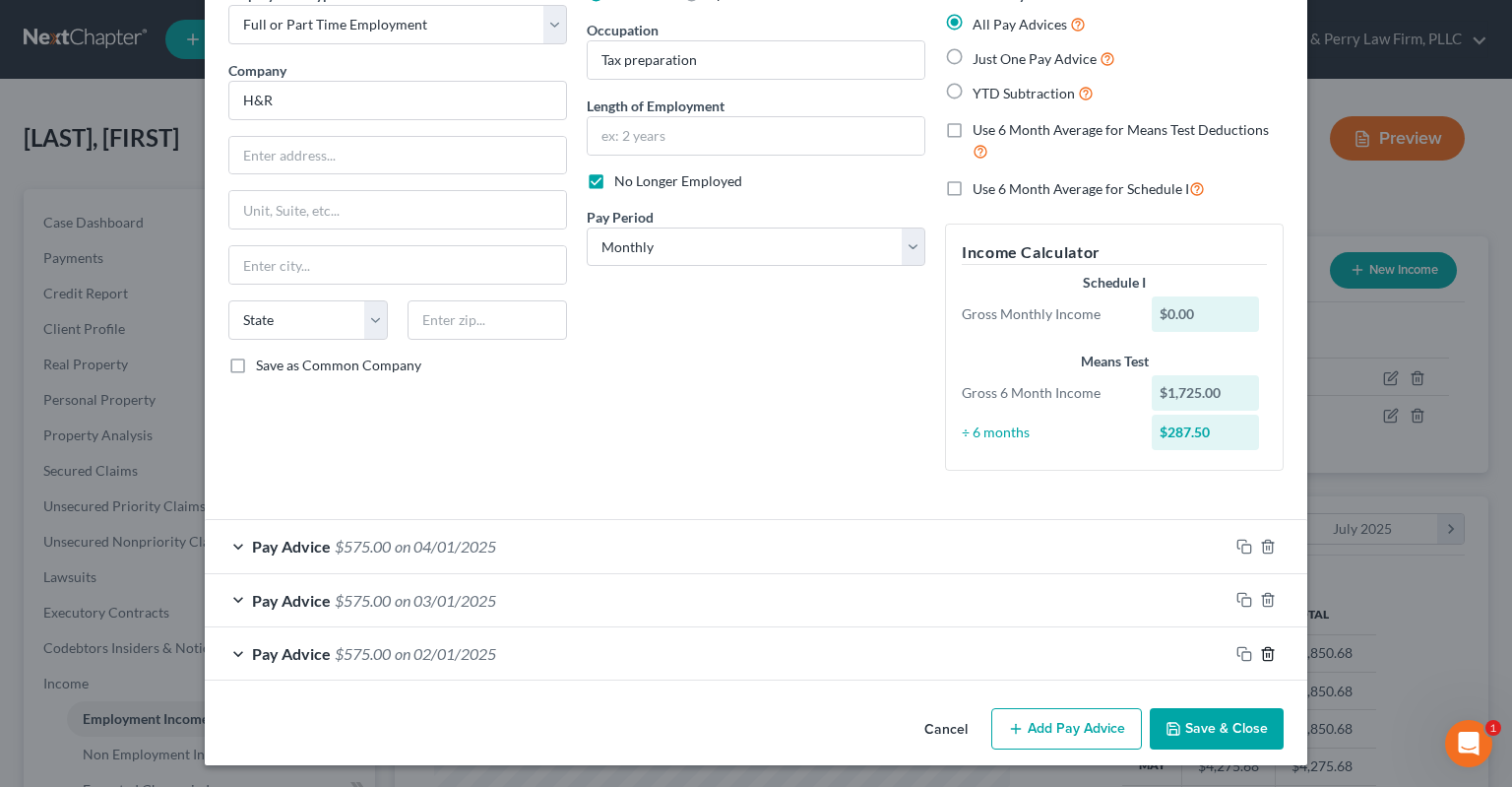 click 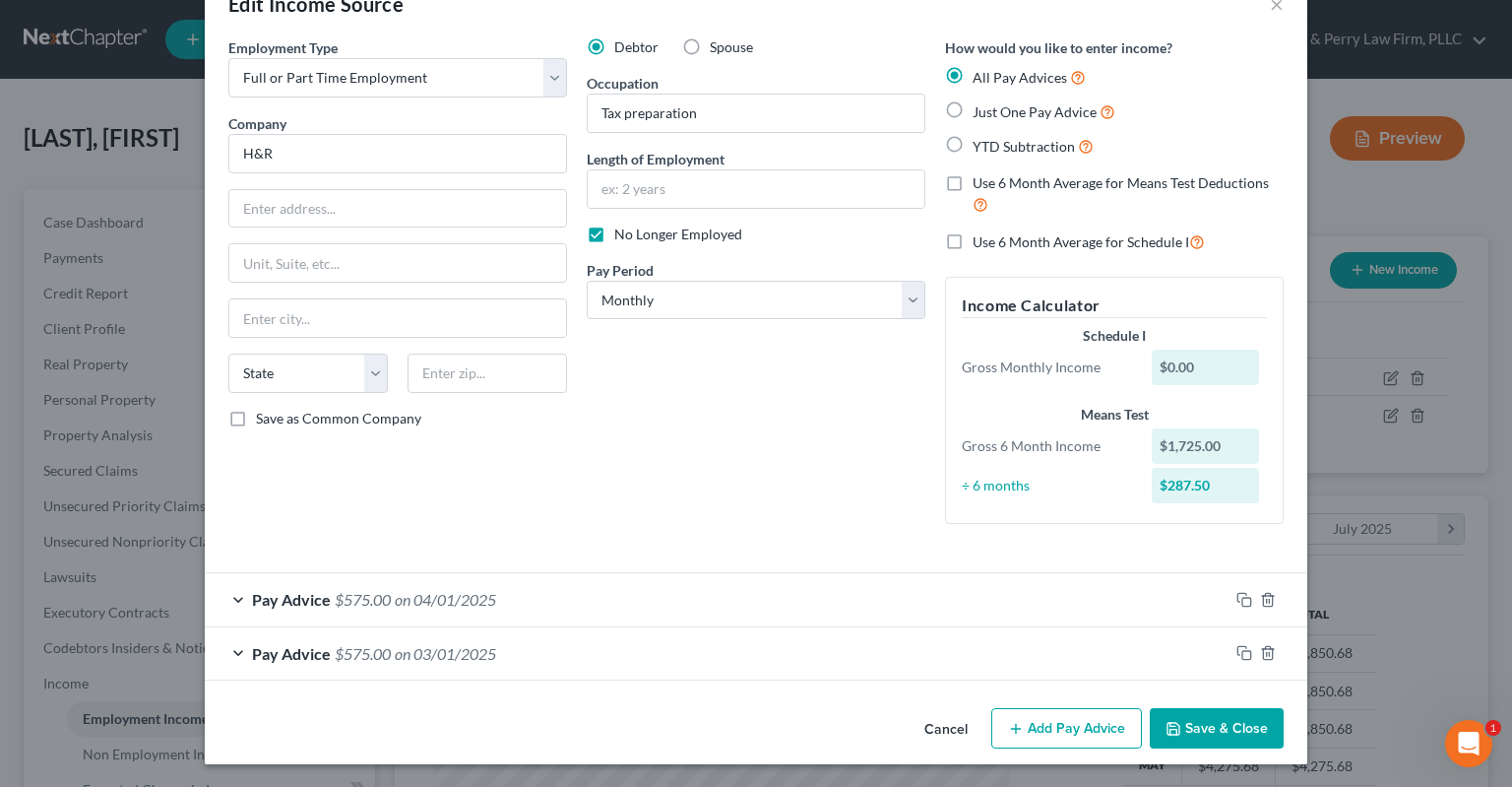 click at bounding box center (1268, 653) 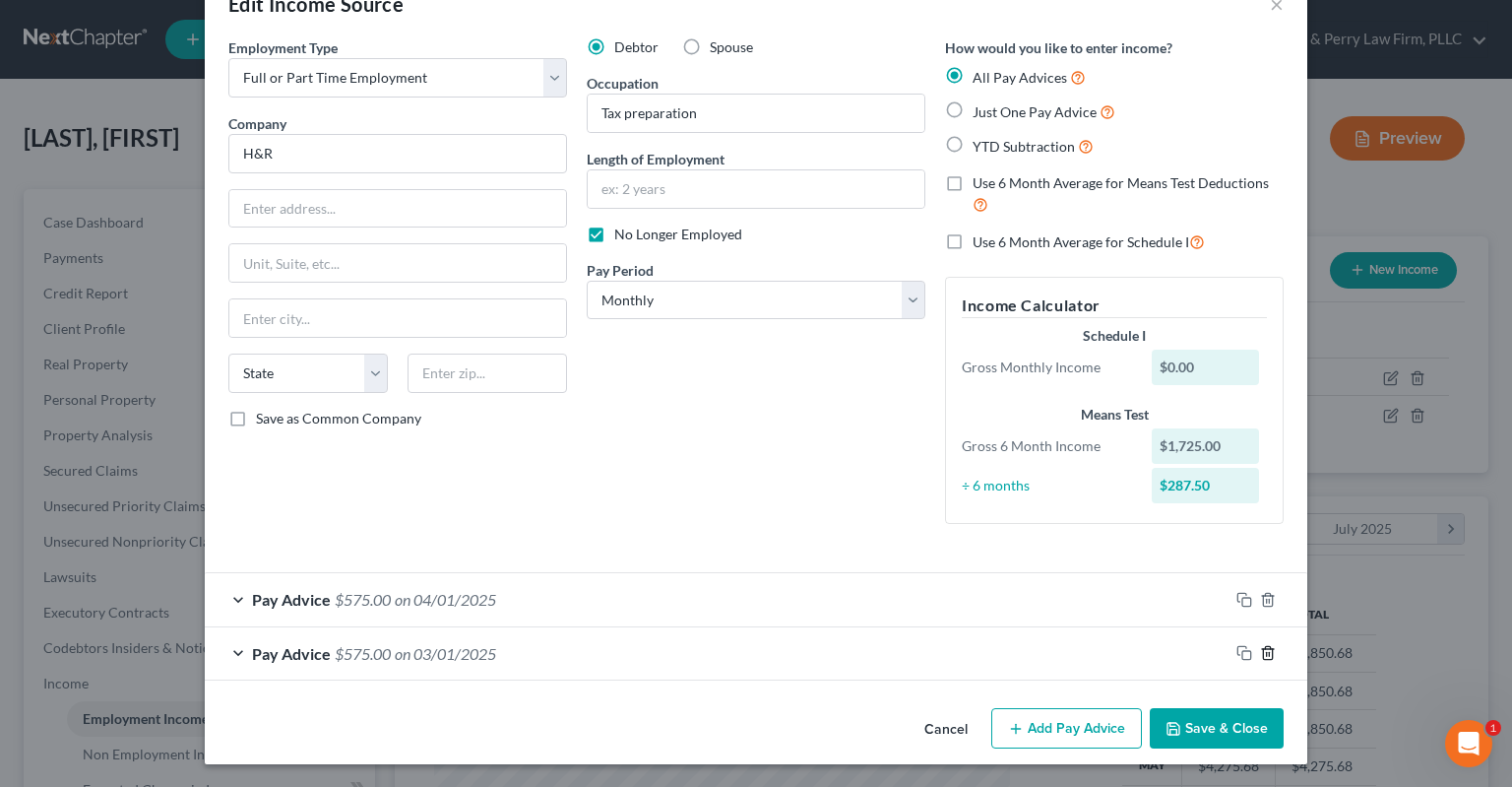 click 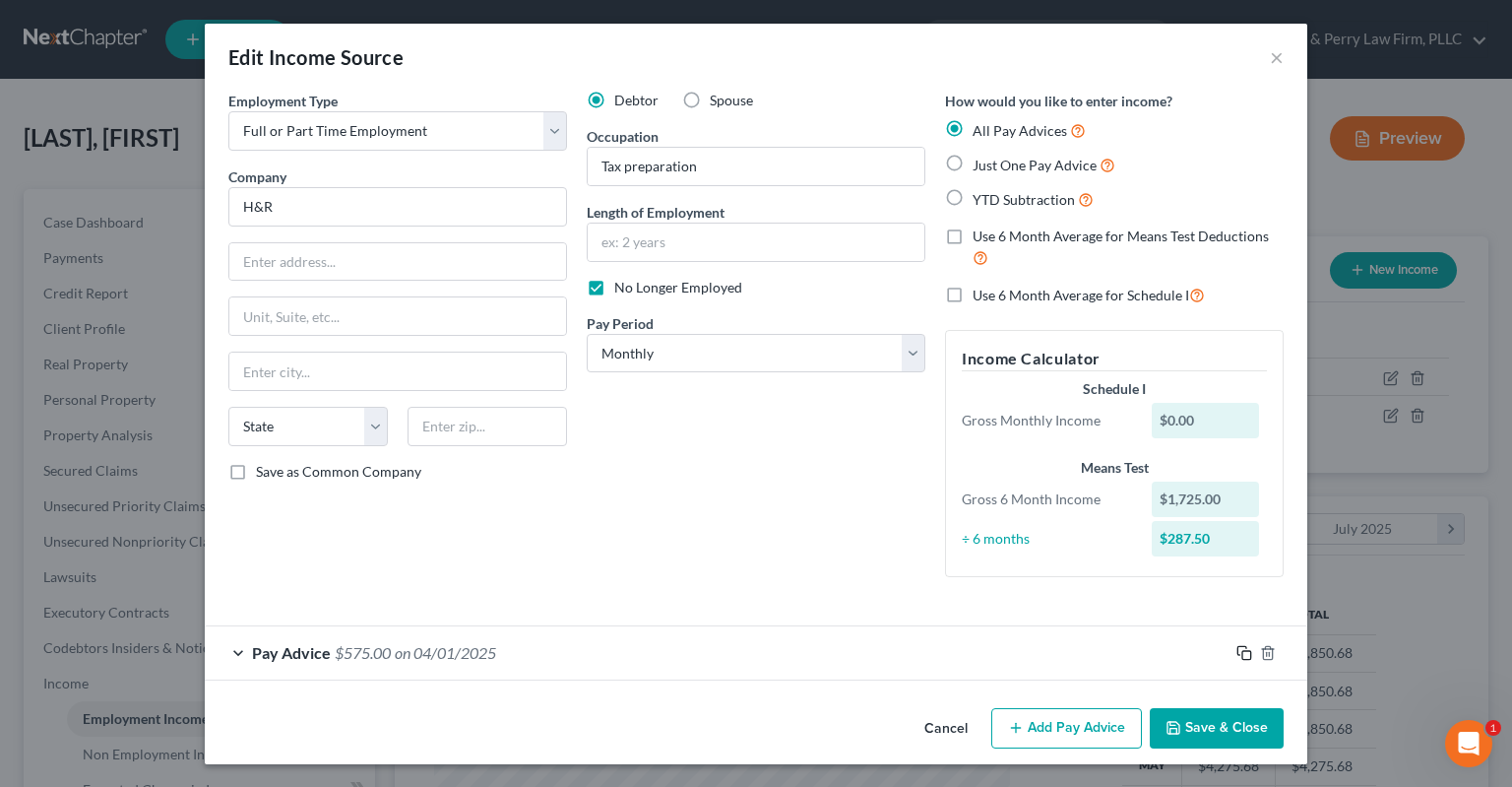 click 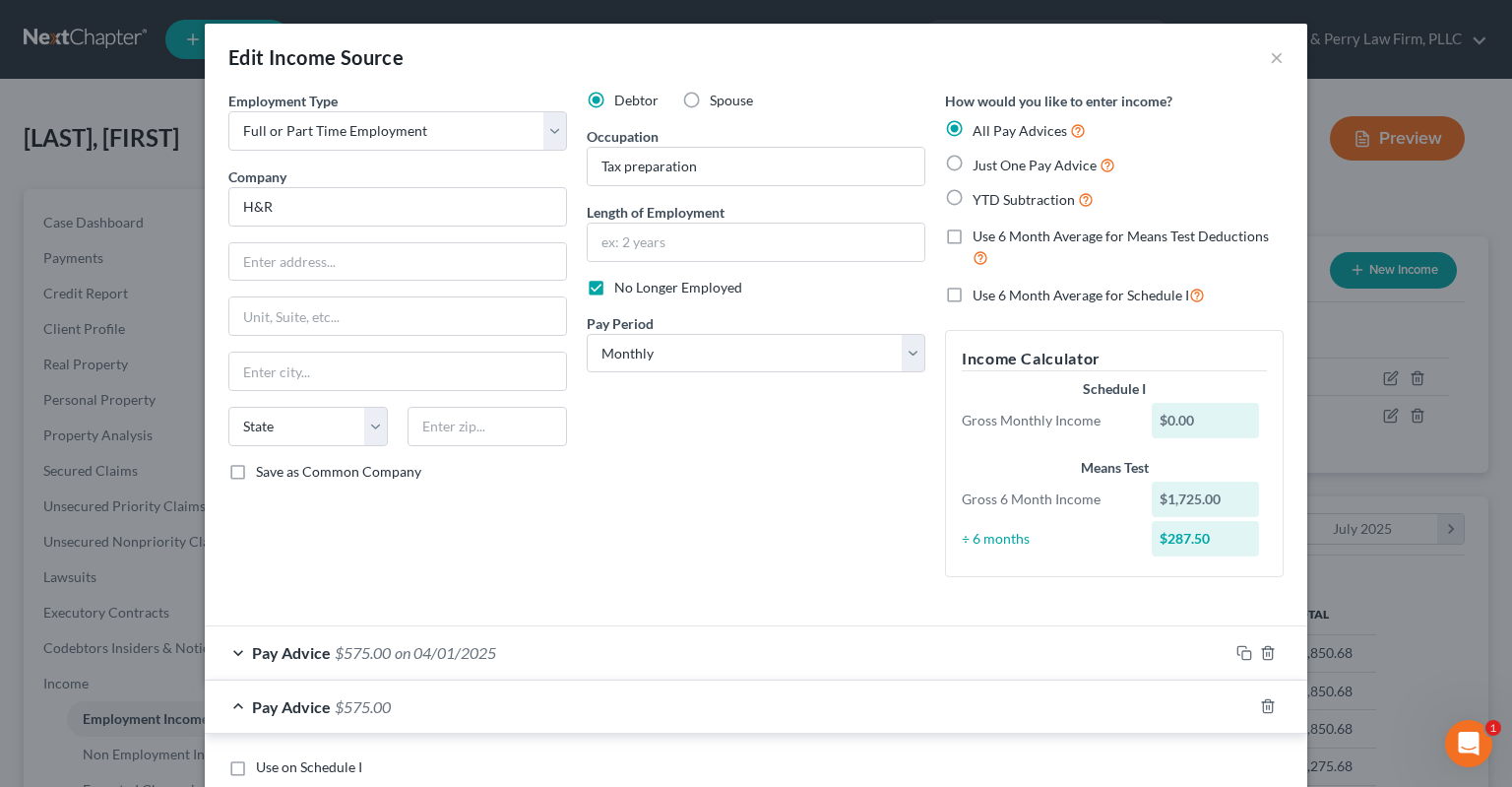 click at bounding box center [1280, 706] 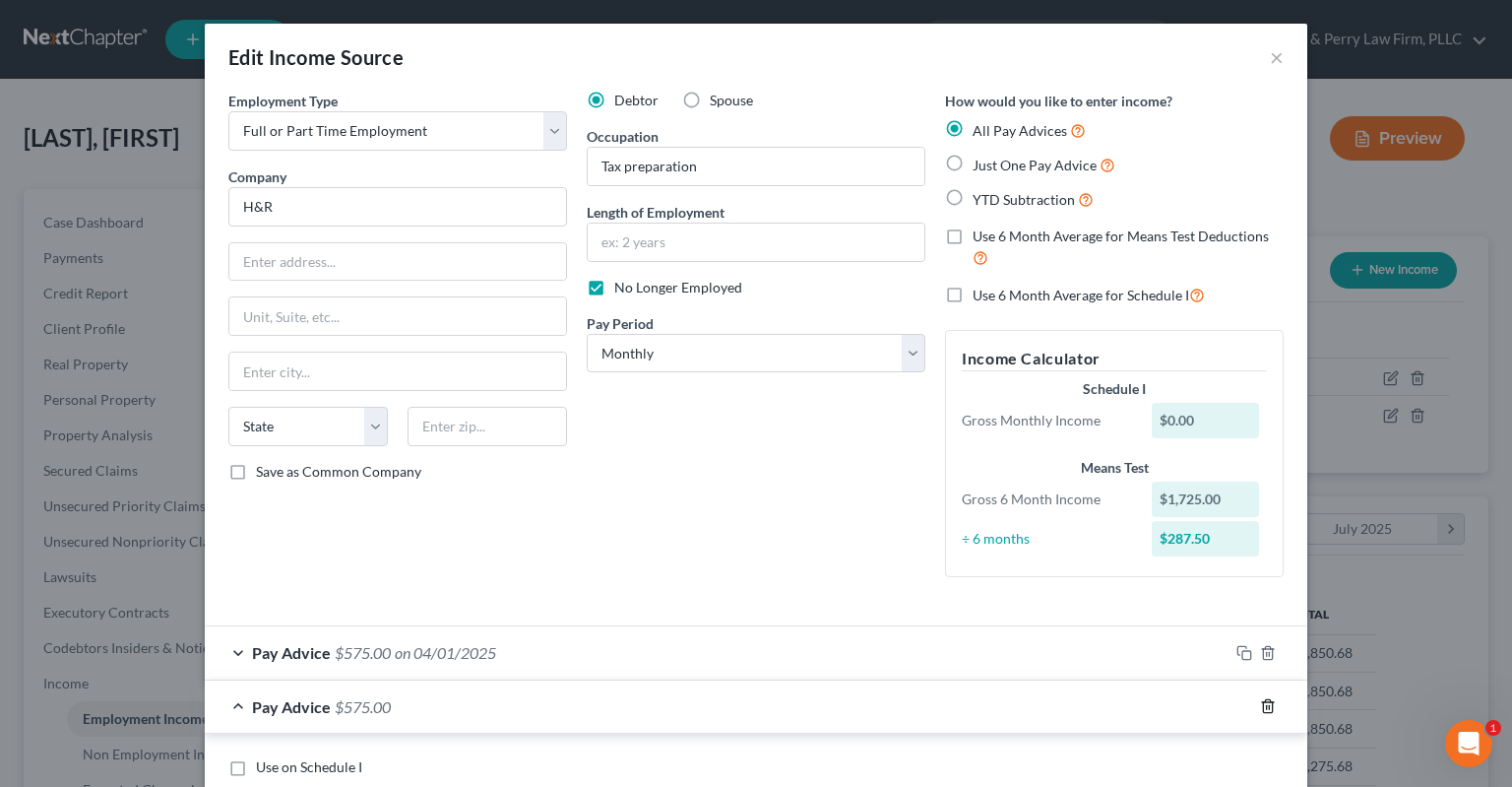 click 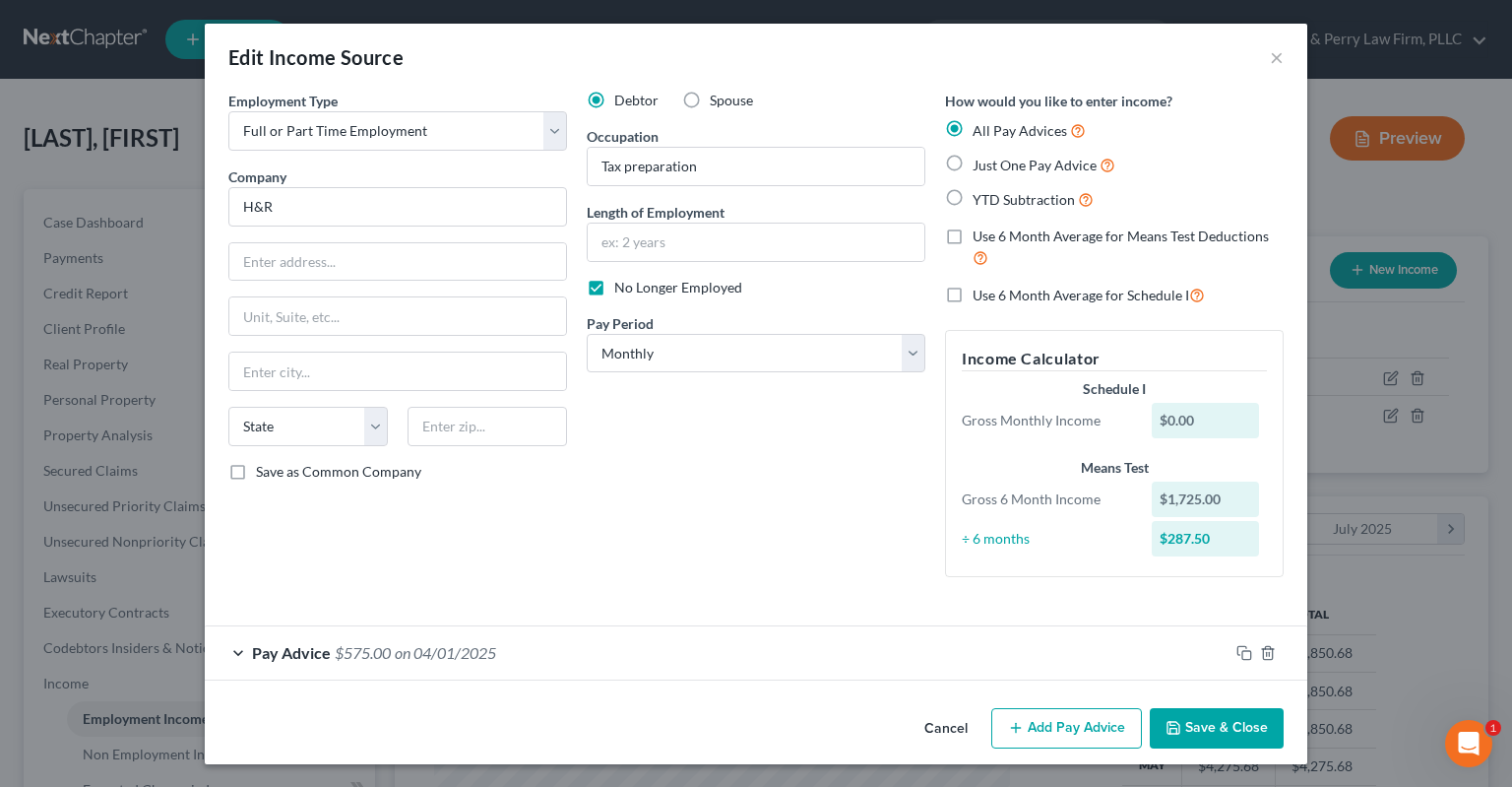 click on "Pay Advice $[AMOUNT] on [DATE]" at bounding box center [717, 652] 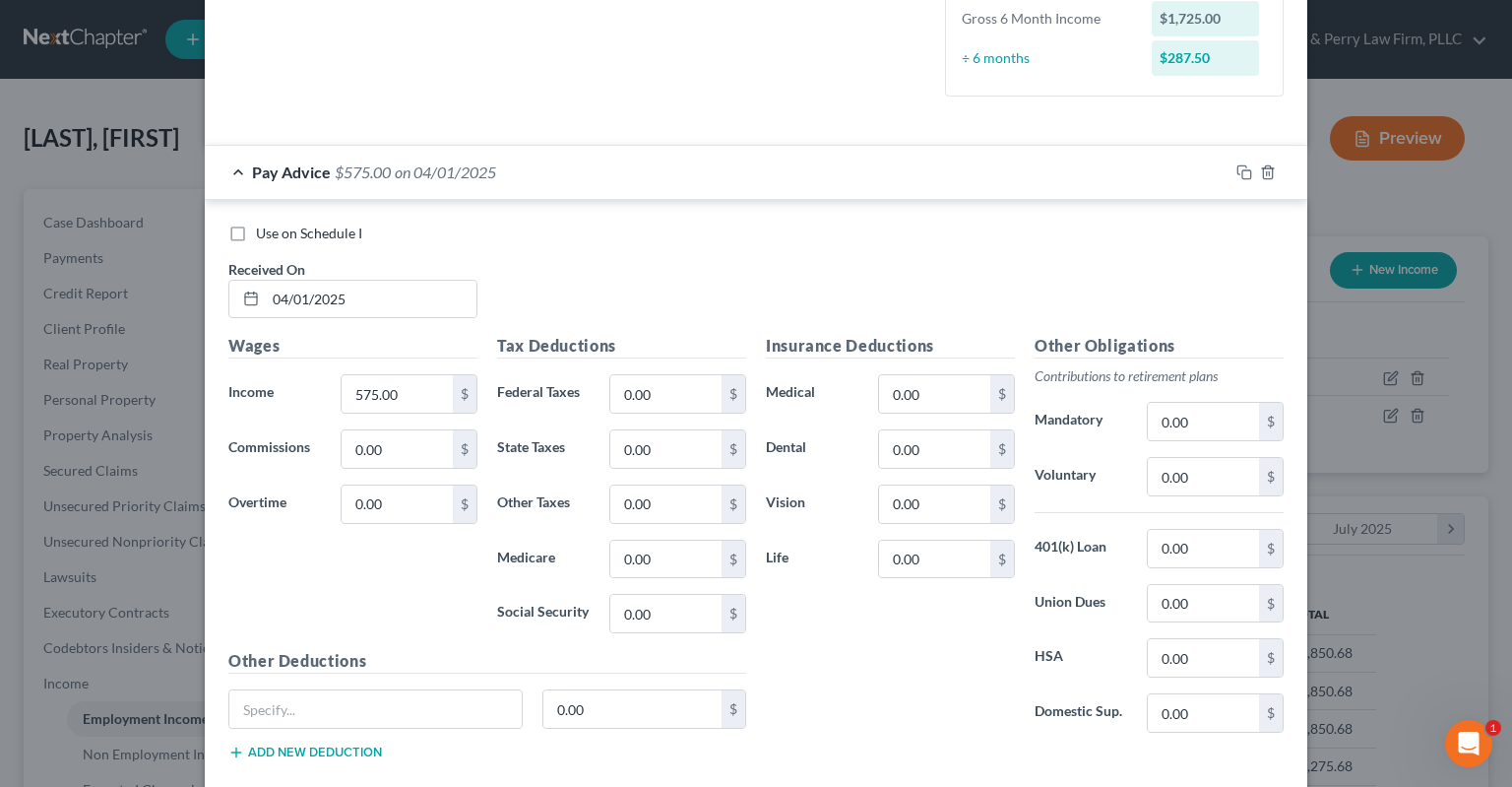 scroll, scrollTop: 496, scrollLeft: 0, axis: vertical 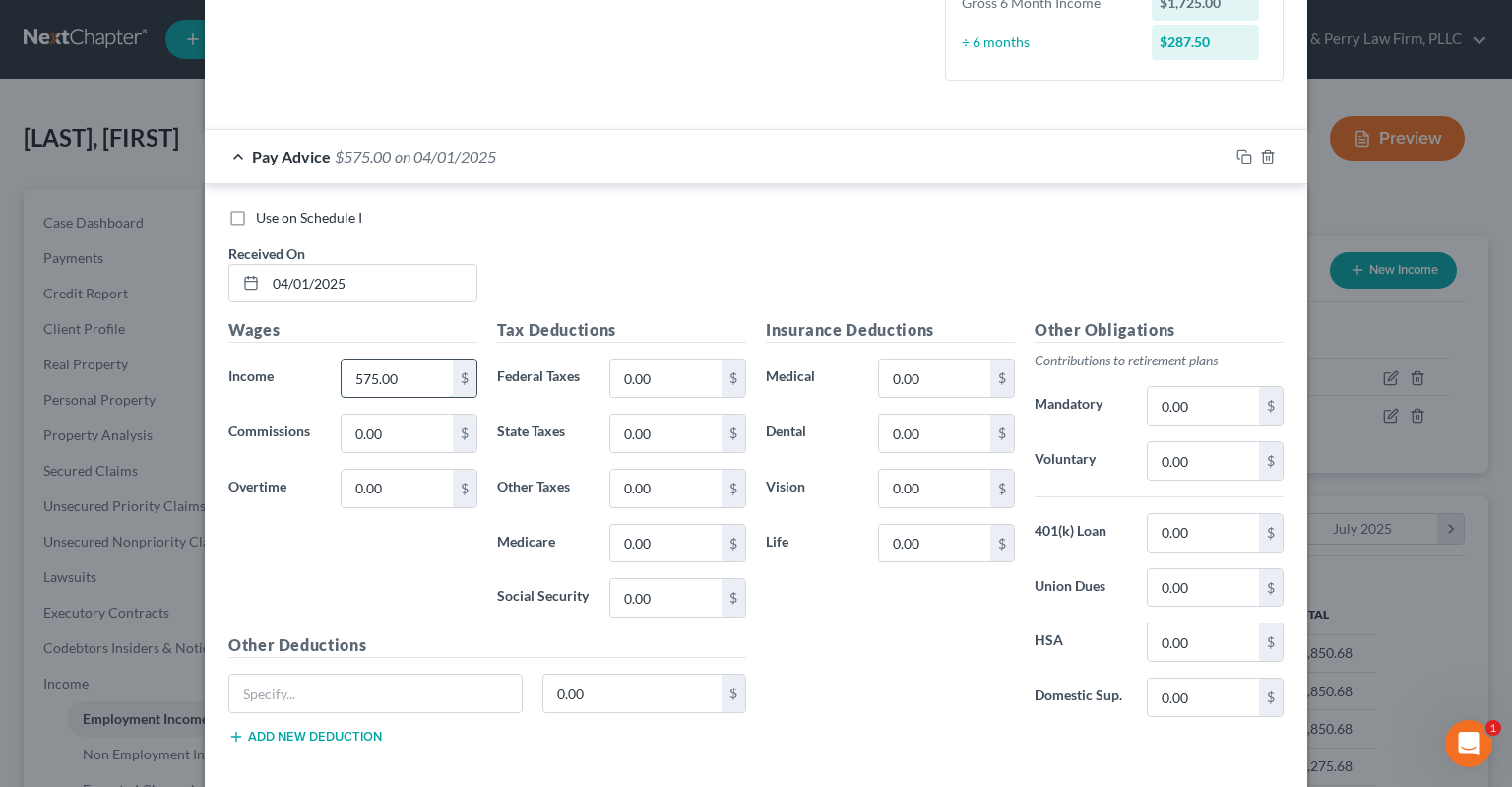click on "575.00" at bounding box center [397, 378] 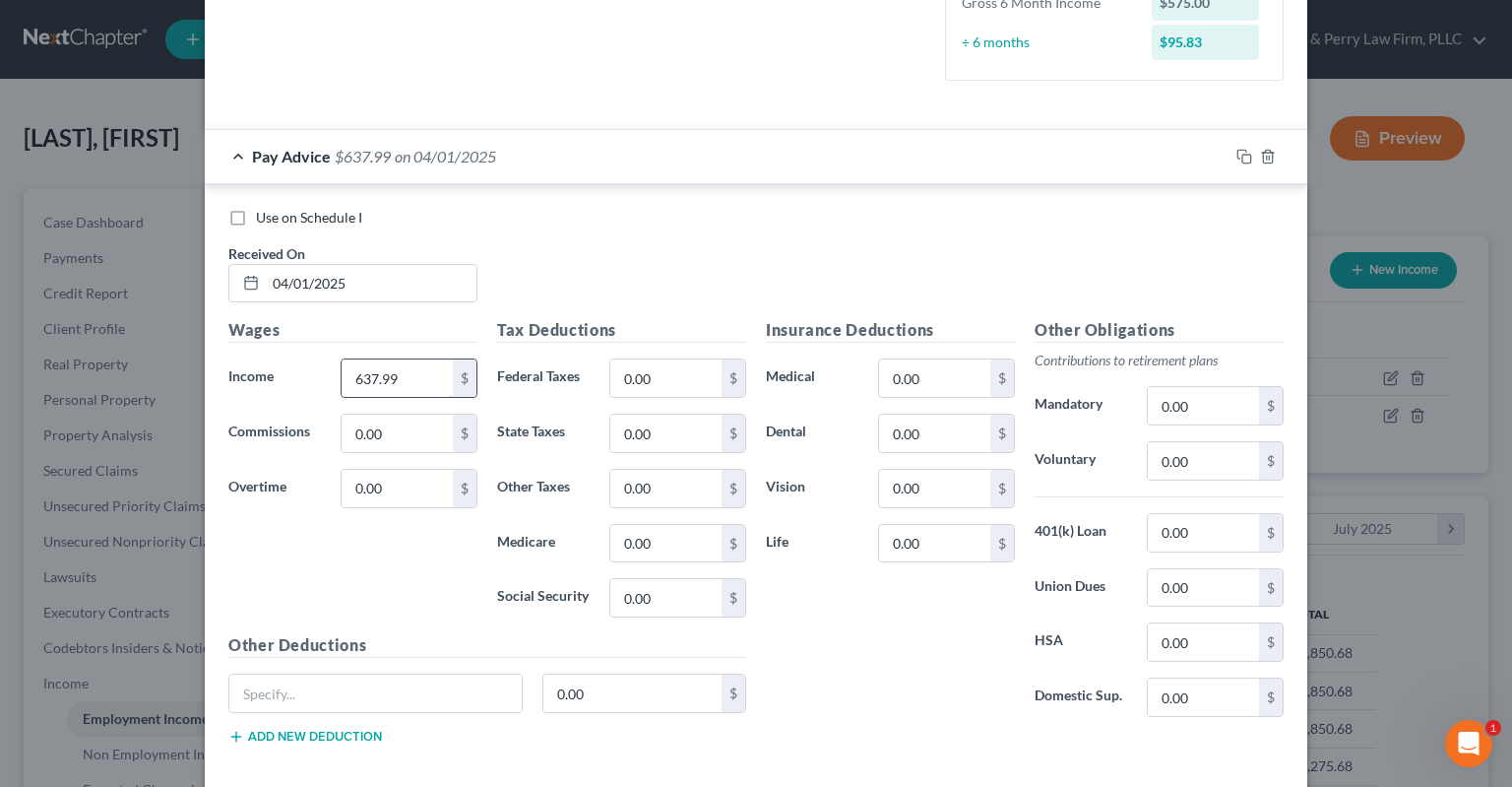 type on "637.99" 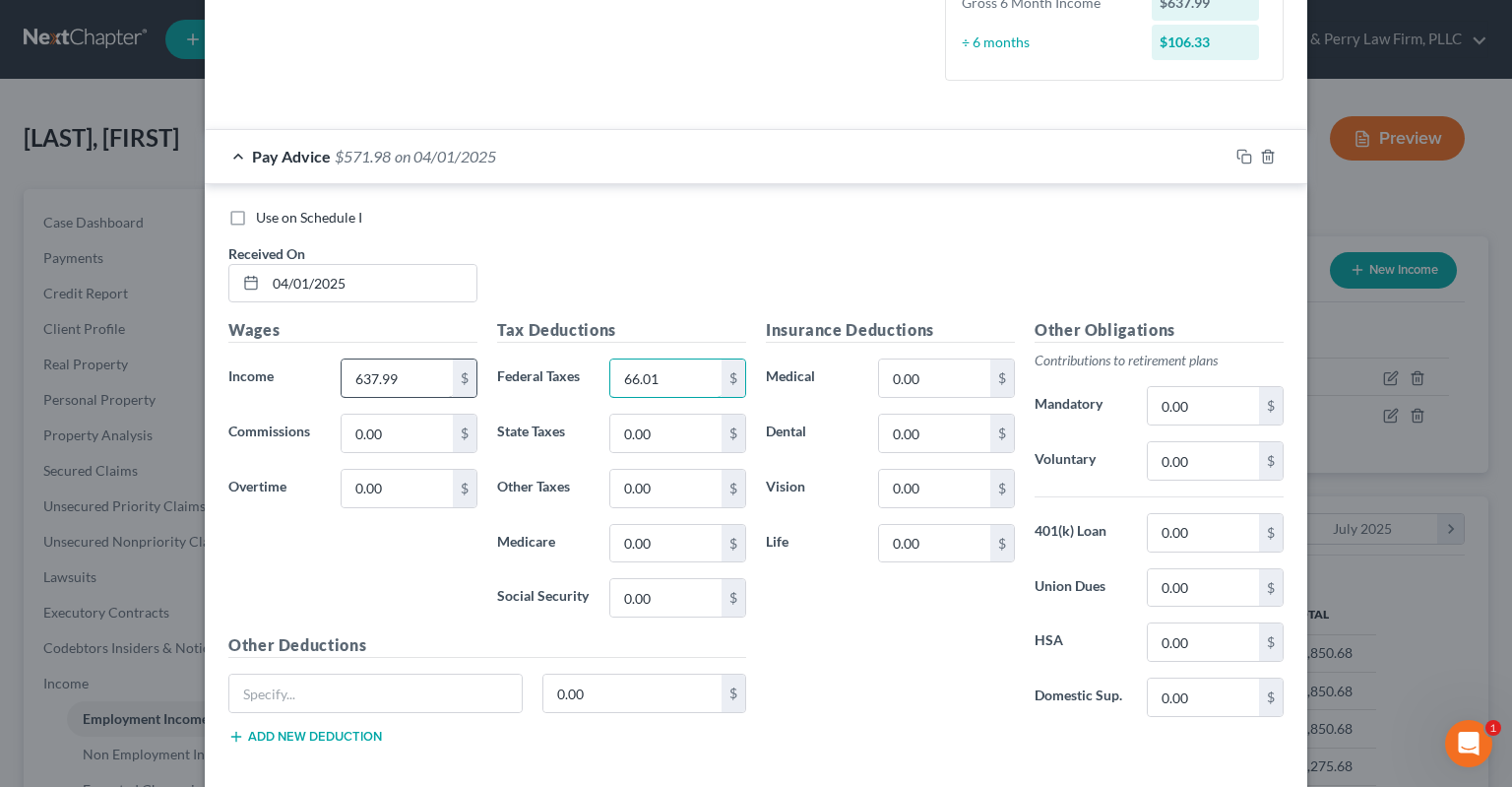 type on "66.01" 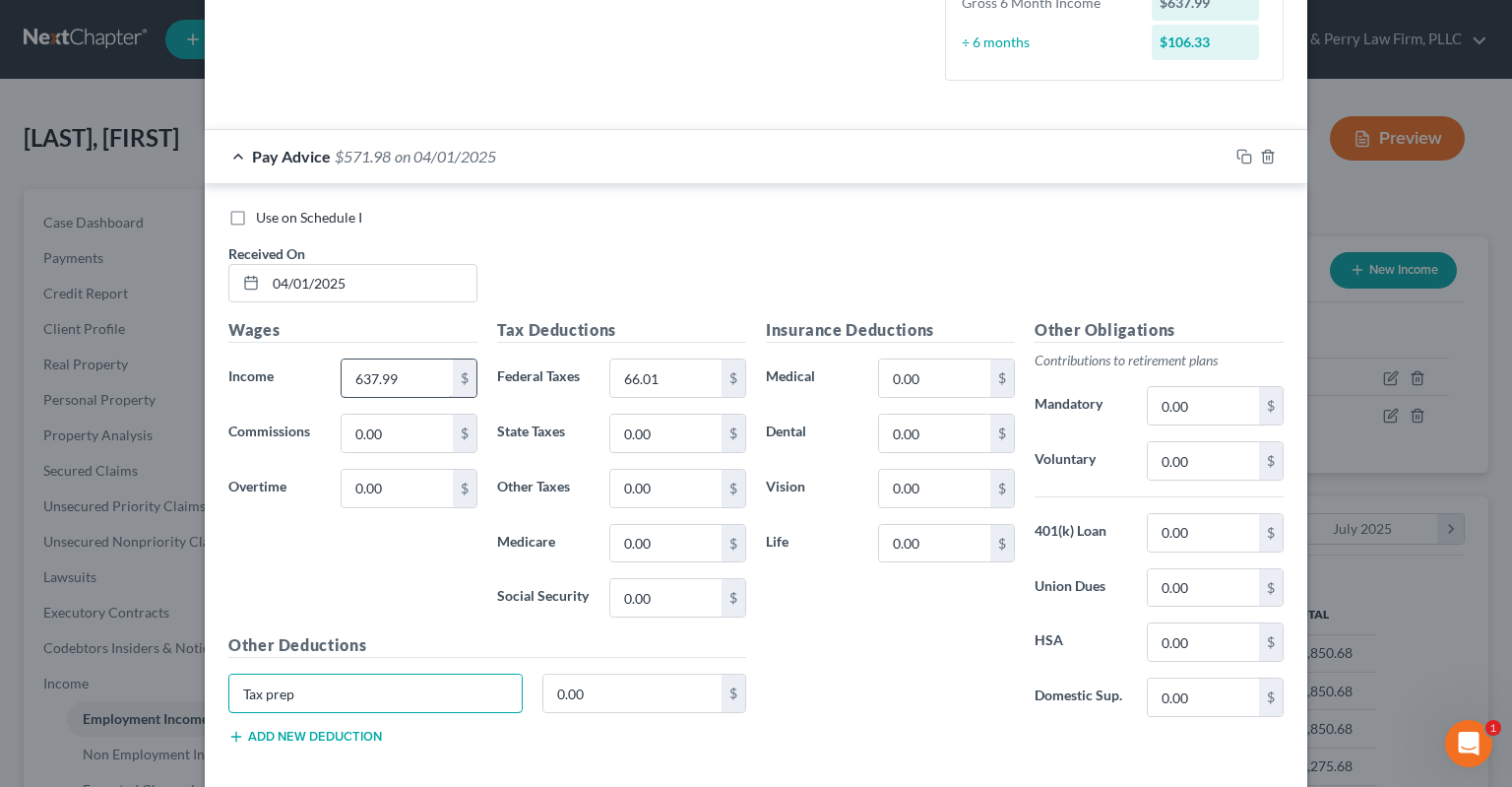 type on "Tax prep" 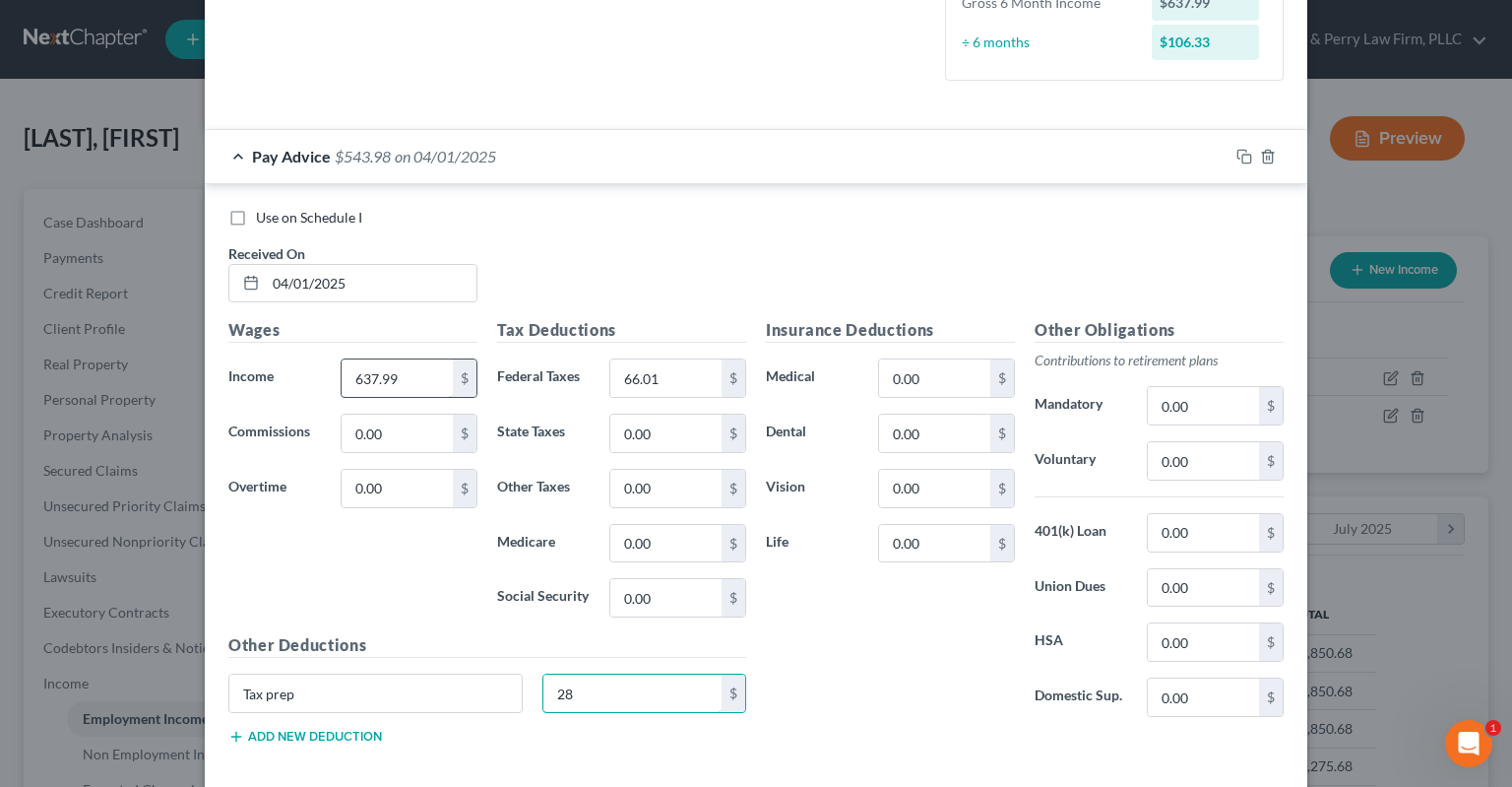 type on "2" 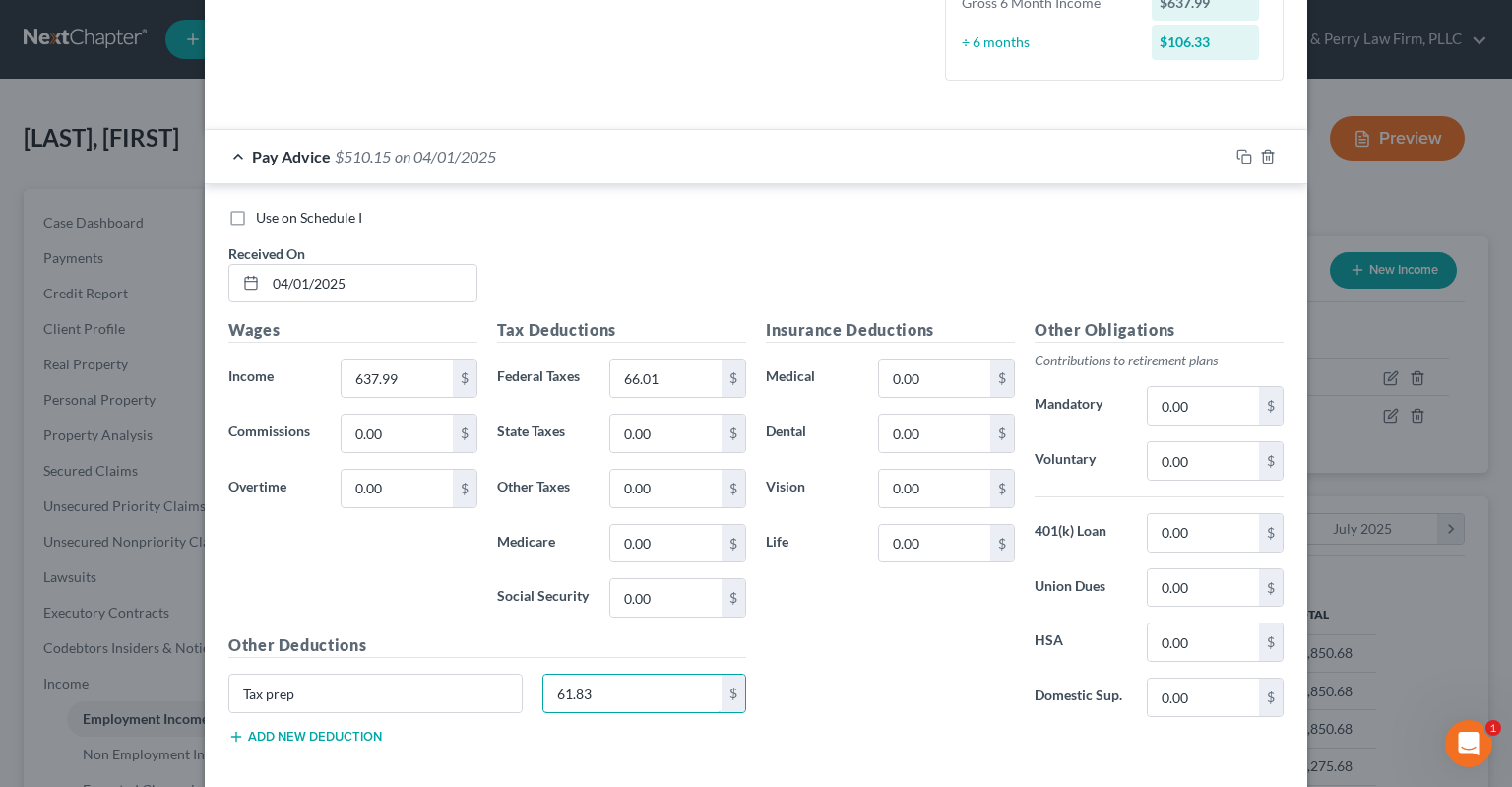 type on "61.83" 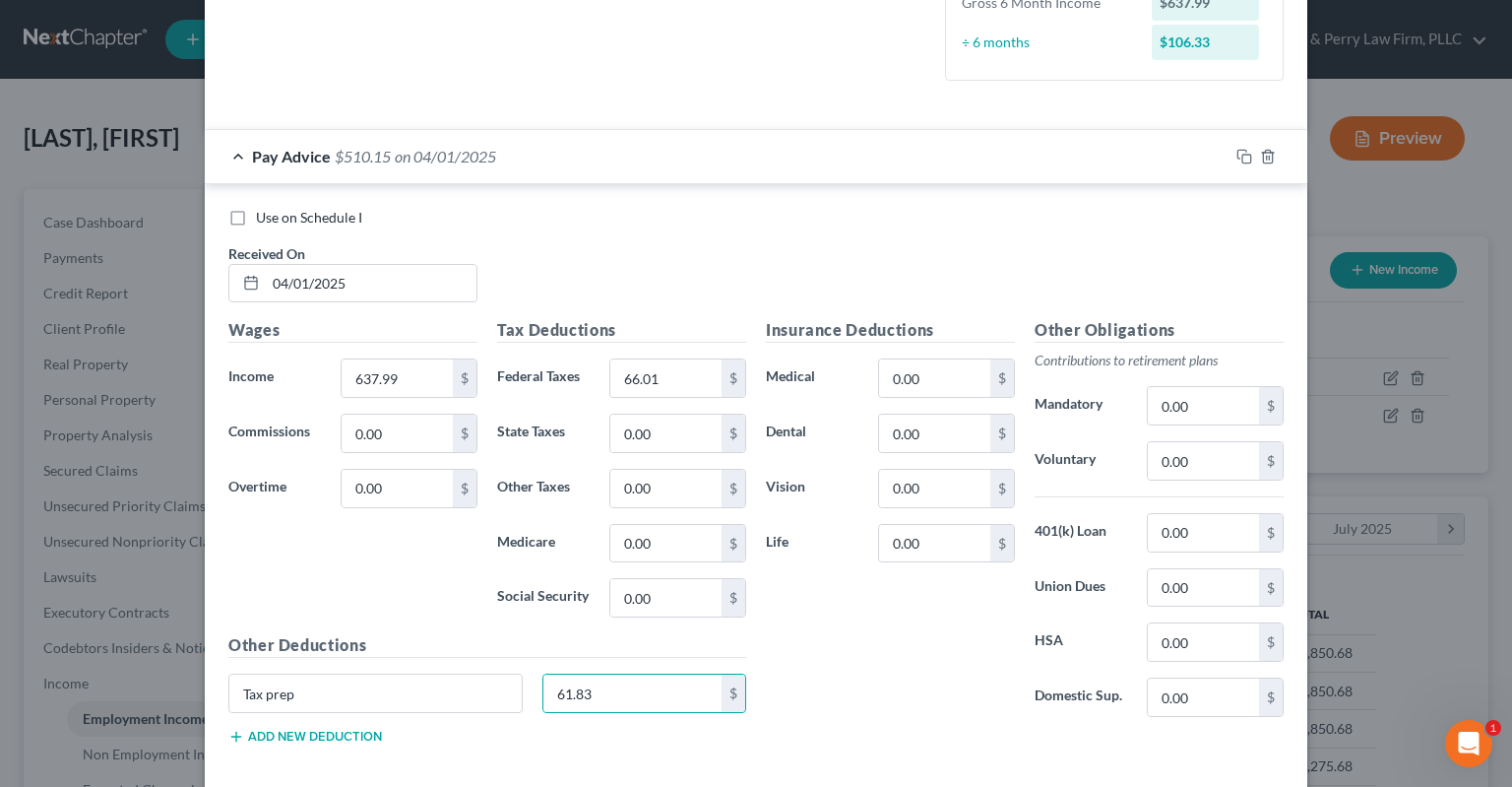 click on "Use on Schedule I
Received On
*
[DATE]" at bounding box center (756, 263) 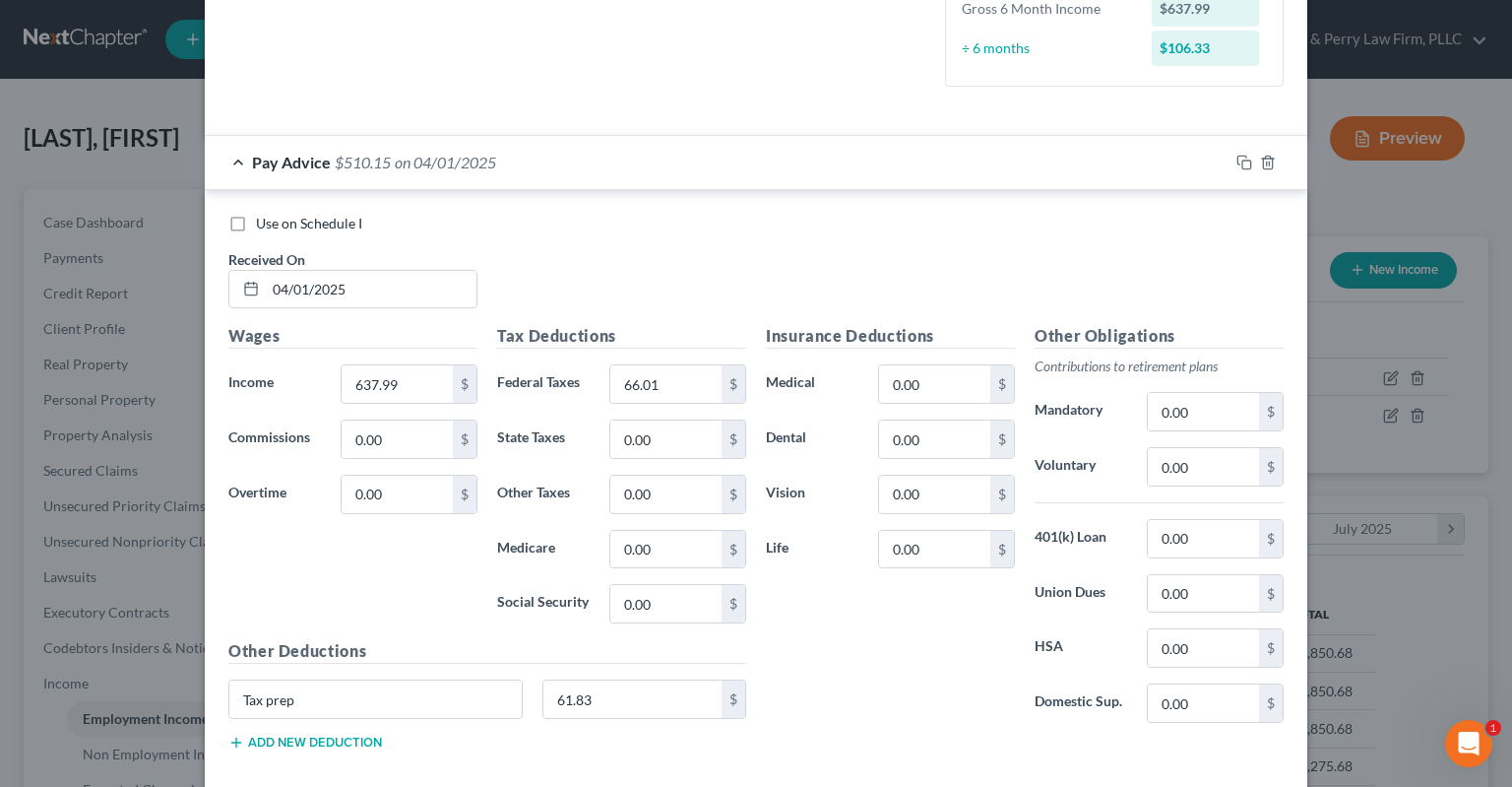 scroll, scrollTop: 390, scrollLeft: 0, axis: vertical 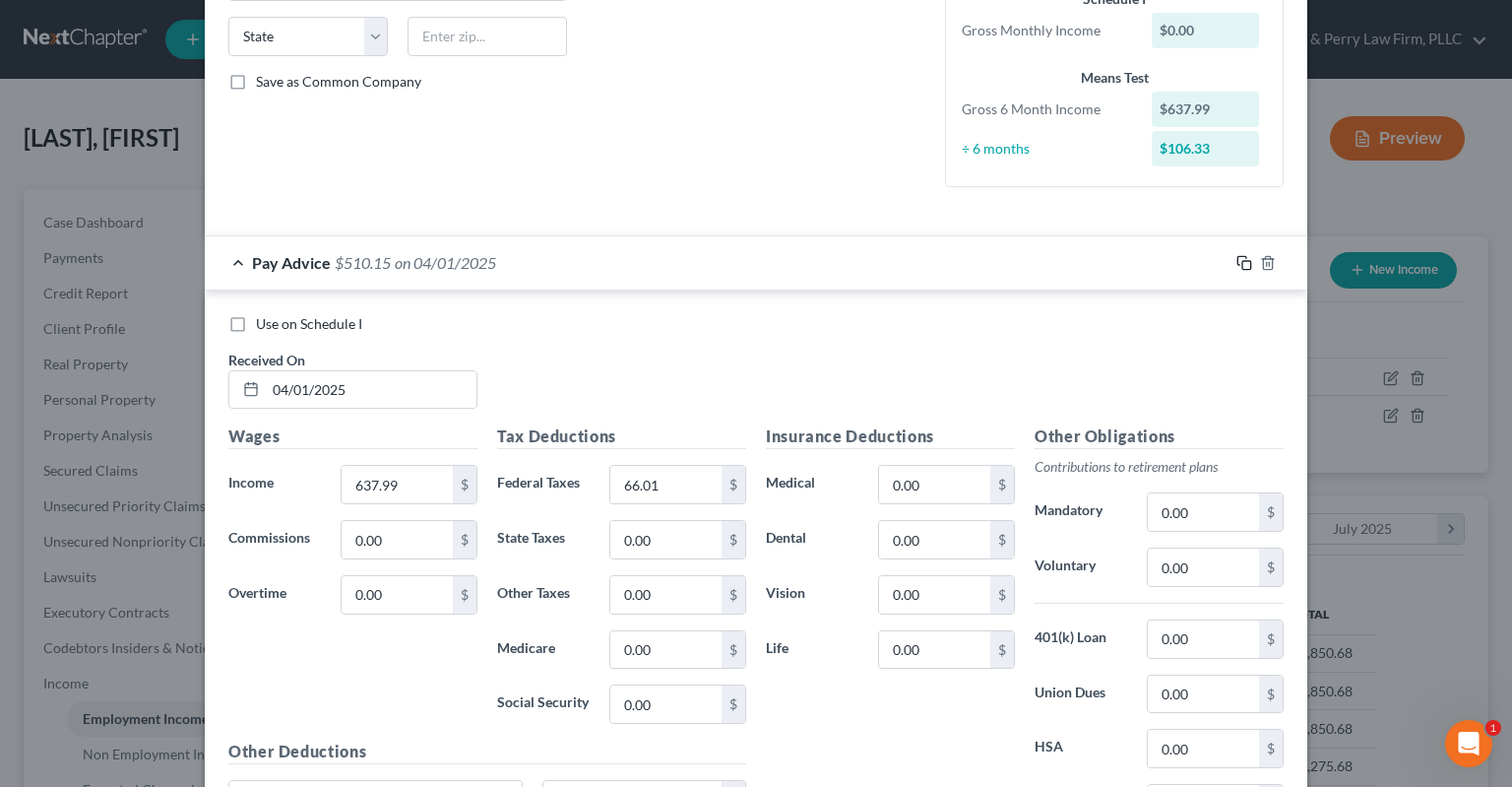 click 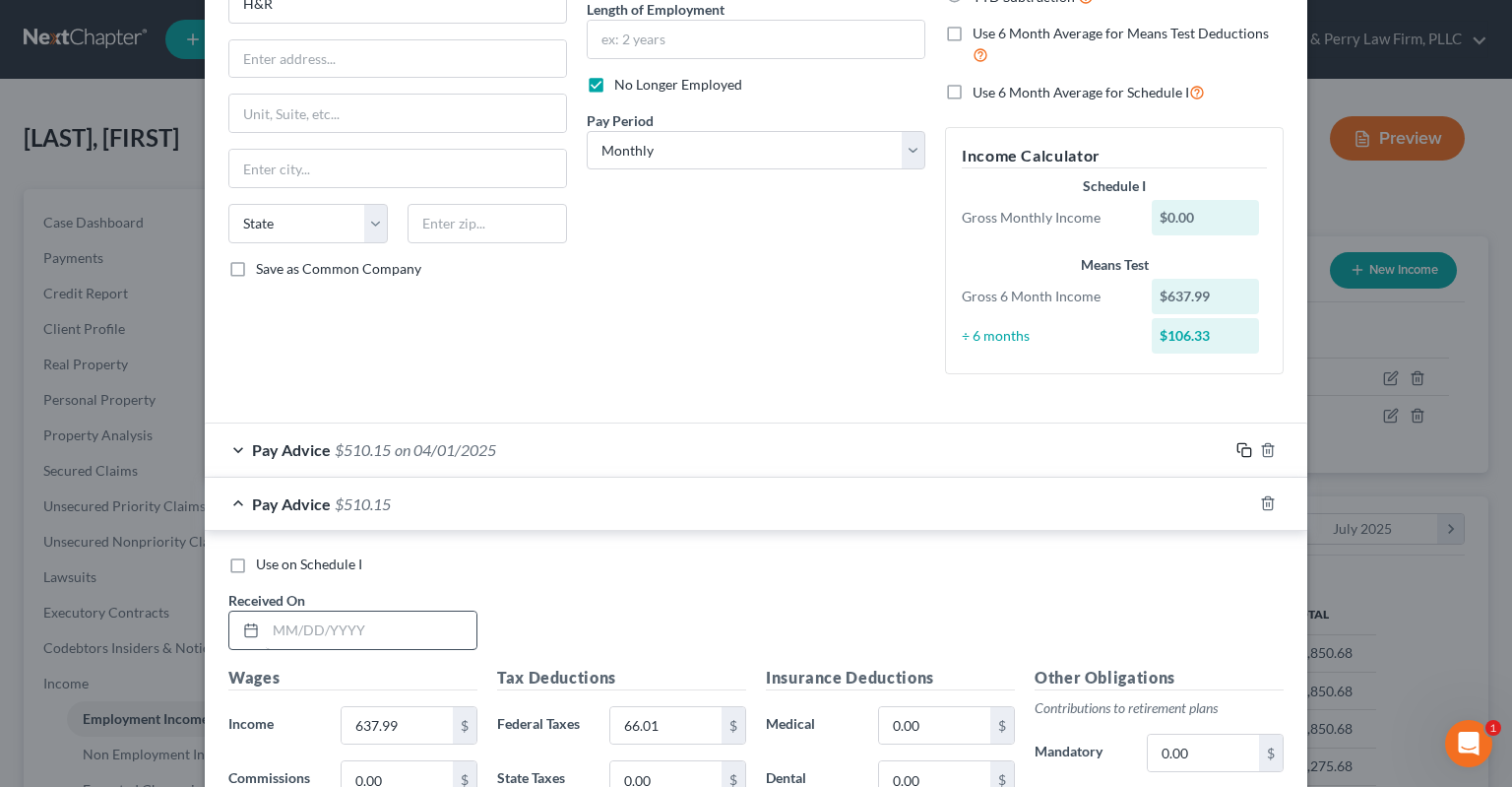 scroll, scrollTop: 235, scrollLeft: 0, axis: vertical 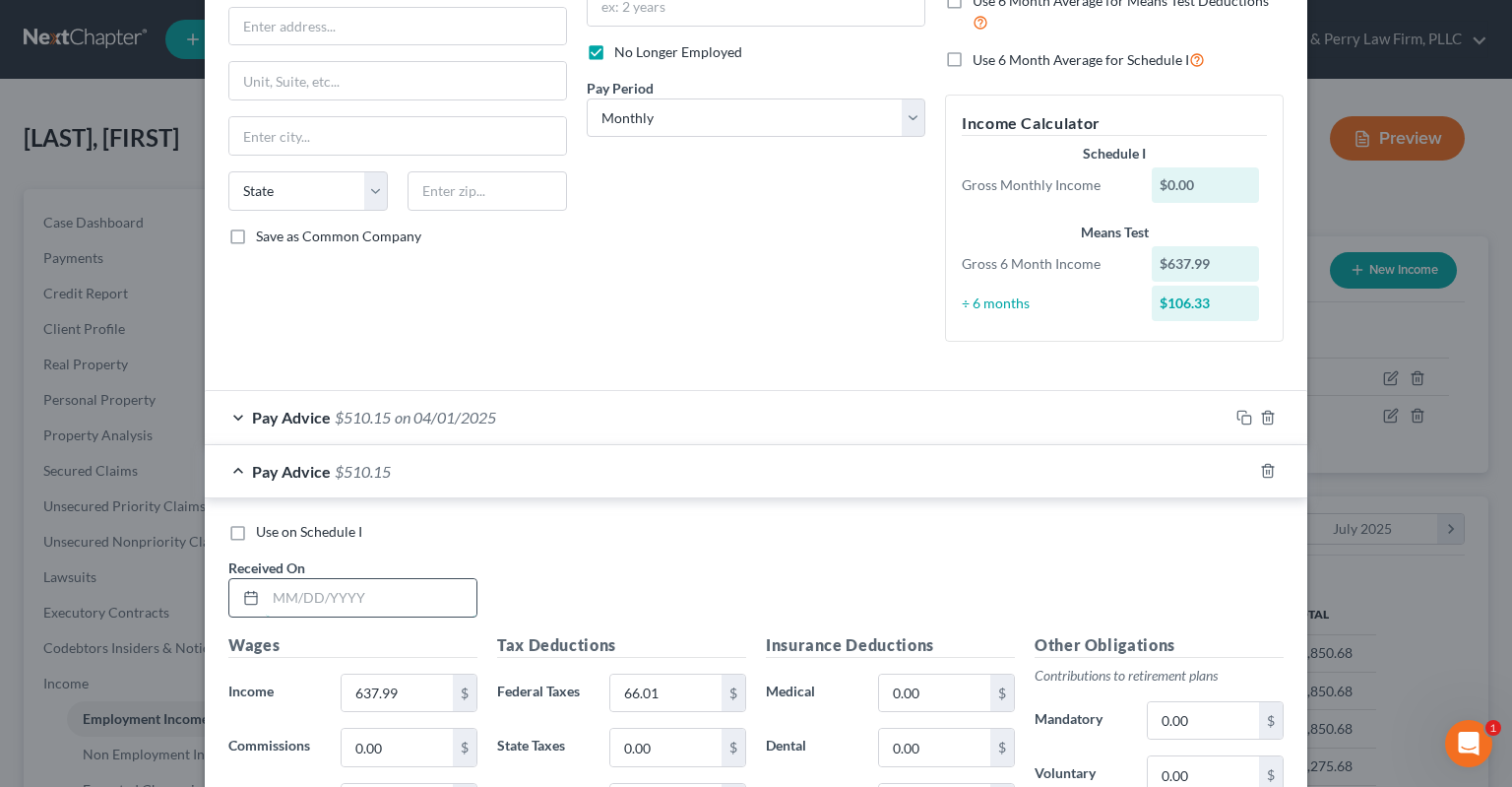 click at bounding box center (371, 598) 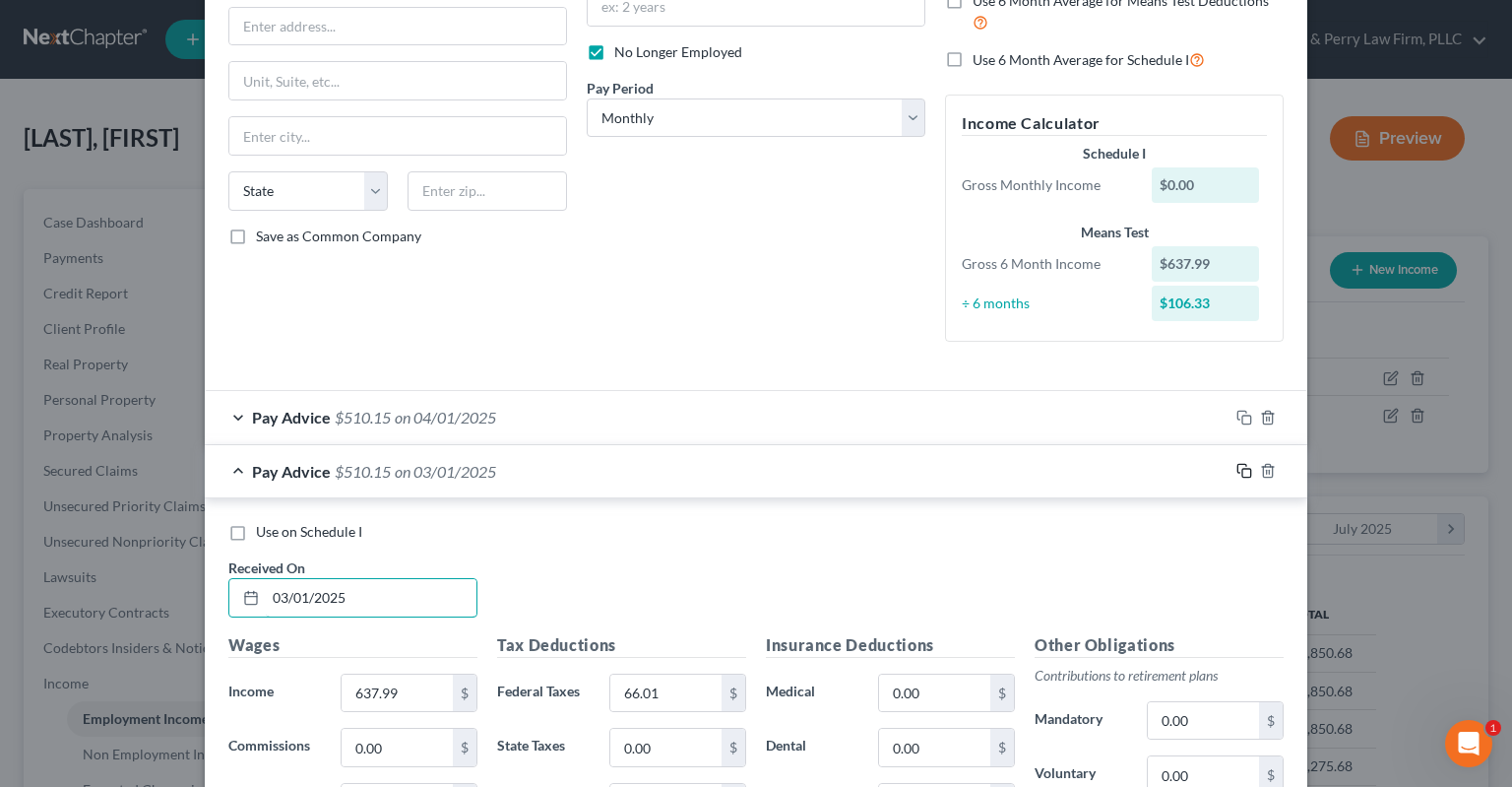 type on "03/01/2025" 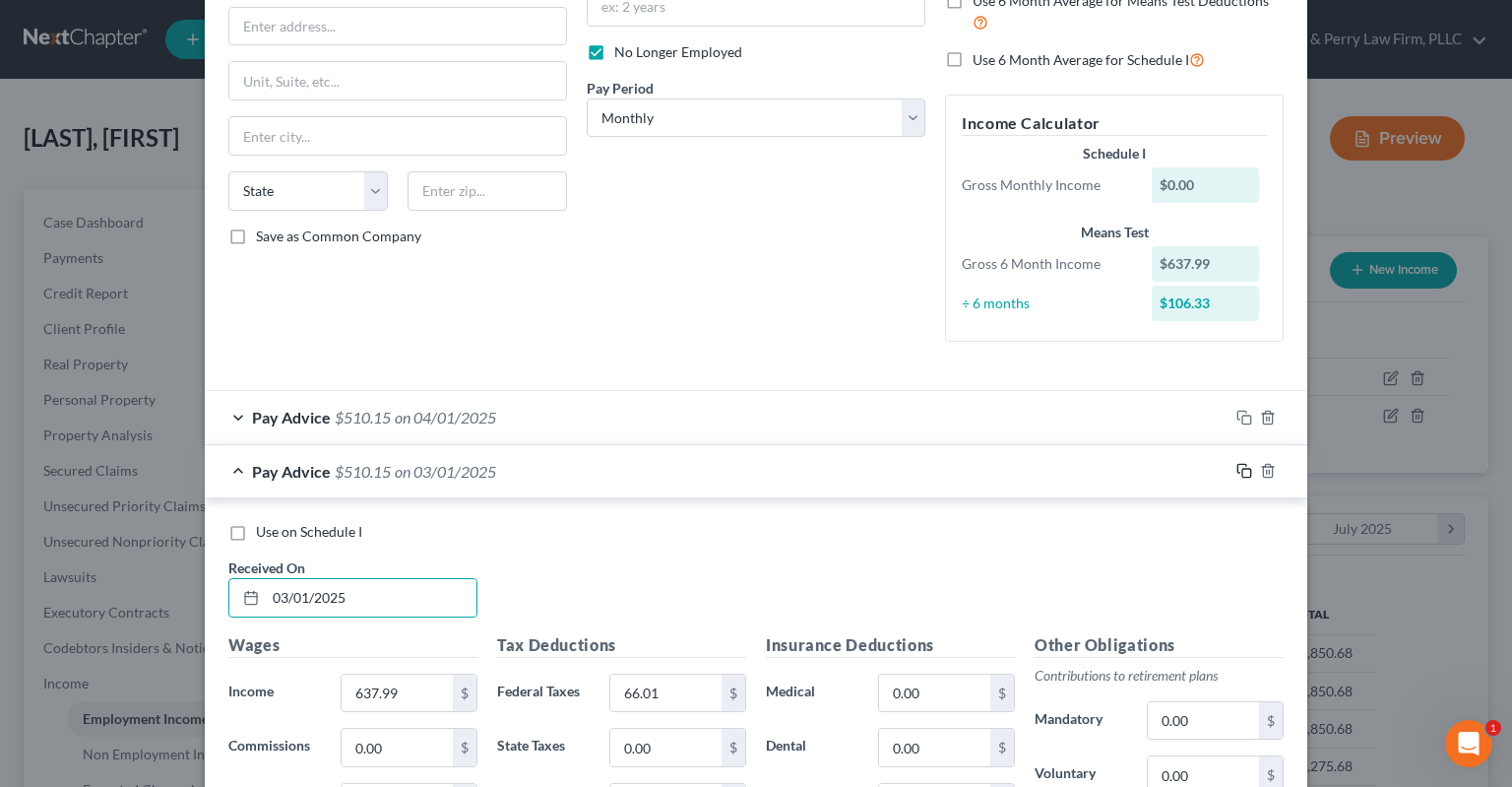 click 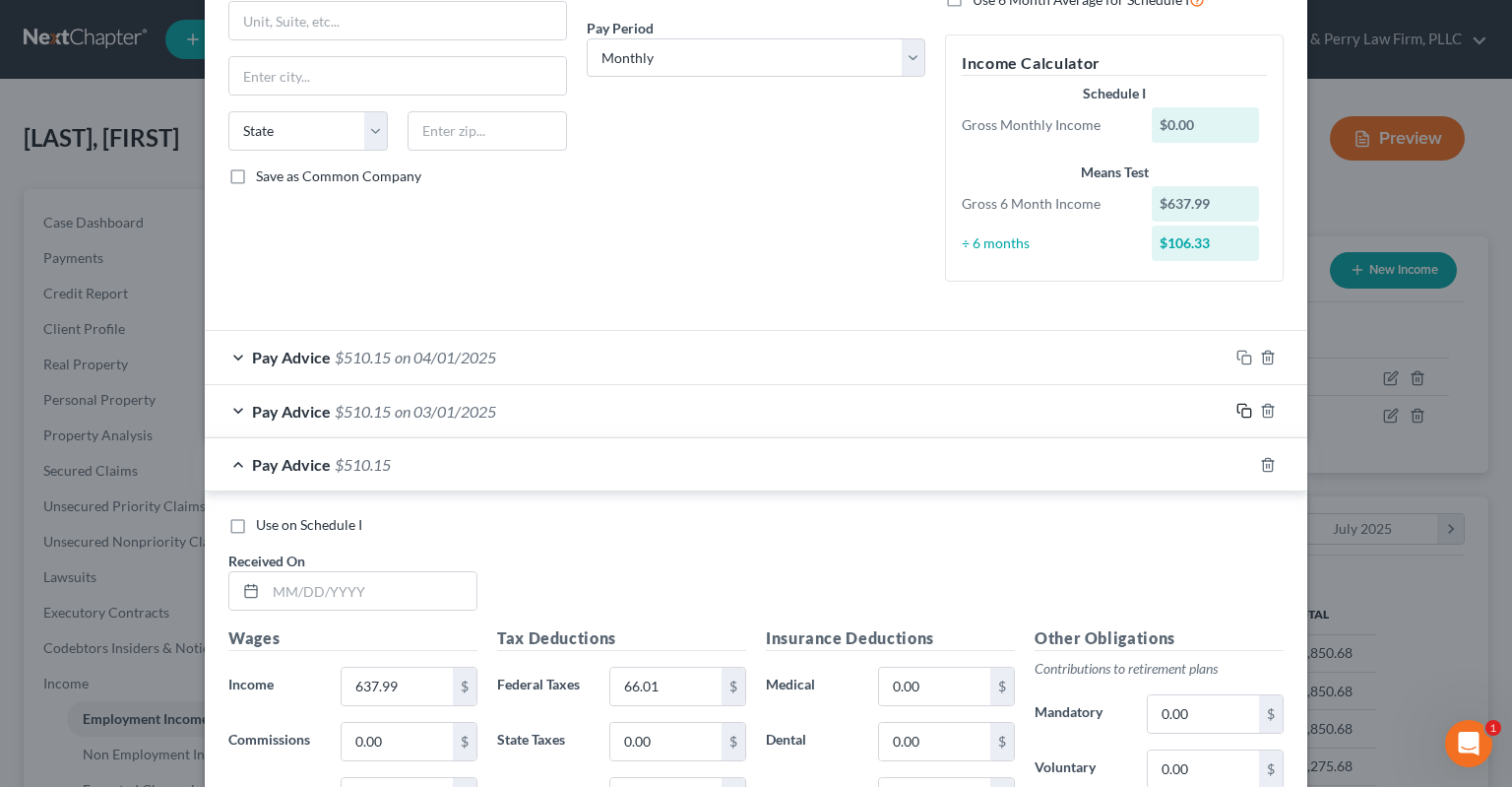 scroll, scrollTop: 388, scrollLeft: 0, axis: vertical 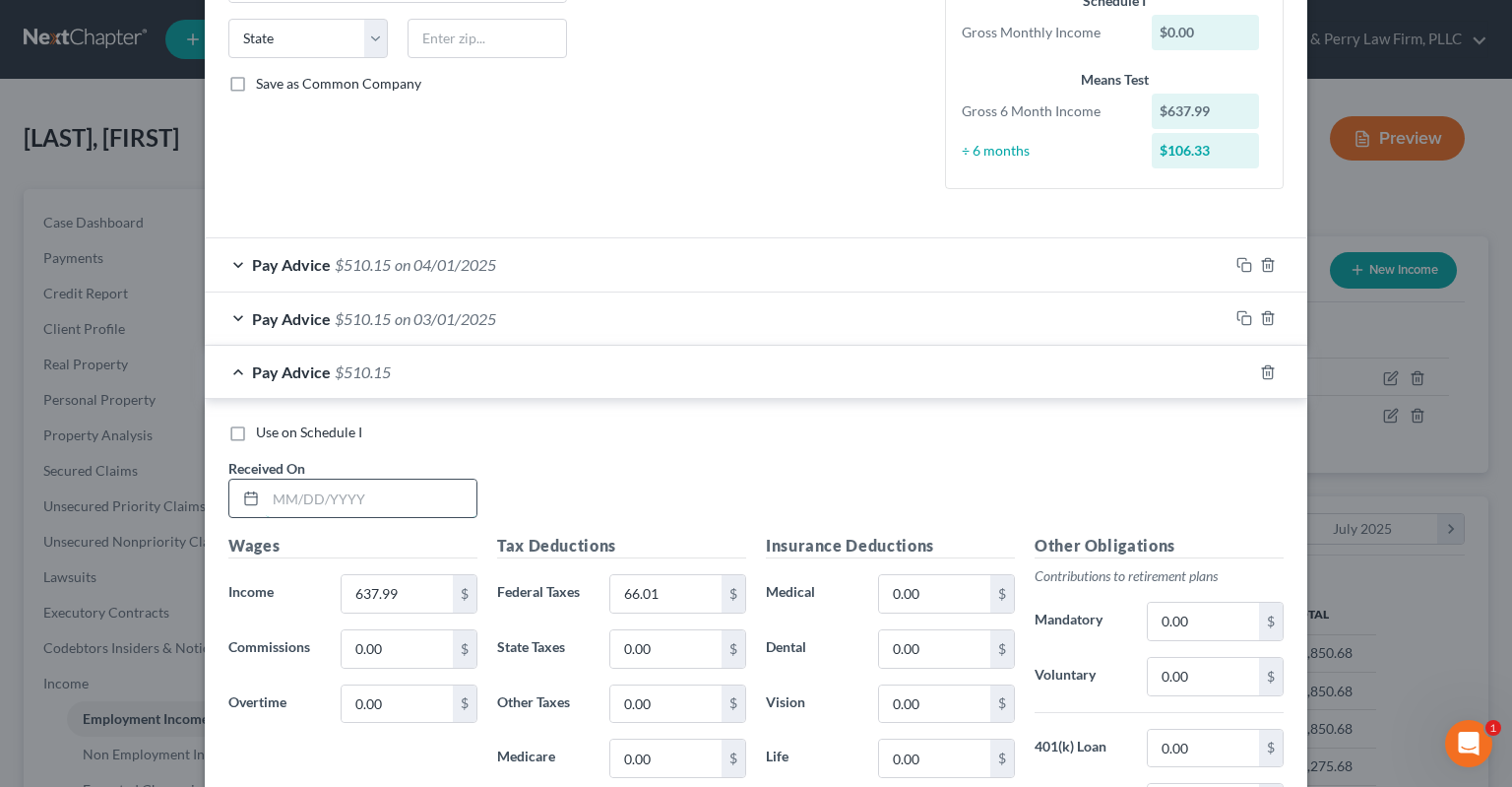 click at bounding box center [371, 498] 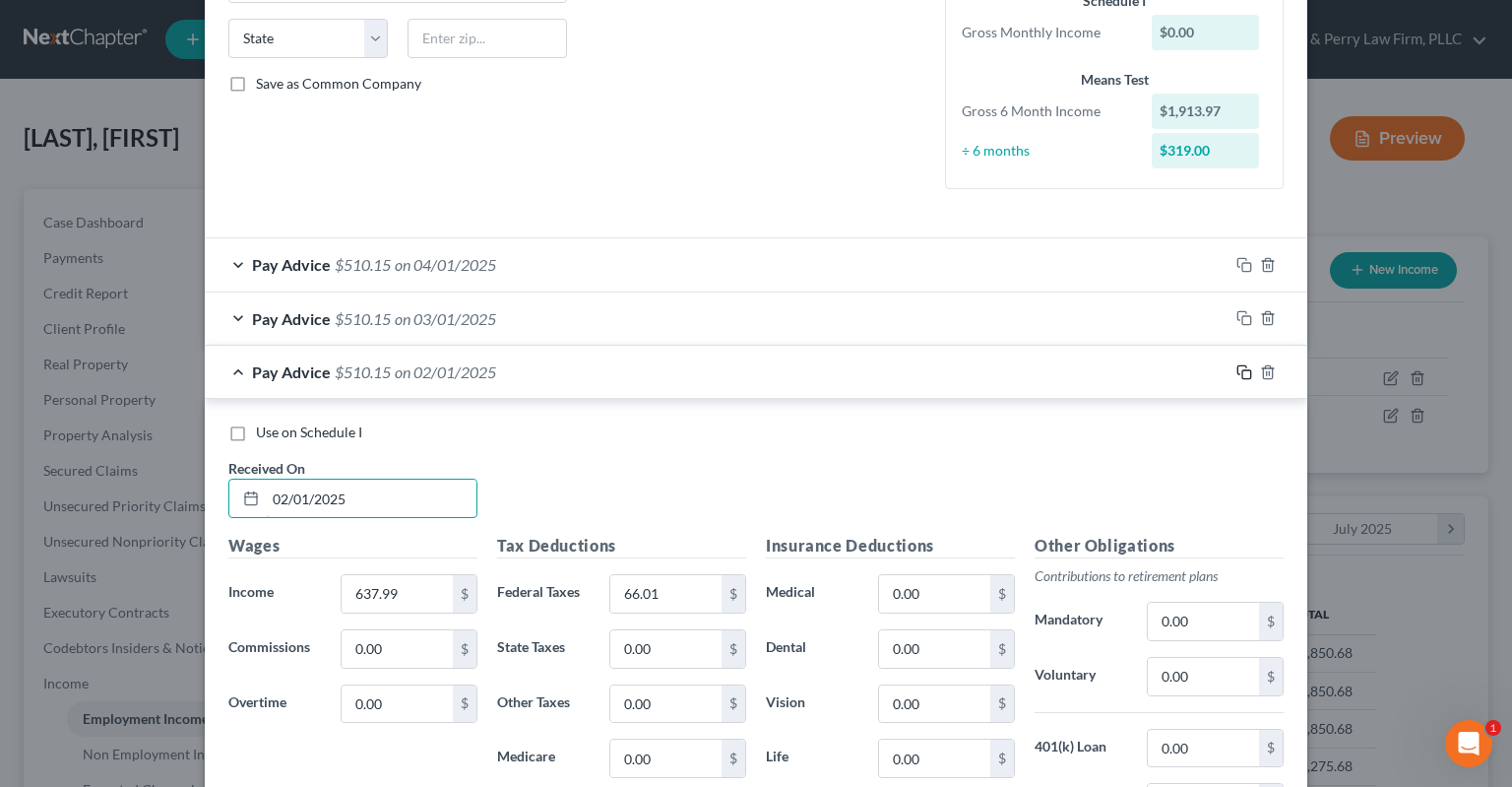 type on "02/01/2025" 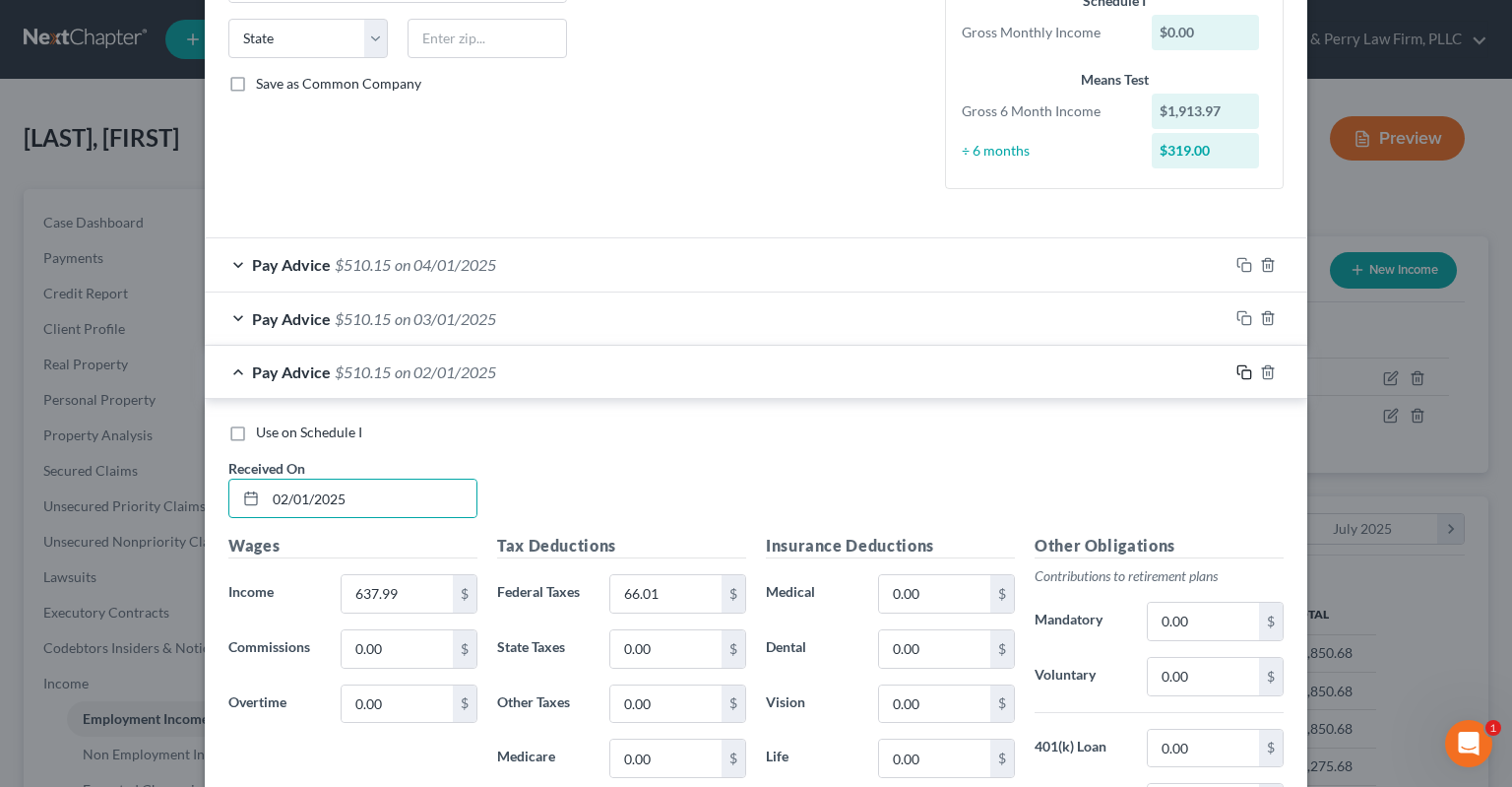 click 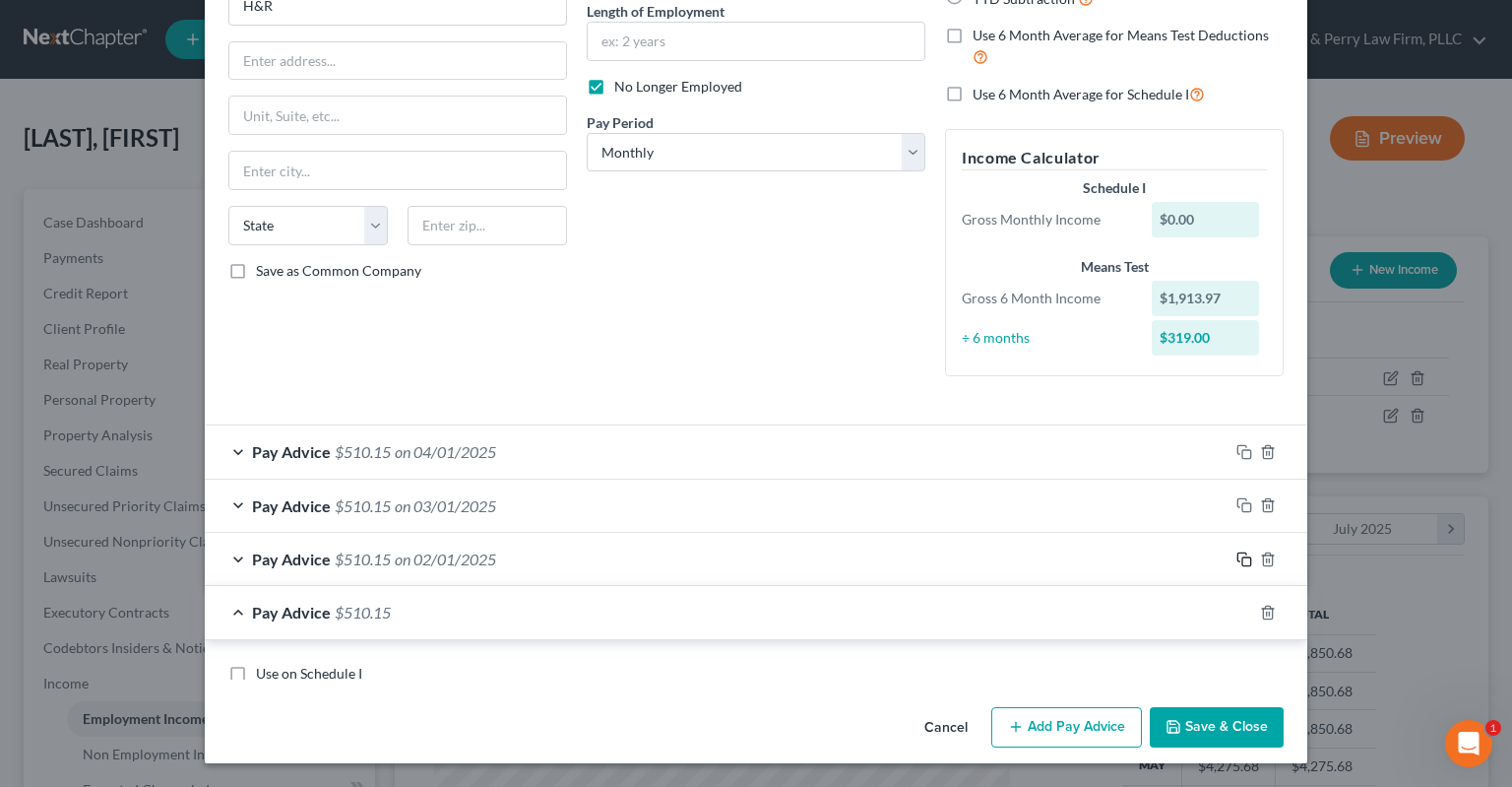 scroll, scrollTop: 196, scrollLeft: 0, axis: vertical 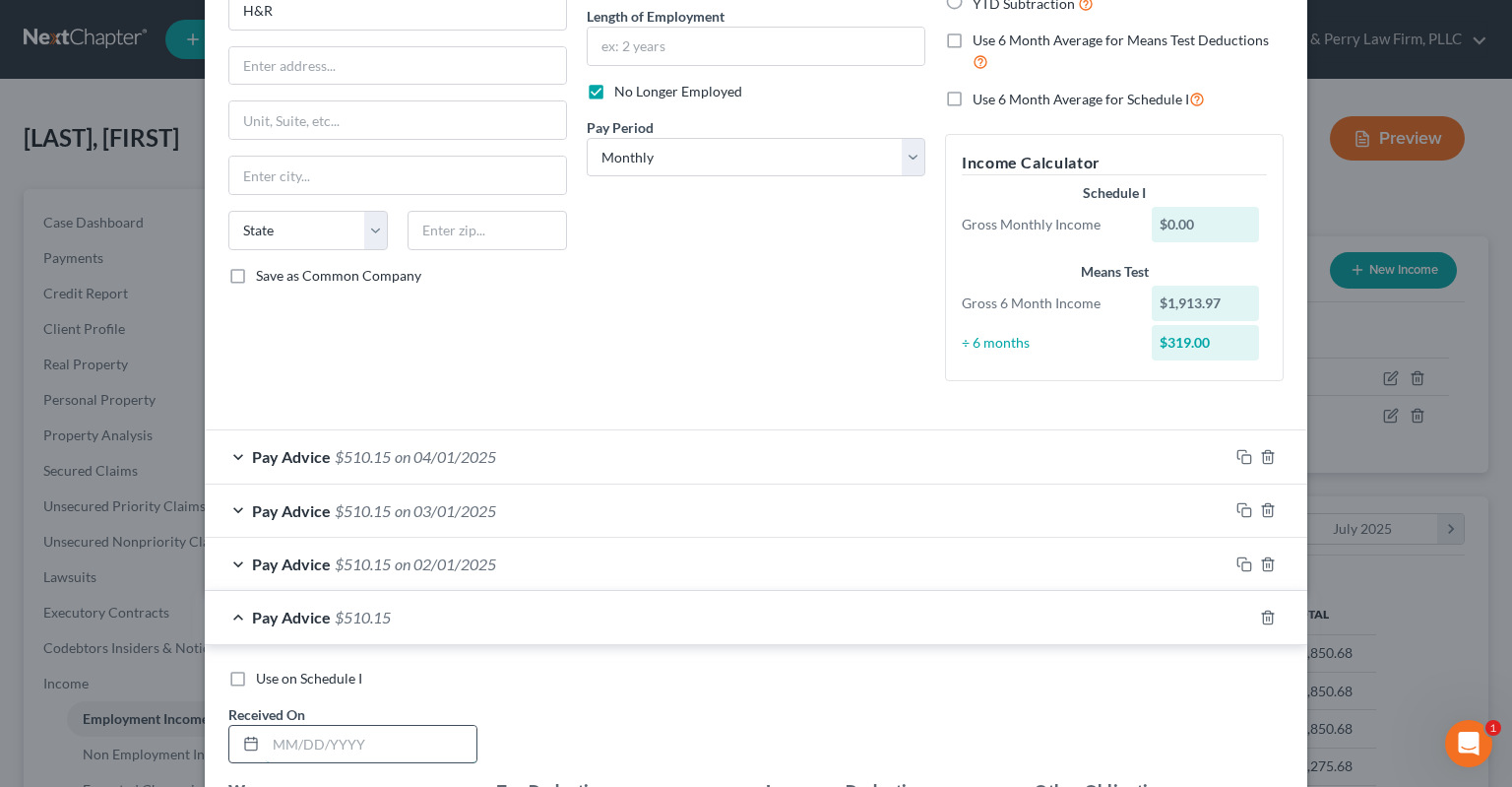 click at bounding box center (371, 745) 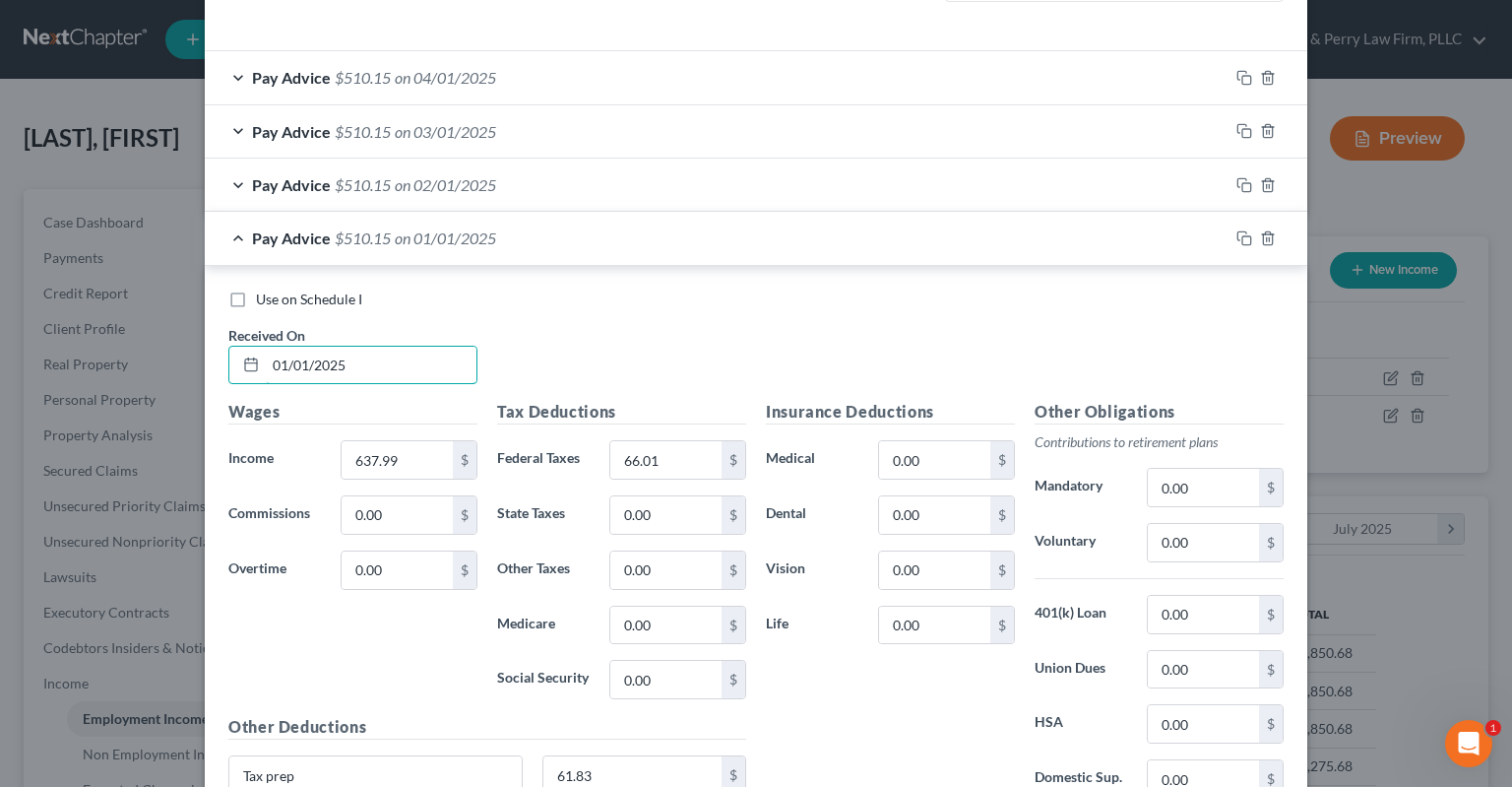 scroll, scrollTop: 692, scrollLeft: 0, axis: vertical 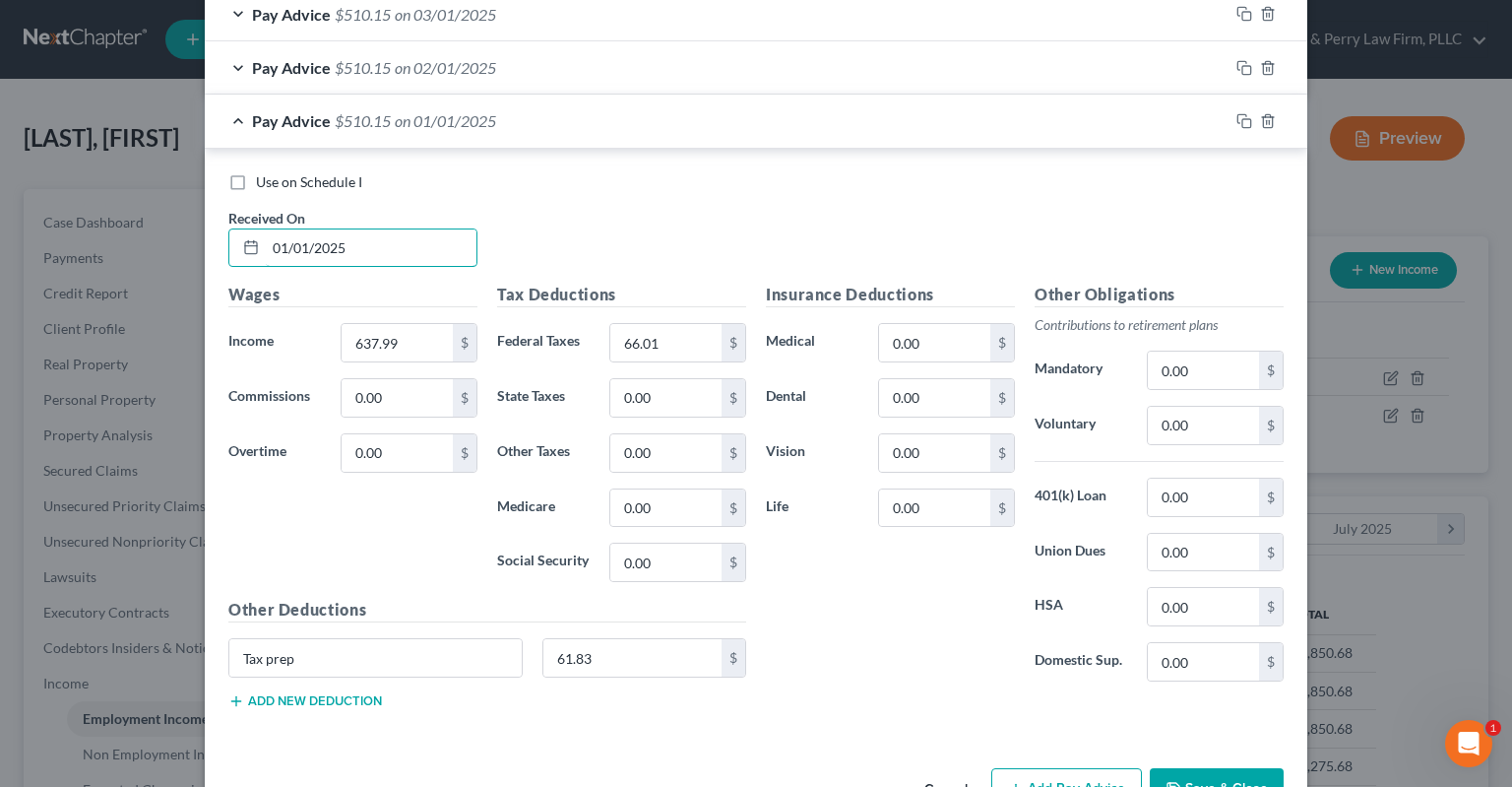 type on "01/01/2025" 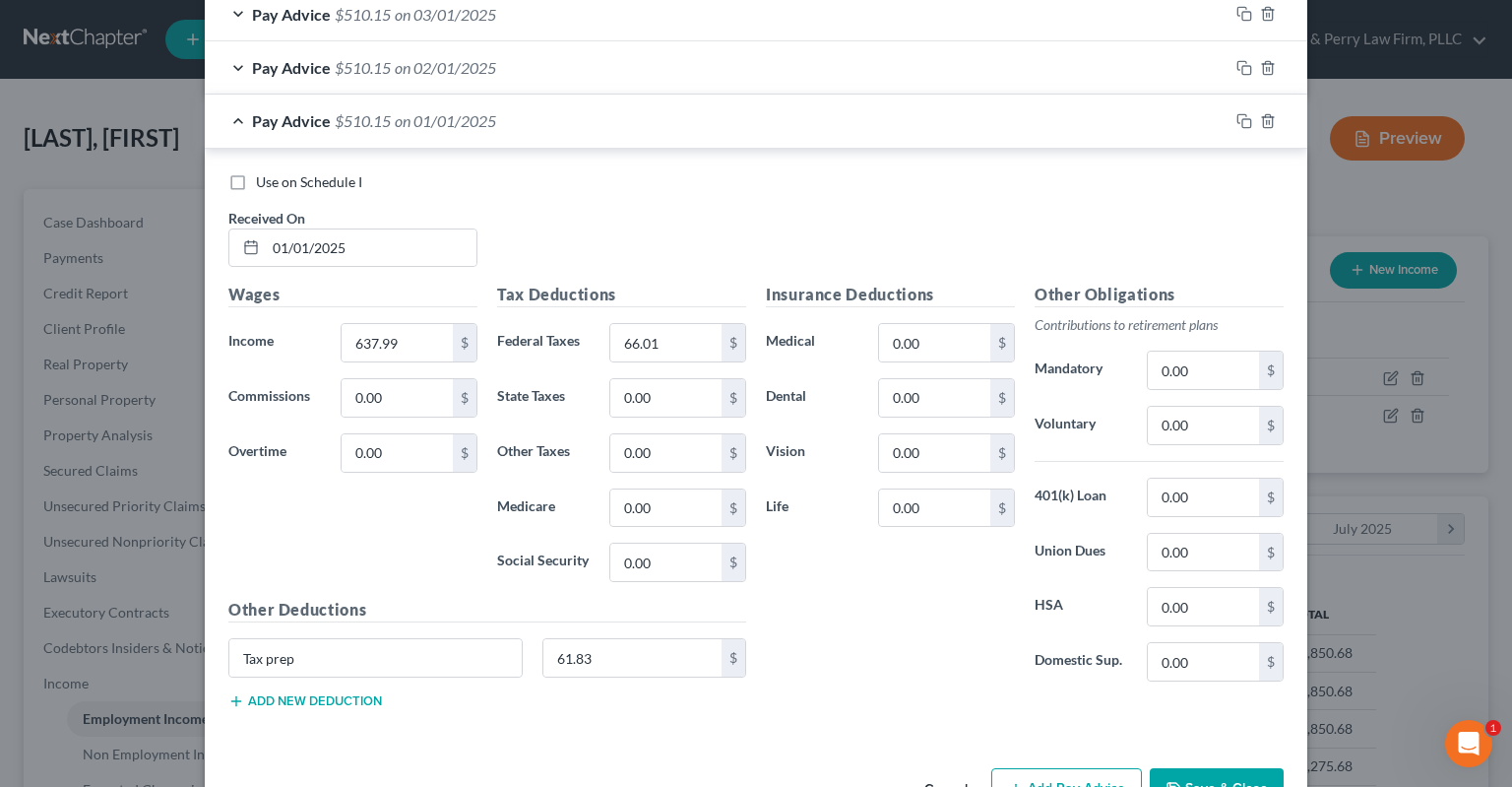 drag, startPoint x: 1216, startPoint y: 781, endPoint x: 1211, endPoint y: 769, distance: 13 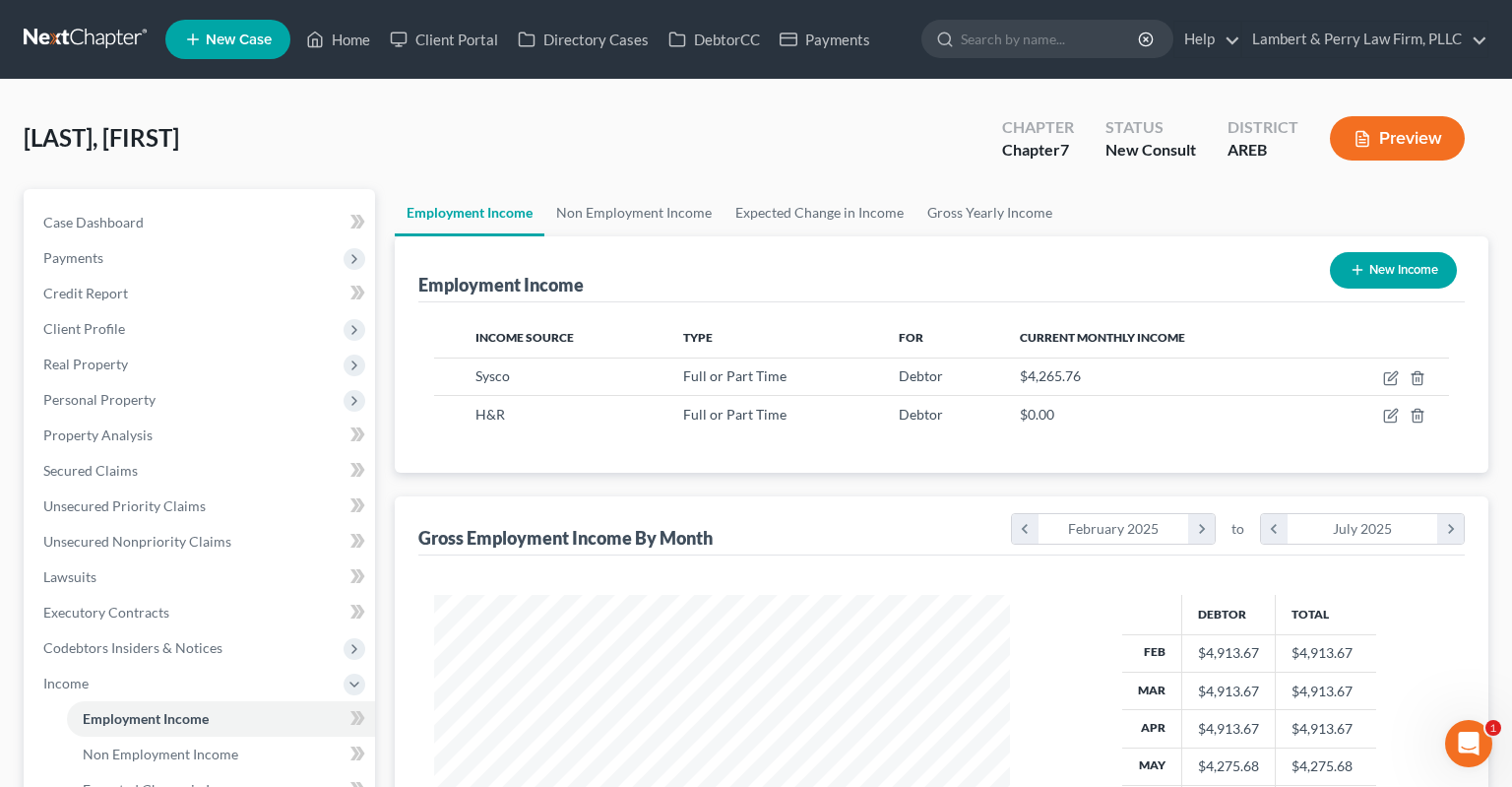 scroll, scrollTop: 311, scrollLeft: 0, axis: vertical 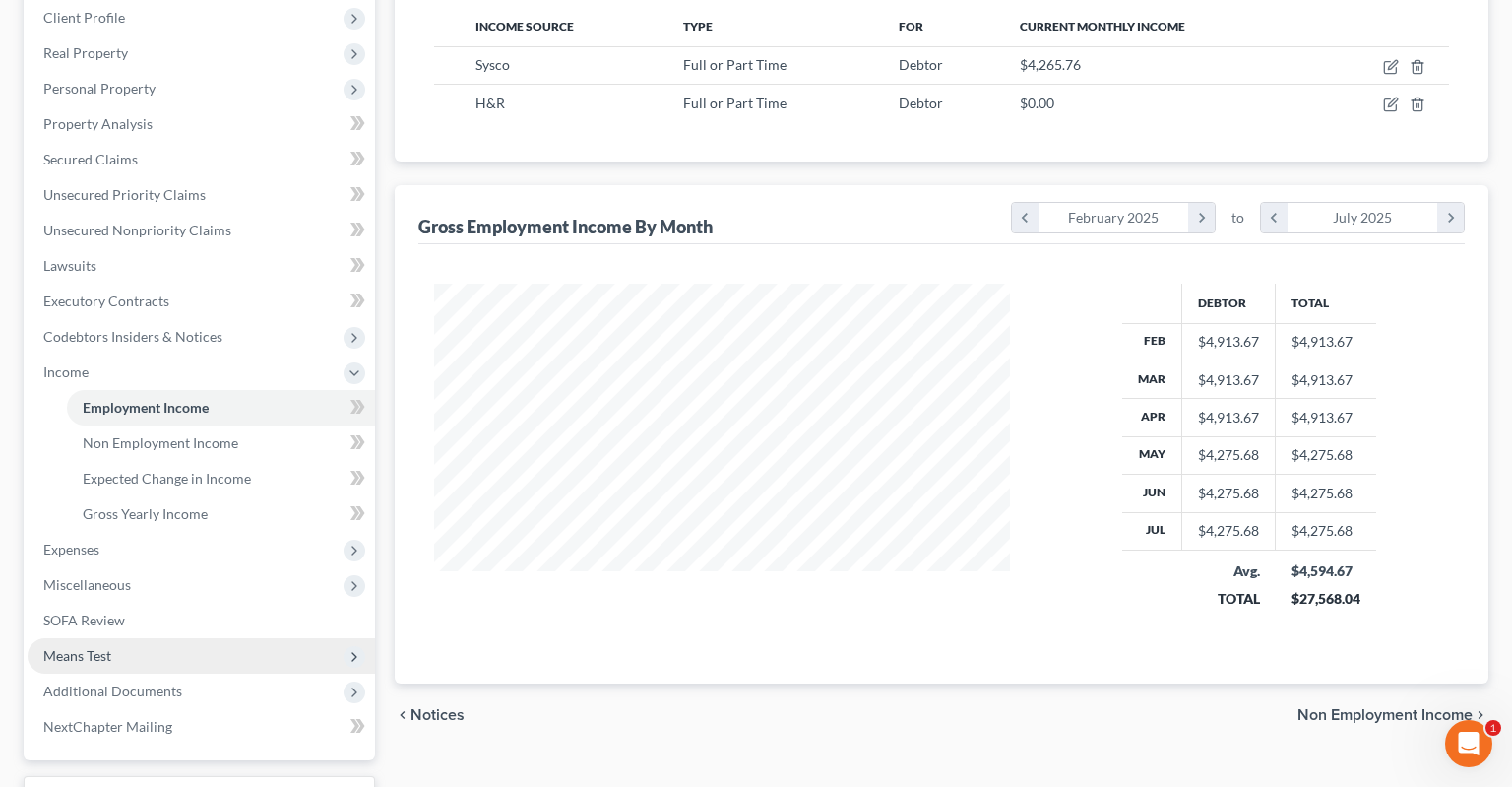 click on "Means Test" at bounding box center [201, 656] 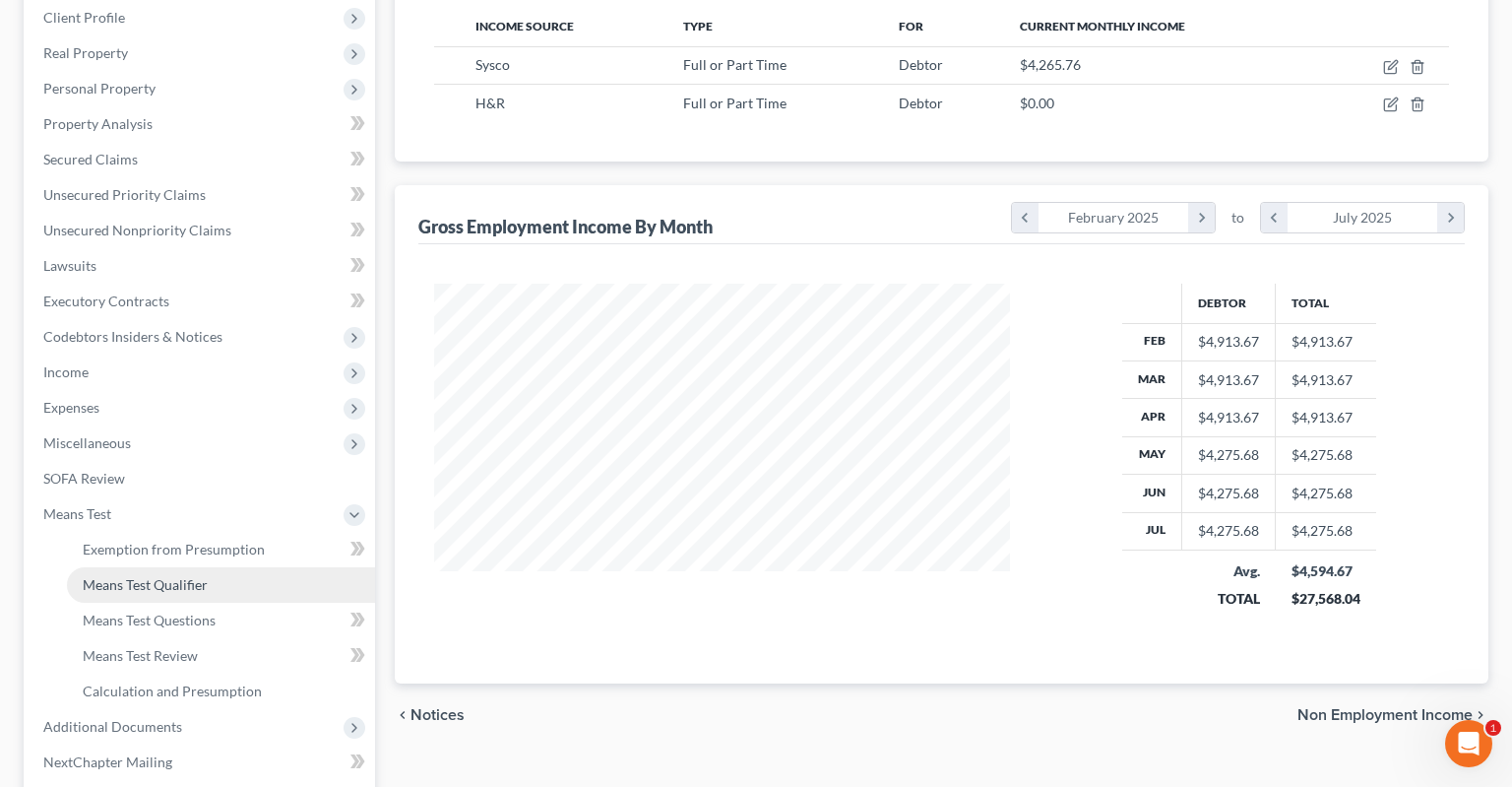 click on "Means Test Qualifier" at bounding box center [220, 585] 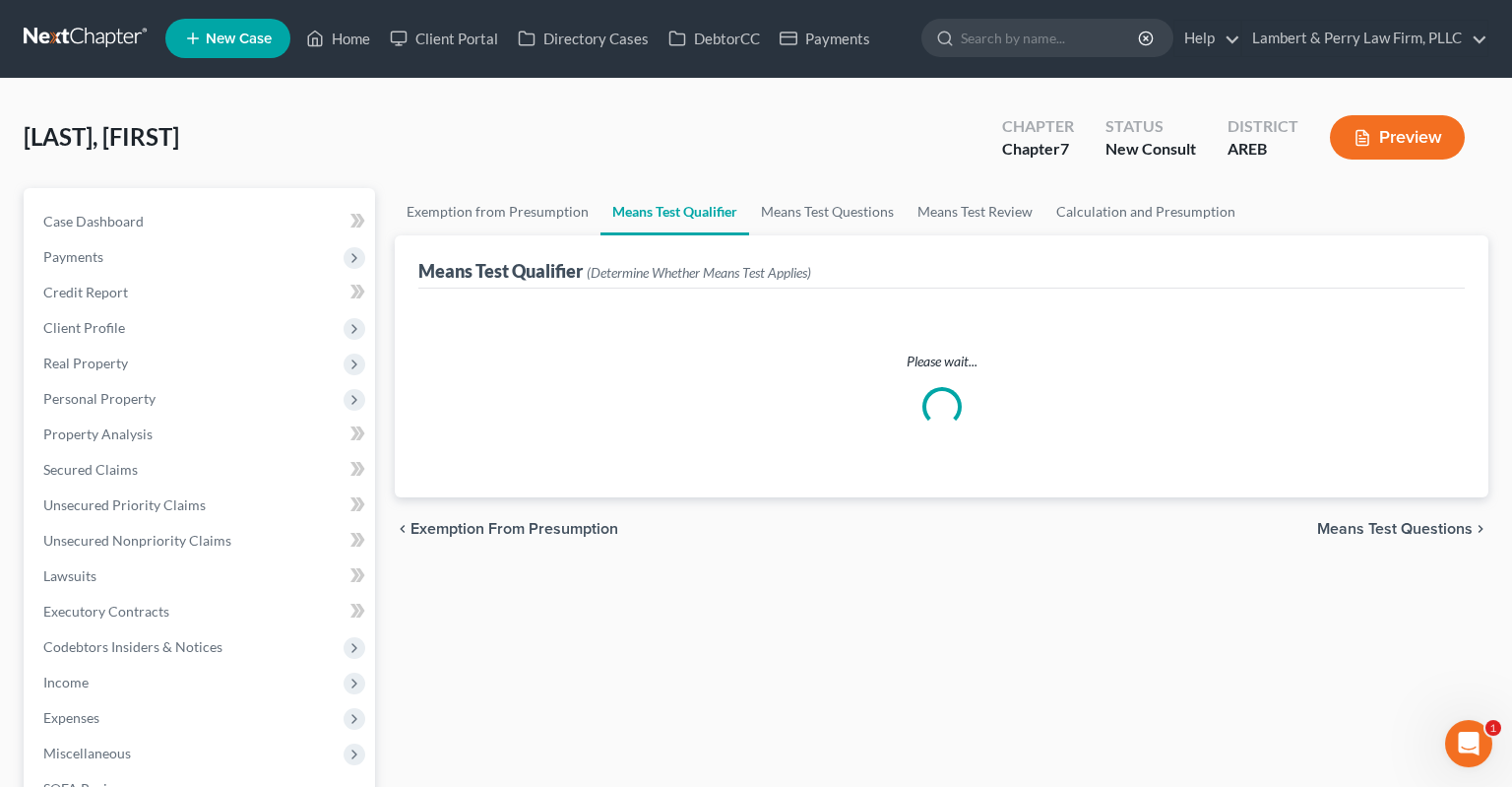 scroll, scrollTop: 0, scrollLeft: 0, axis: both 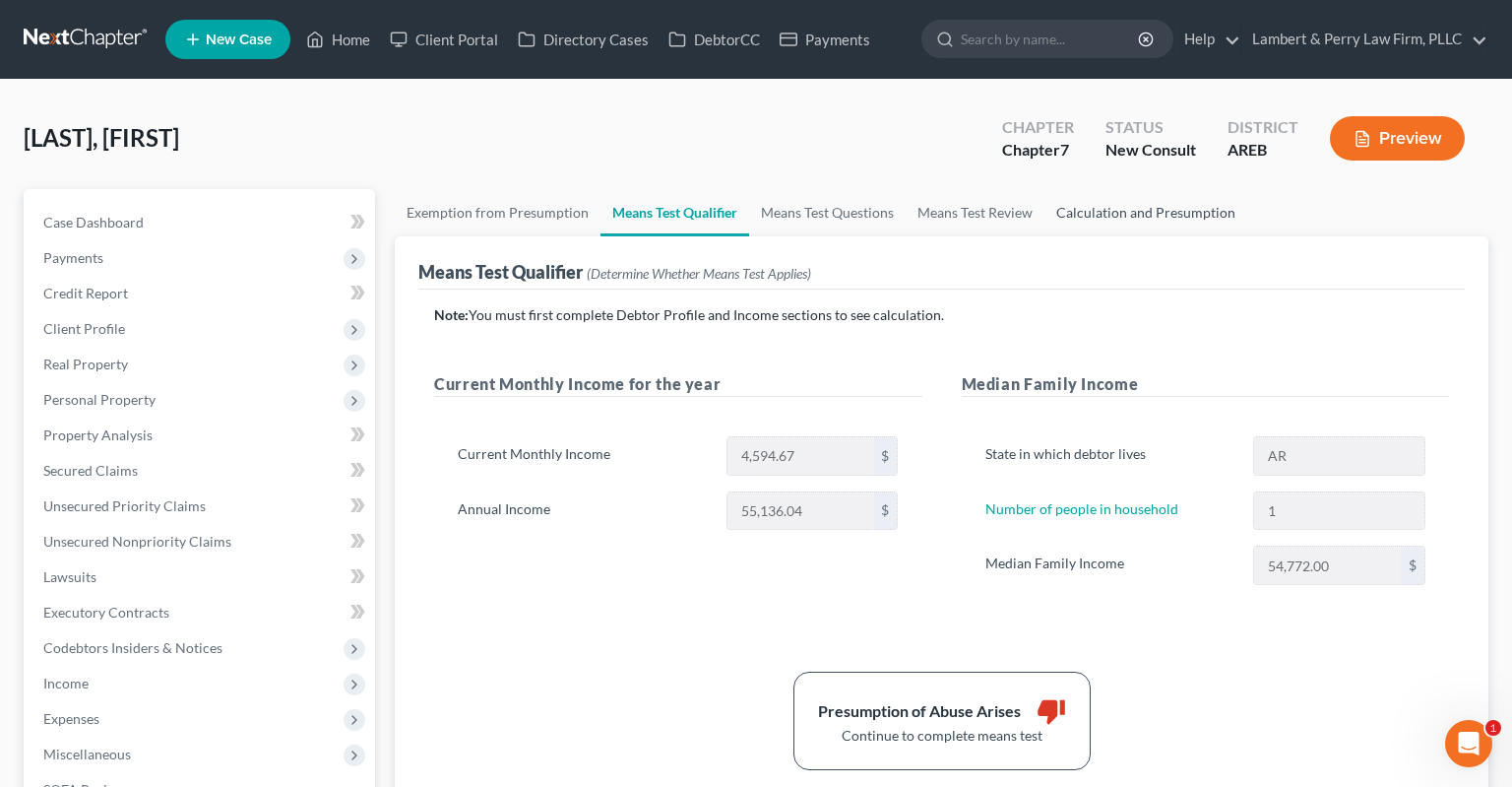 click on "Calculation and Presumption" at bounding box center (1146, 213) 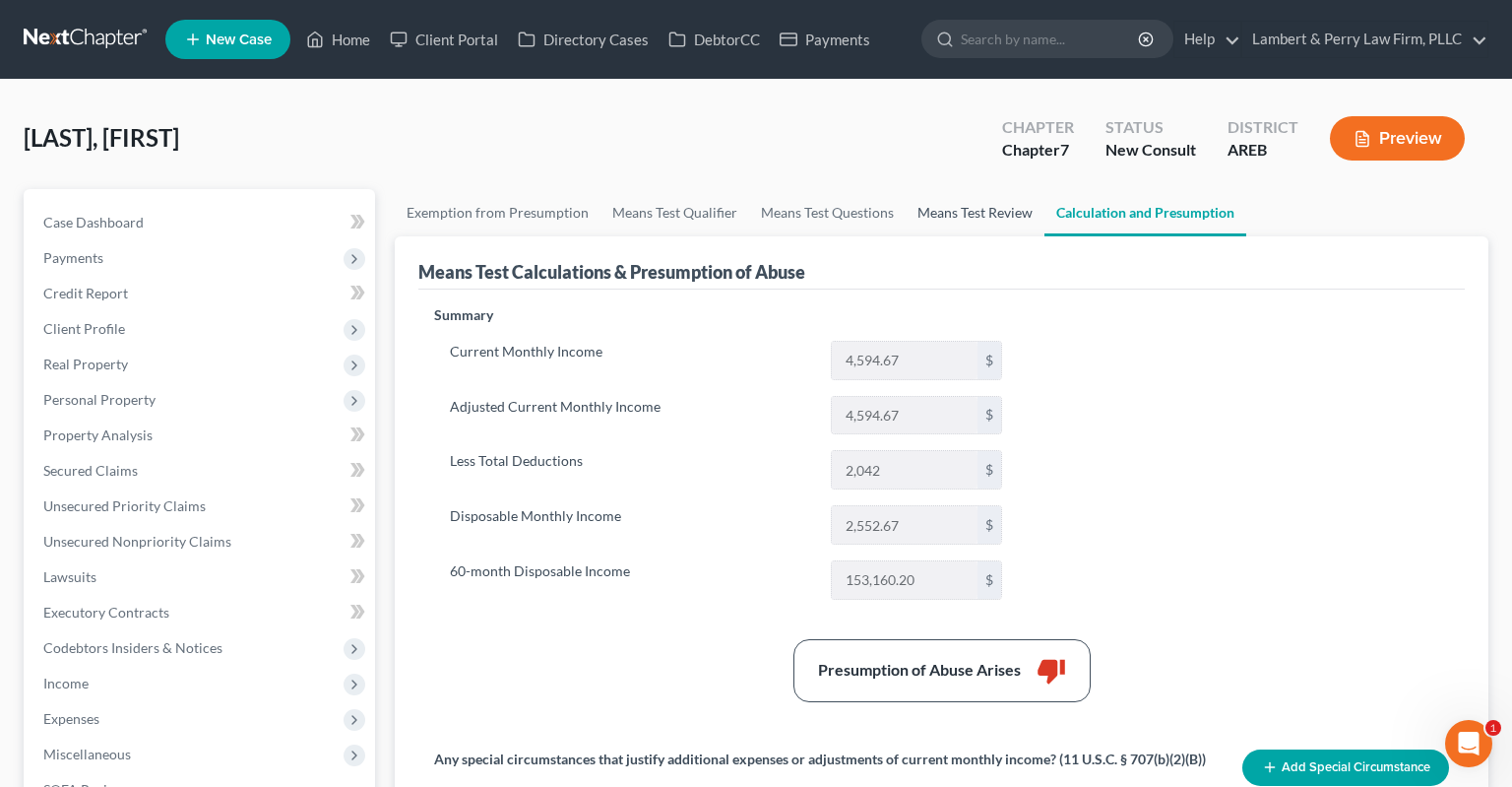 click on "Means Test Review" at bounding box center (975, 213) 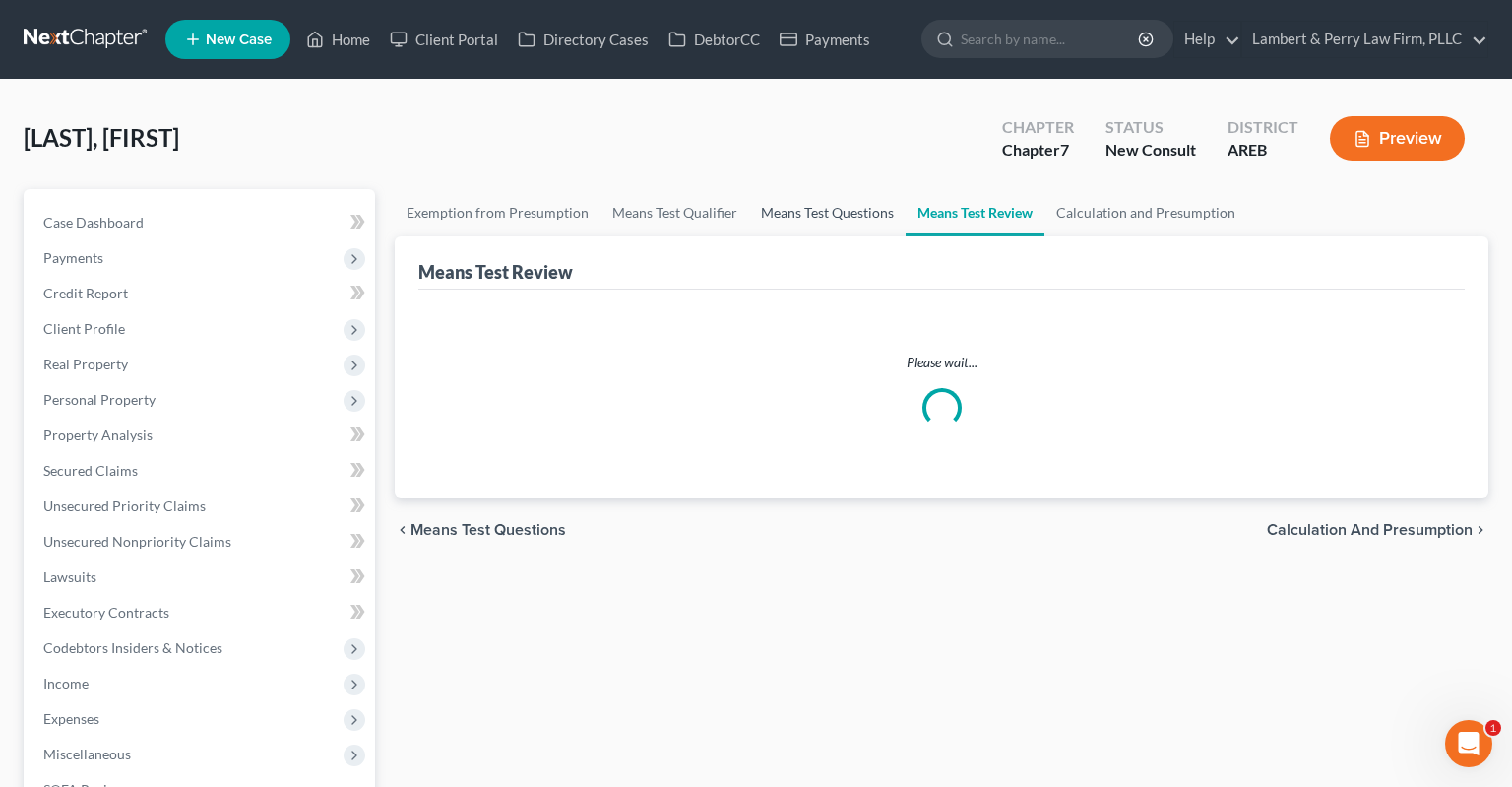 click on "Means Test Questions" at bounding box center [827, 213] 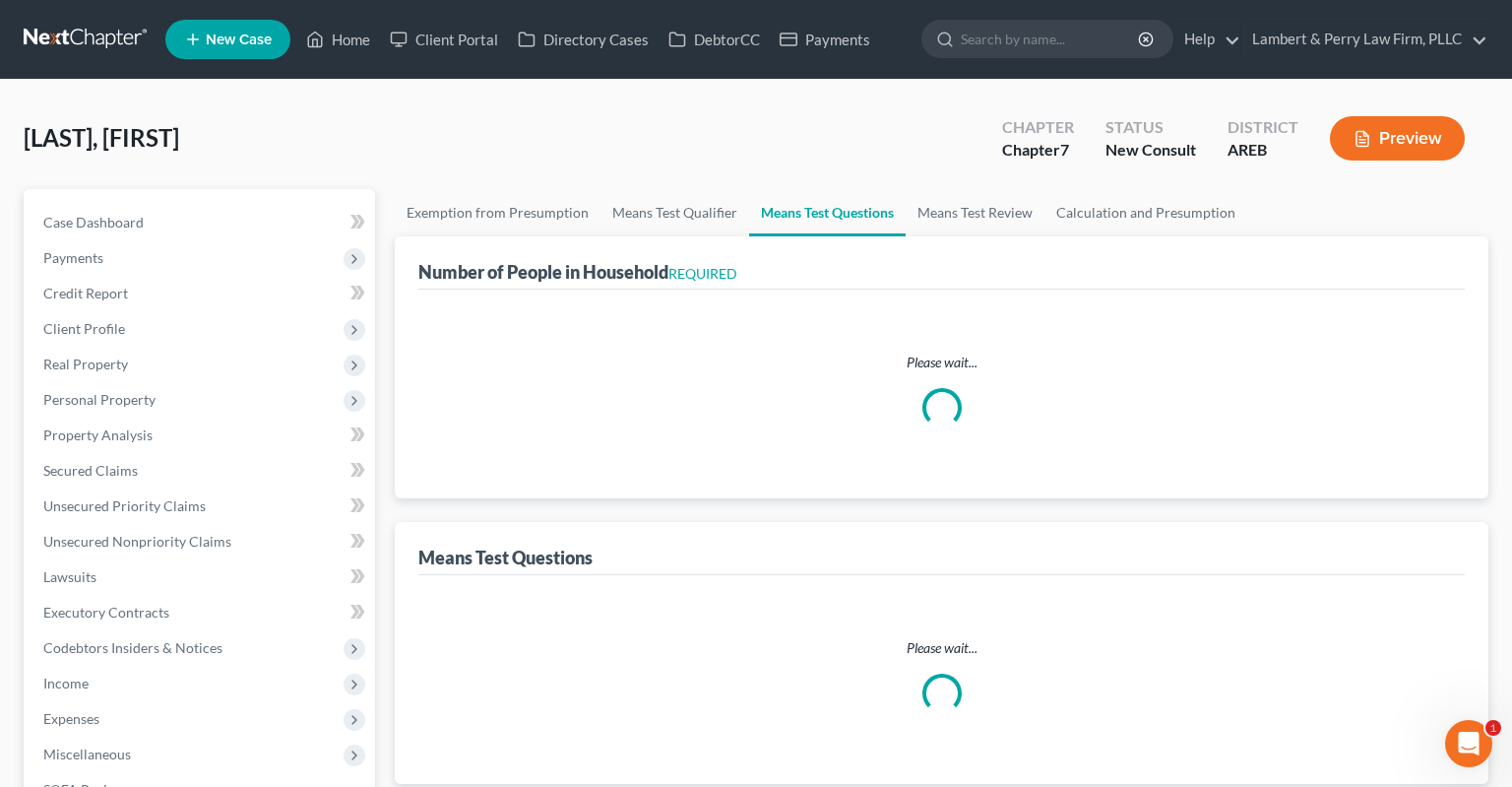 select on "1" 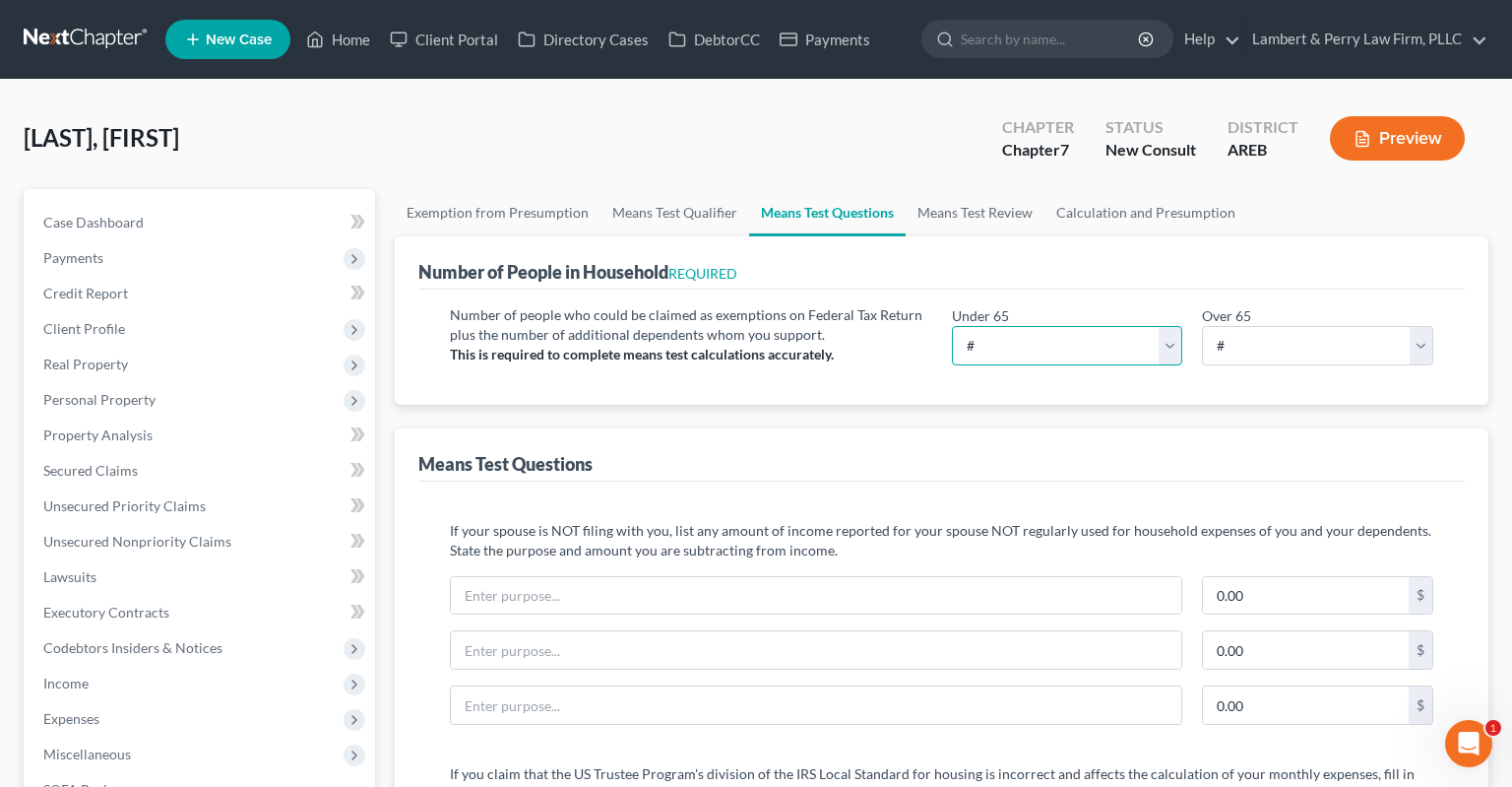 click on "# 0 1 2 3 4 5 6 7 8 9 10" at bounding box center [1067, 346] 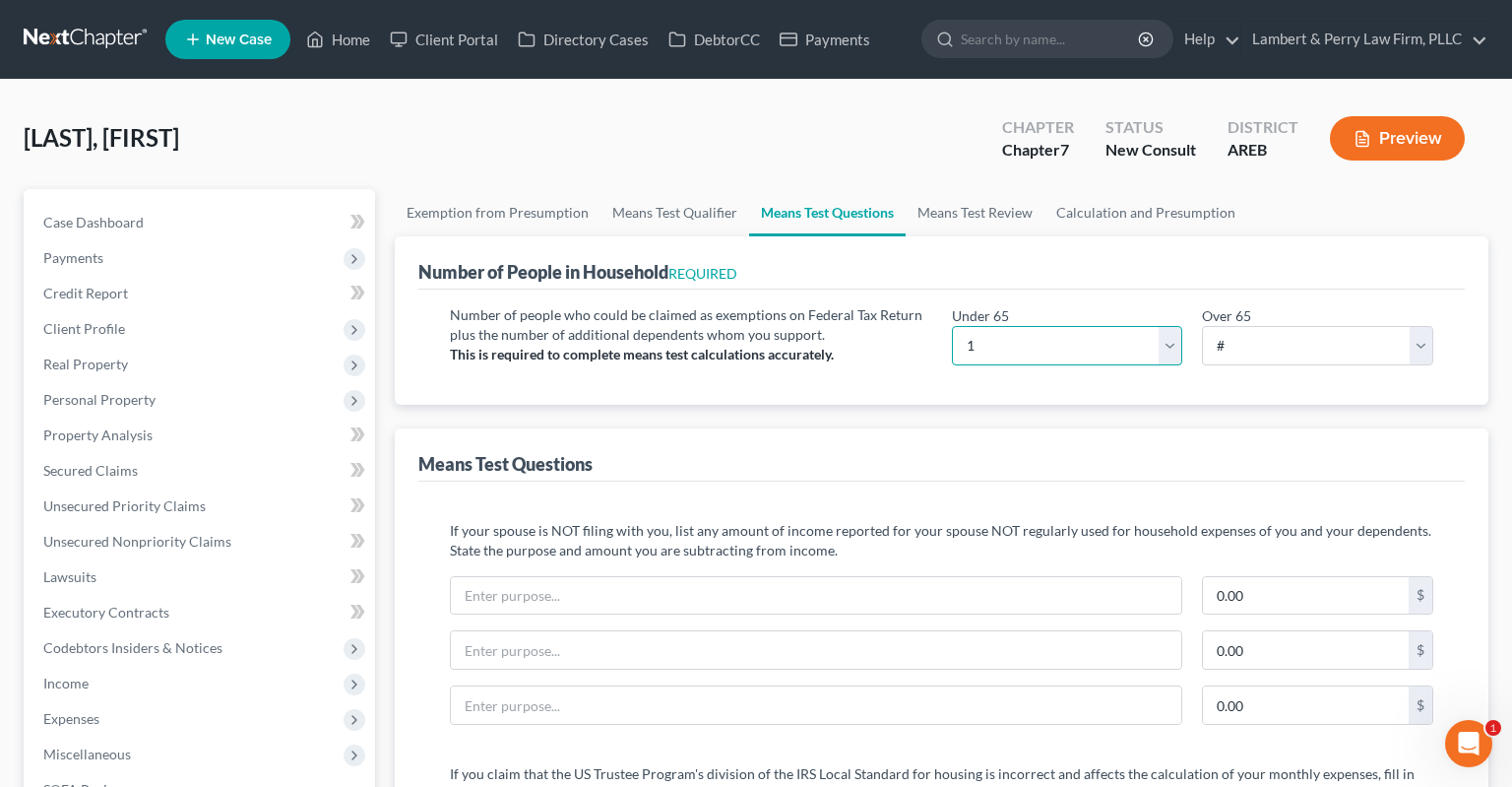 click on "1" at bounding box center [0, 0] 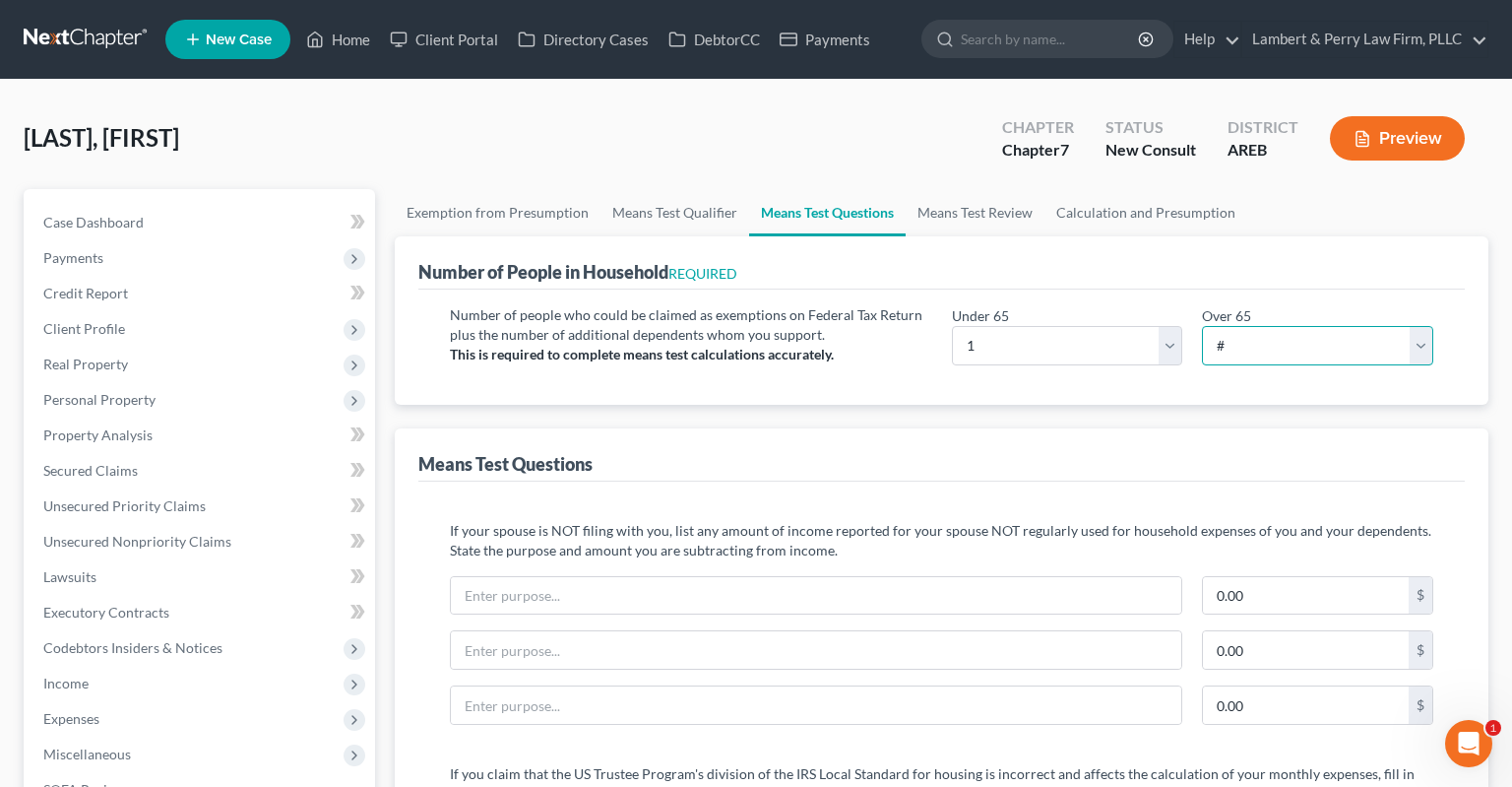 click on "# 0 1 2 3 4 5 6 7 8 9 10" at bounding box center (1317, 346) 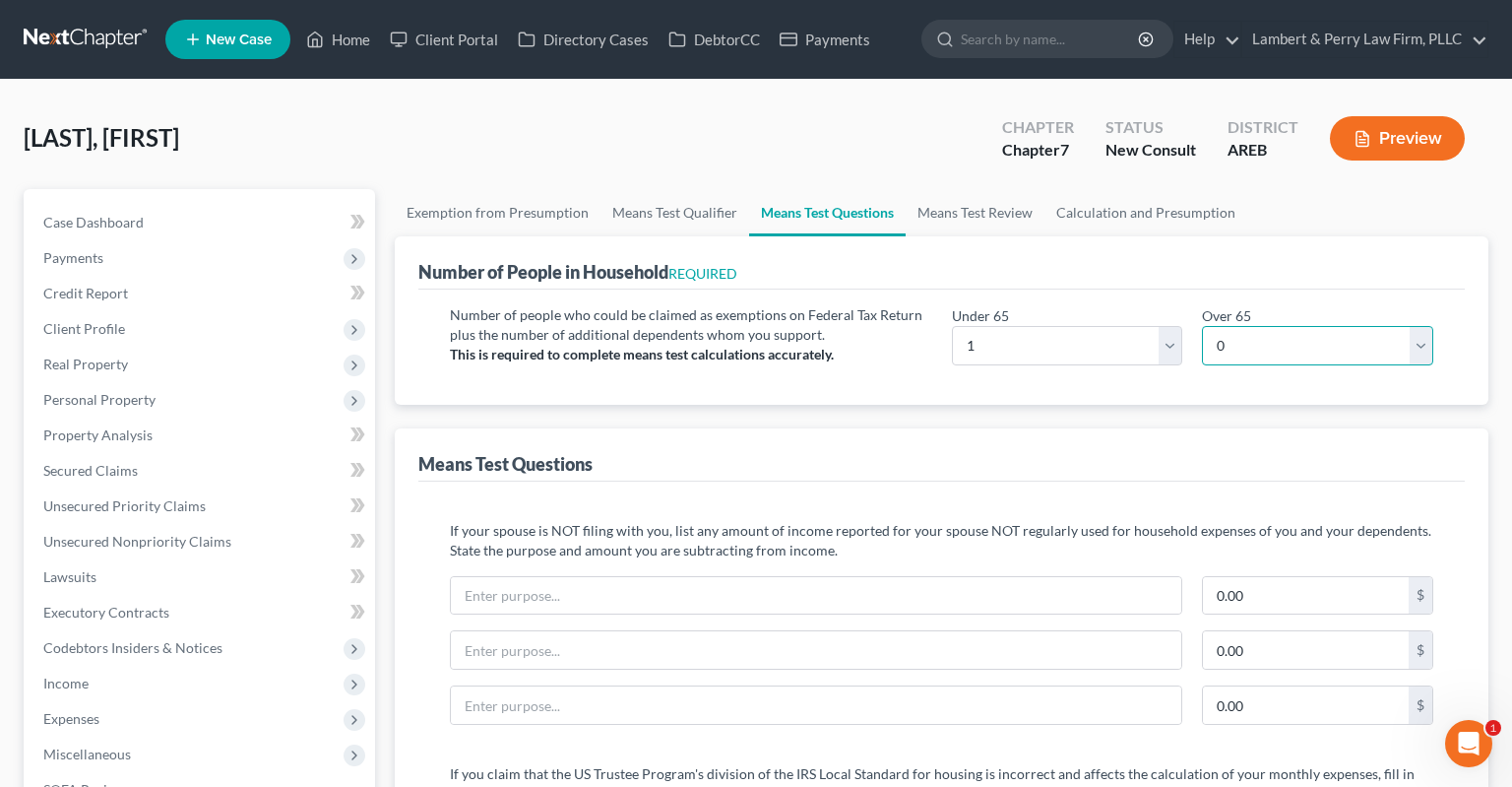 click on "0" at bounding box center [0, 0] 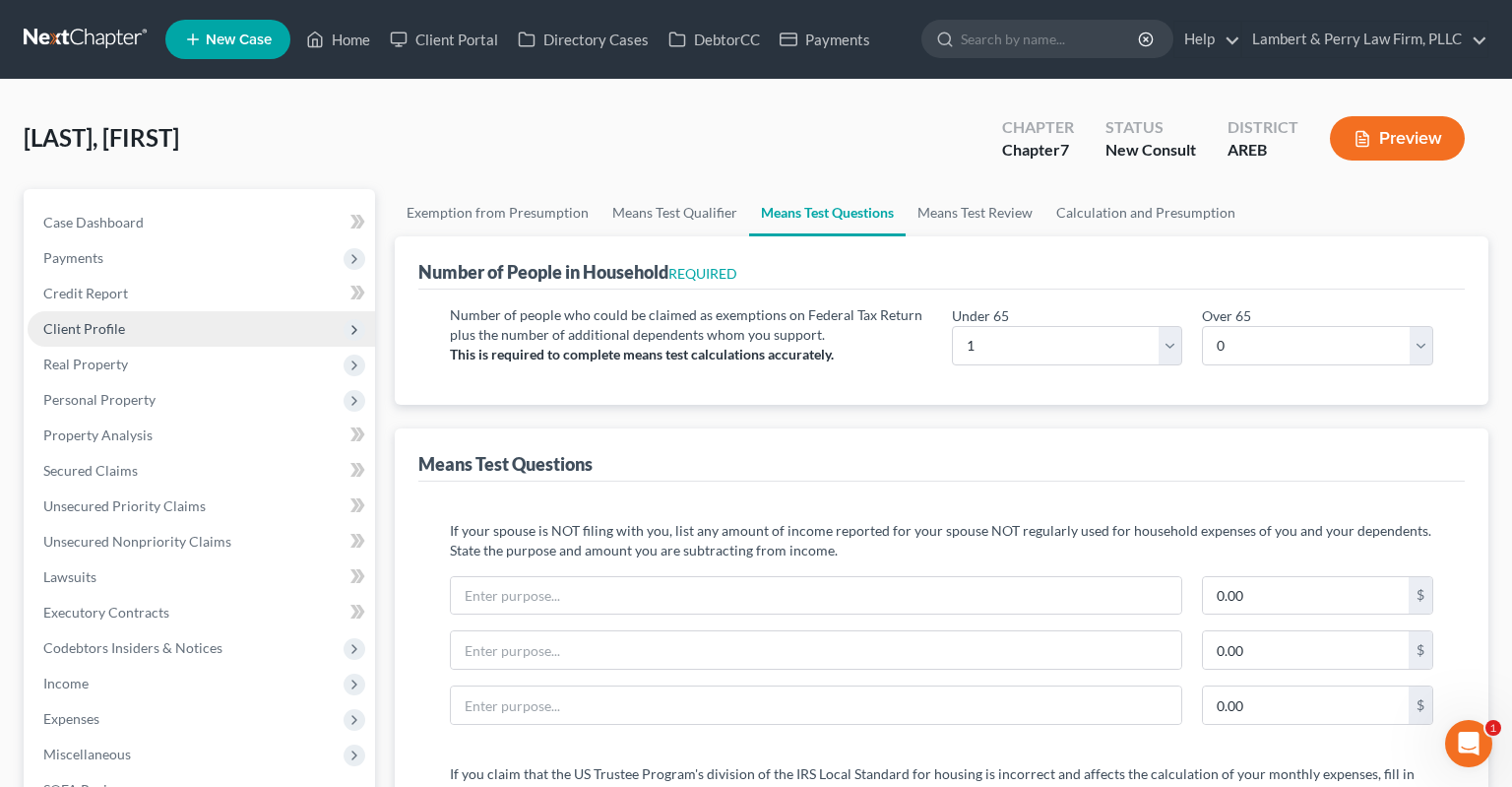 click on "Client Profile" at bounding box center [201, 329] 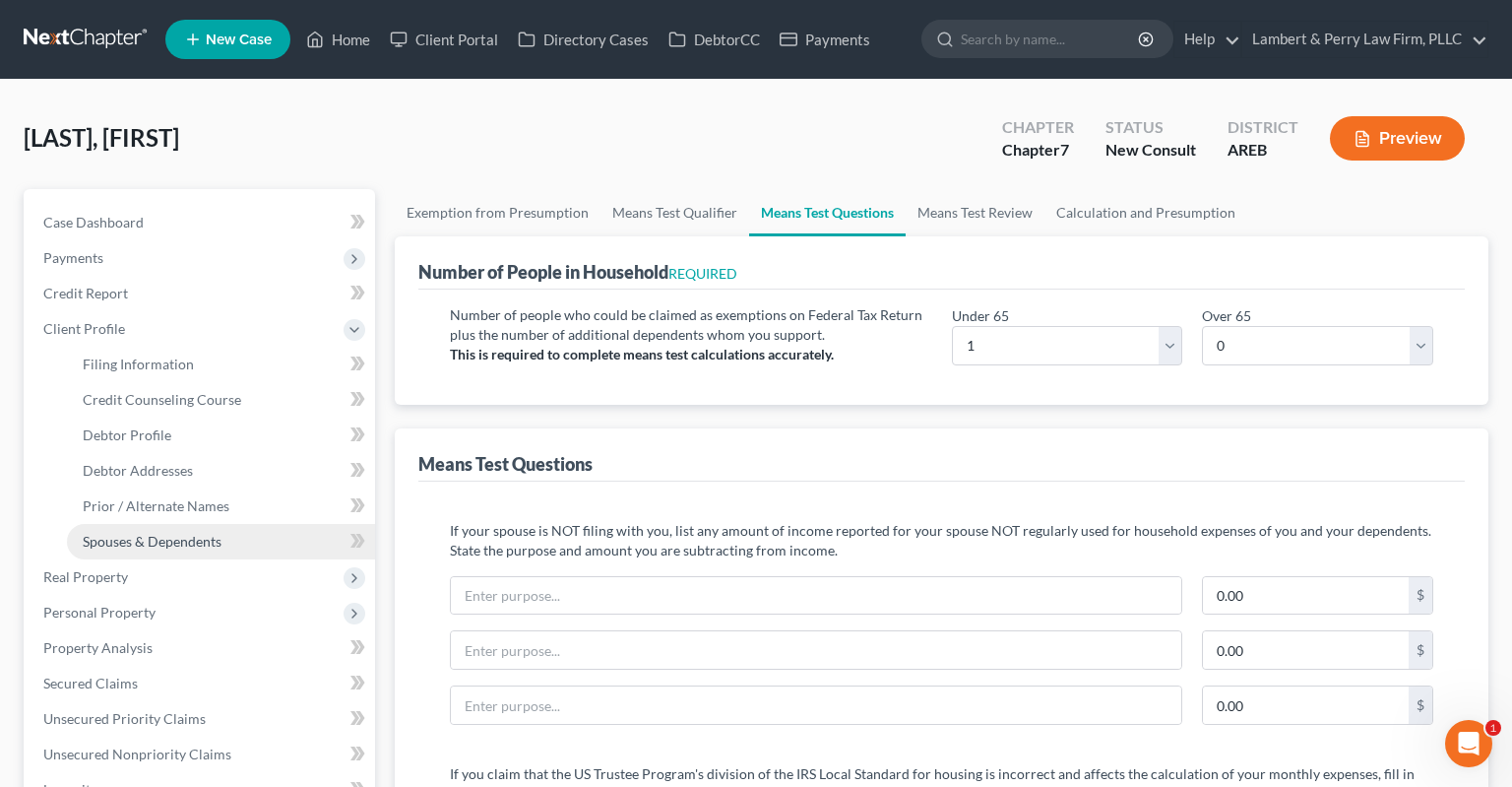 click on "Spouses & Dependents" at bounding box center (220, 542) 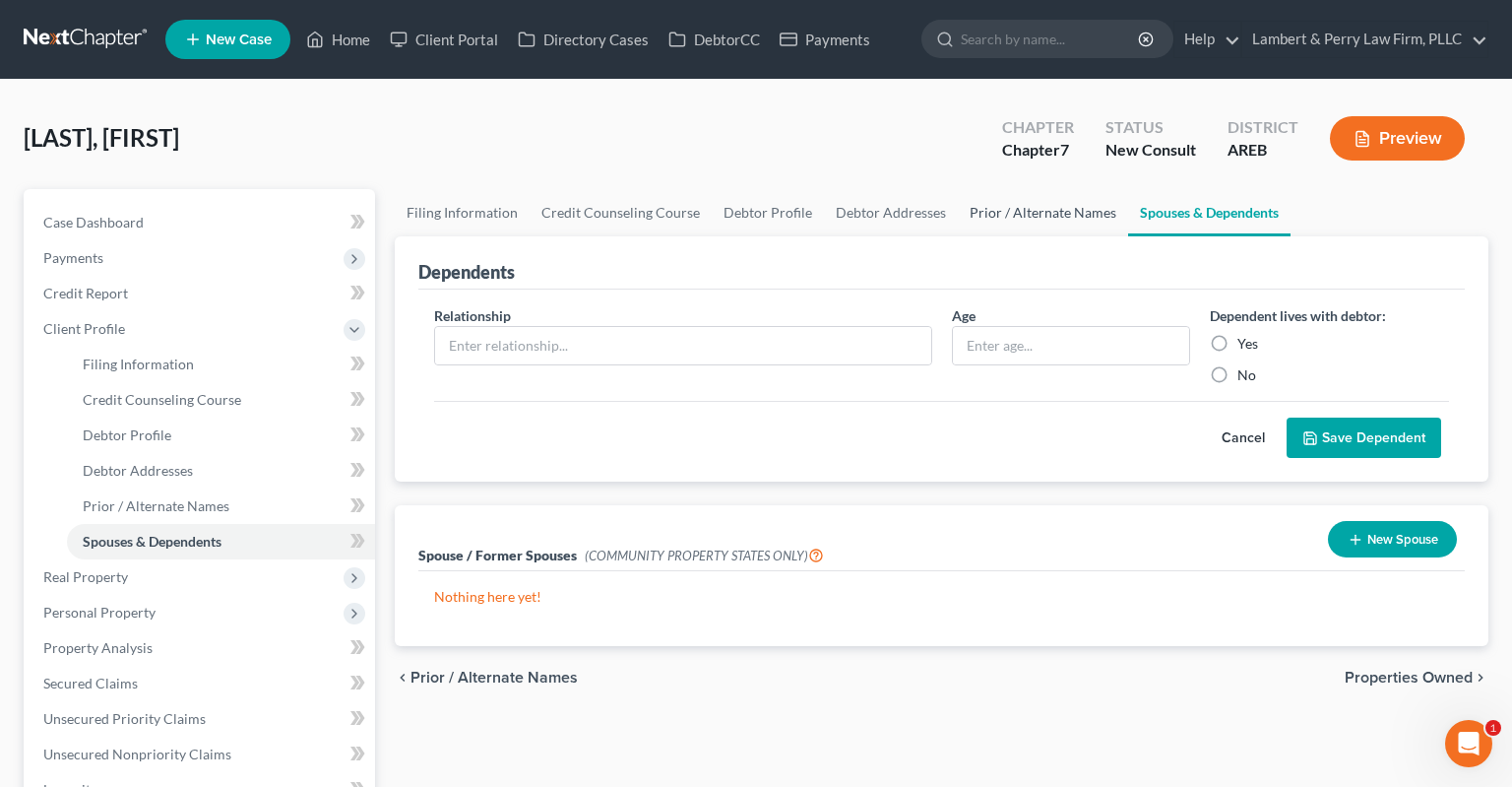 click on "Prior / Alternate Names" at bounding box center (1042, 213) 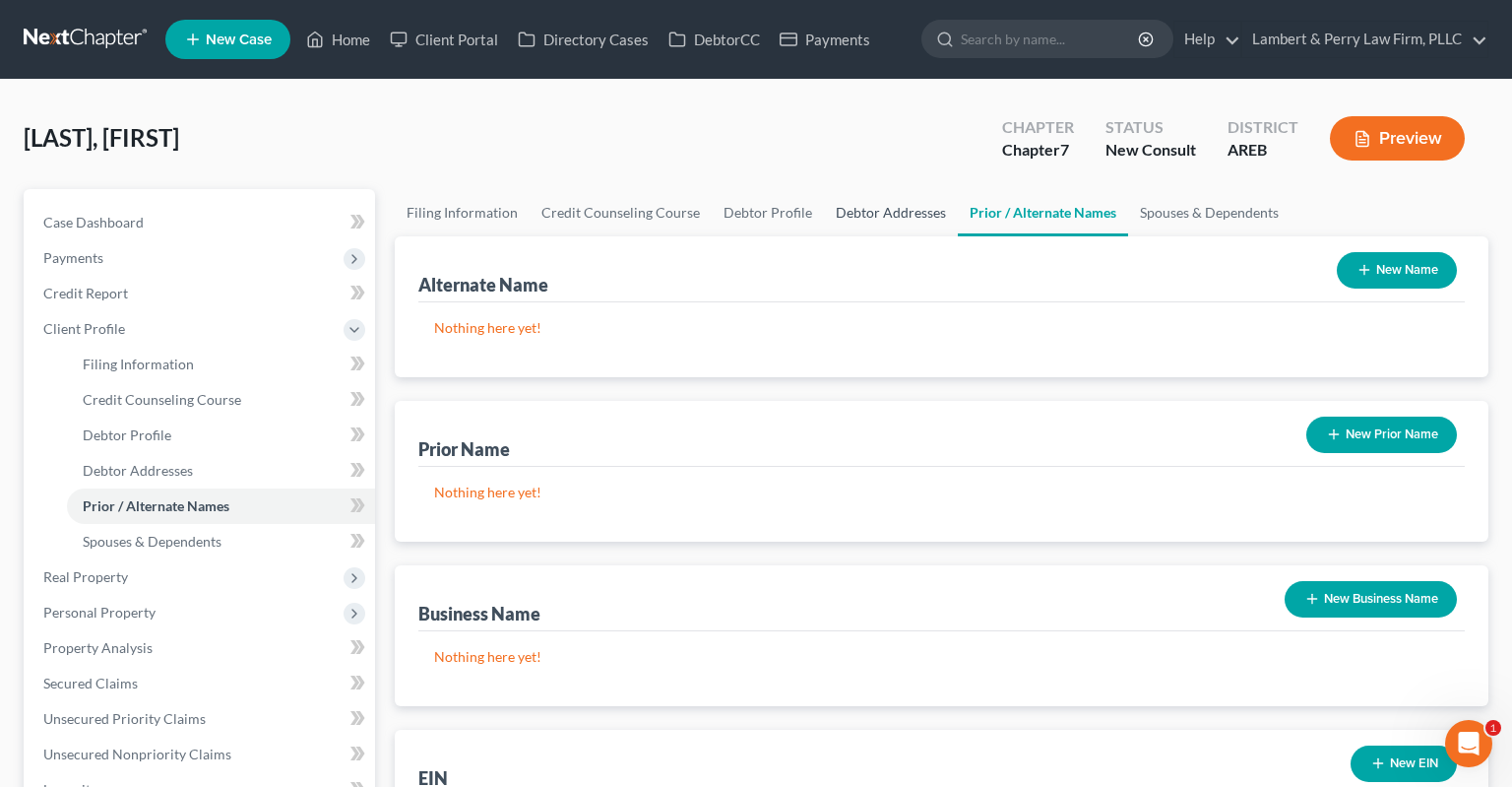 click on "Debtor Addresses" at bounding box center [891, 213] 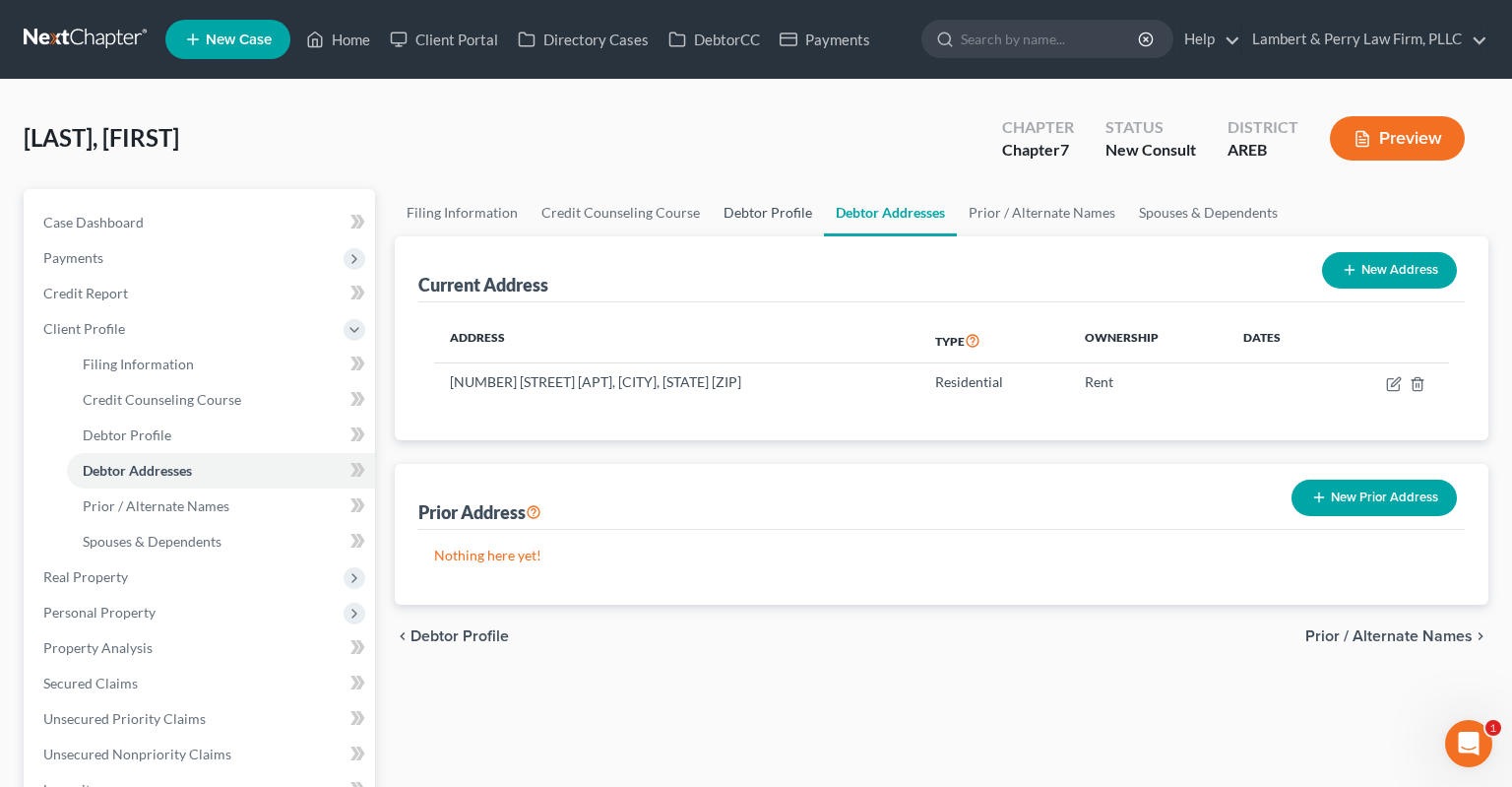 click on "Debtor Profile" at bounding box center [768, 213] 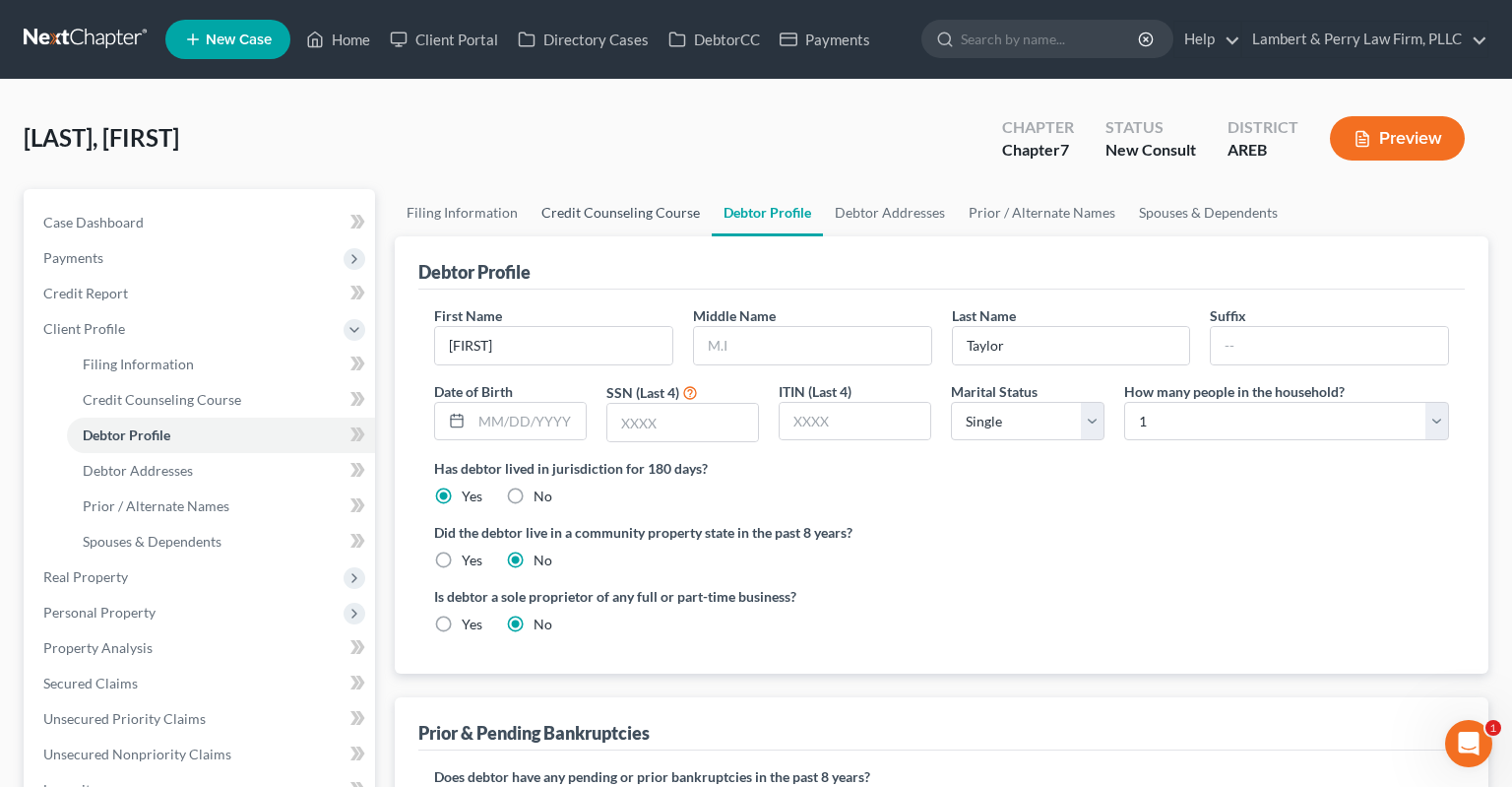 click on "Credit Counseling Course" at bounding box center (620, 213) 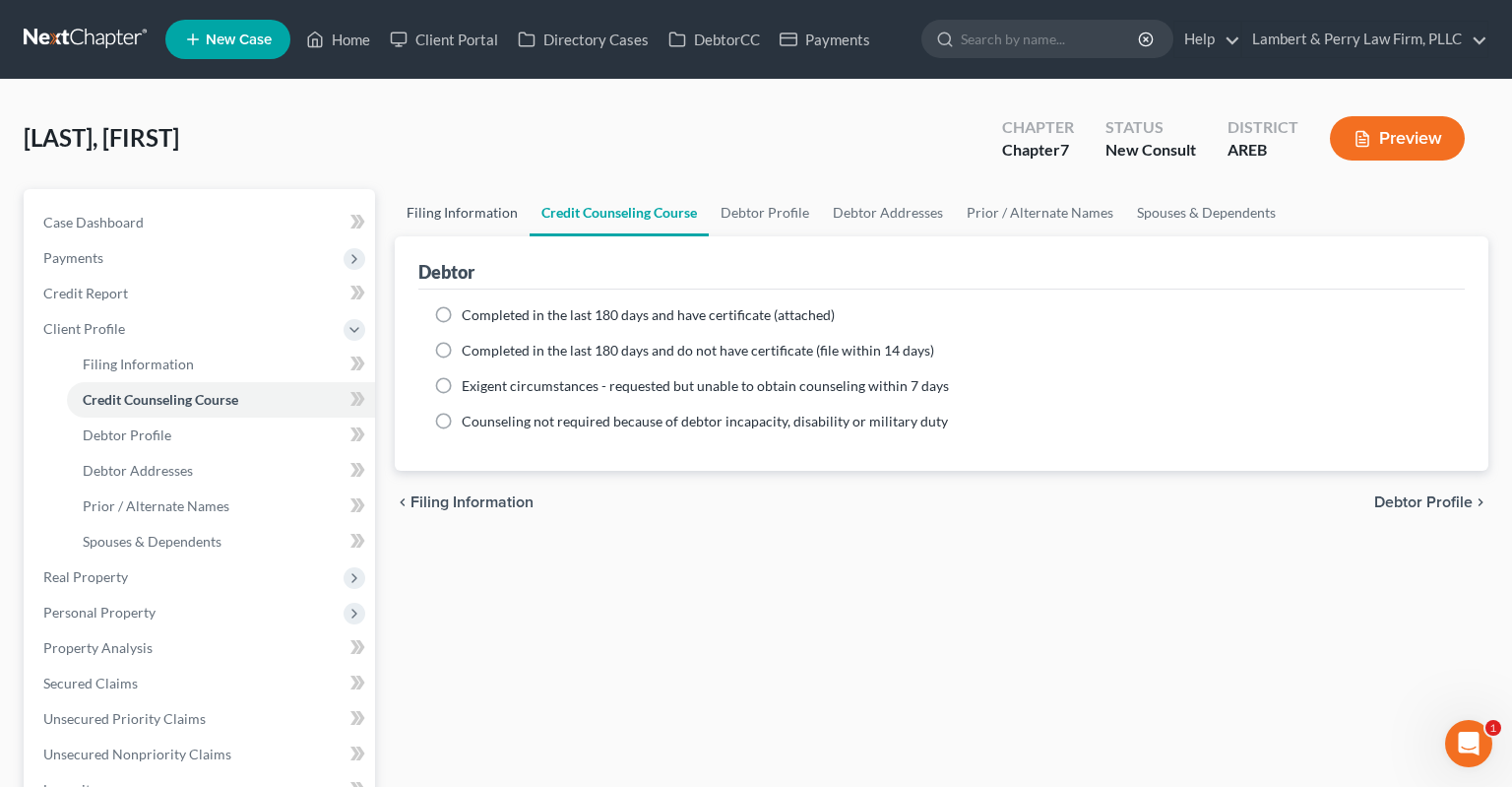 click on "Filing Information" at bounding box center (462, 213) 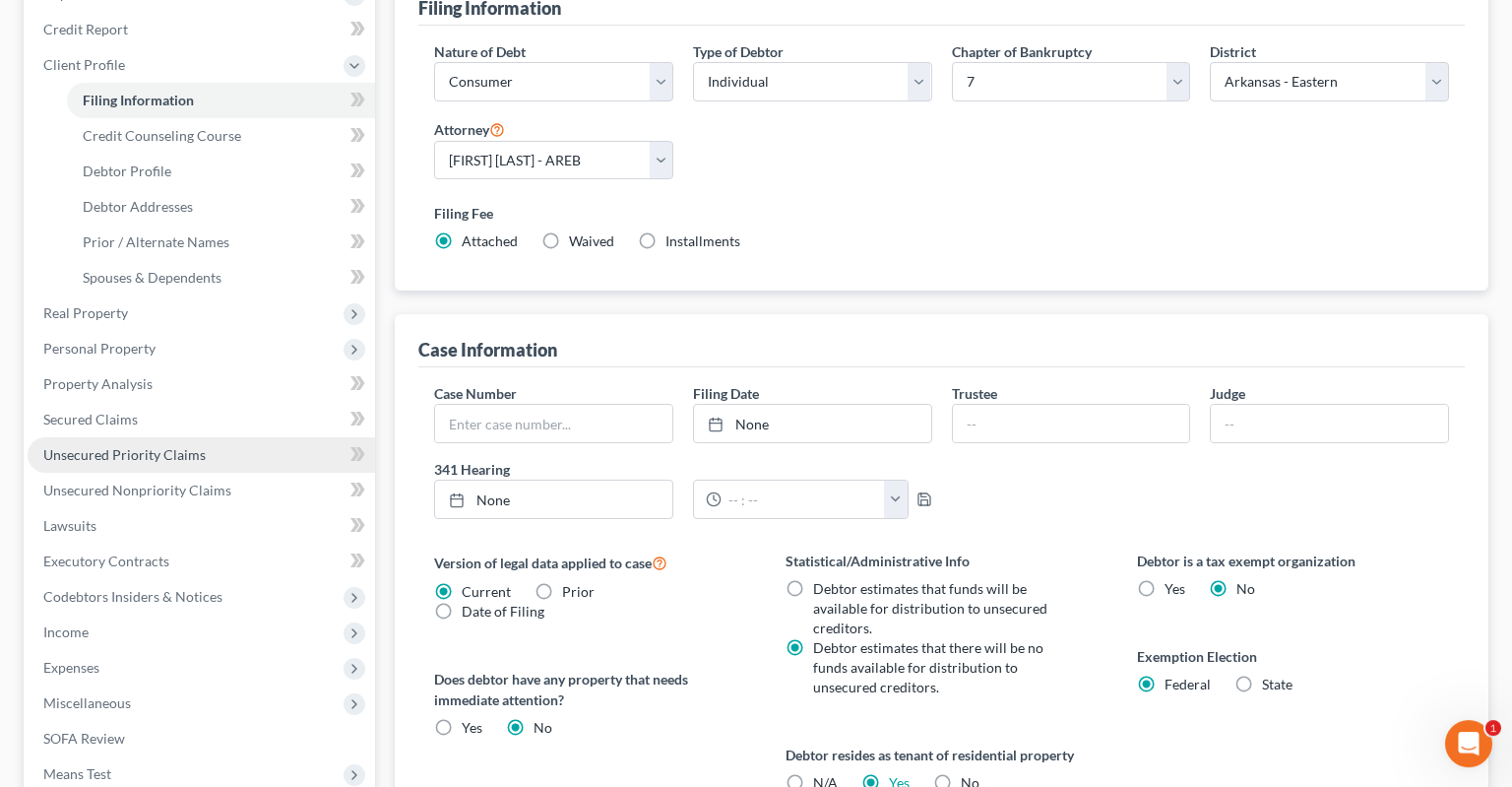 scroll, scrollTop: 416, scrollLeft: 0, axis: vertical 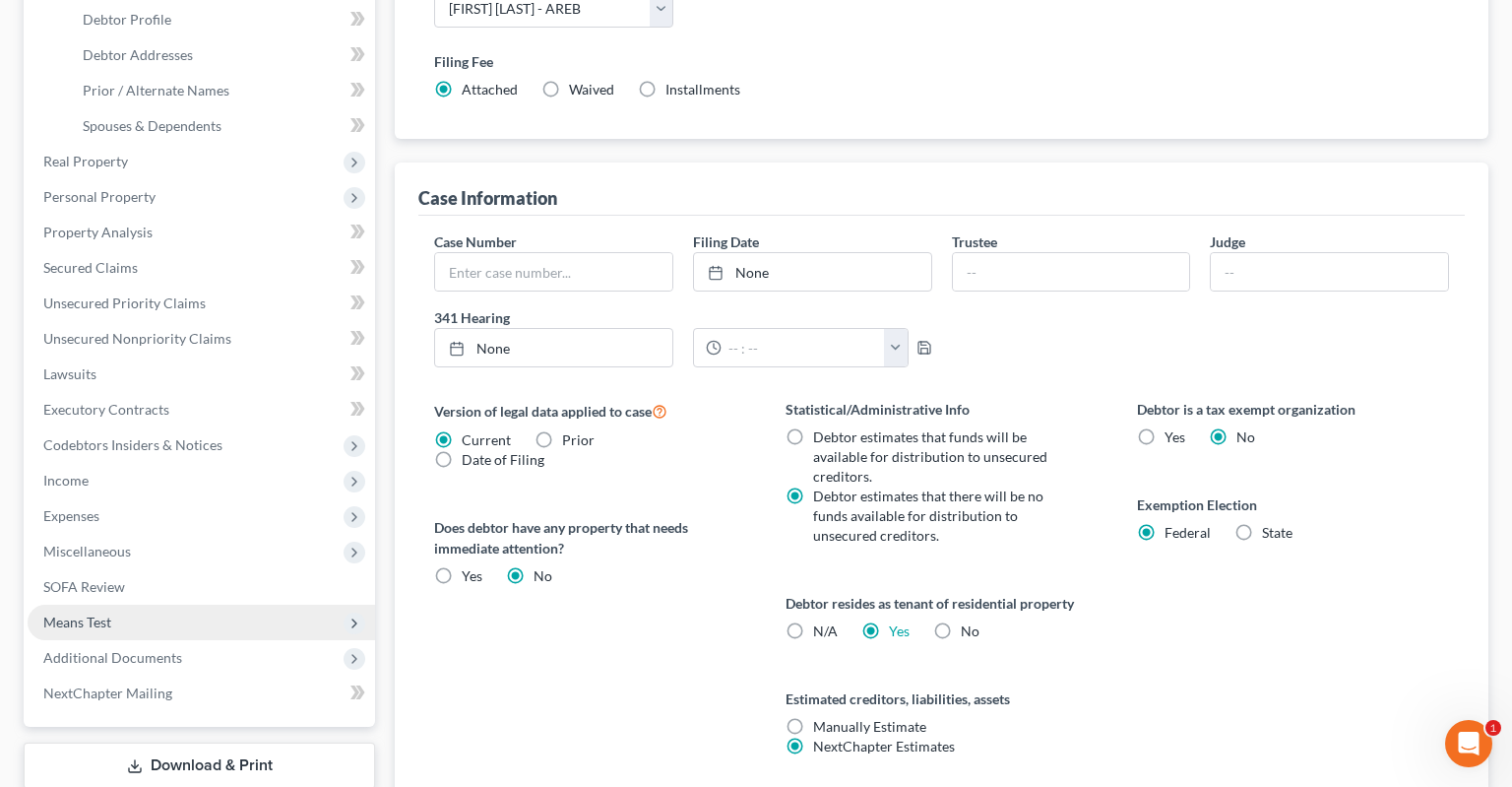 click on "Means Test" at bounding box center [201, 623] 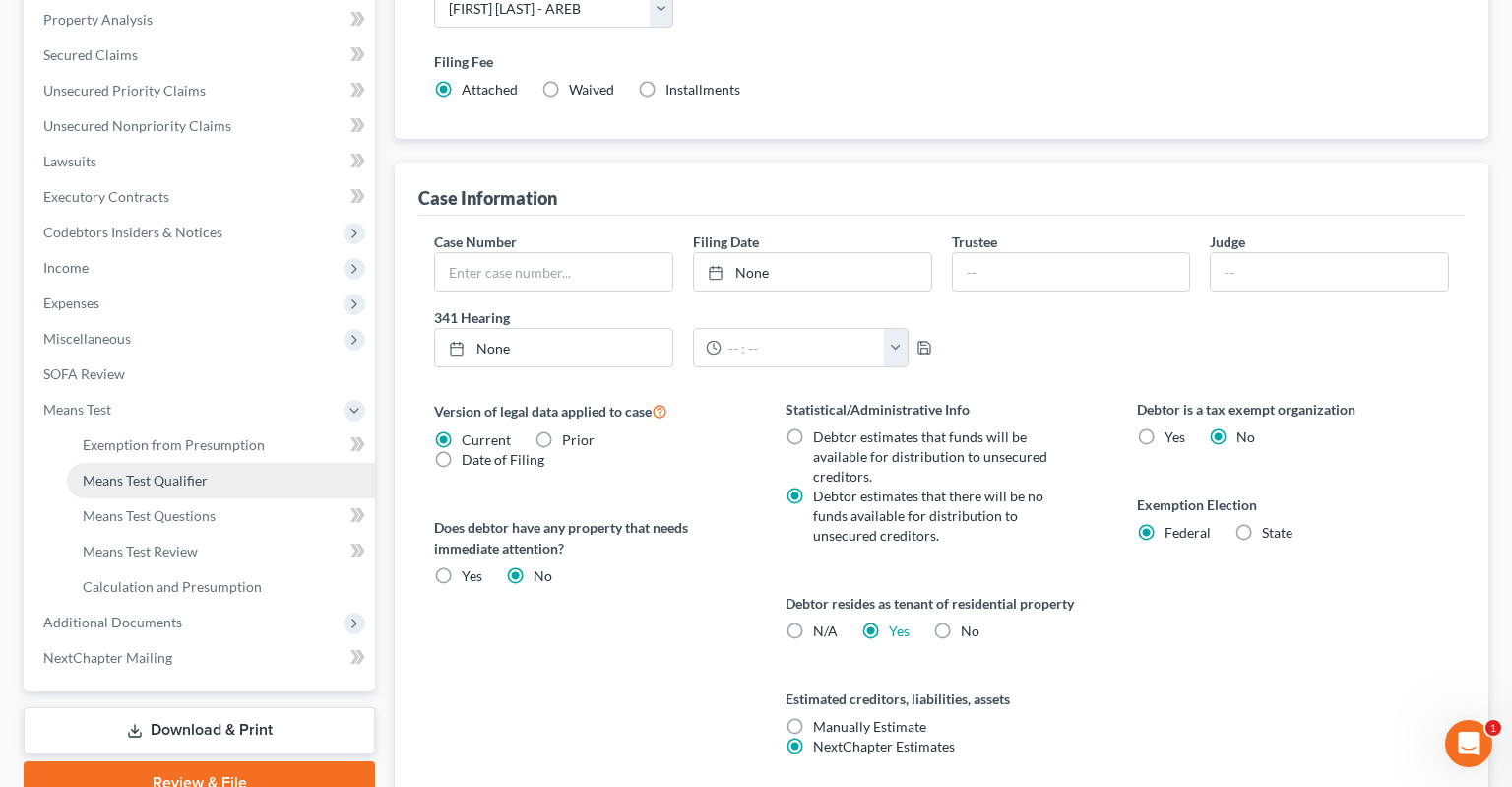 click on "Means Test Qualifier" at bounding box center (145, 480) 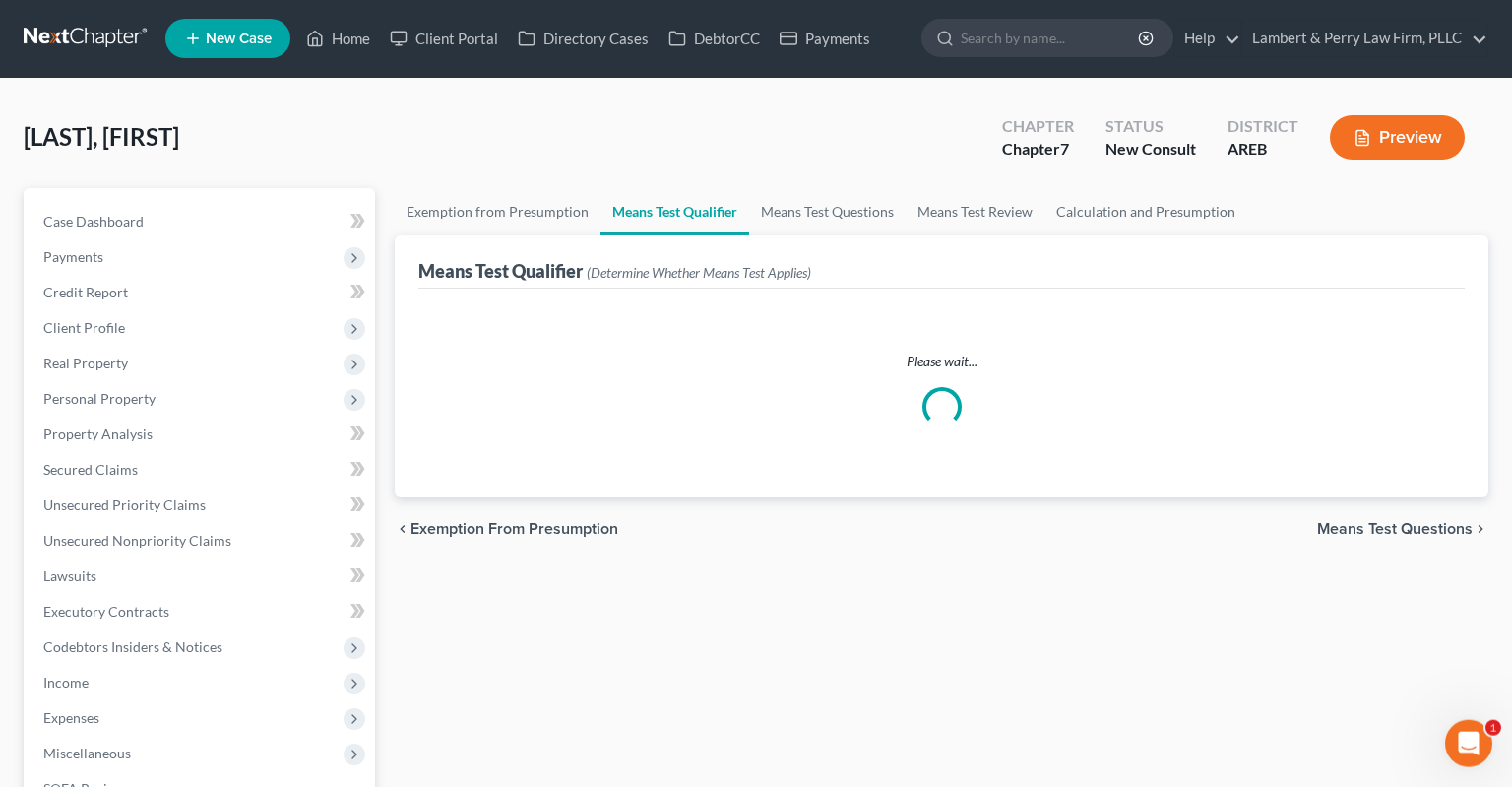 scroll, scrollTop: 0, scrollLeft: 0, axis: both 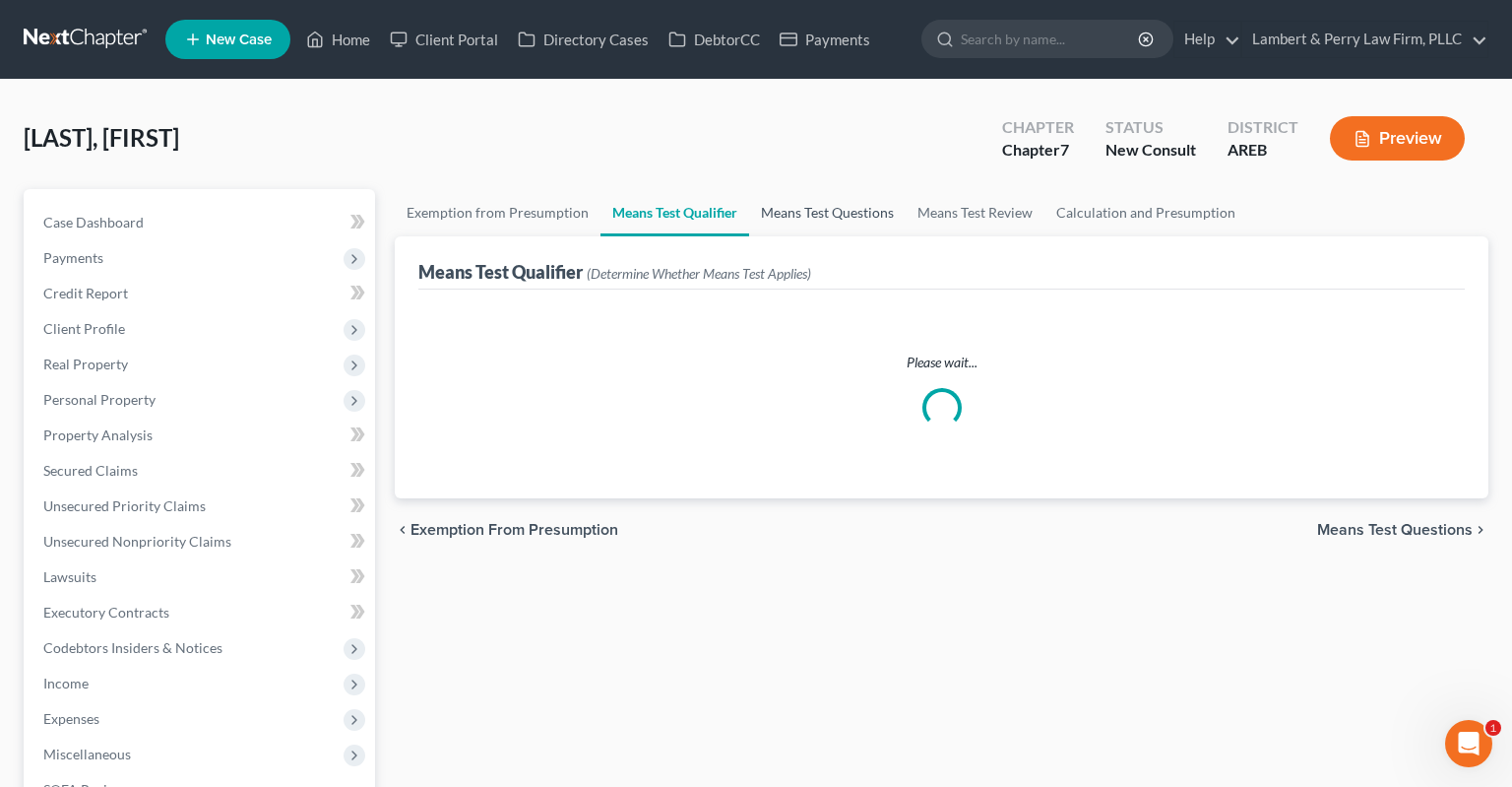 click on "Means Test Questions" at bounding box center [827, 213] 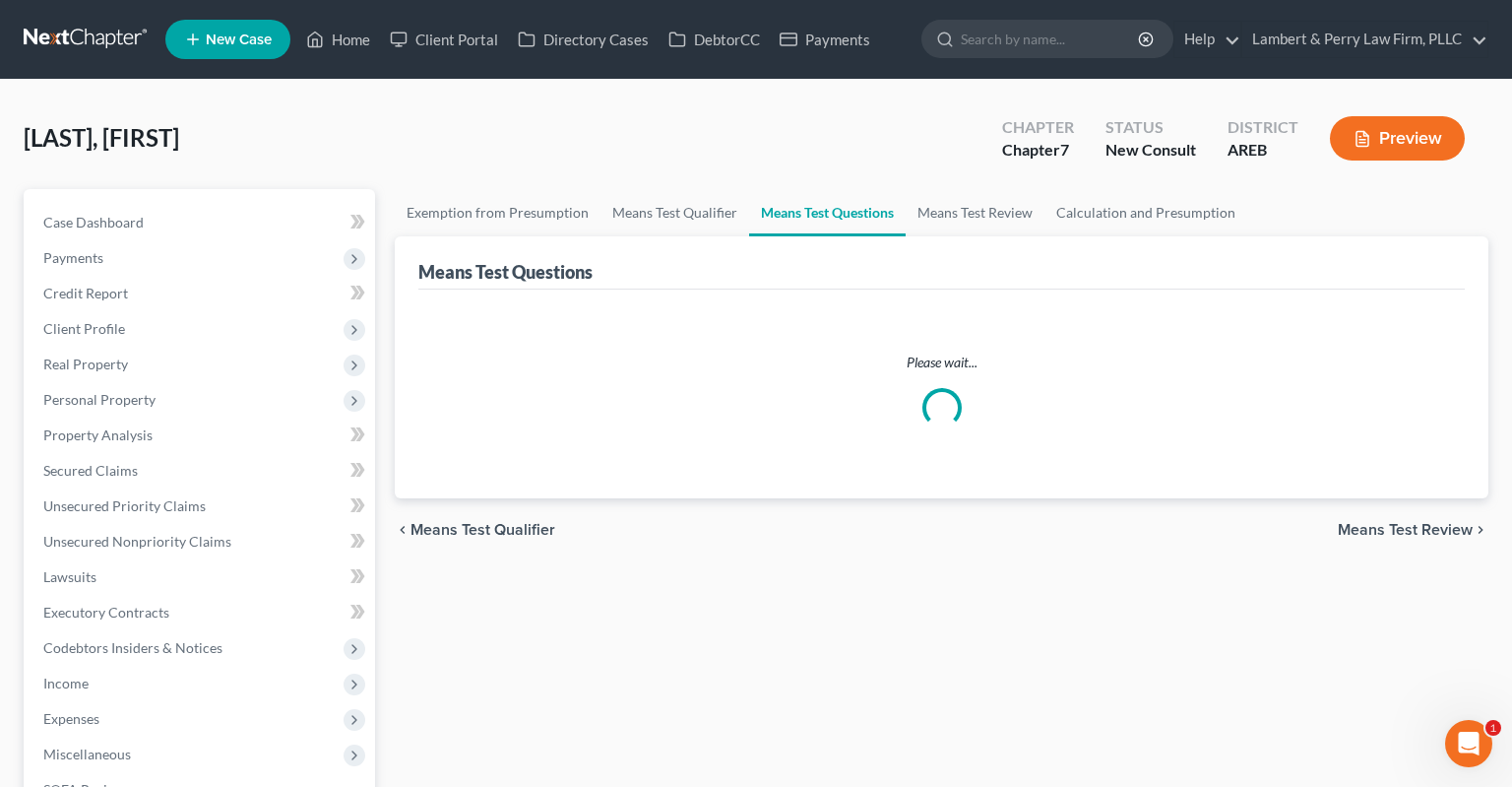 select on "1" 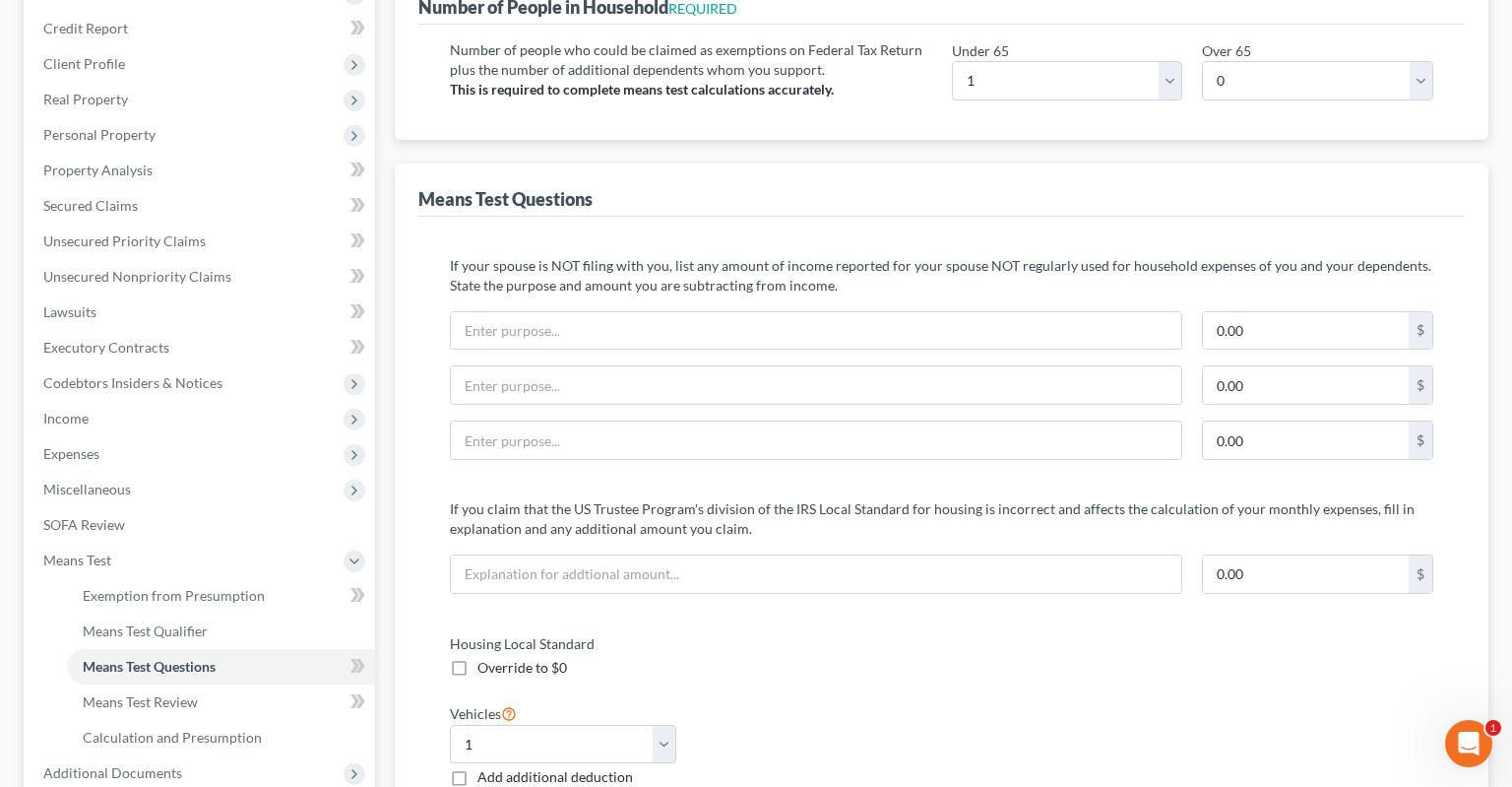 scroll, scrollTop: 0, scrollLeft: 0, axis: both 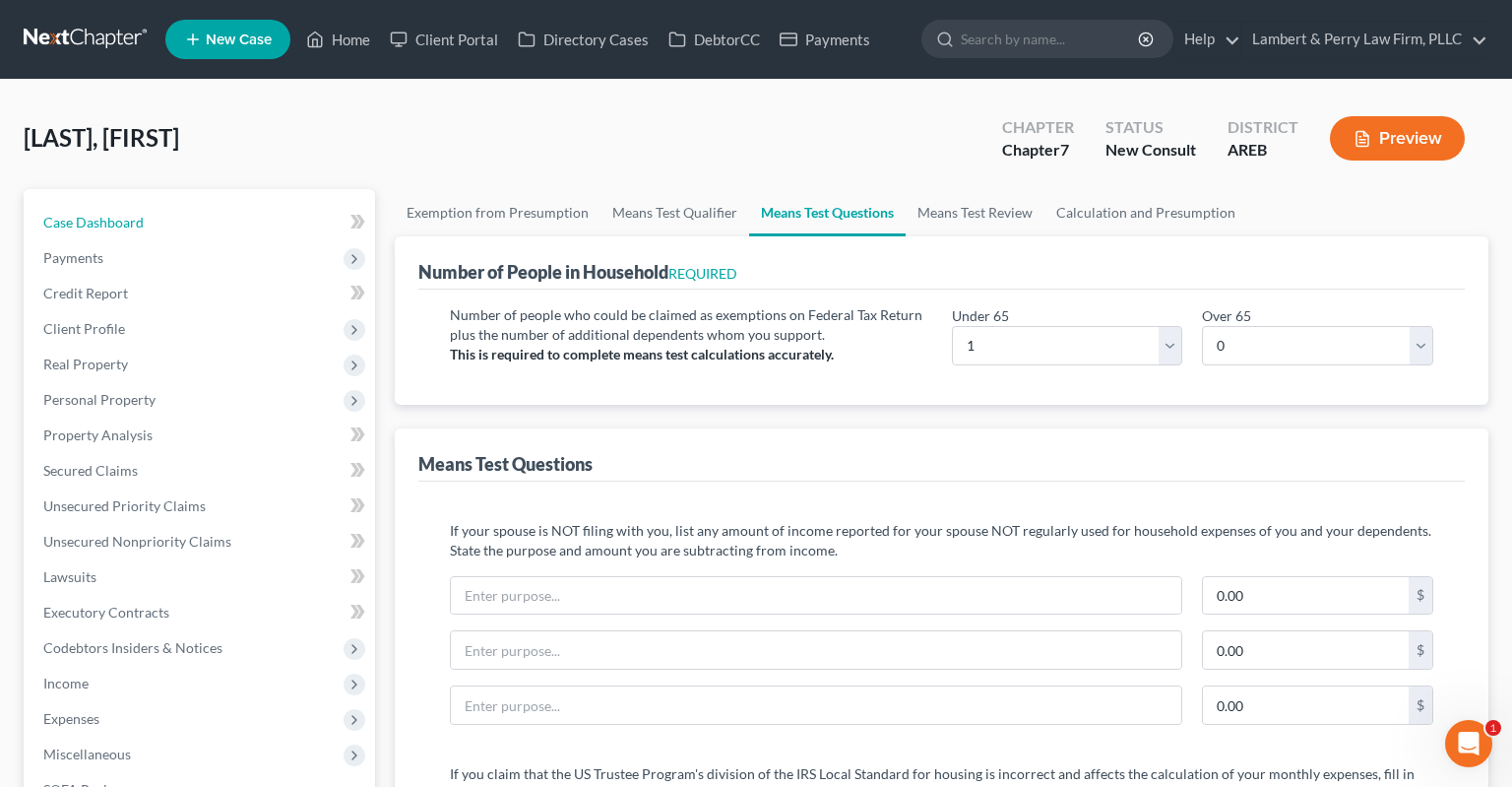 drag, startPoint x: 195, startPoint y: 219, endPoint x: 305, endPoint y: 137, distance: 137.2006 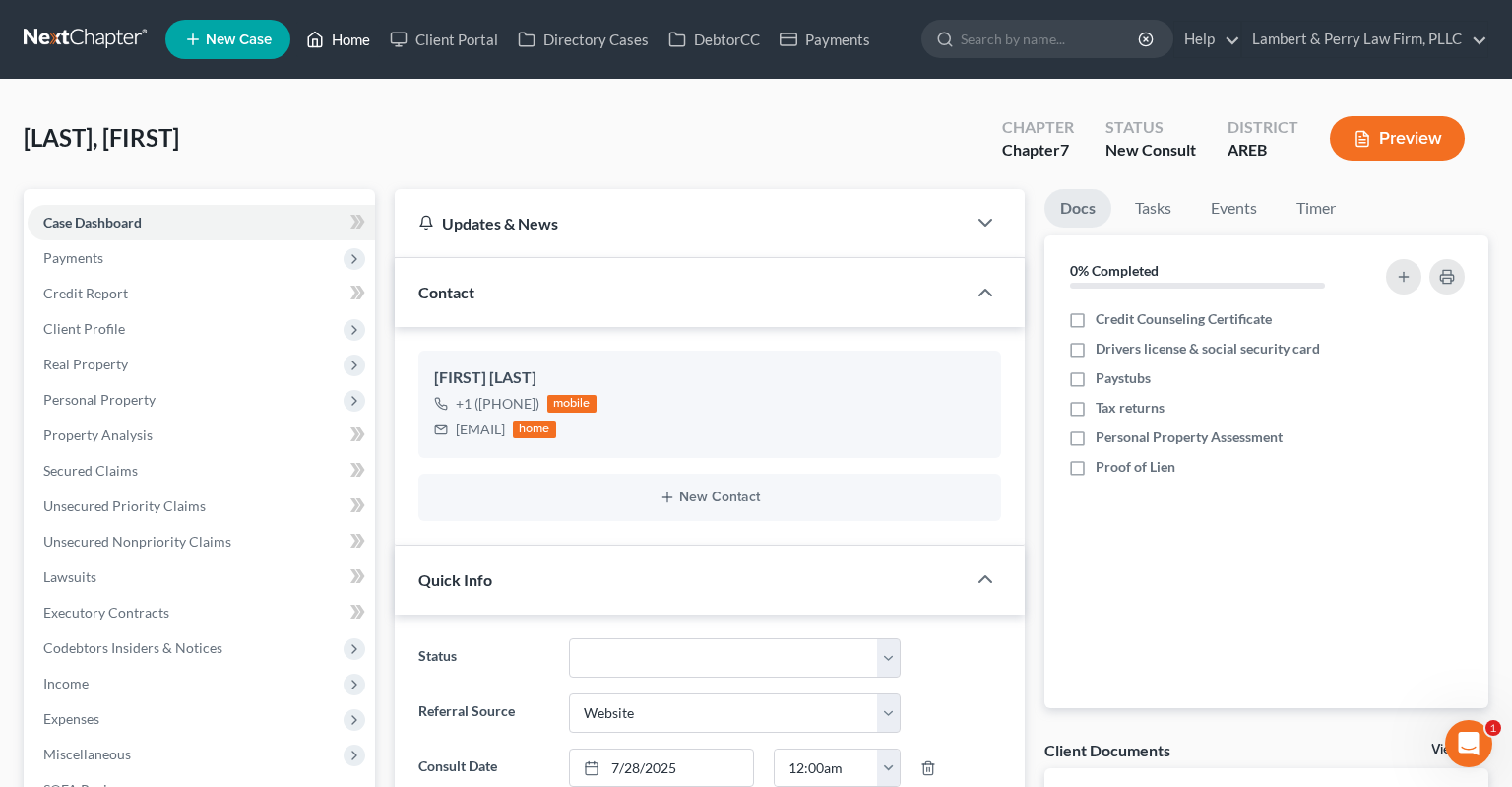 click on "Home" at bounding box center (338, 39) 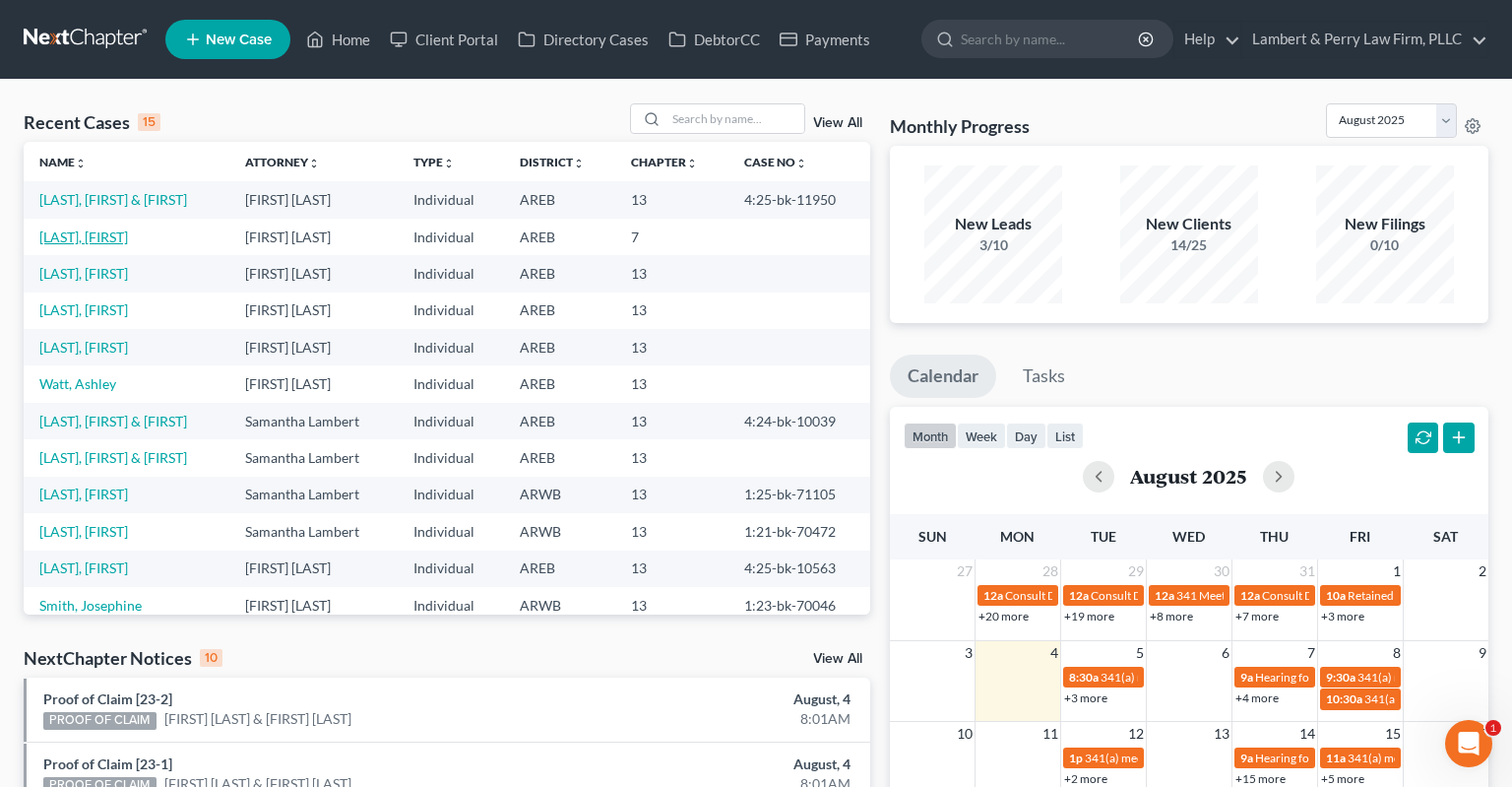 click on "[LAST], [FIRST]" at bounding box center (84, 236) 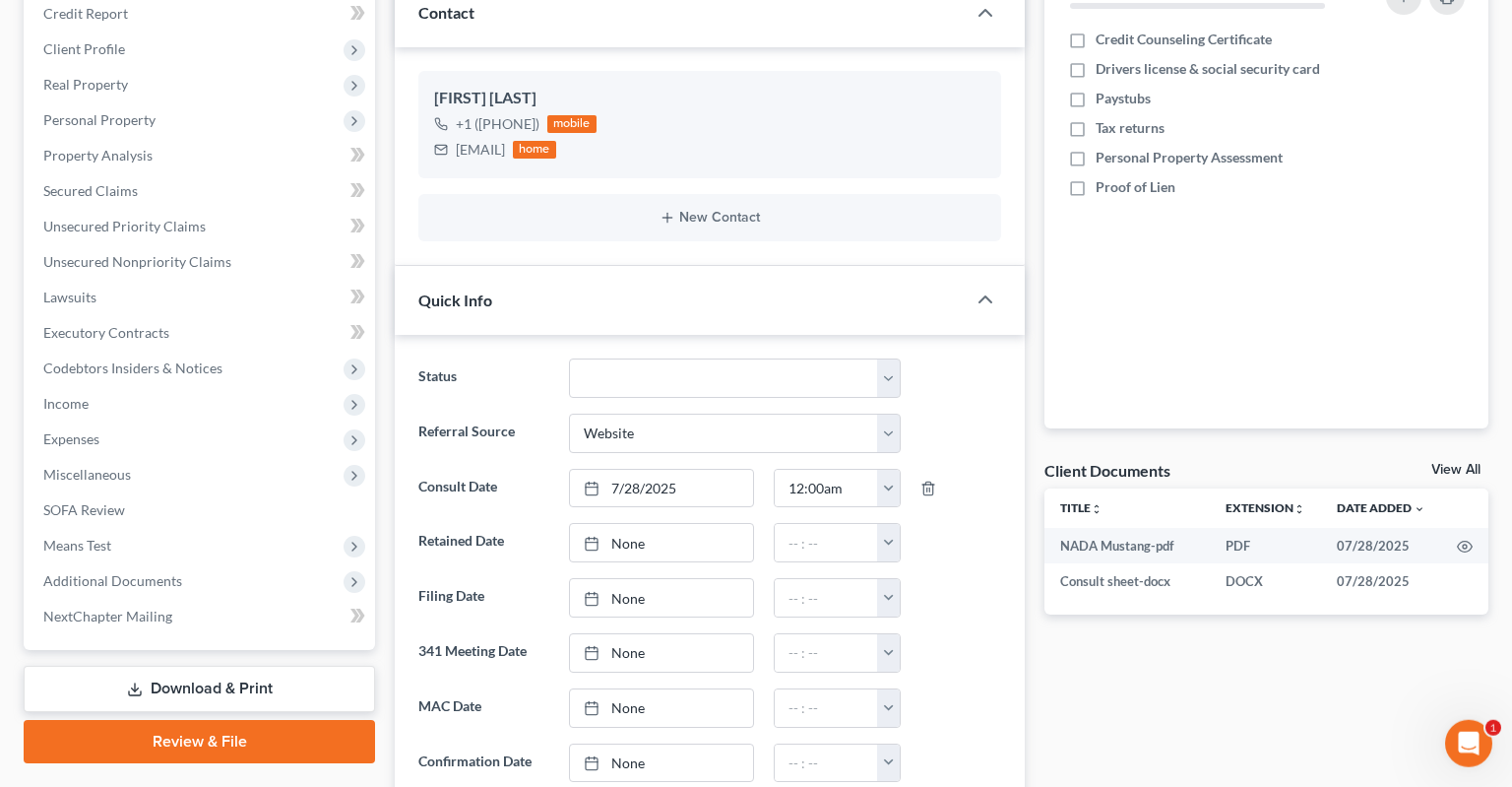 scroll, scrollTop: 520, scrollLeft: 0, axis: vertical 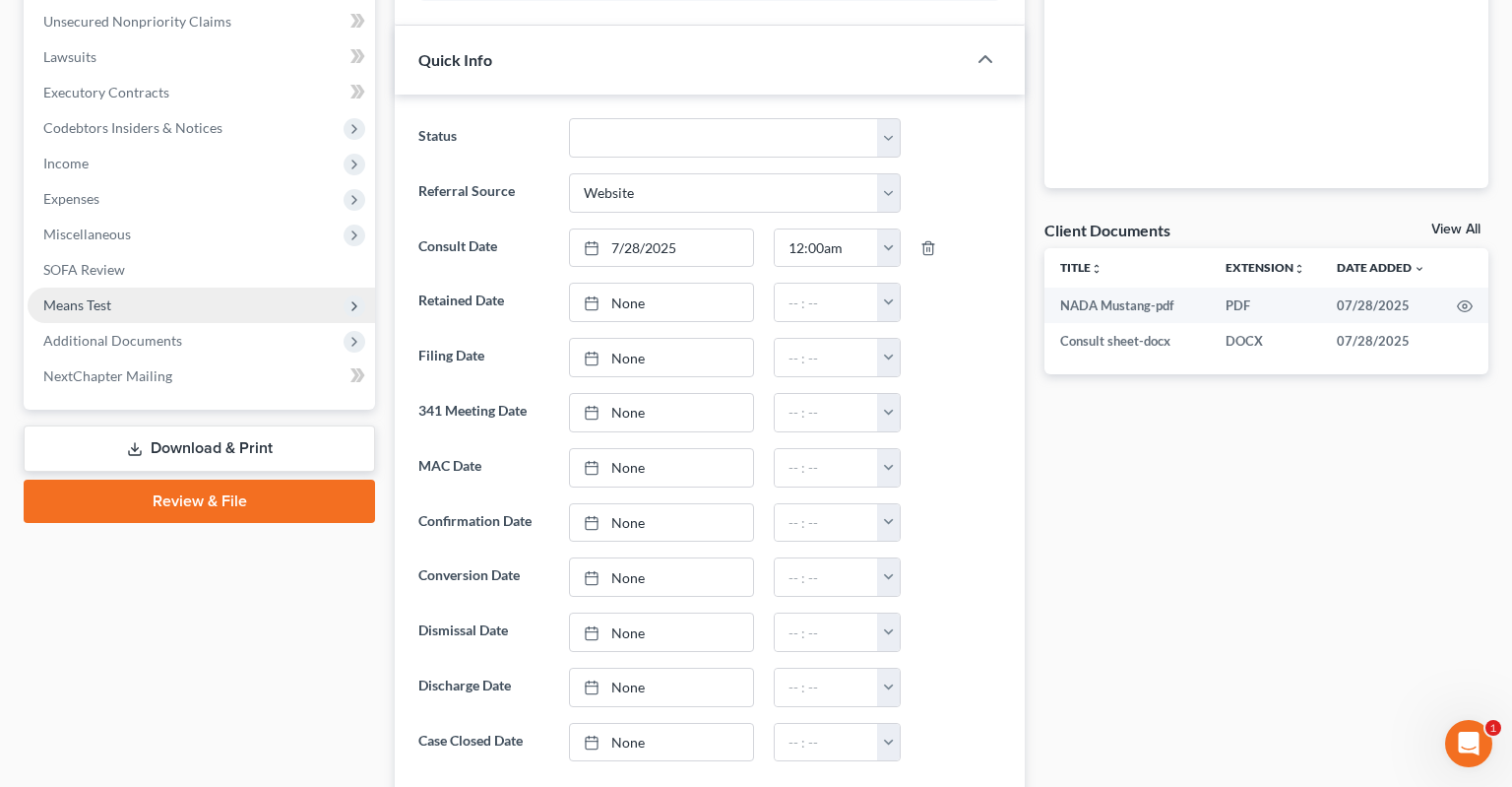 click on "Means Test" at bounding box center [201, 305] 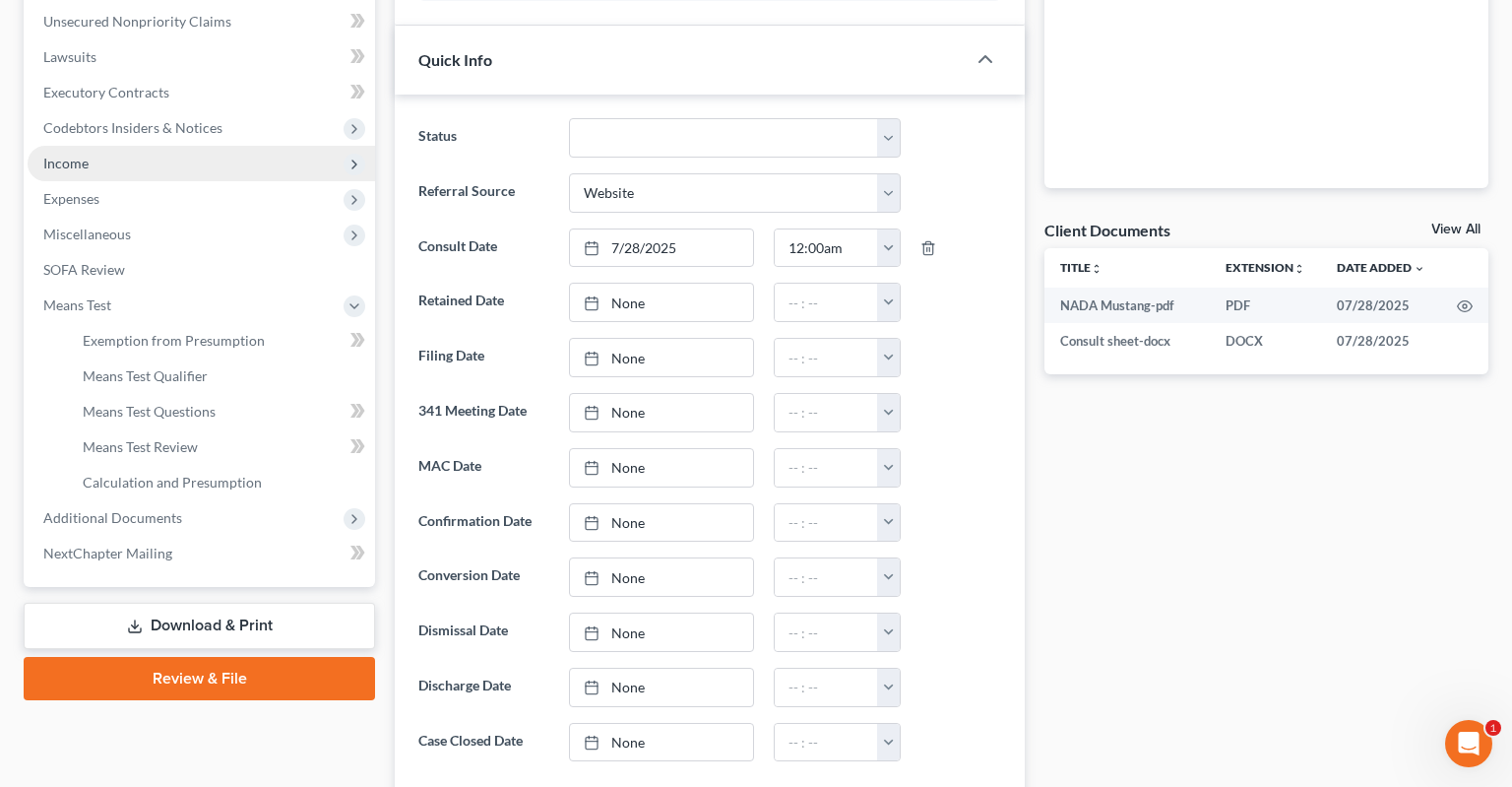 click on "Income" at bounding box center (201, 164) 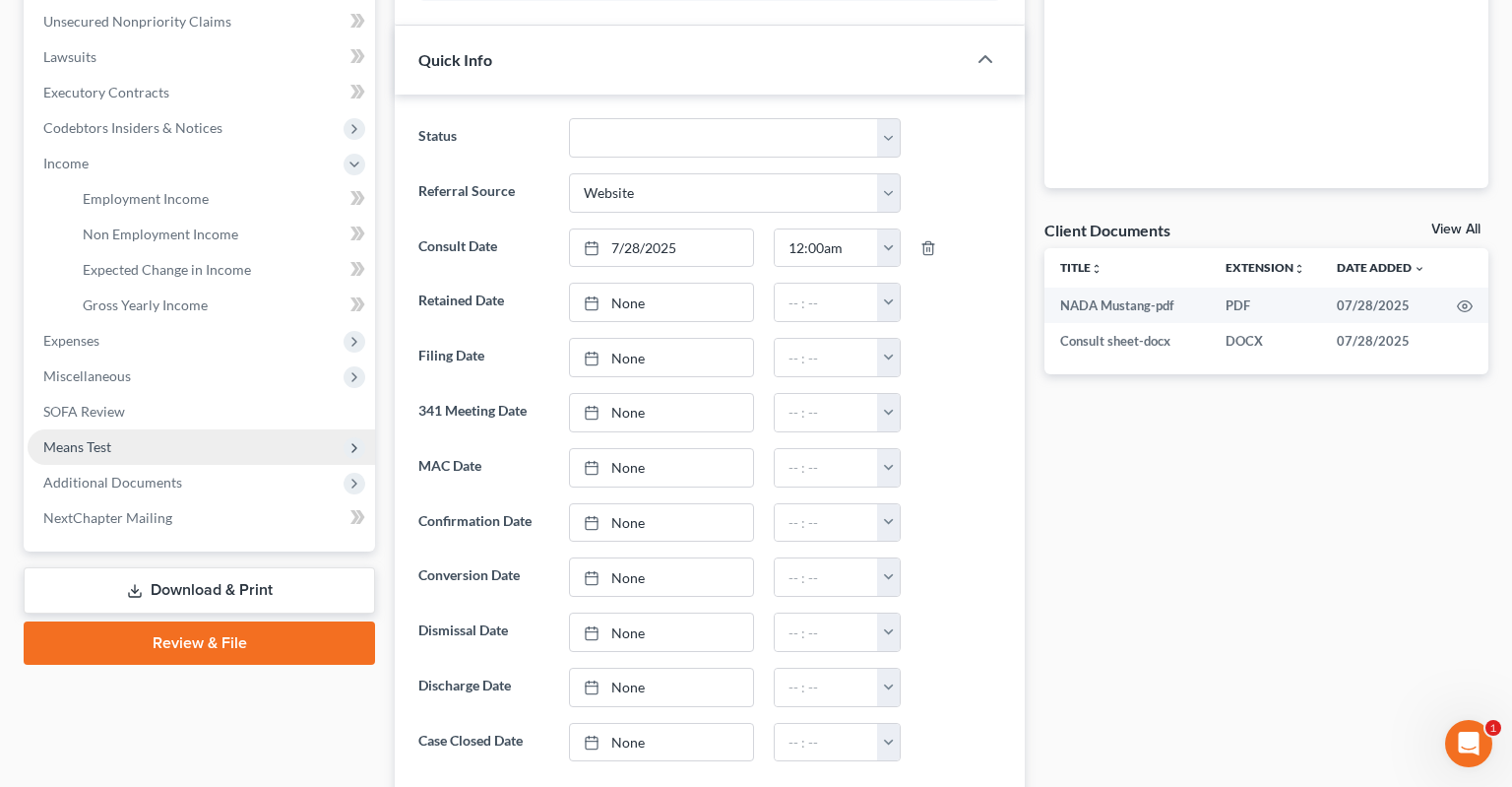 click on "Means Test" at bounding box center (201, 447) 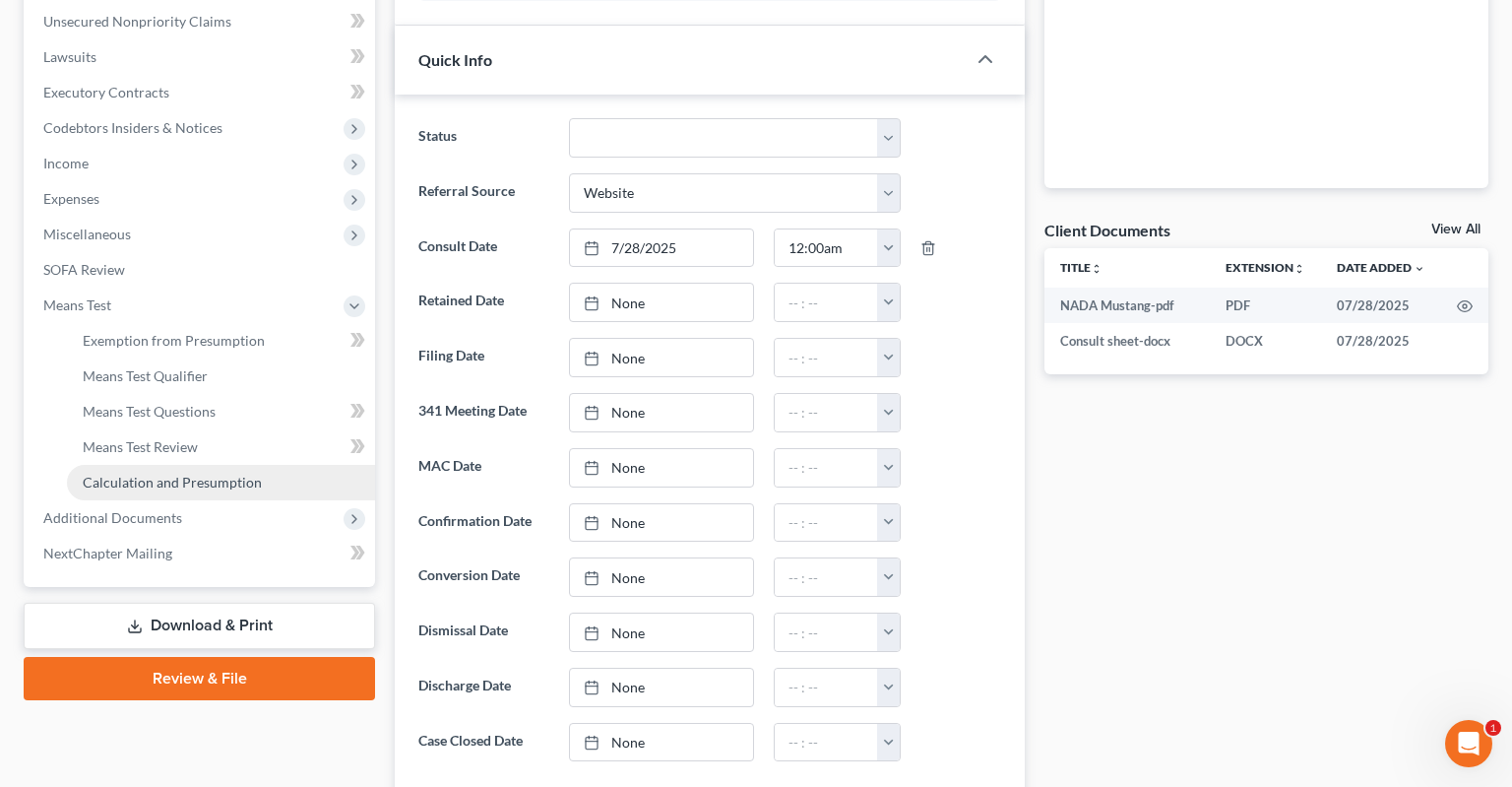 click on "Calculation and Presumption" at bounding box center [172, 482] 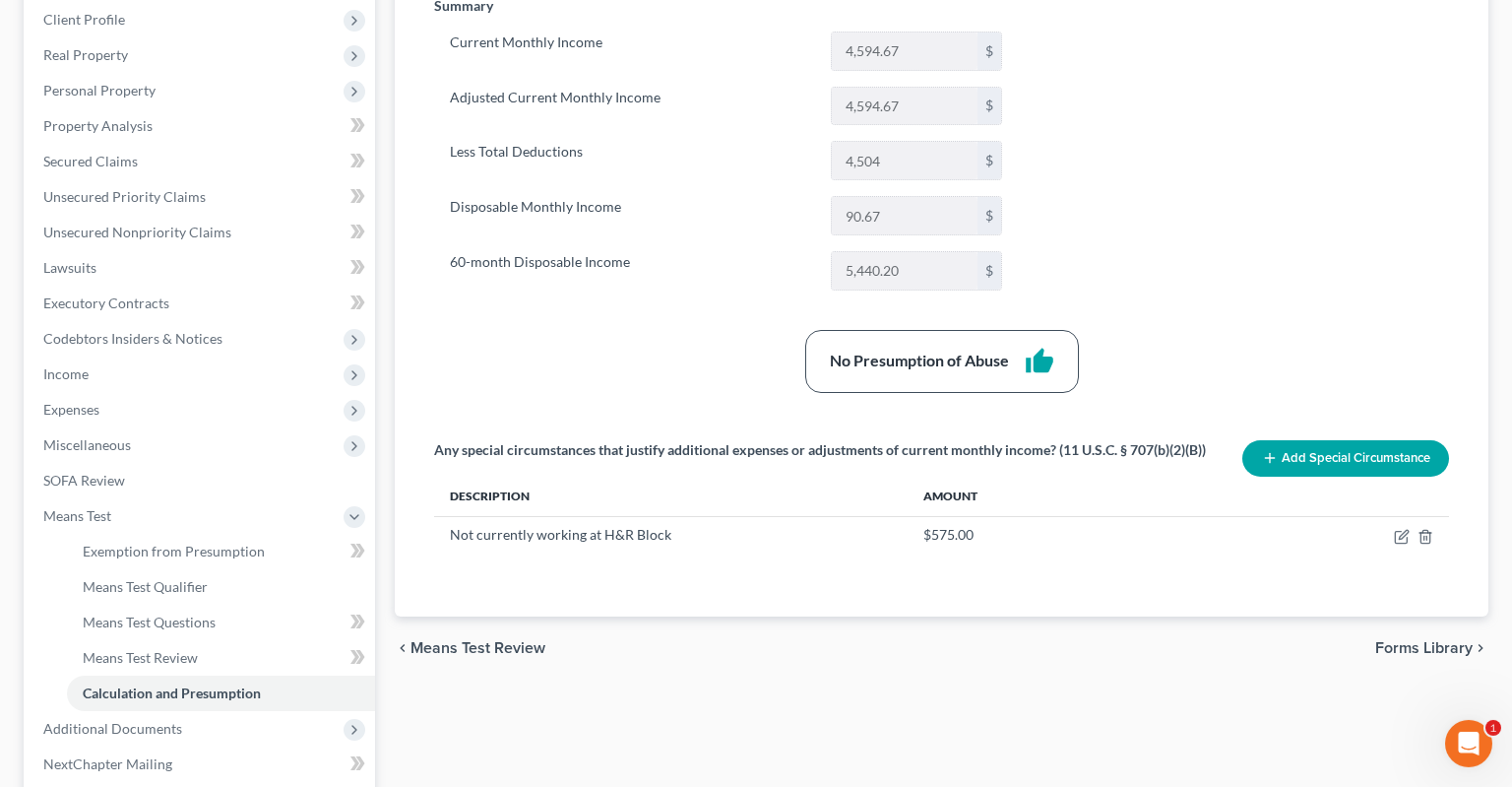 scroll, scrollTop: 311, scrollLeft: 0, axis: vertical 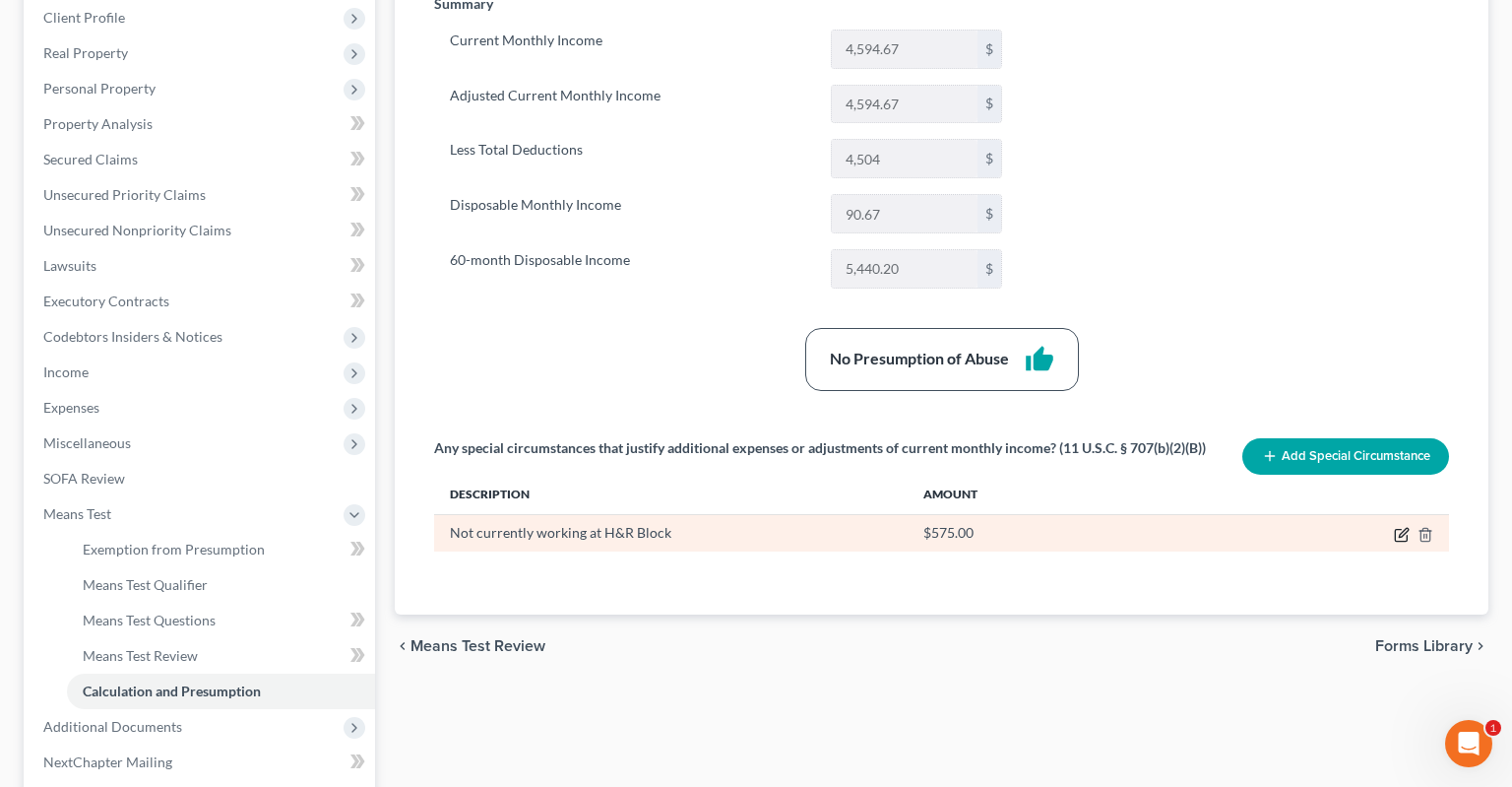 click 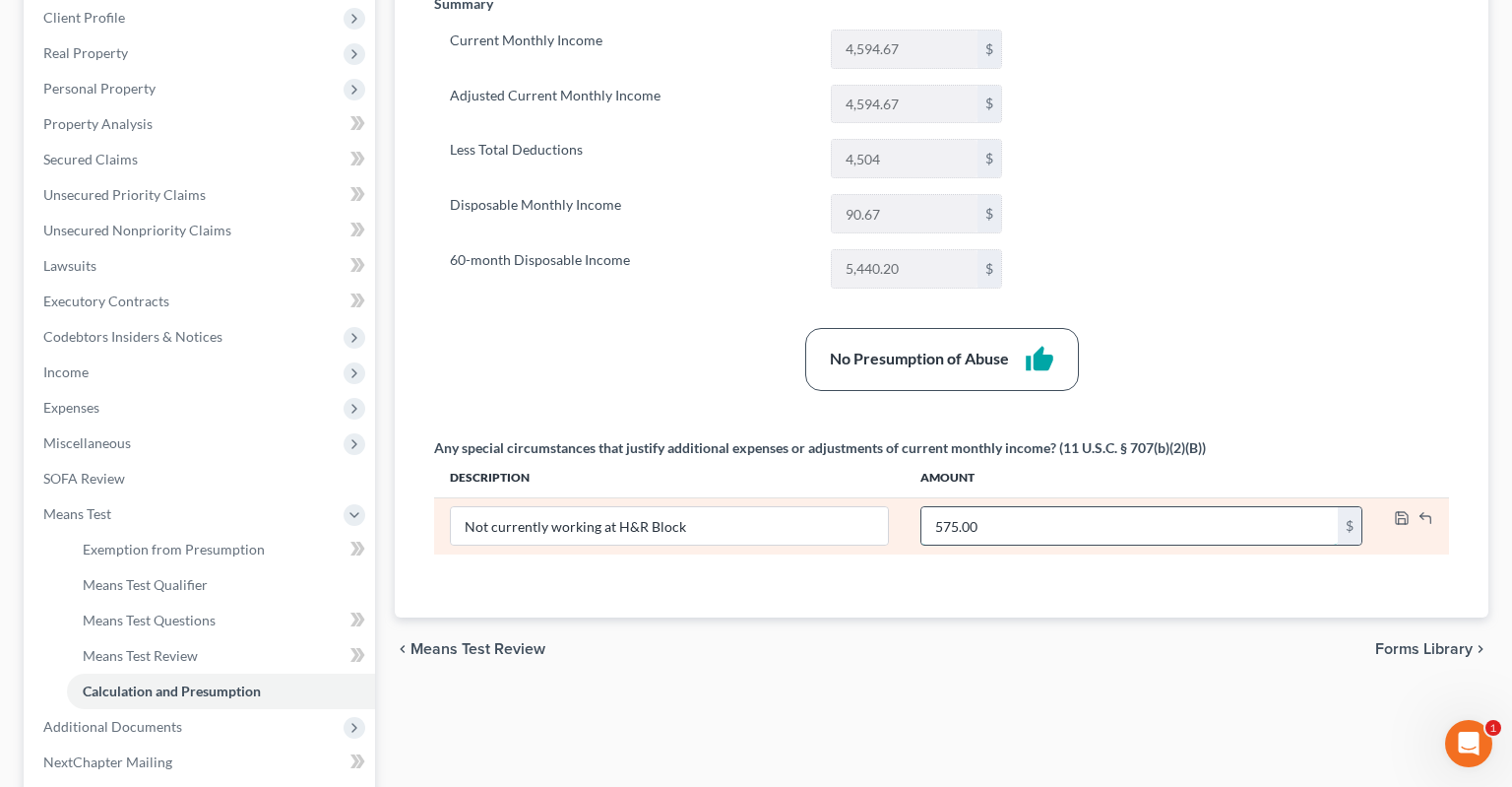 drag, startPoint x: 856, startPoint y: 538, endPoint x: 836, endPoint y: 535, distance: 20.223748 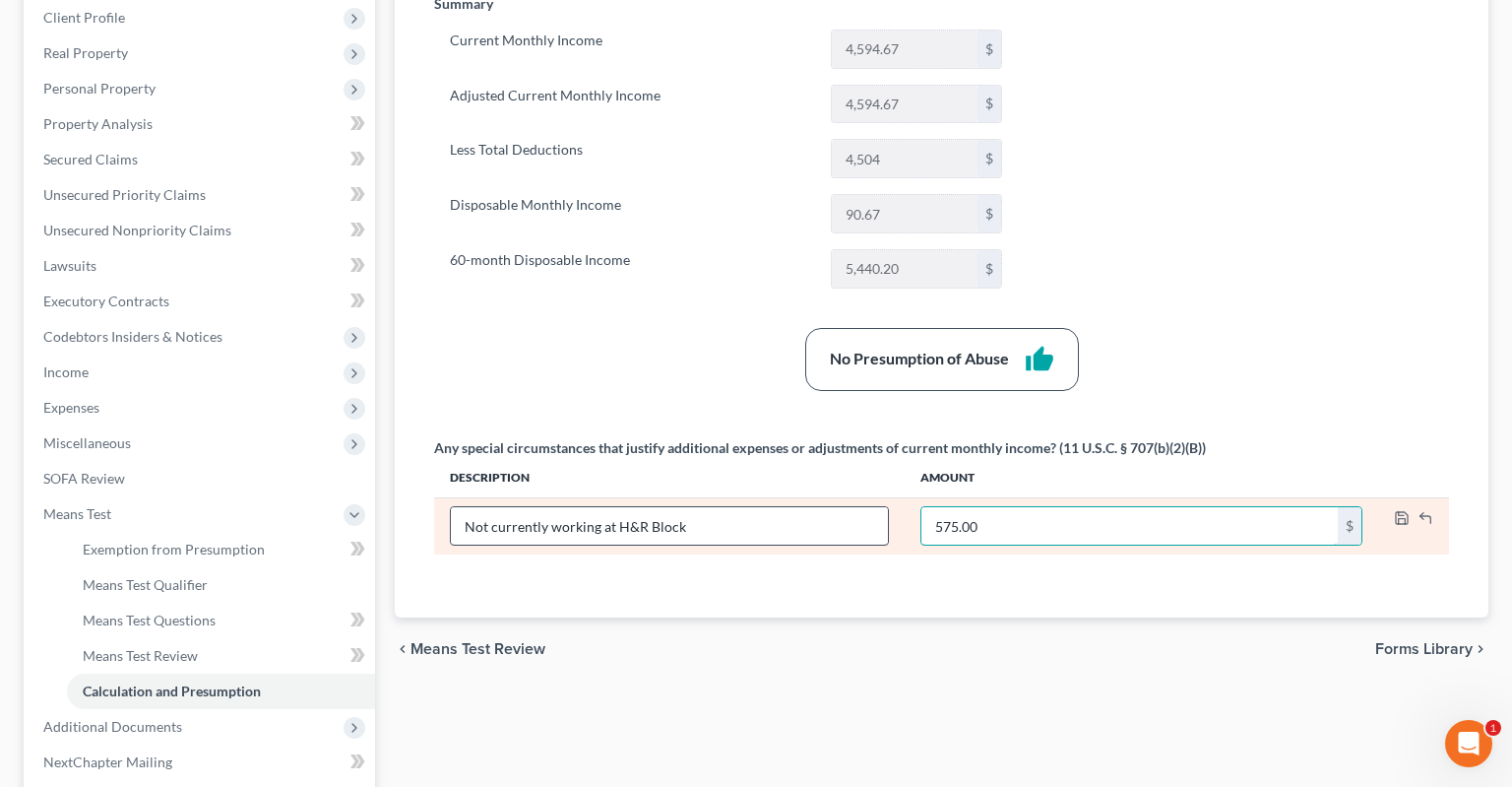 drag, startPoint x: 1043, startPoint y: 523, endPoint x: 888, endPoint y: 510, distance: 155.5442 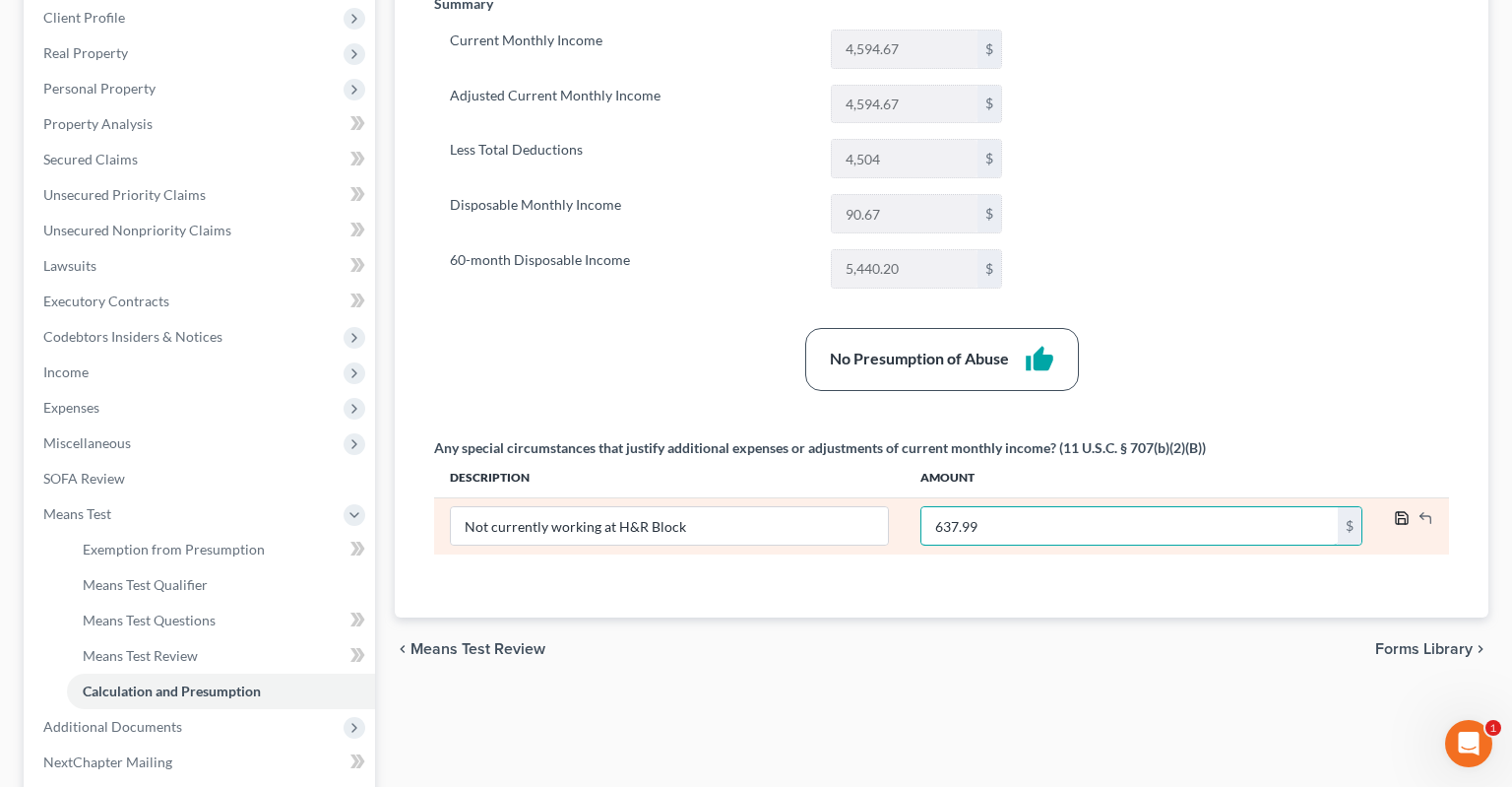 type on "637.99" 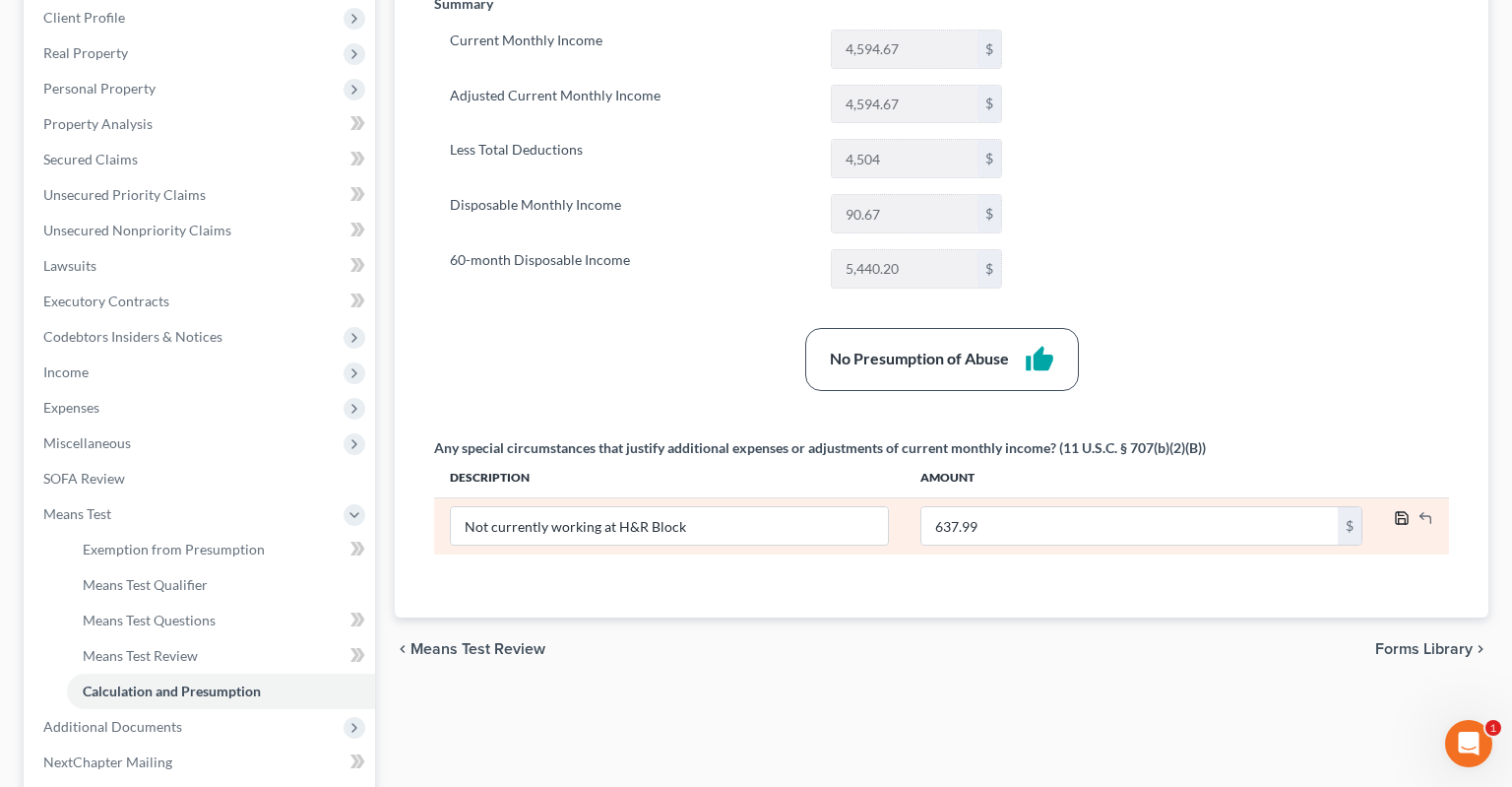 click 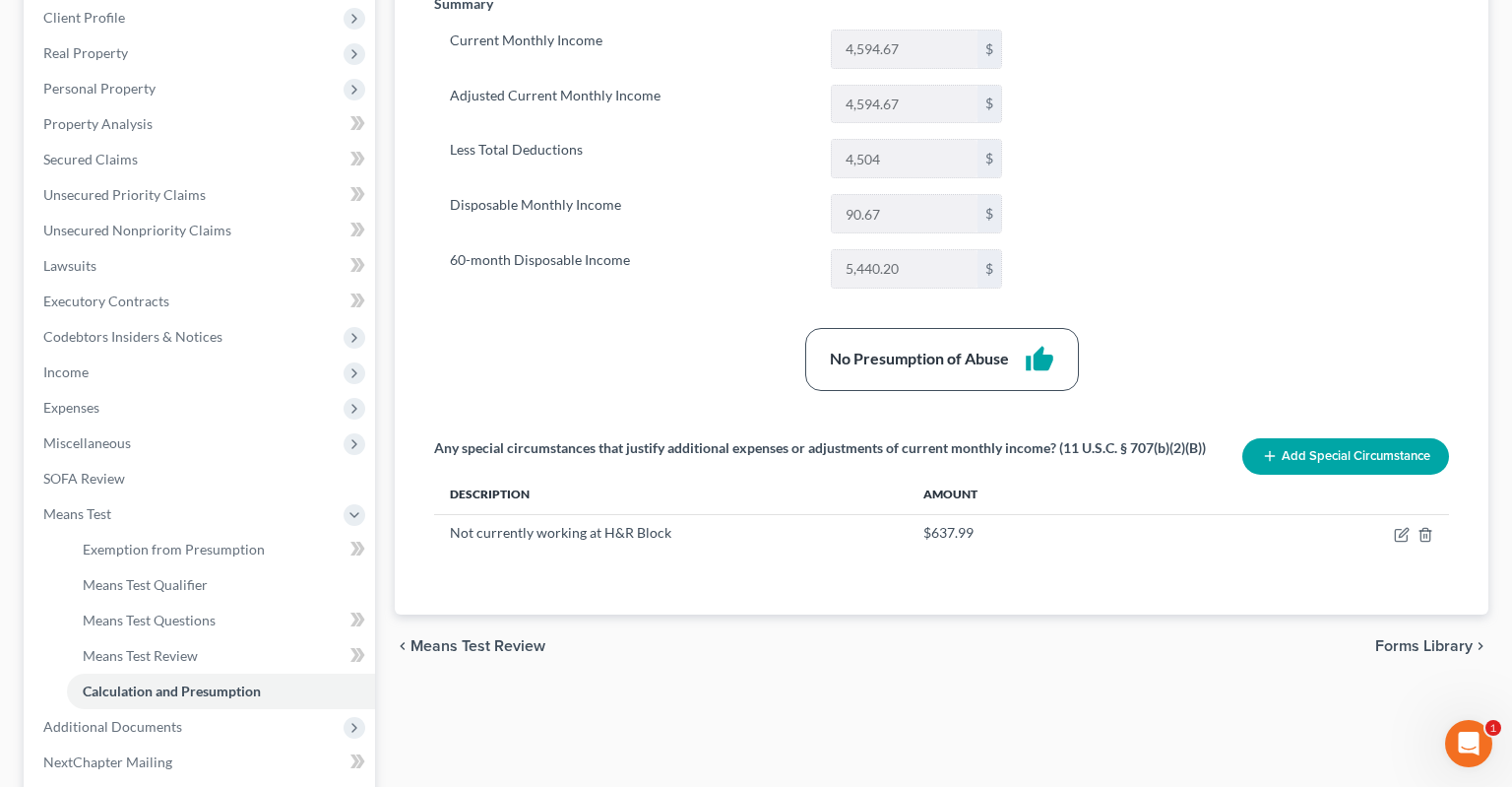 scroll, scrollTop: 0, scrollLeft: 0, axis: both 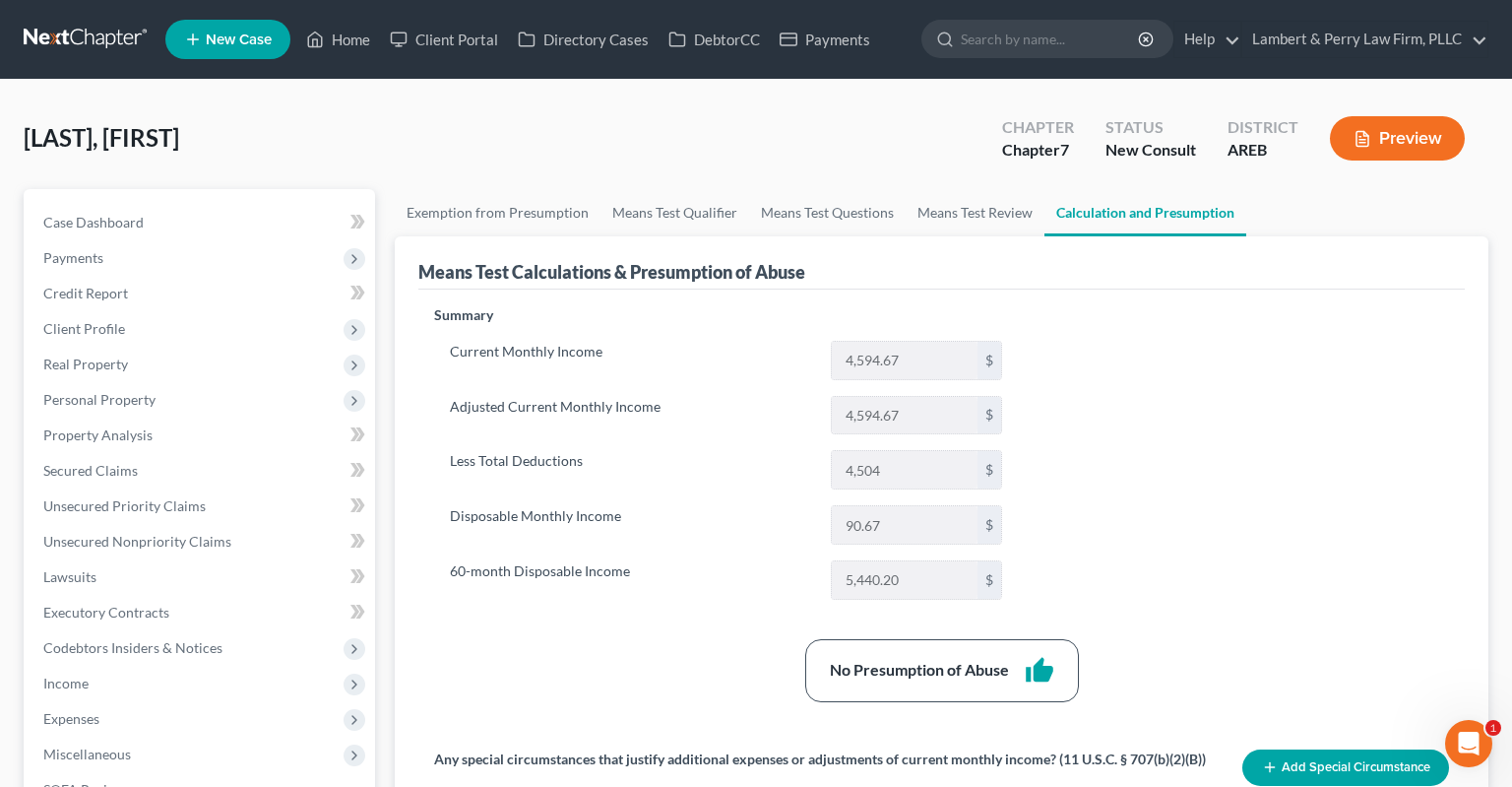 drag, startPoint x: 856, startPoint y: 515, endPoint x: 761, endPoint y: 512, distance: 95.04736 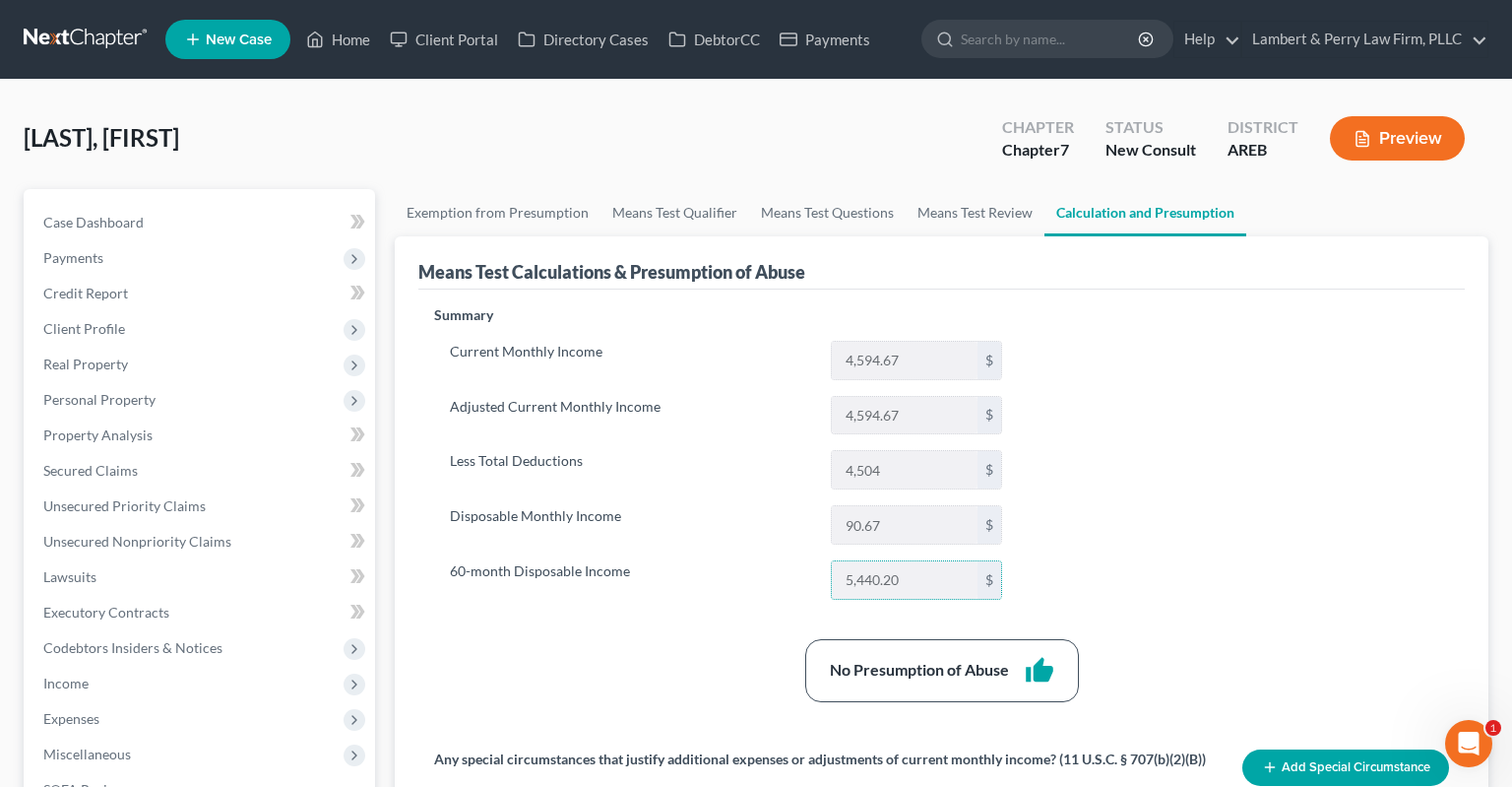 drag, startPoint x: 884, startPoint y: 578, endPoint x: 778, endPoint y: 575, distance: 106.04244 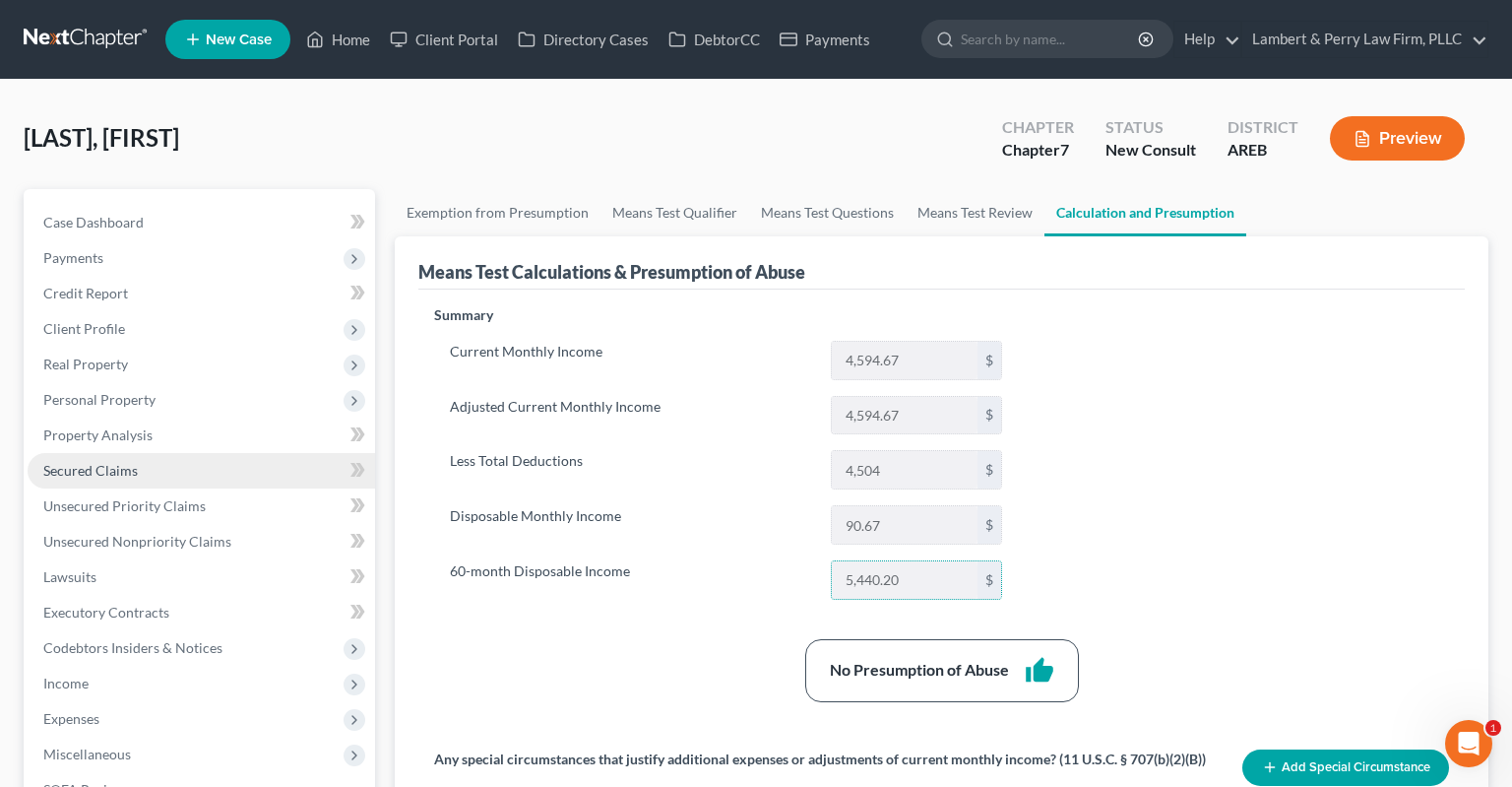 click on "Secured Claims" at bounding box center (201, 471) 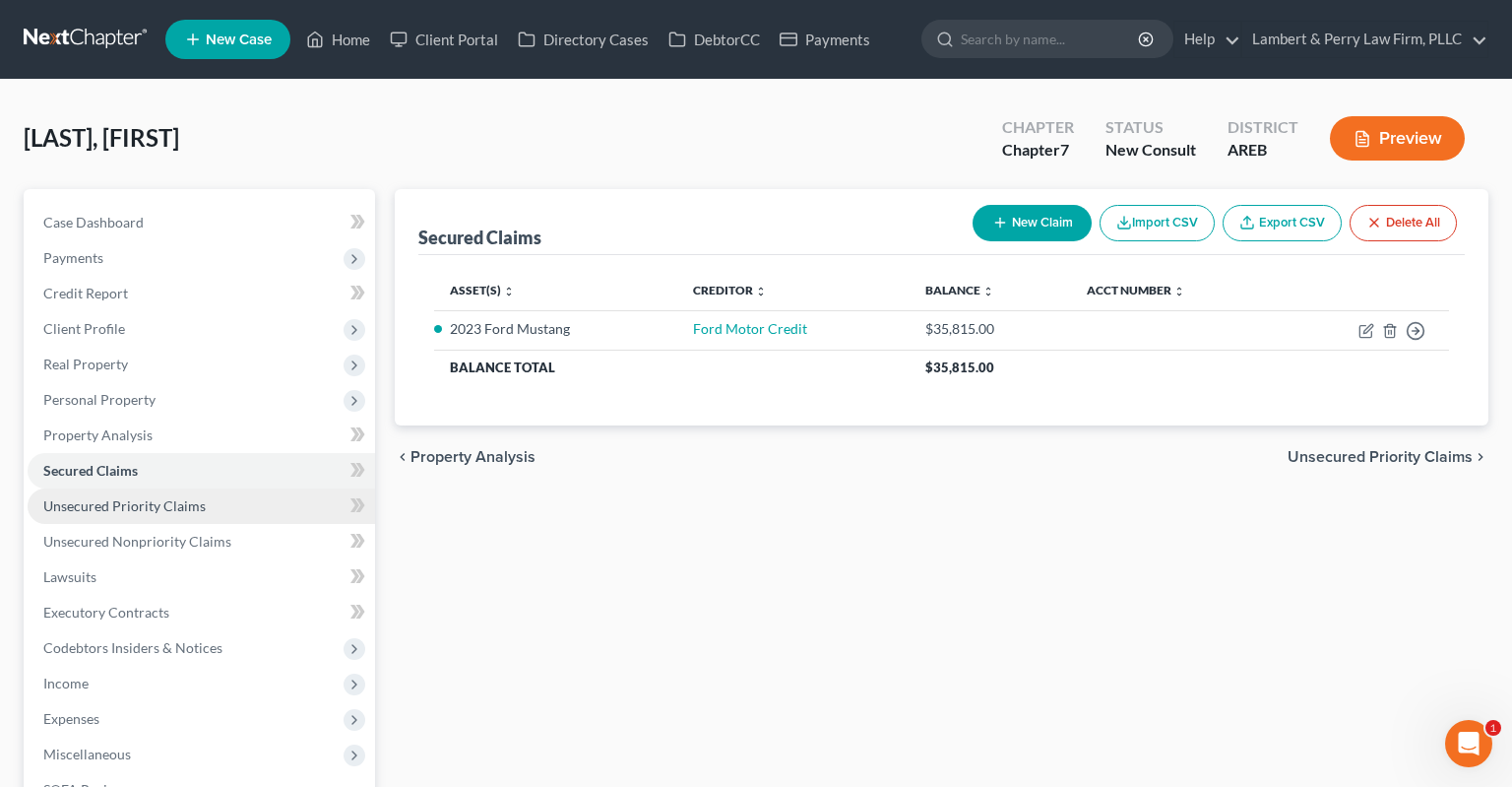 click on "Unsecured Priority Claims" at bounding box center [201, 506] 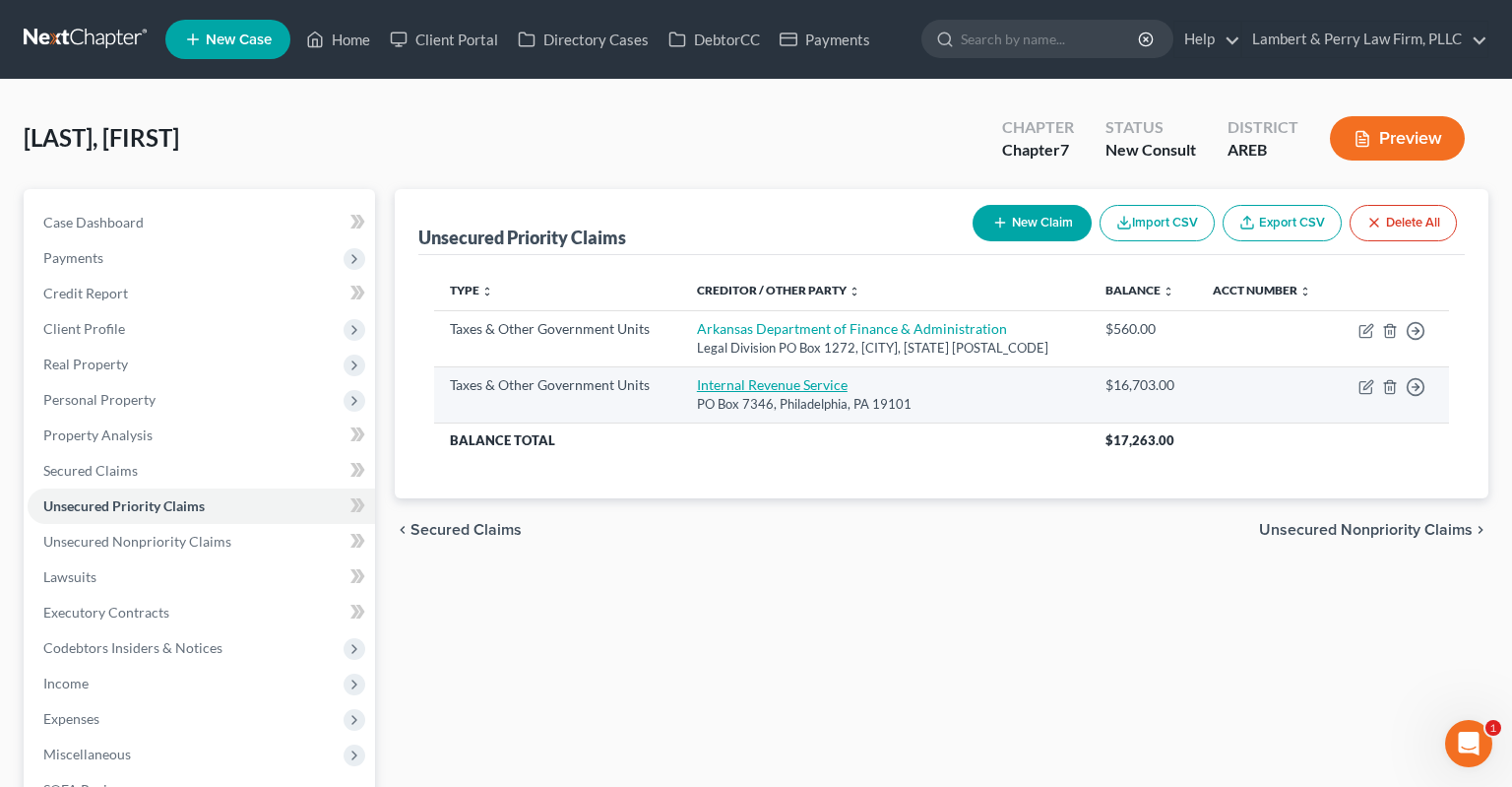 click on "Internal Revenue Service" at bounding box center (772, 384) 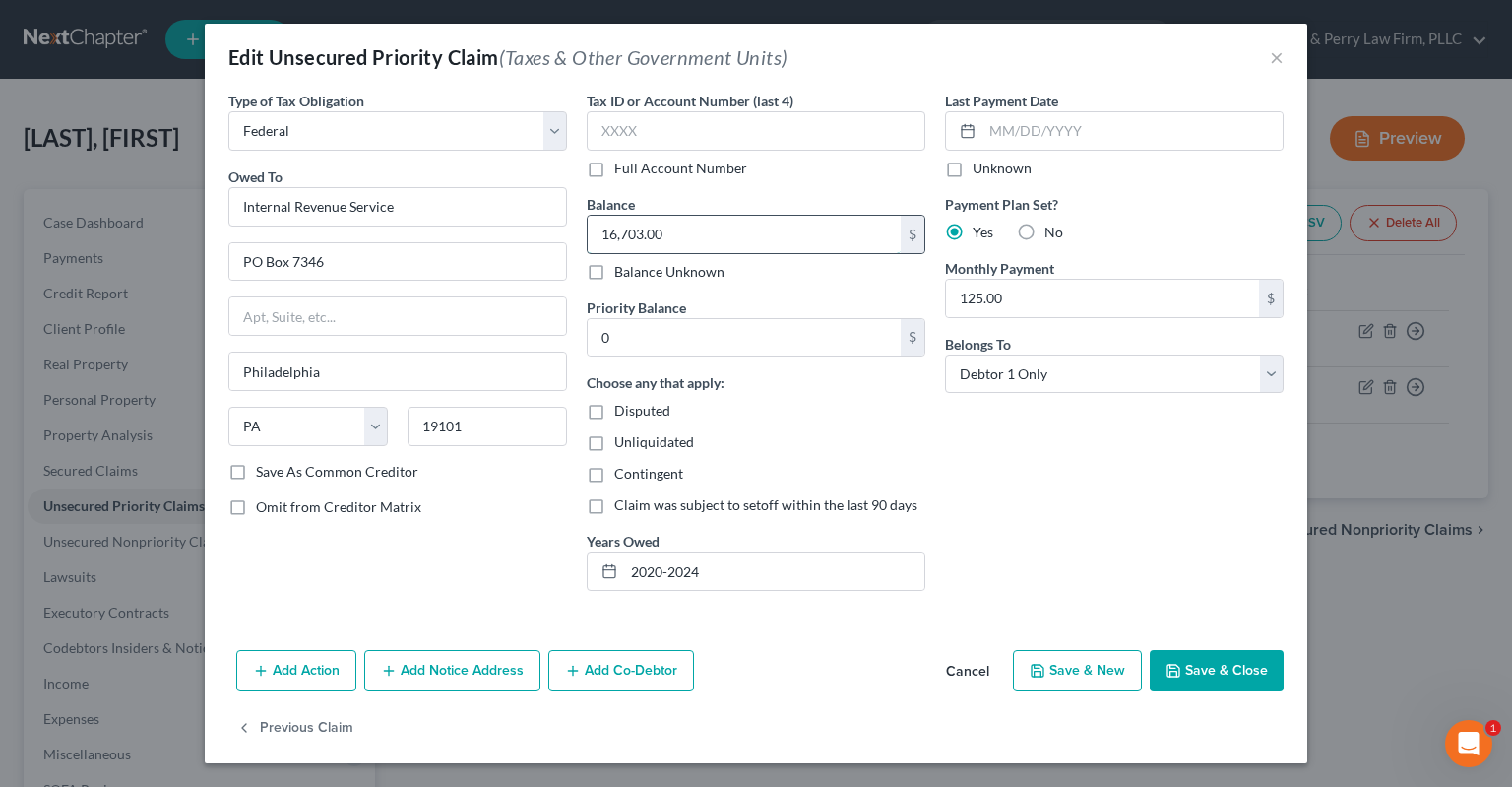 click on "16,703.00" at bounding box center [744, 234] 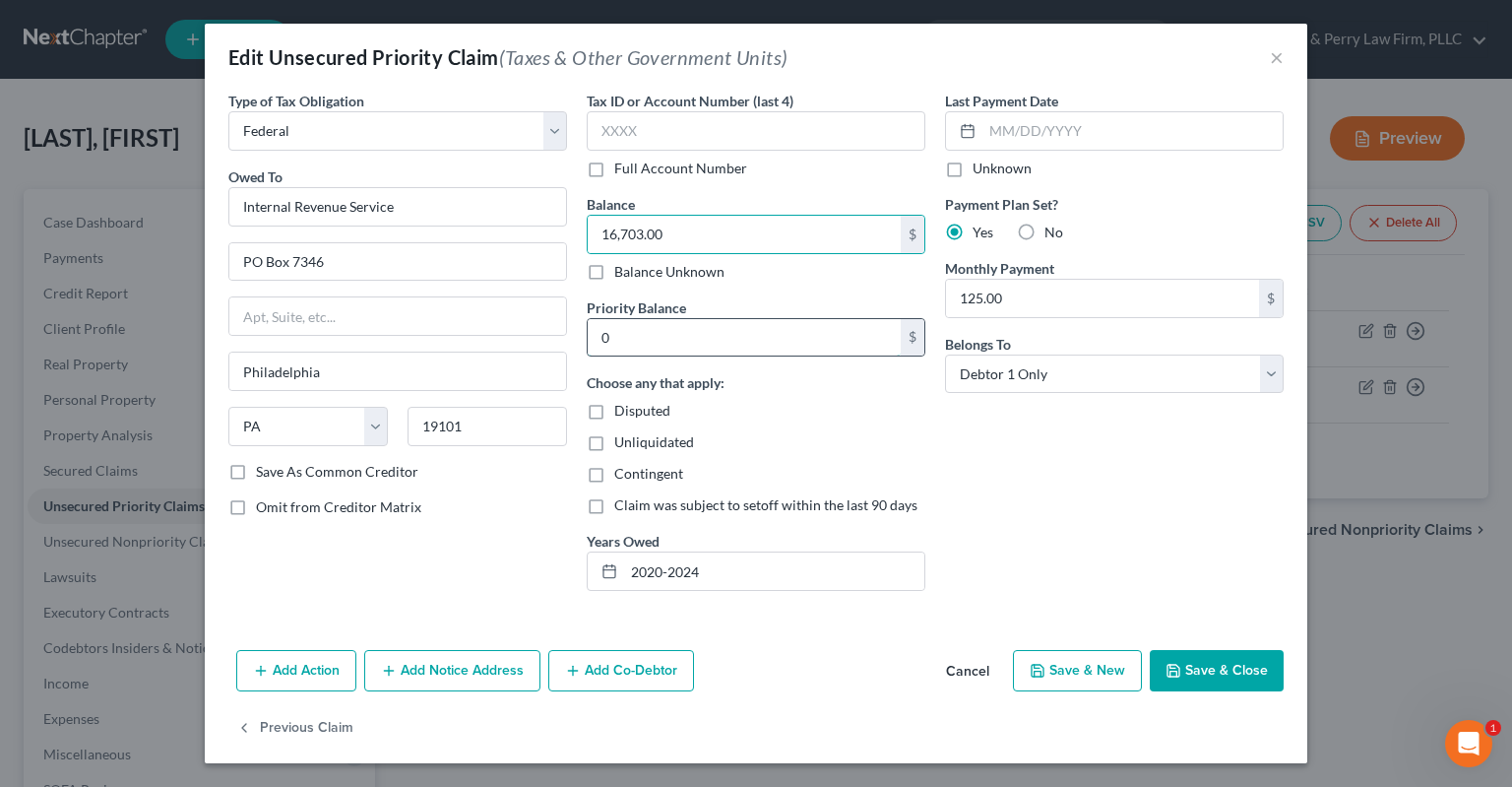 click on "0" at bounding box center (744, 338) 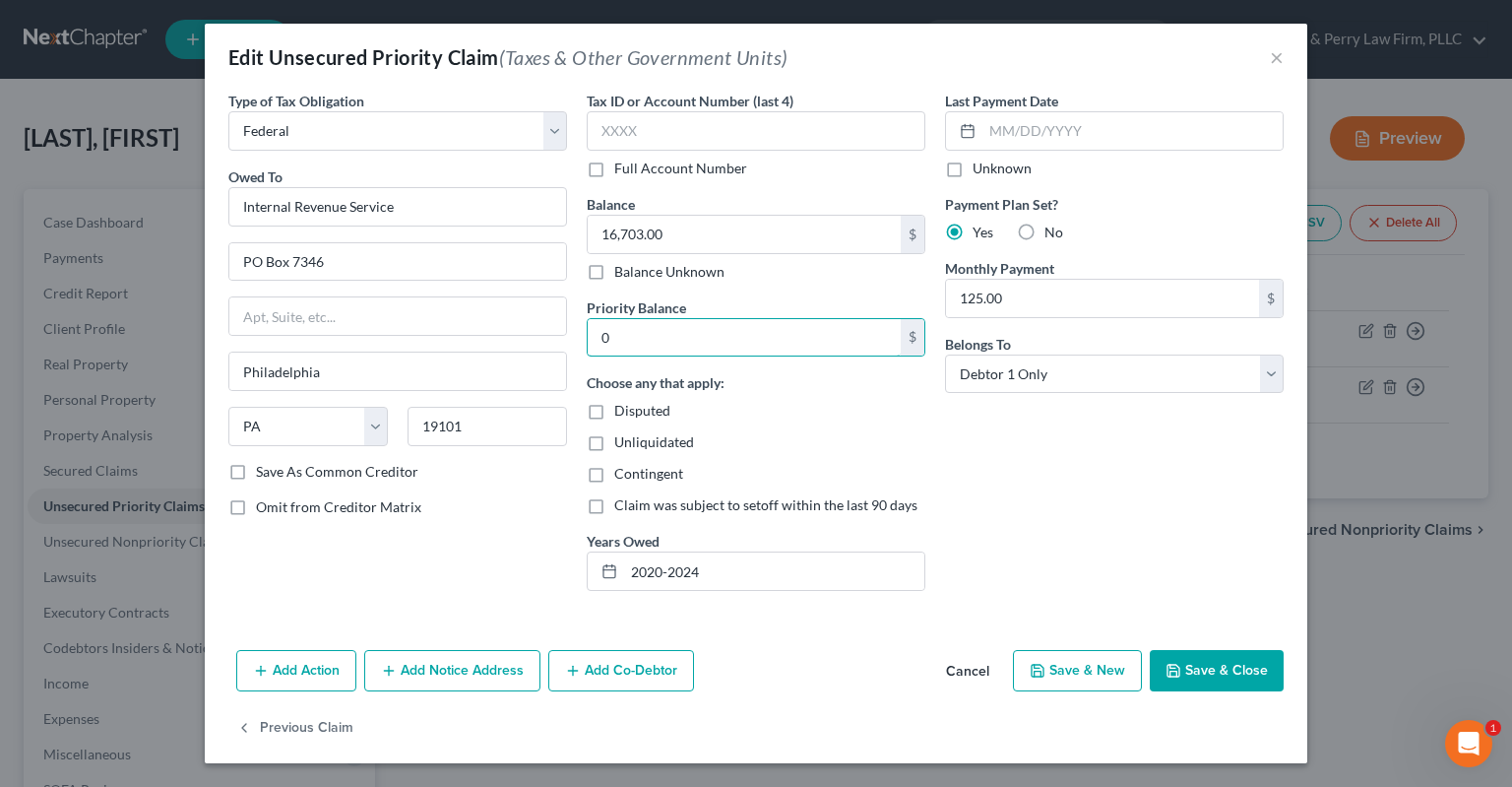 paste on "16,703.0" 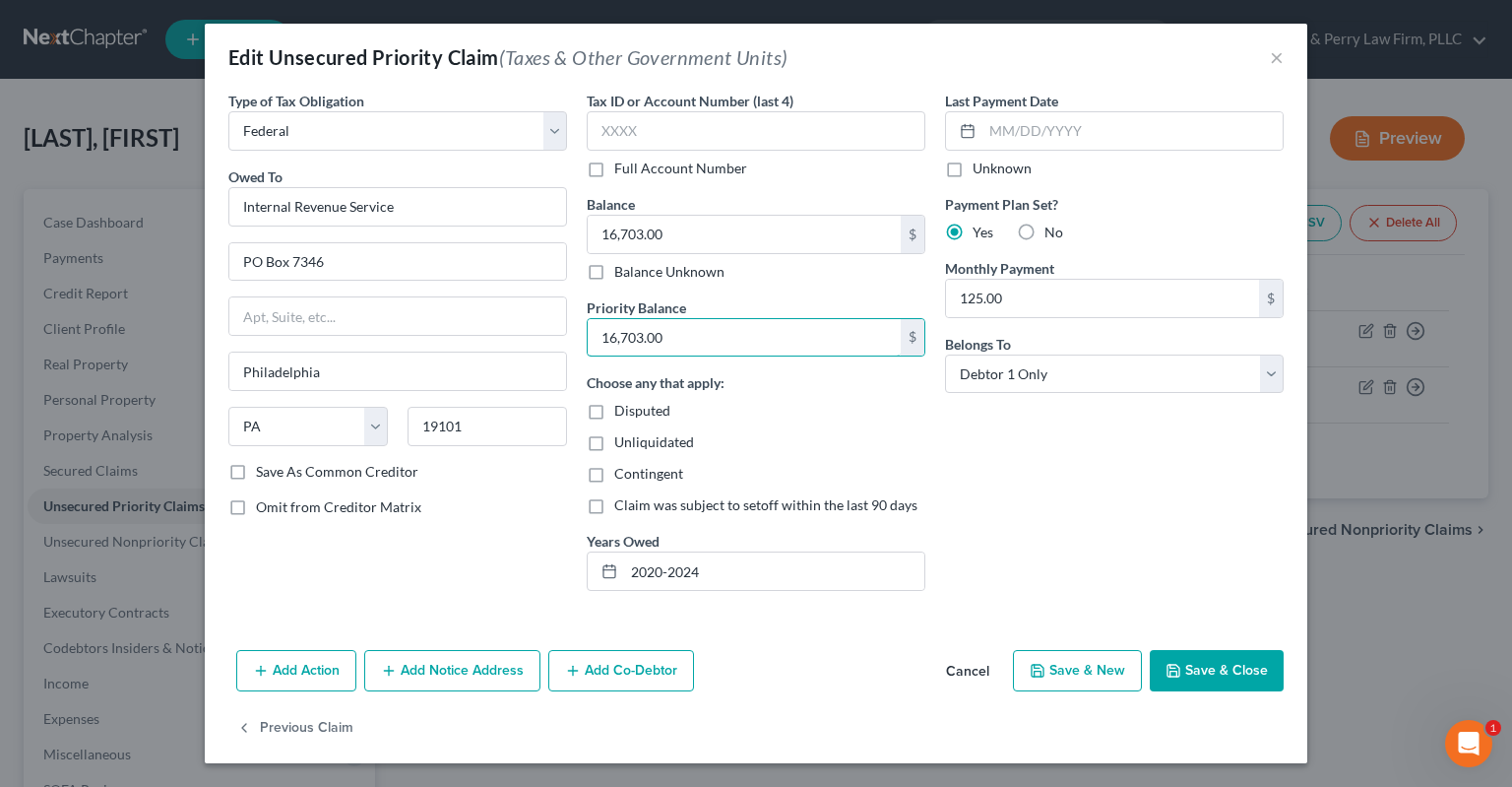 type on "16,703.00" 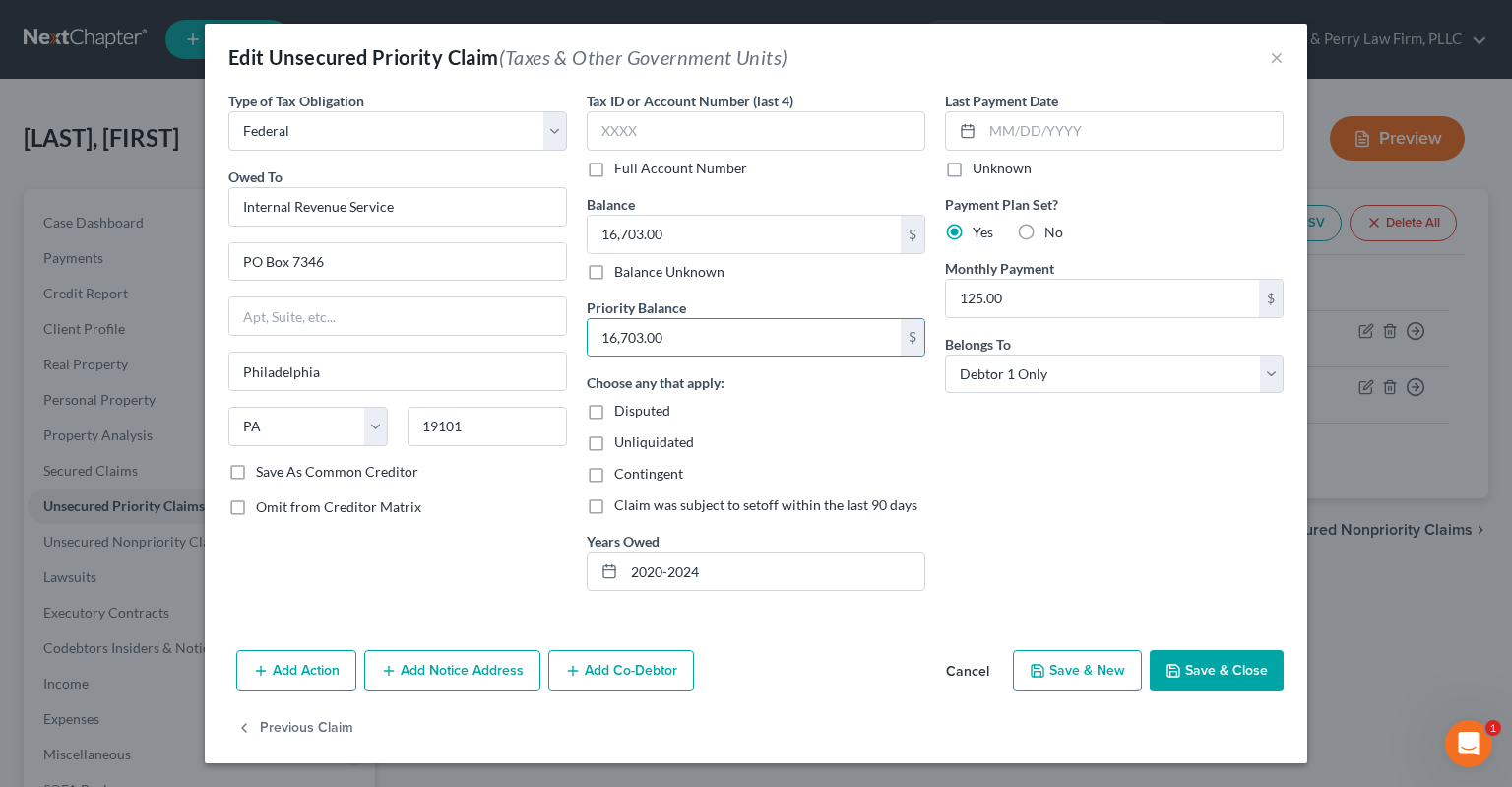 click on "Choose any that apply: Disputed Unliquidated Contingent Claim was subject to setoff within the last 90 days" at bounding box center (756, 443) 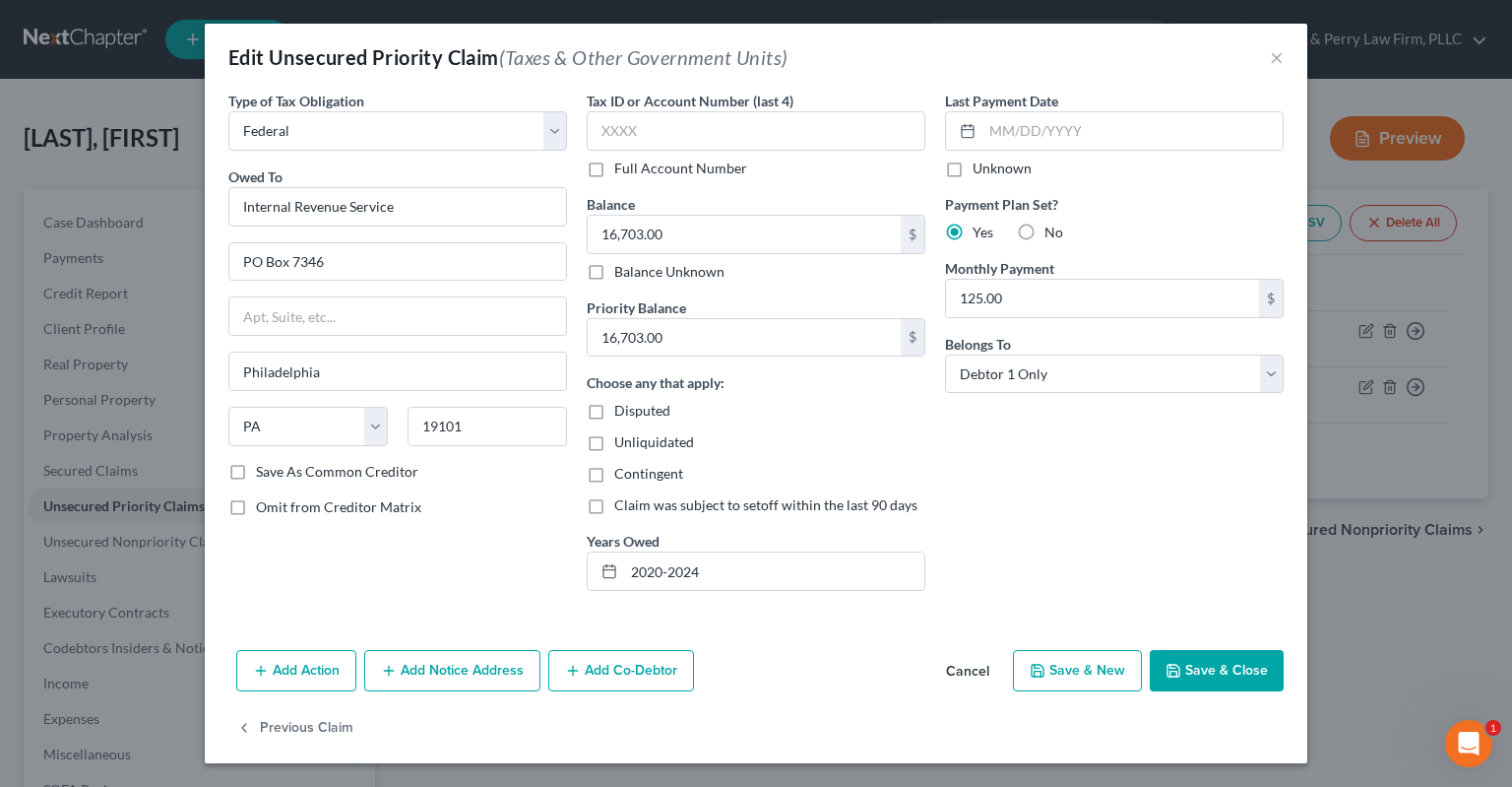 click on "Save & Close" at bounding box center (1217, 671) 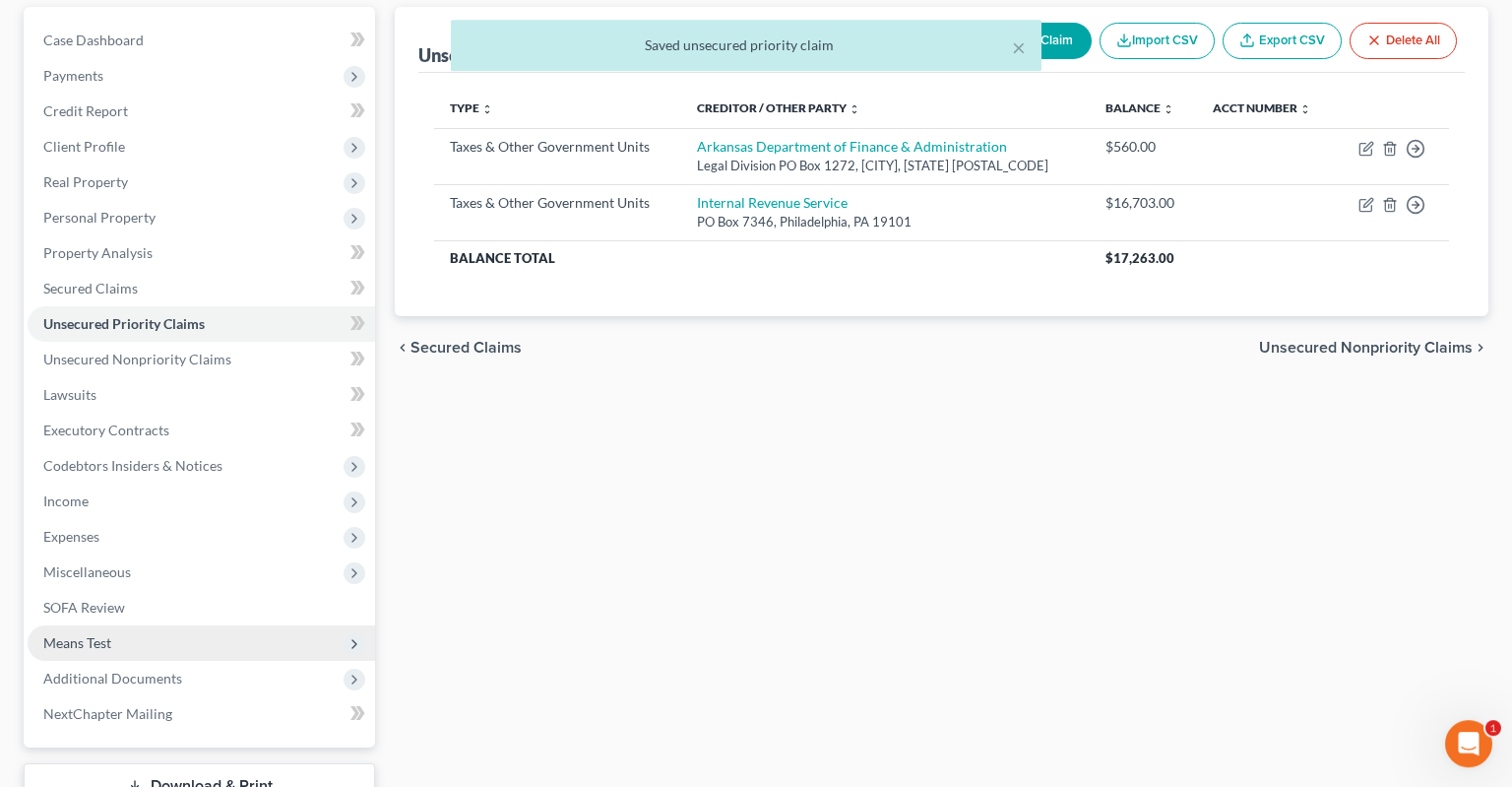 scroll, scrollTop: 311, scrollLeft: 0, axis: vertical 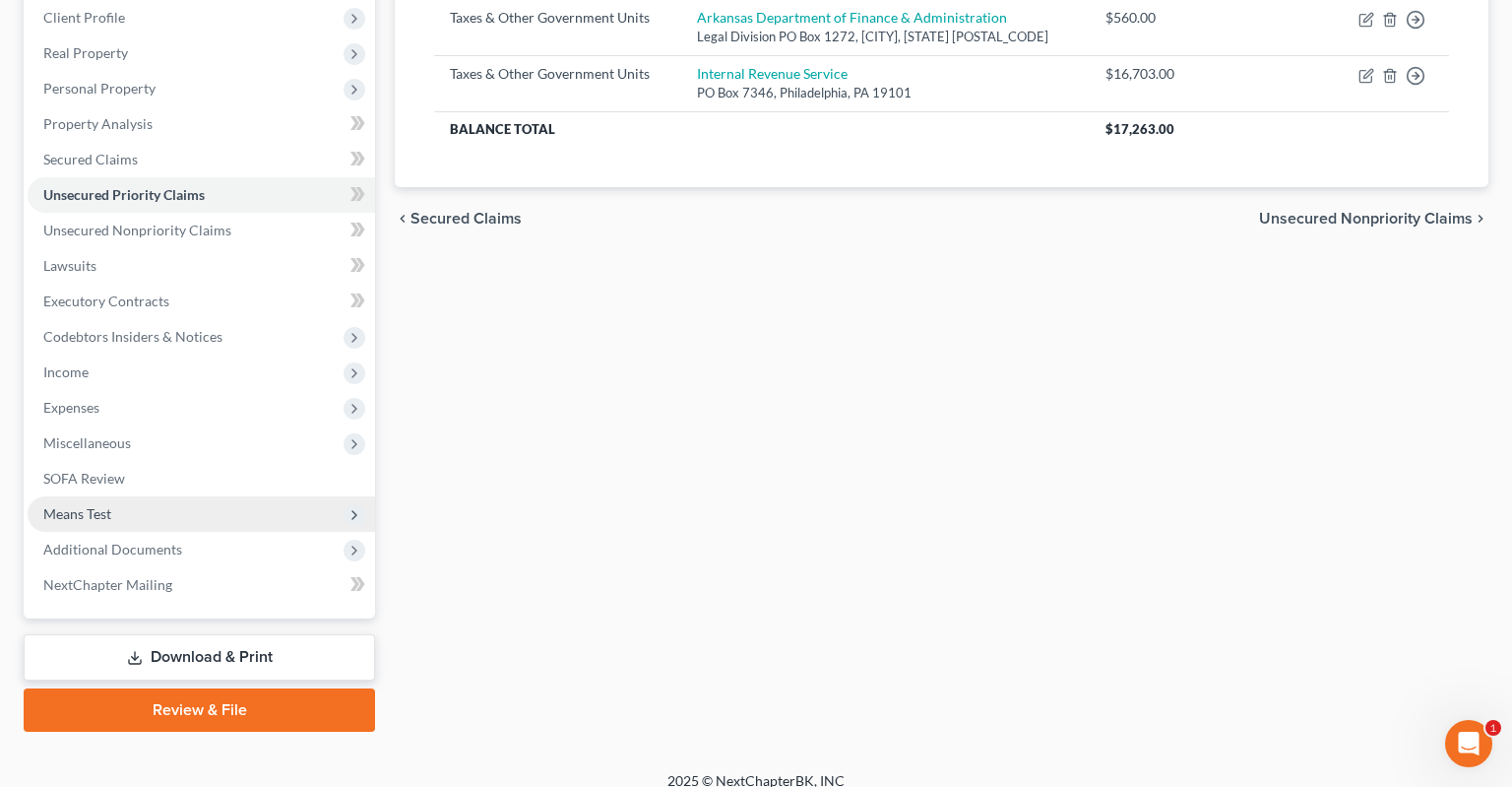 click on "Means Test" at bounding box center [201, 514] 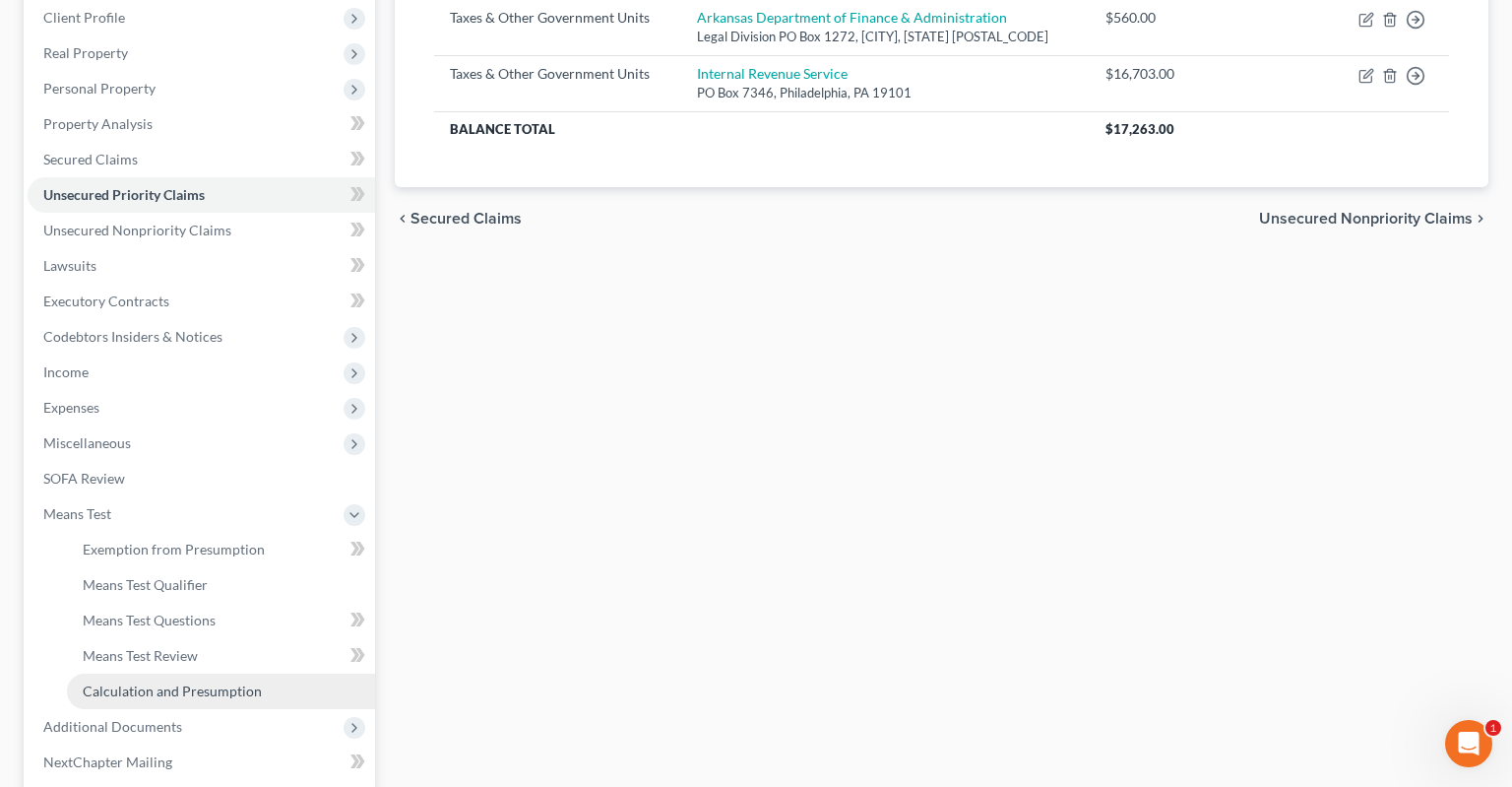click on "Calculation and Presumption" at bounding box center (172, 690) 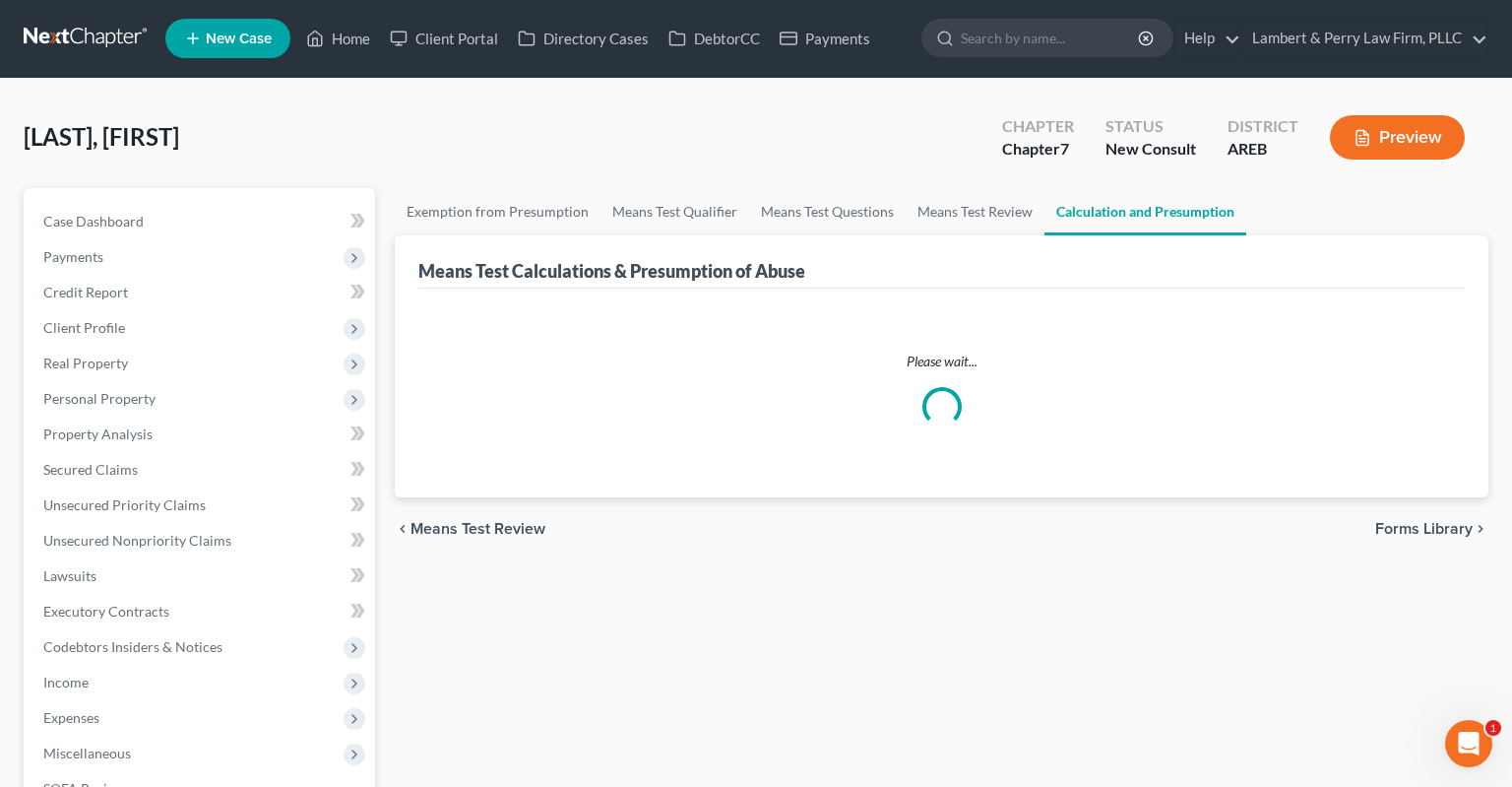 scroll, scrollTop: 0, scrollLeft: 0, axis: both 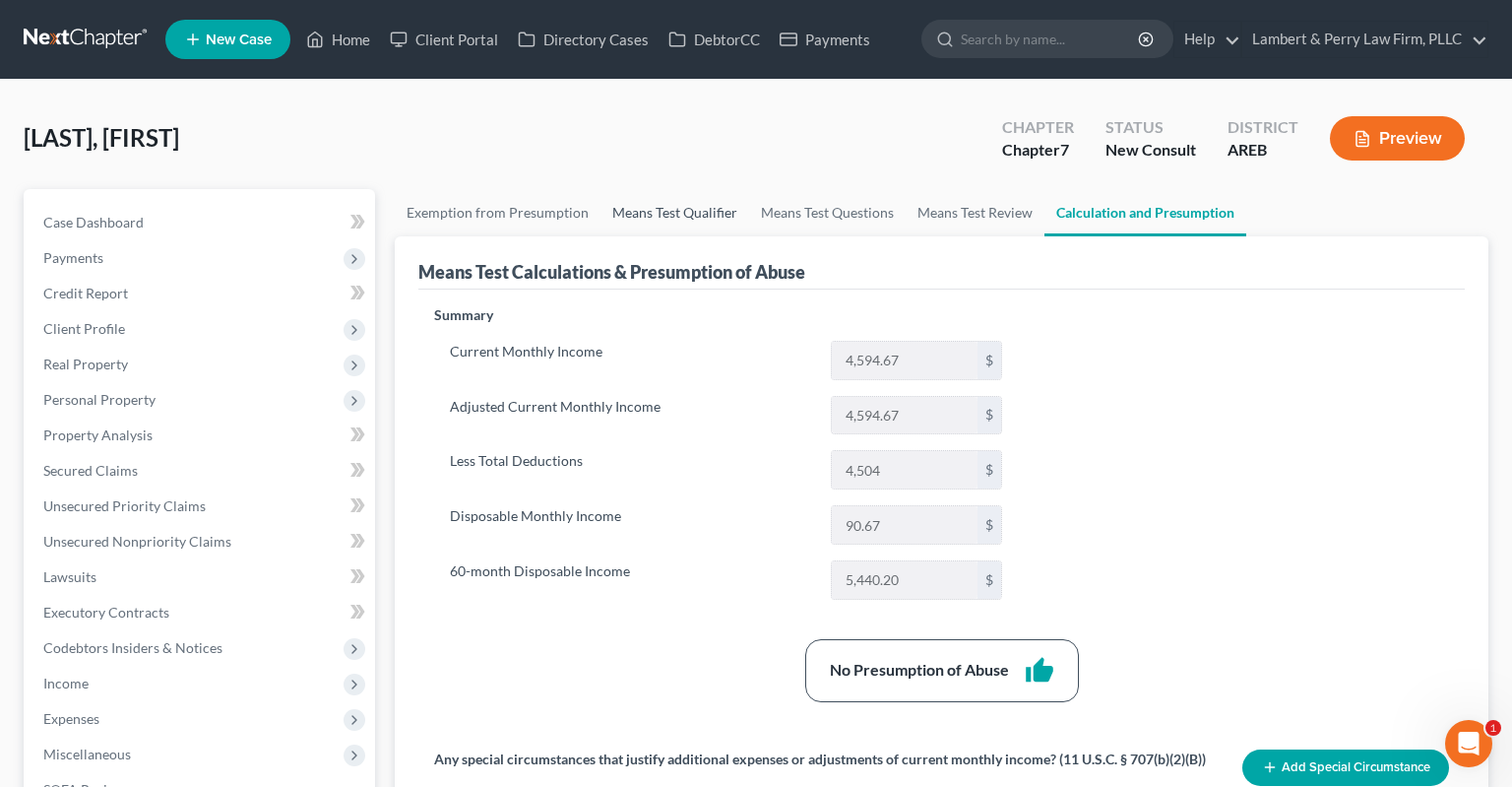 click on "Means Test Qualifier" at bounding box center (674, 213) 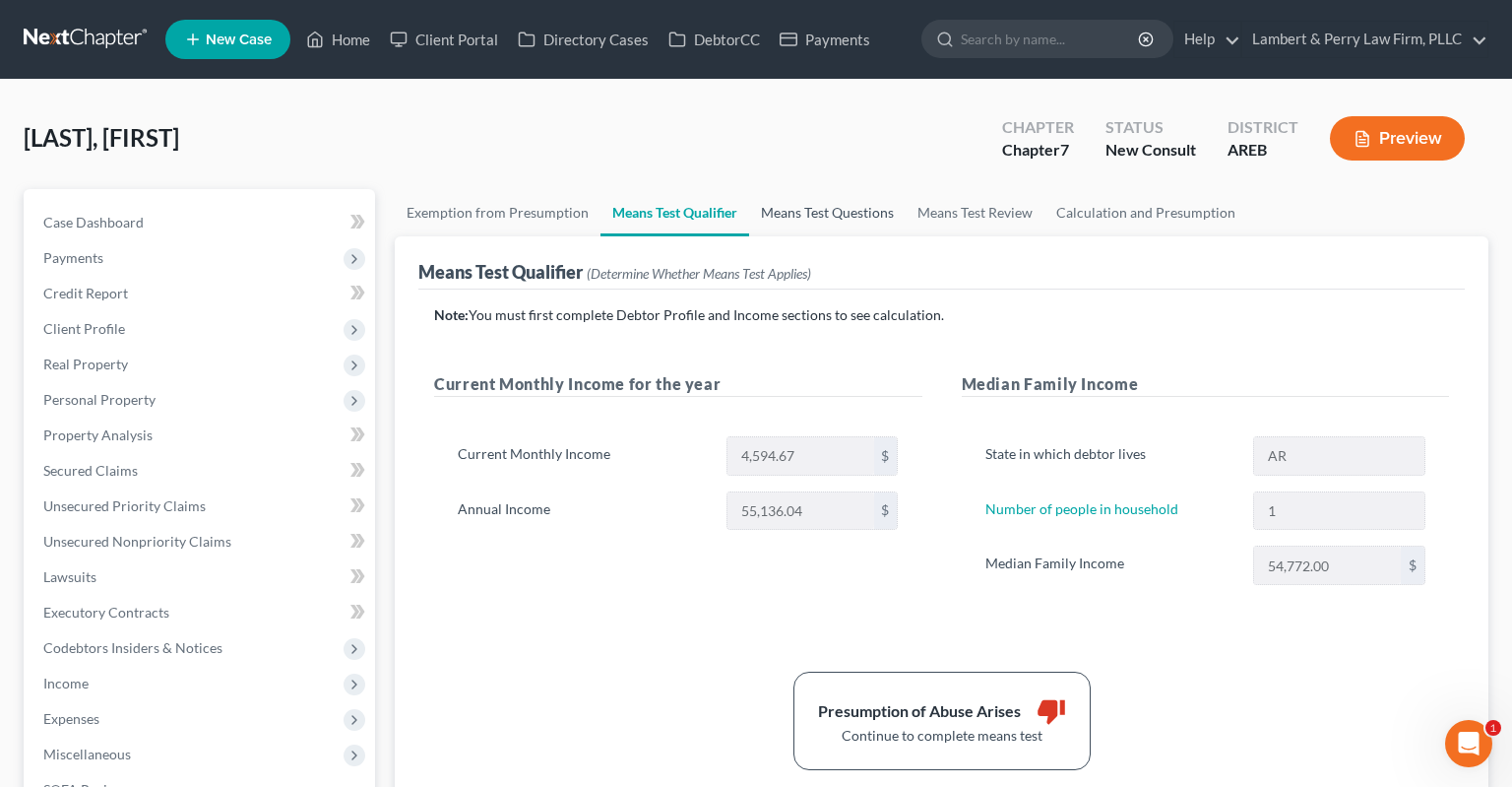 click on "Means Test Questions" at bounding box center (827, 213) 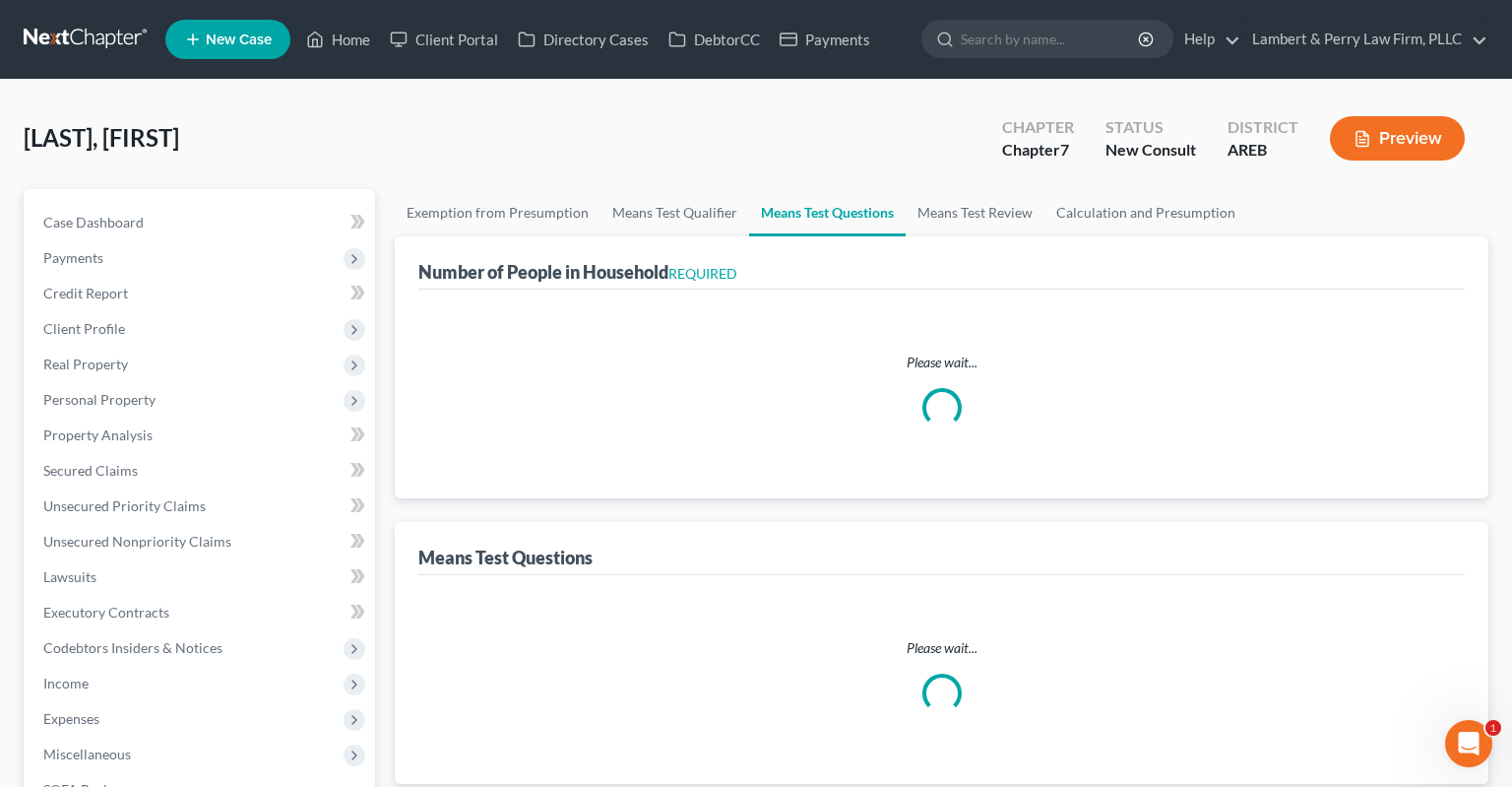 select on "1" 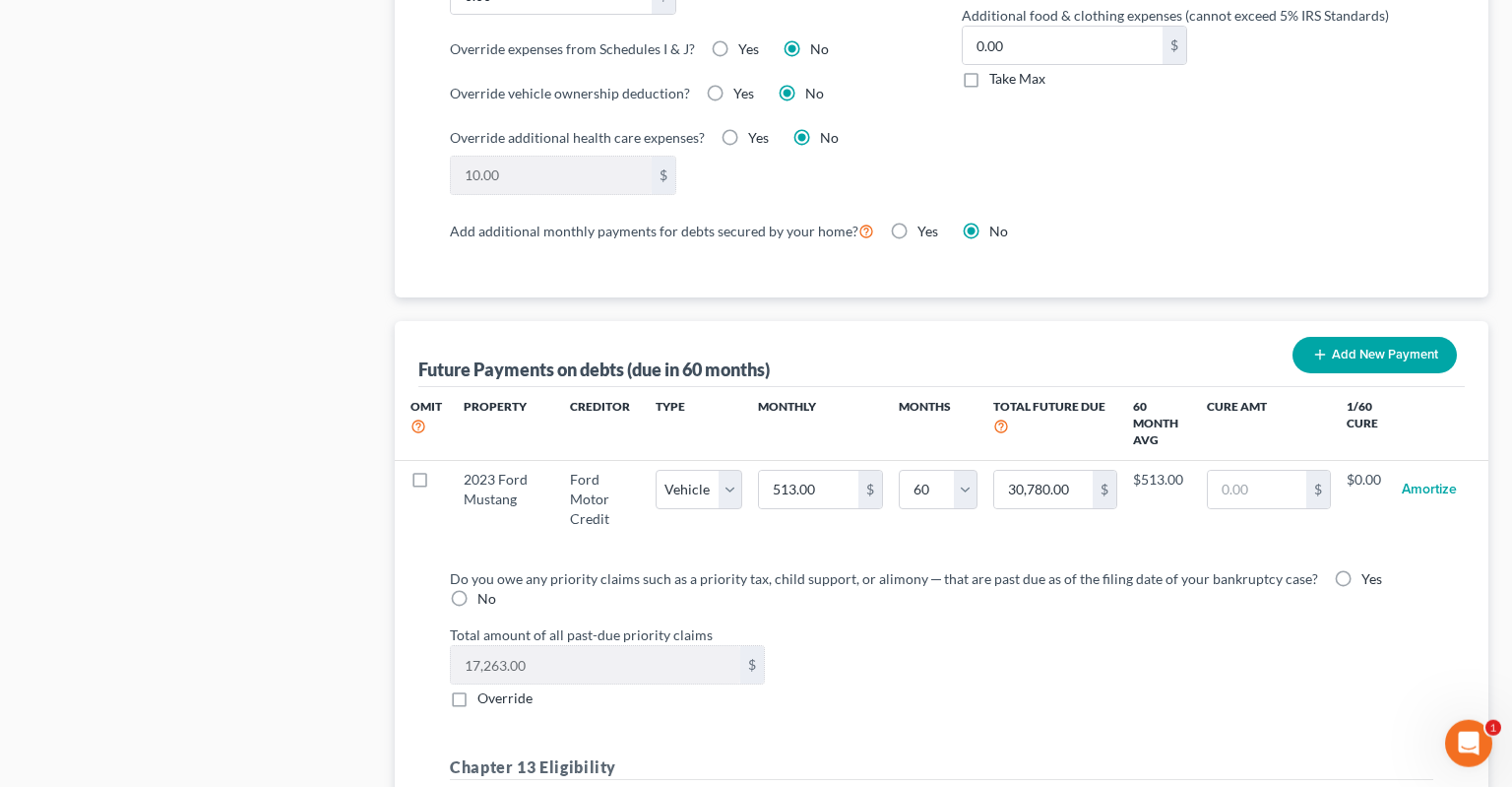 scroll, scrollTop: 2033, scrollLeft: 0, axis: vertical 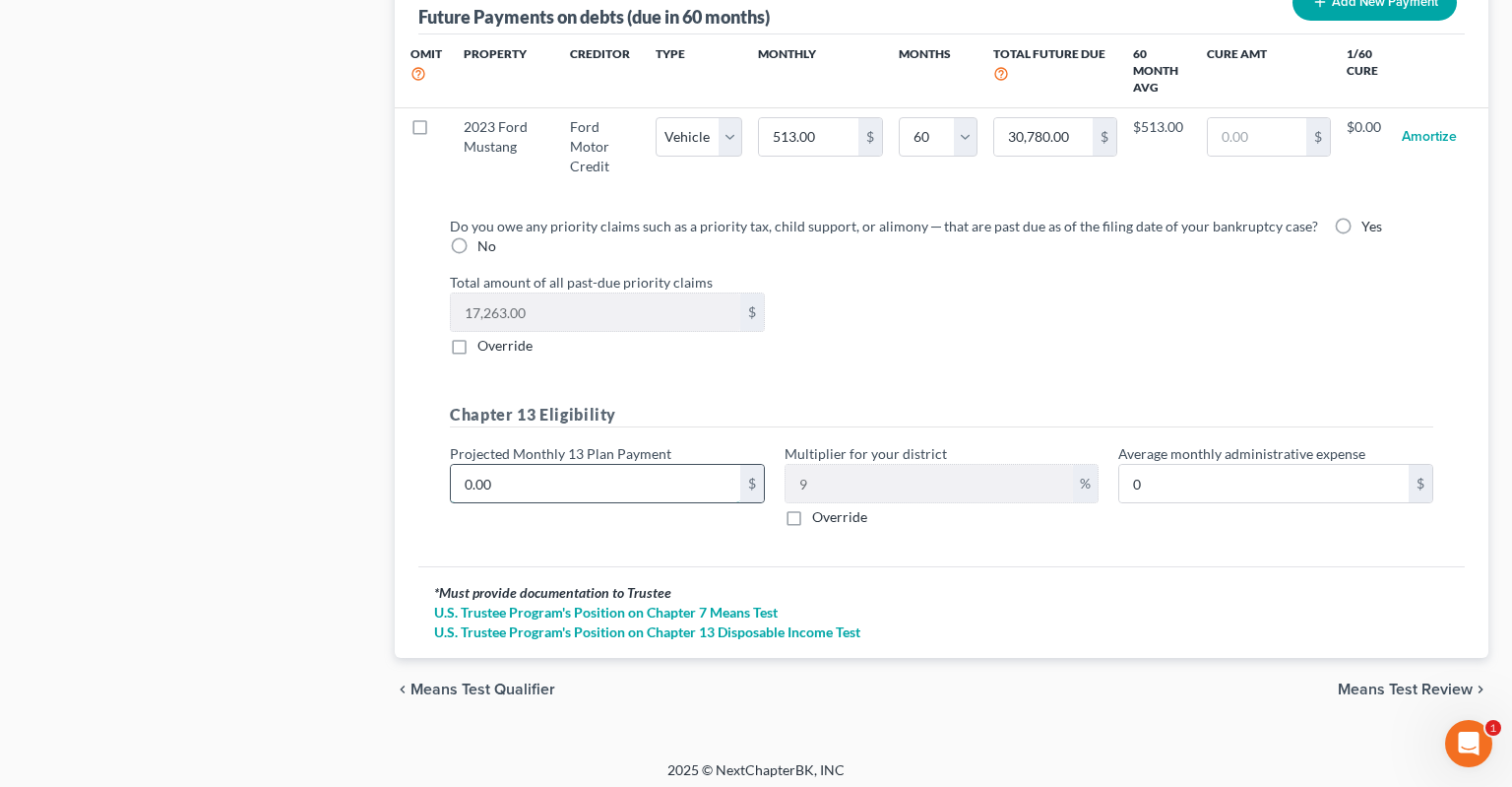 click on "0.00" at bounding box center [596, 484] 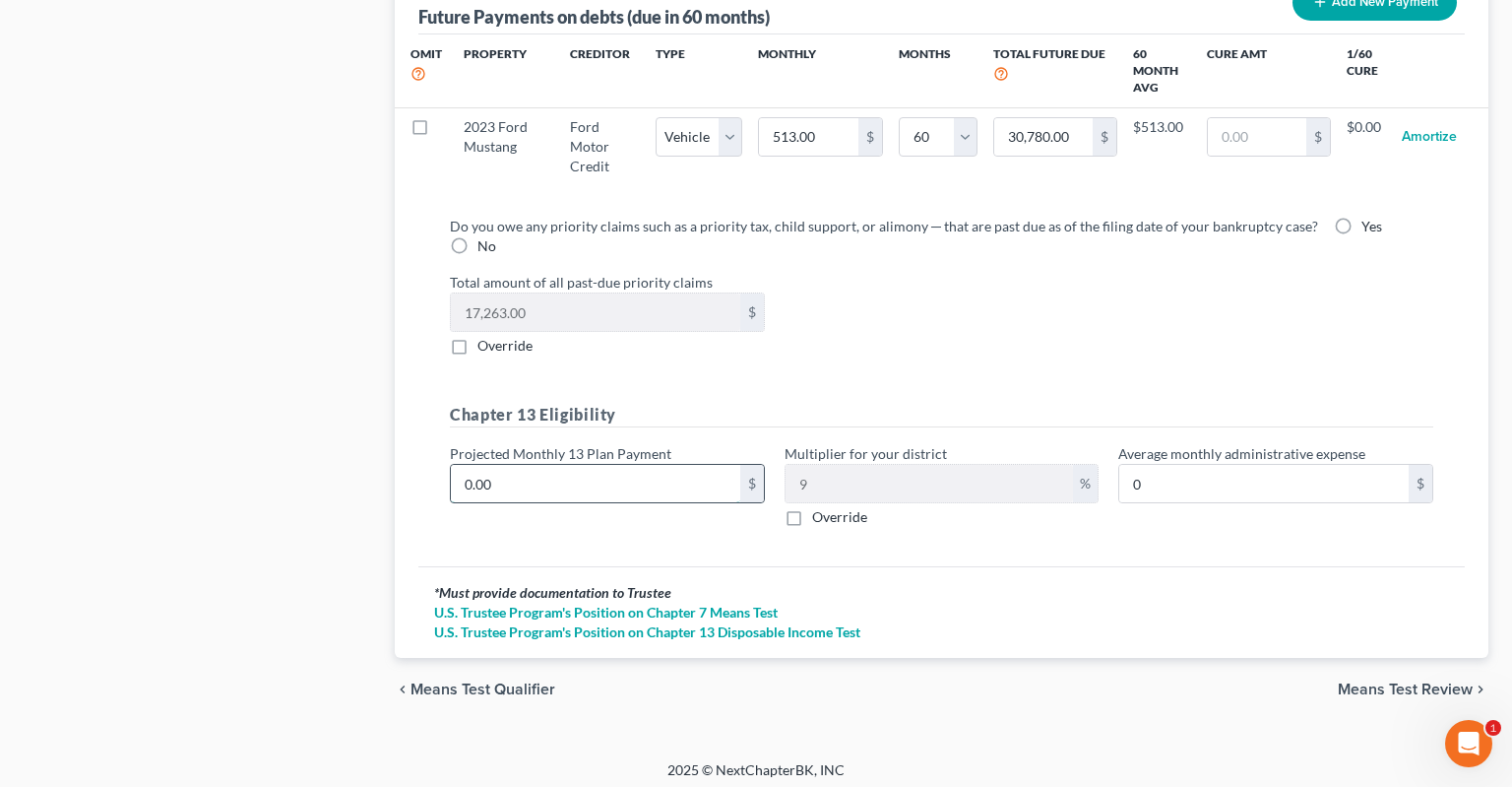 type on "1" 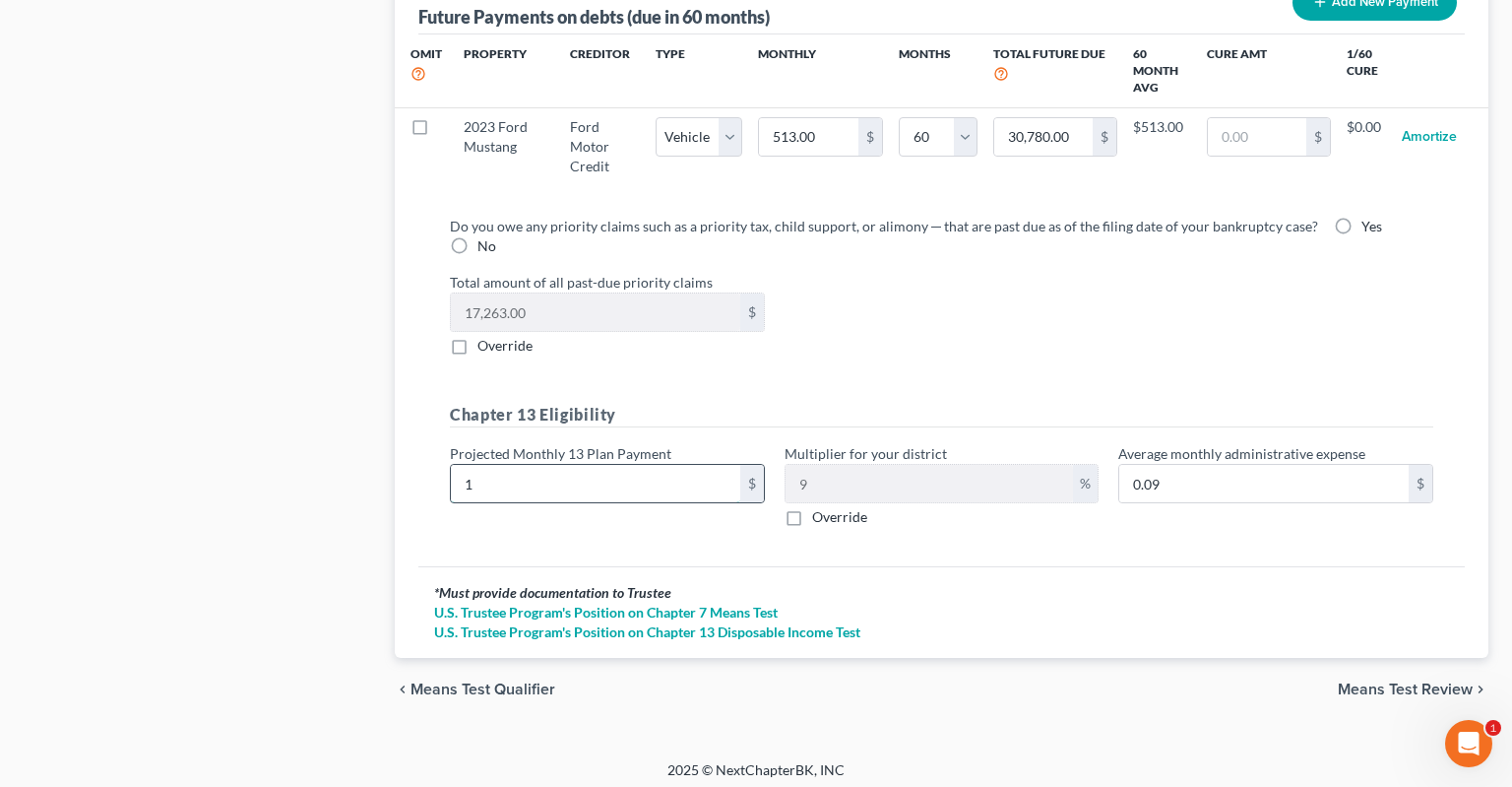type on "12" 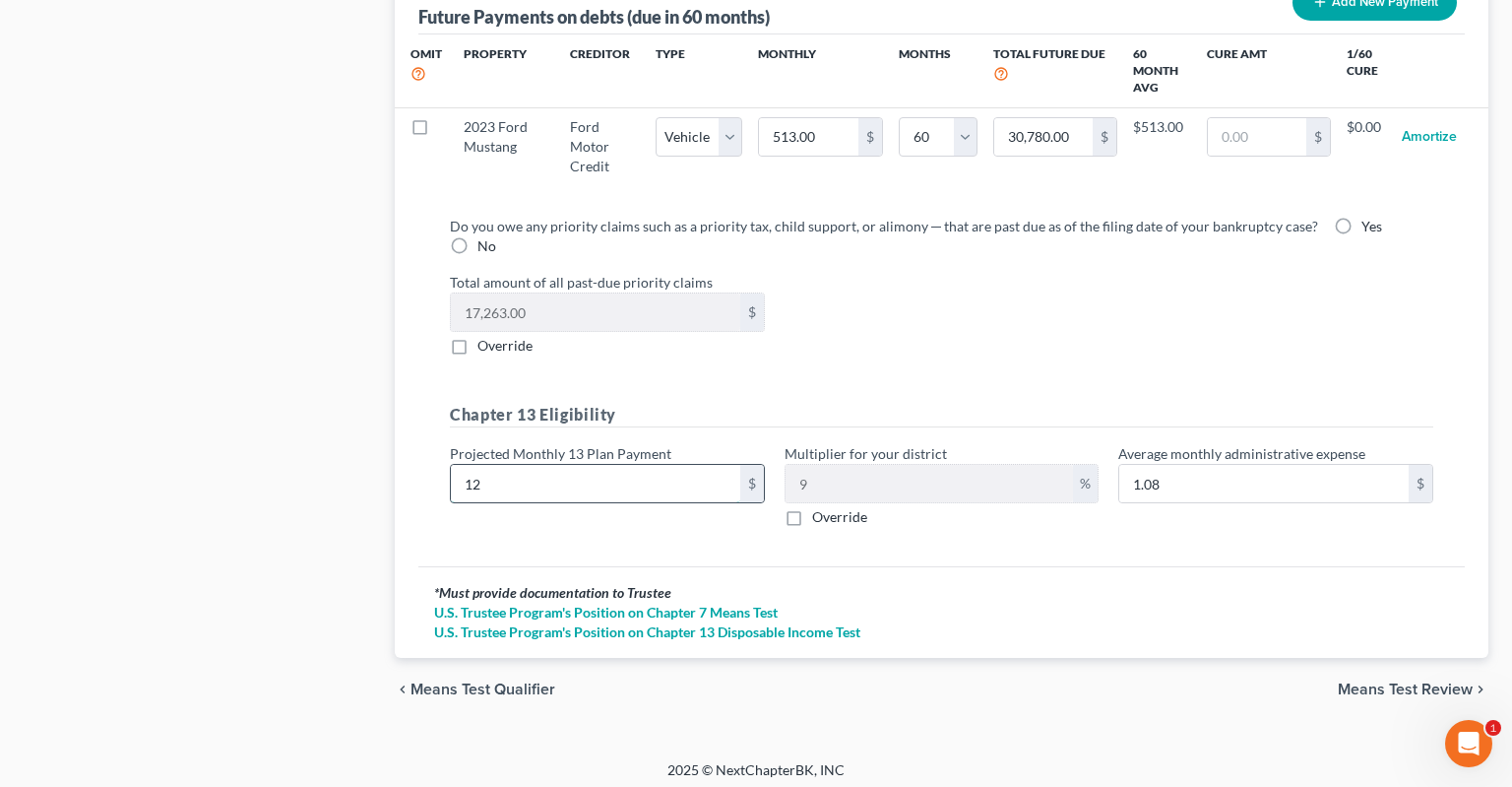 type on "120" 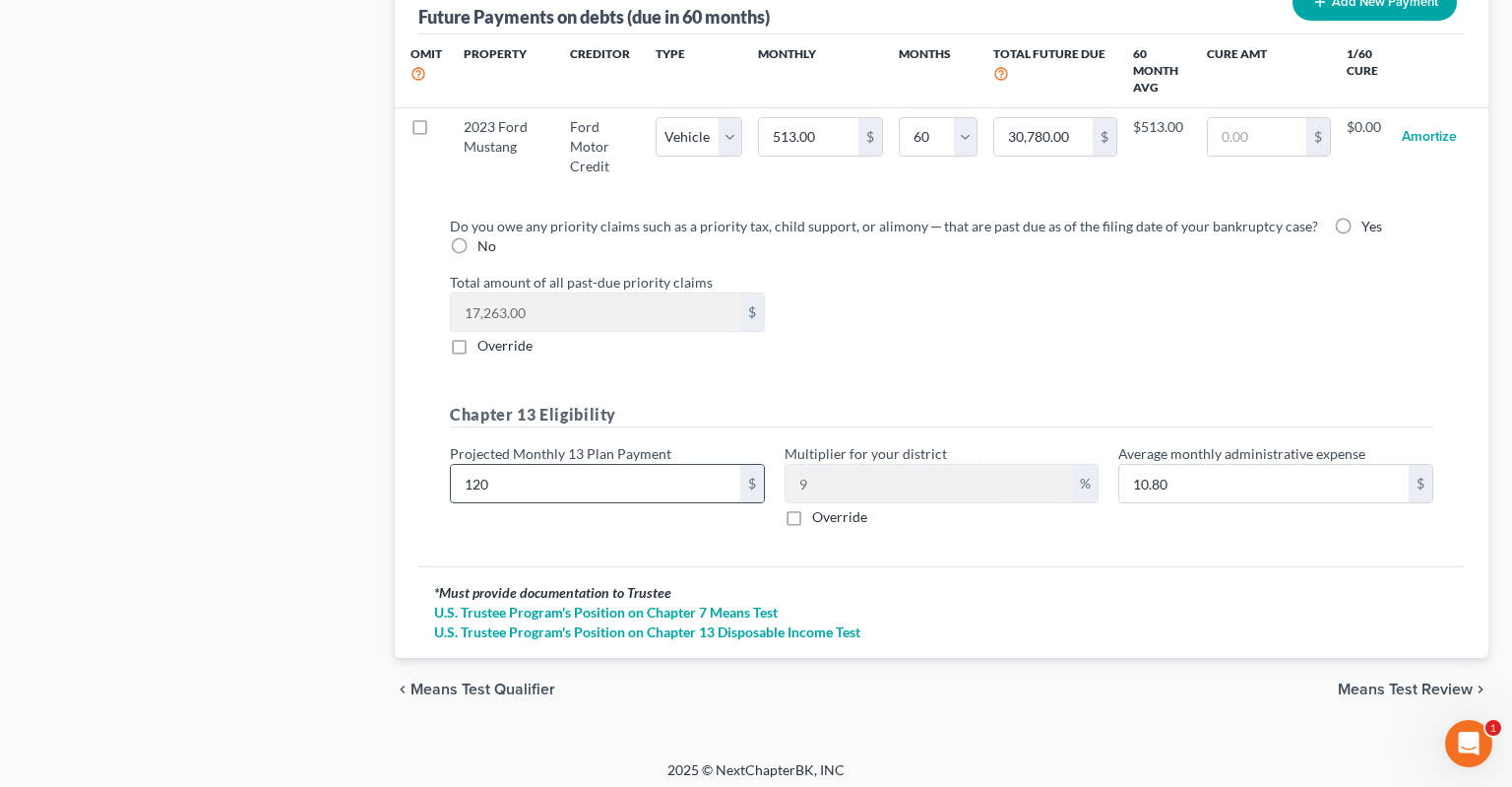 type on "1200" 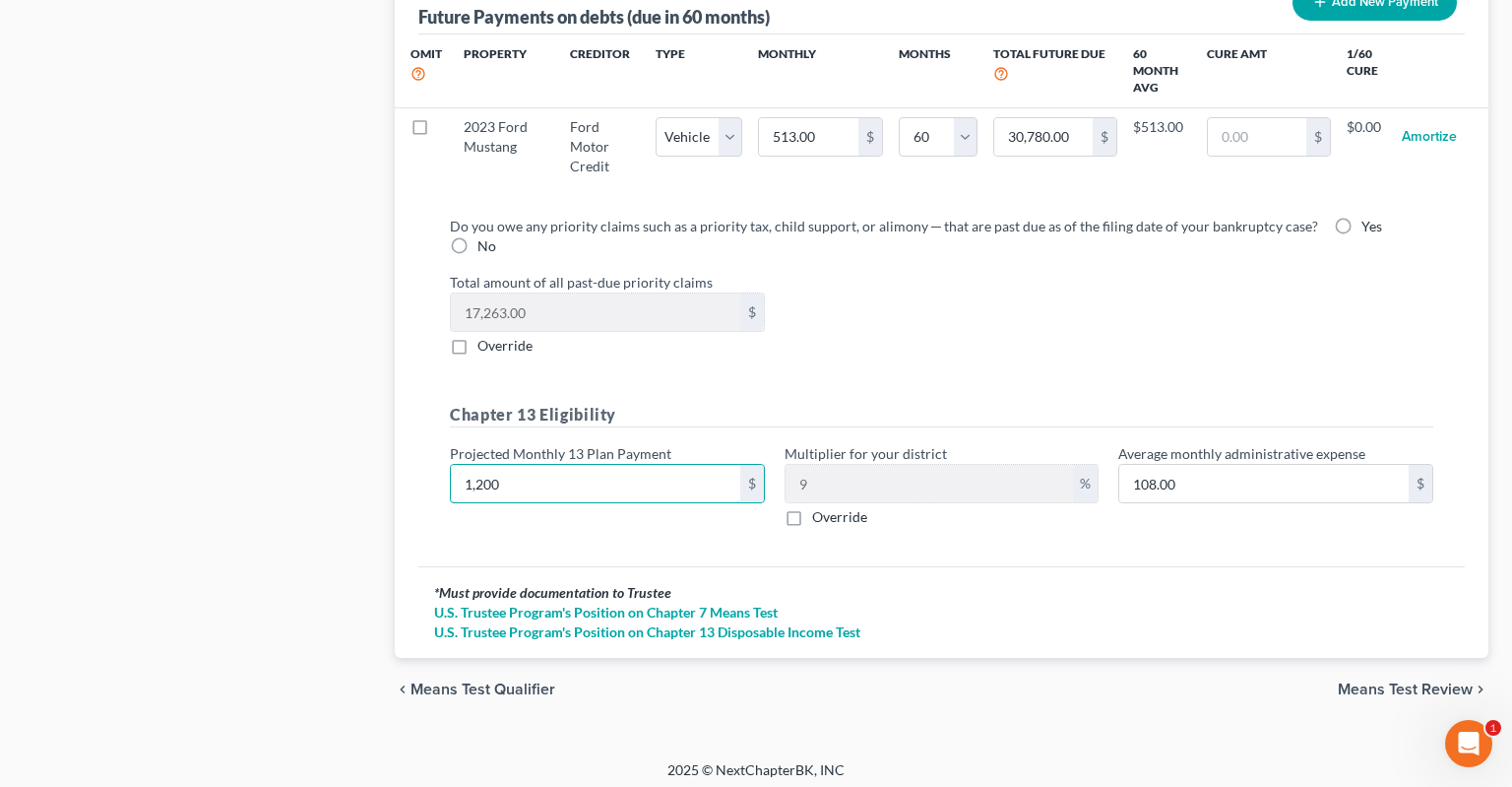 type on "1,200" 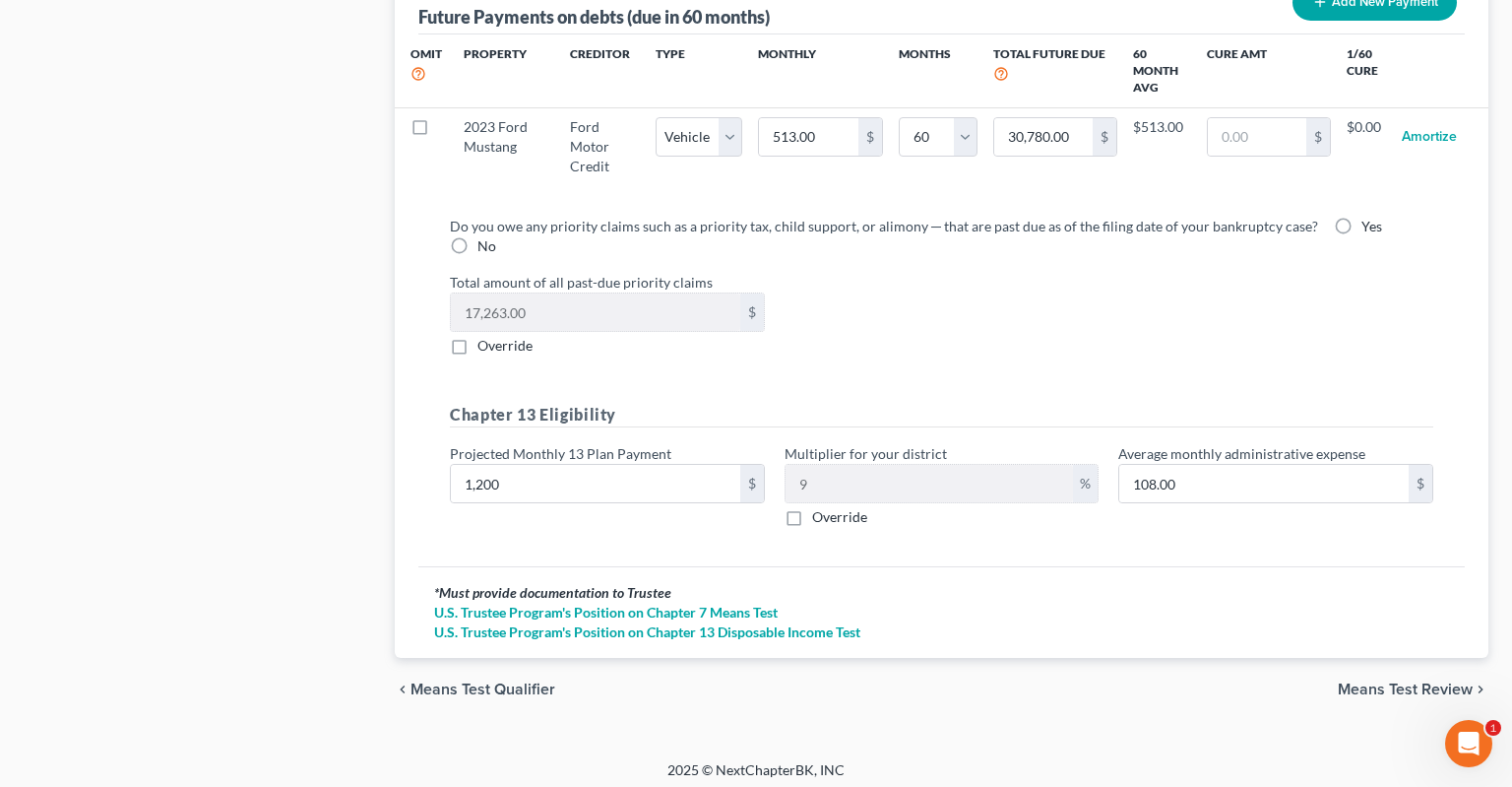 click on "Total amount of all past-due priority claims 17,263.00 $ Override" at bounding box center [941, 313] 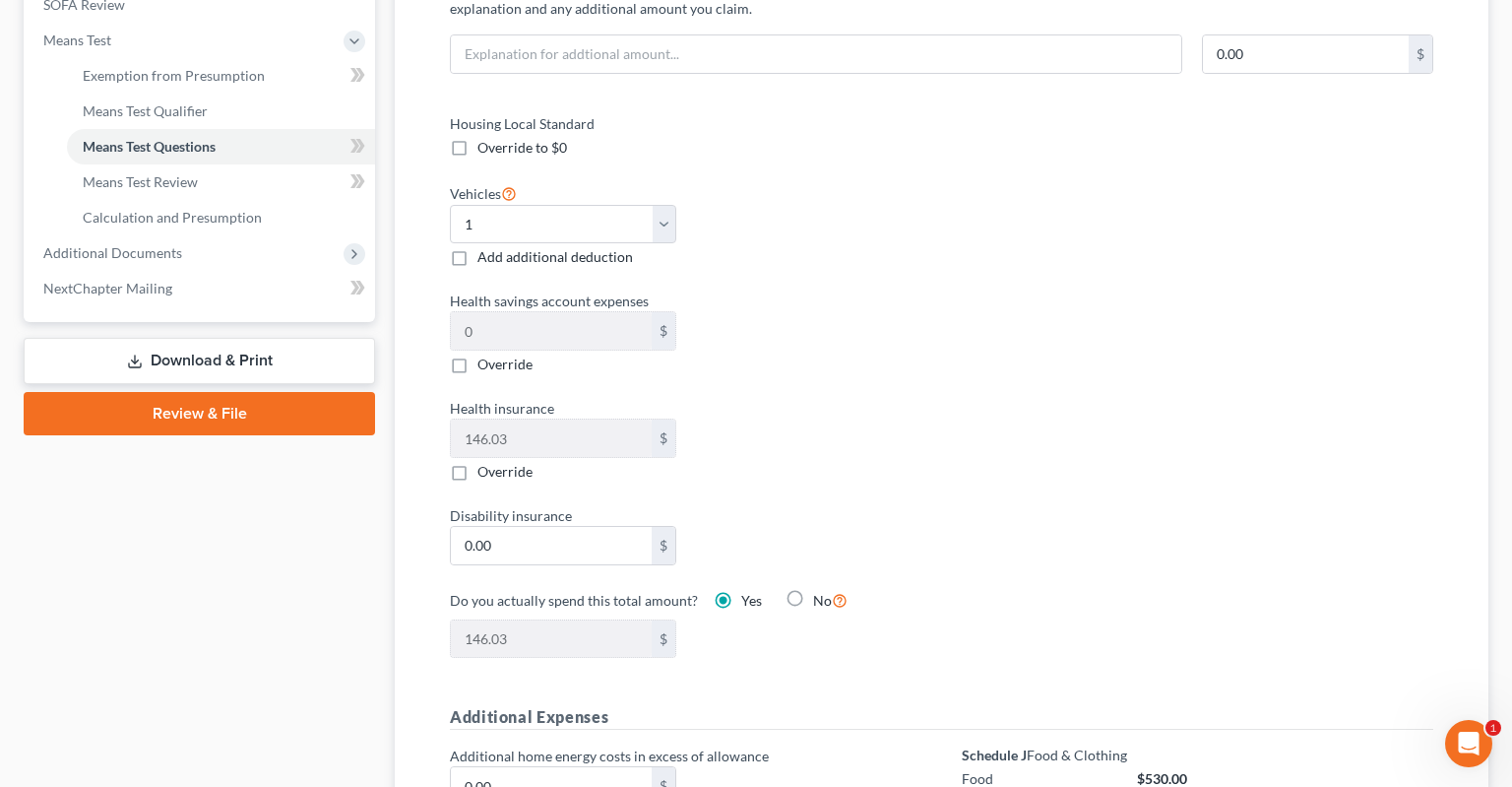 scroll, scrollTop: 162, scrollLeft: 0, axis: vertical 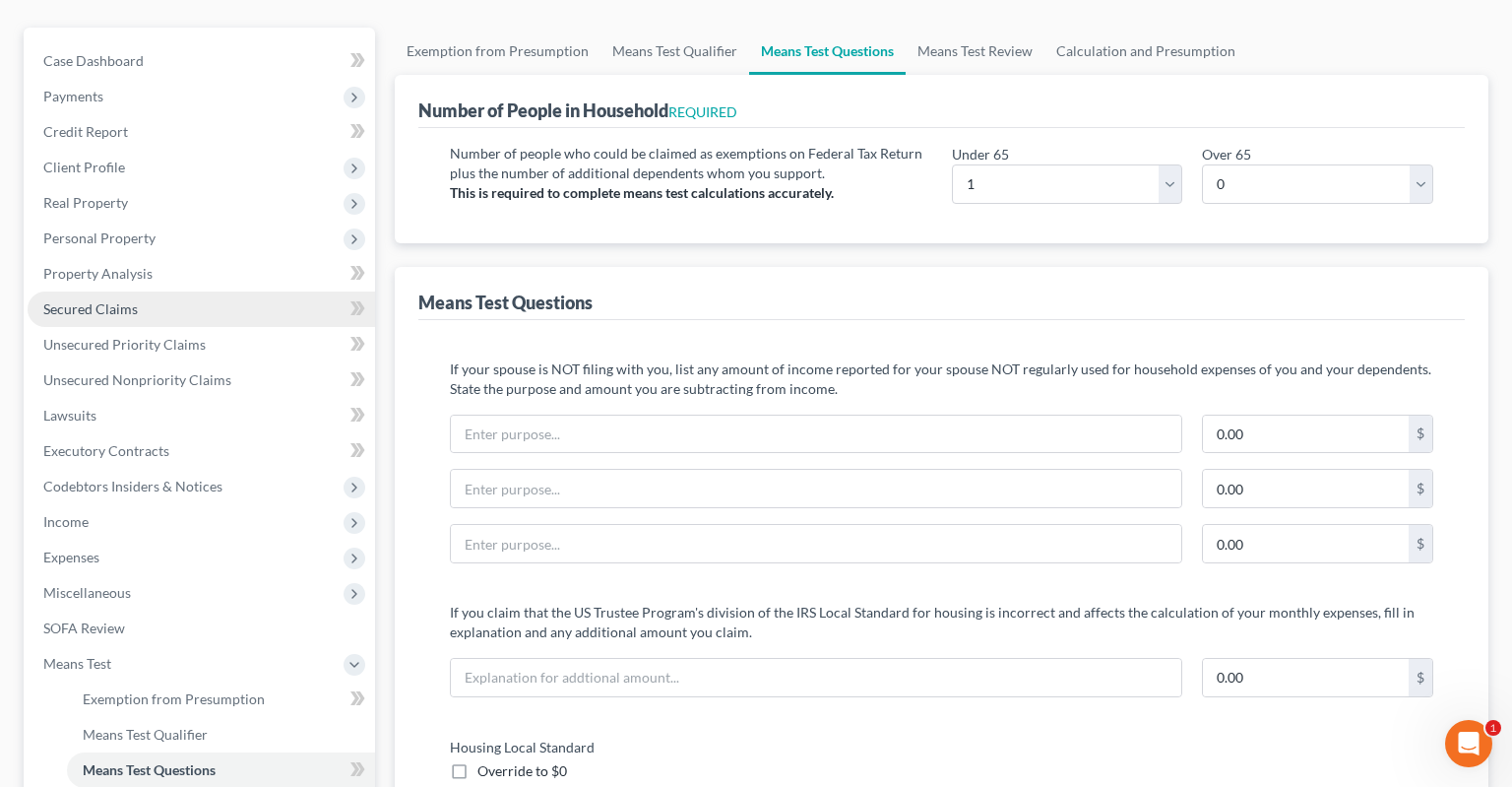 click on "Secured Claims" at bounding box center [201, 309] 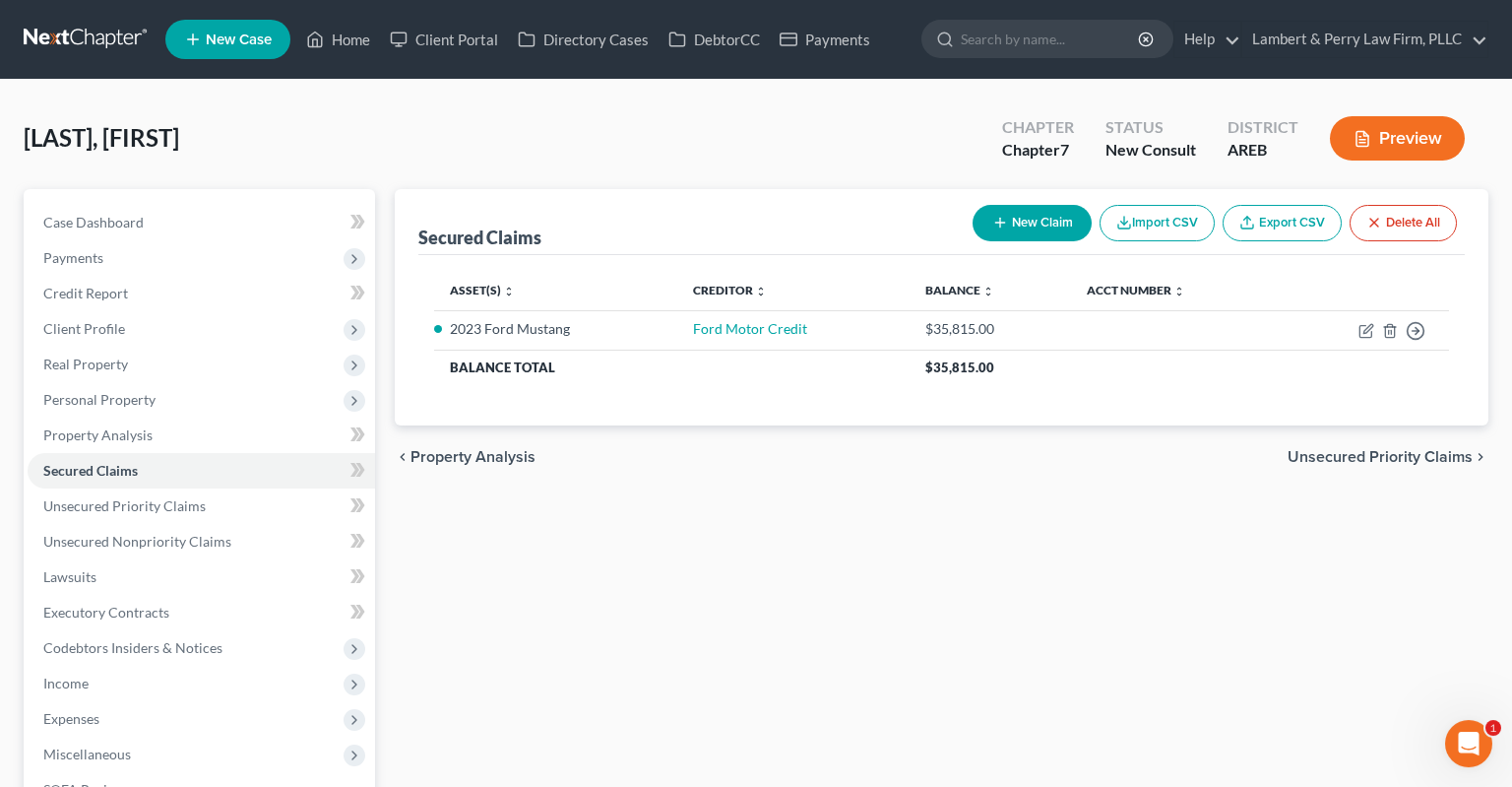 scroll, scrollTop: 0, scrollLeft: 0, axis: both 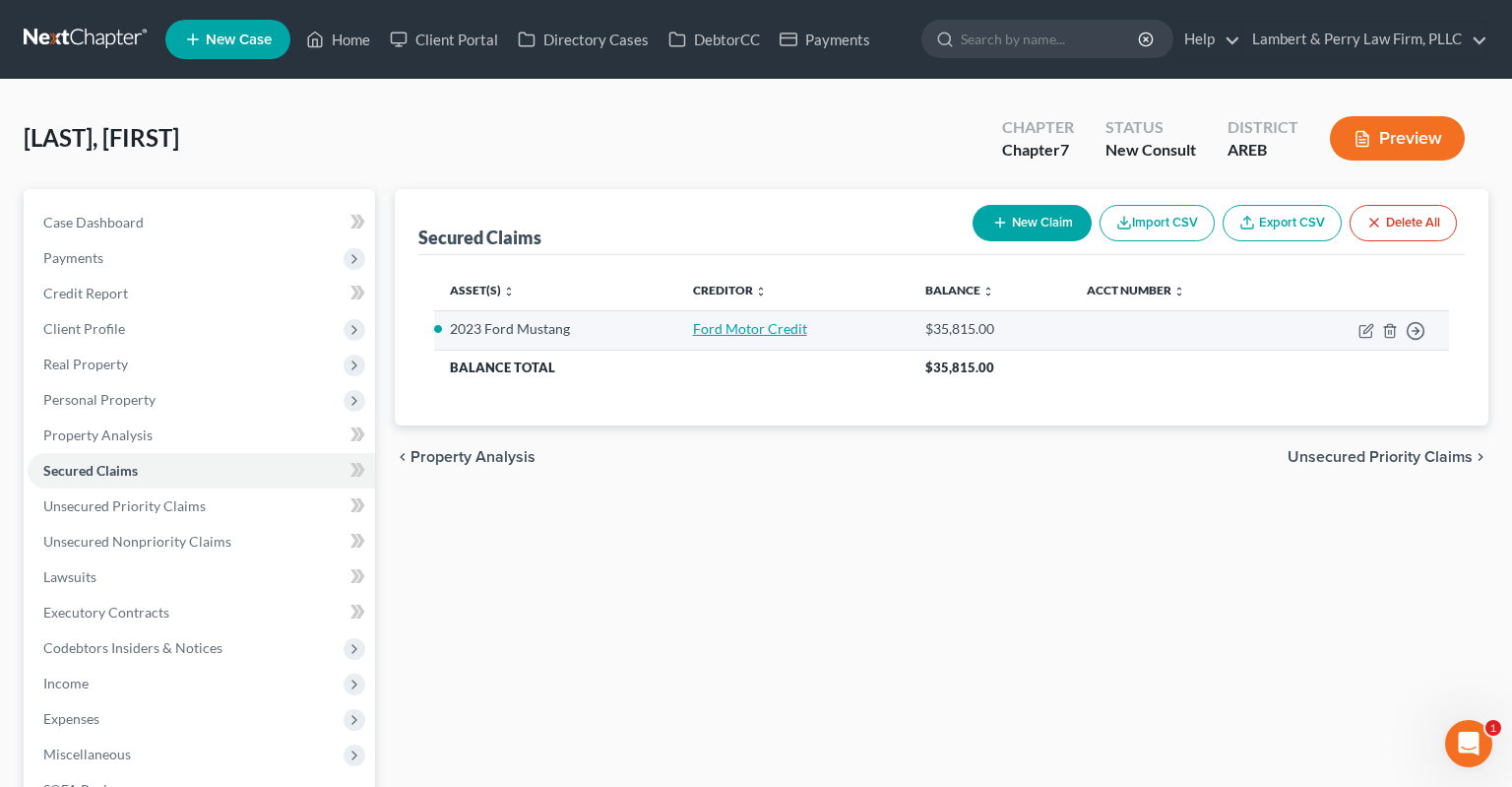 click on "Ford Motor Credit" at bounding box center (750, 328) 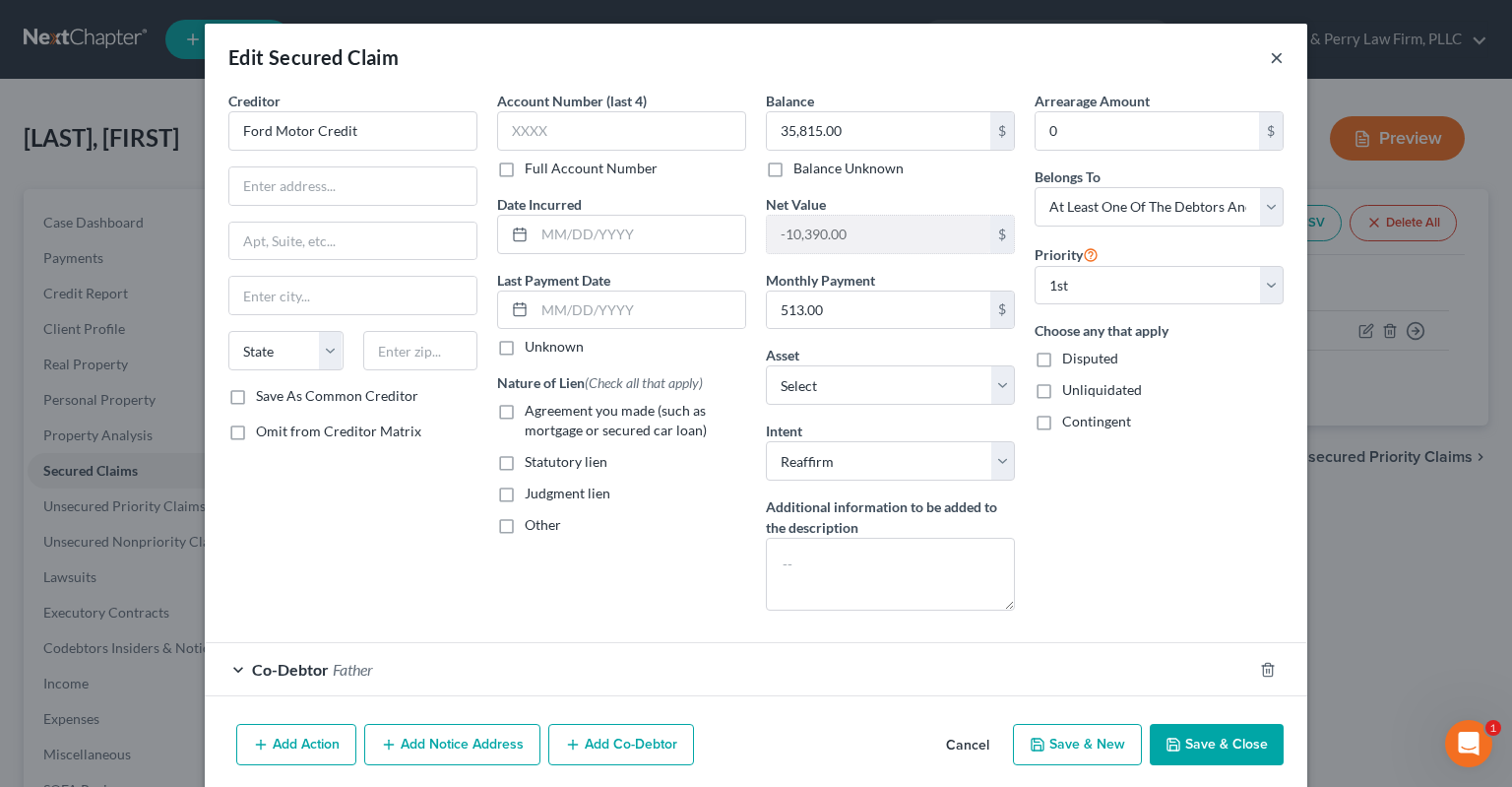 click on "×" at bounding box center (1277, 57) 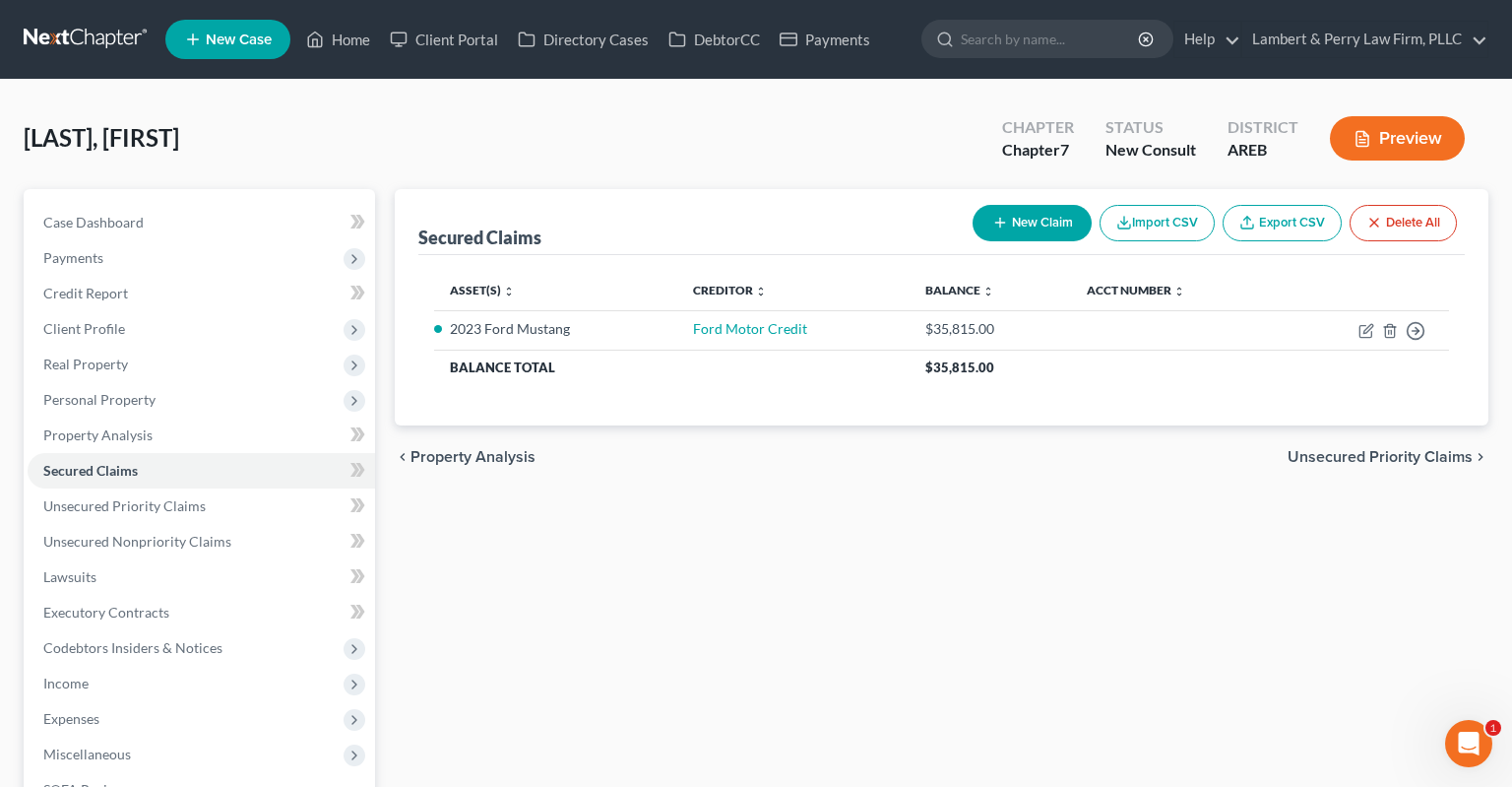 click on "New Case Home Client Portal Directory Cases DebtorCC Payments         - No Result - See all results Or Press Enter... Help Help Center Webinars Training Videos What's new Lambert & Perry Law Firm, PLLC Lambert & Perry Law Firm, PLLC [EMAIL] My Account Settings Plan + Billing Account Add-Ons Upgrade to Whoa Log out" at bounding box center [827, 39] 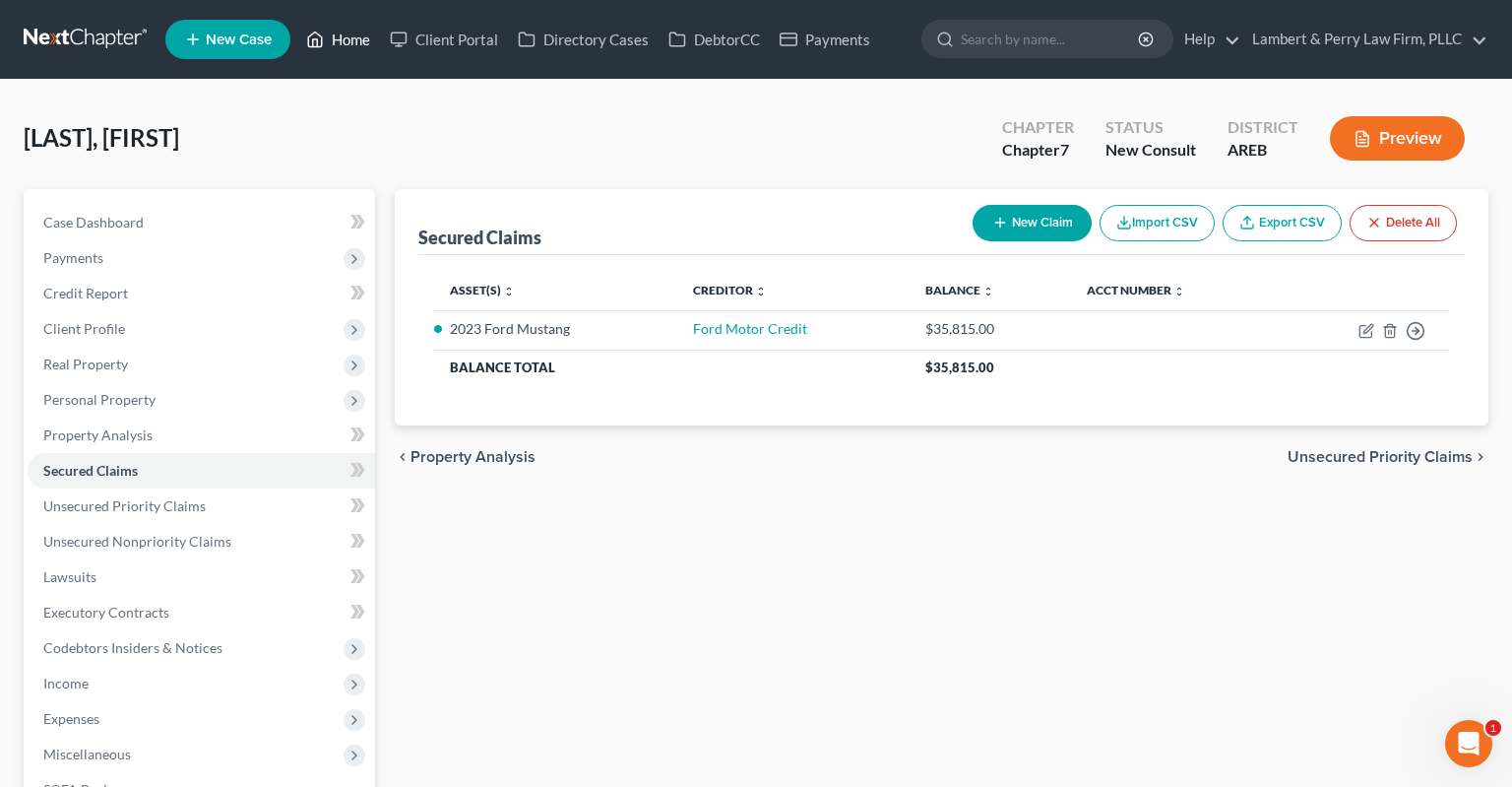 click on "Home" at bounding box center (338, 39) 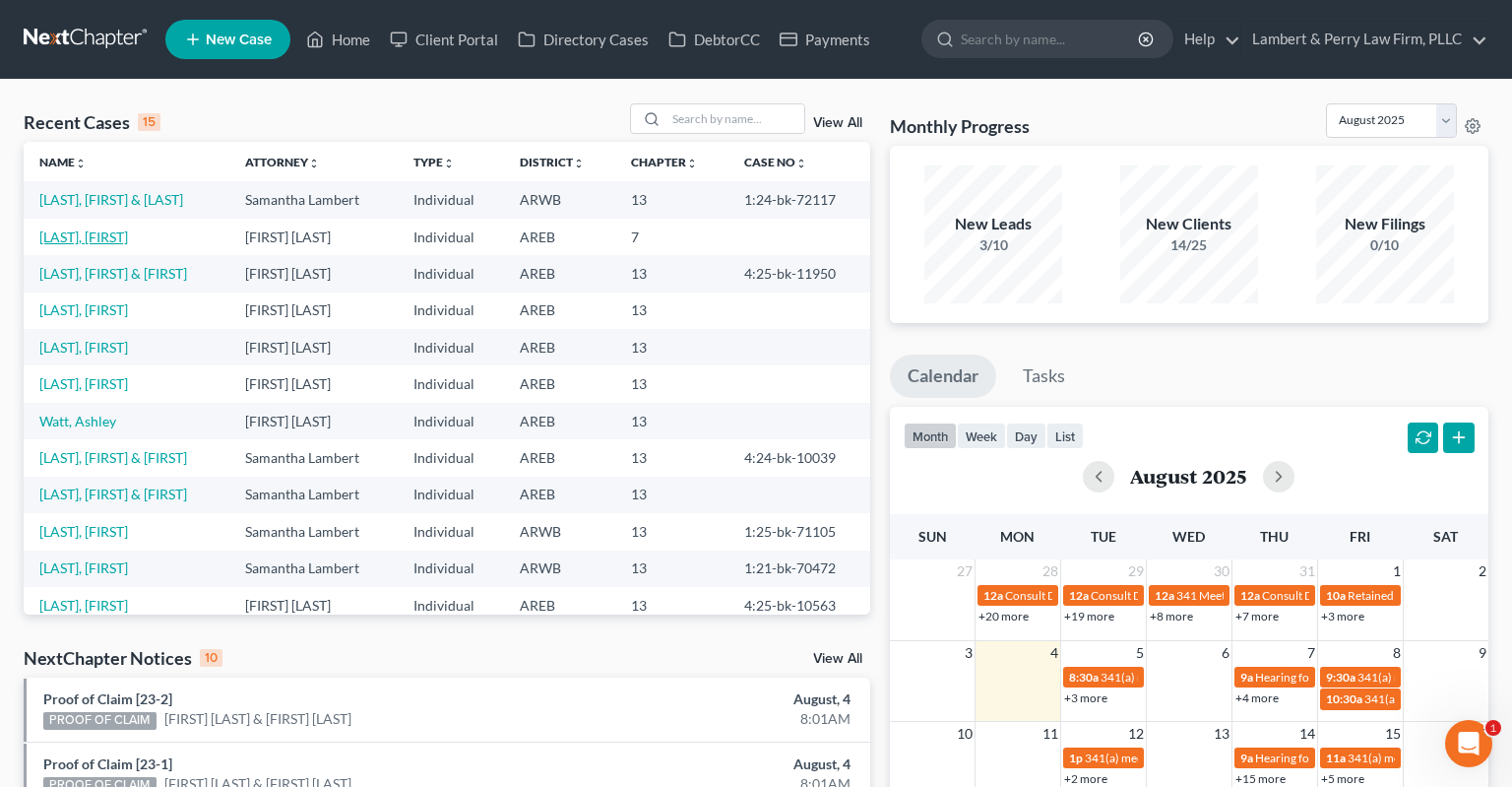 click on "[LAST], [FIRST]" at bounding box center [84, 236] 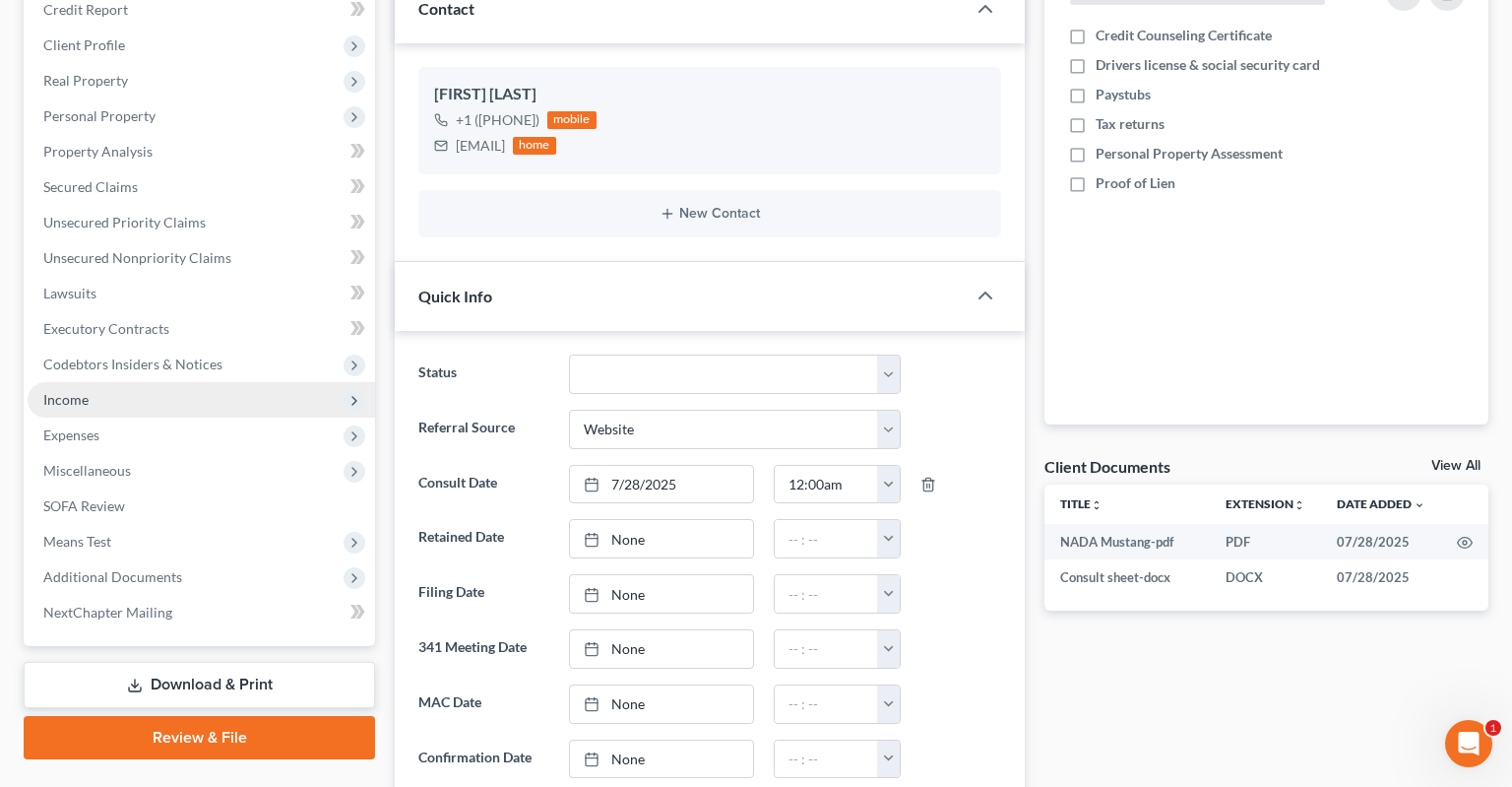 scroll, scrollTop: 416, scrollLeft: 0, axis: vertical 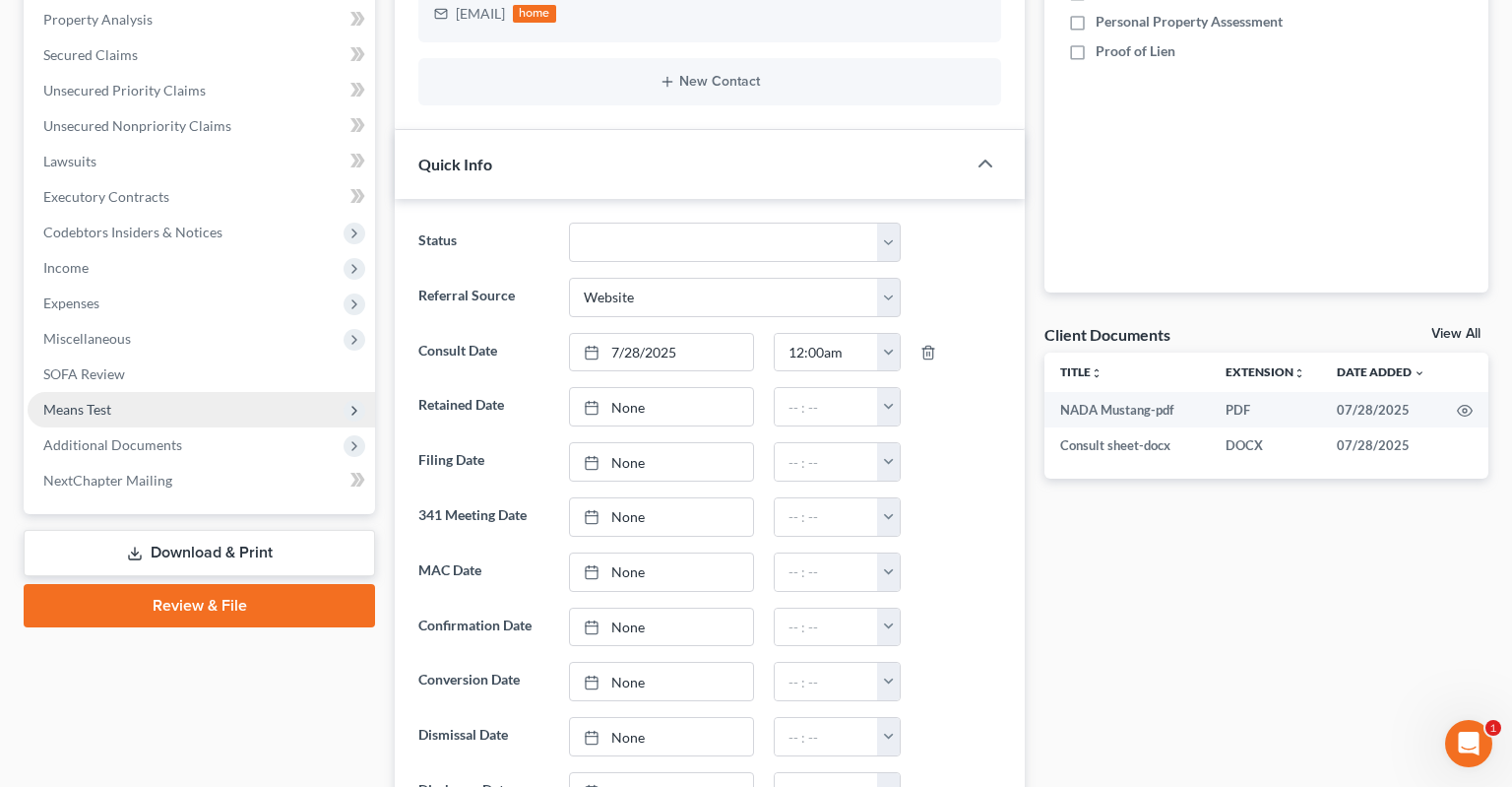 click on "Means Test" at bounding box center [201, 410] 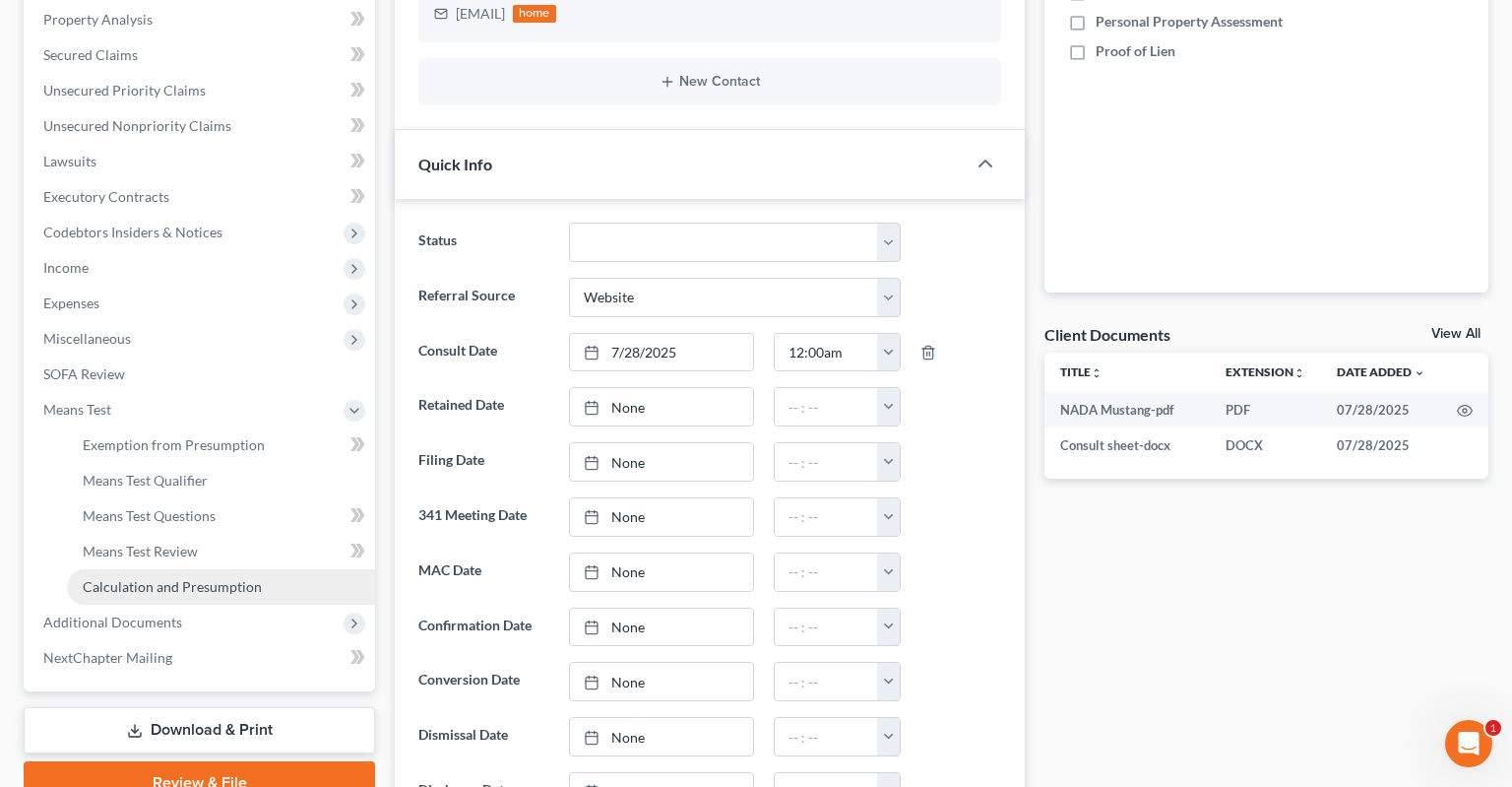 click on "Calculation and Presumption" at bounding box center [220, 587] 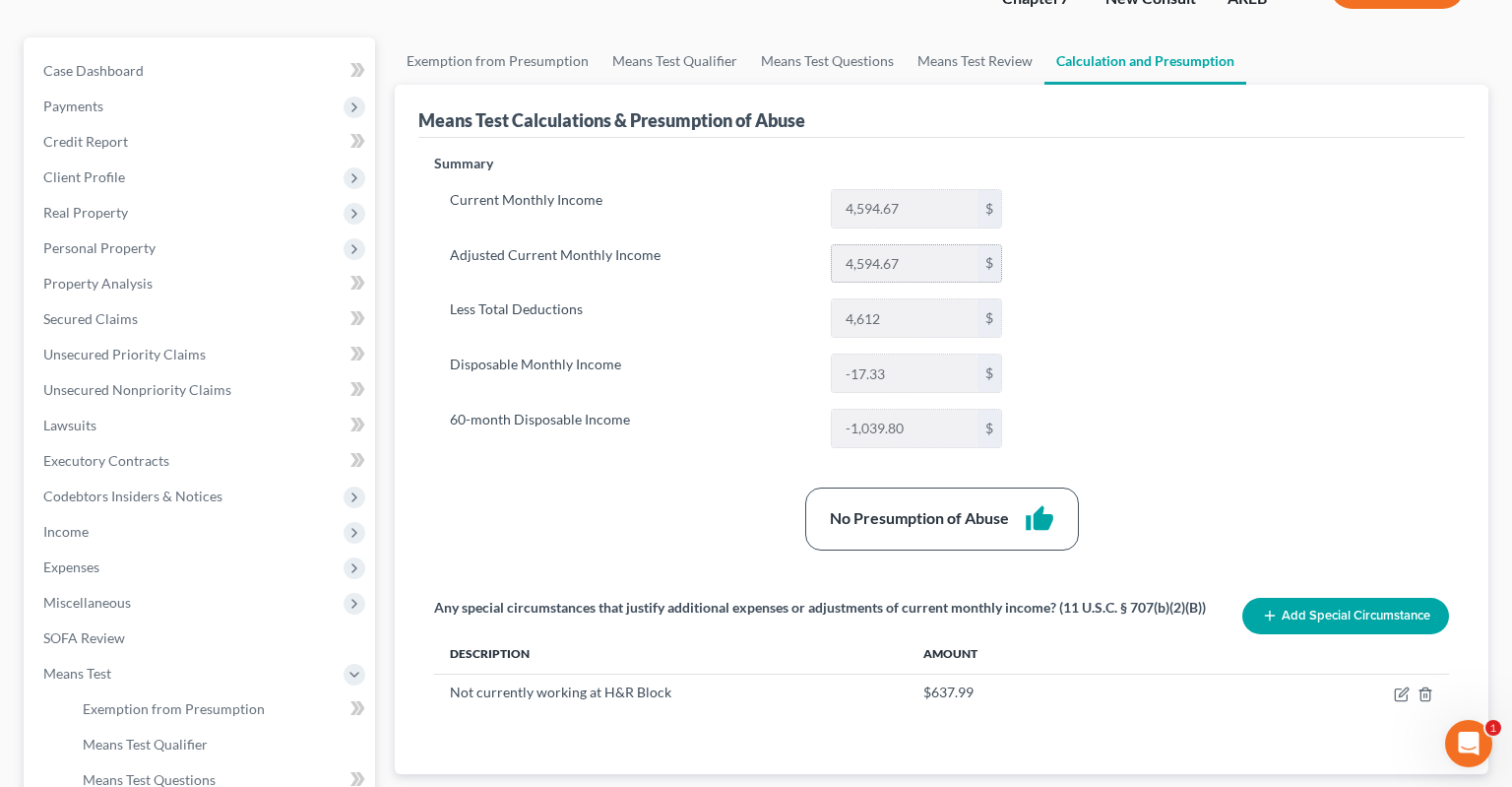 scroll, scrollTop: 103, scrollLeft: 0, axis: vertical 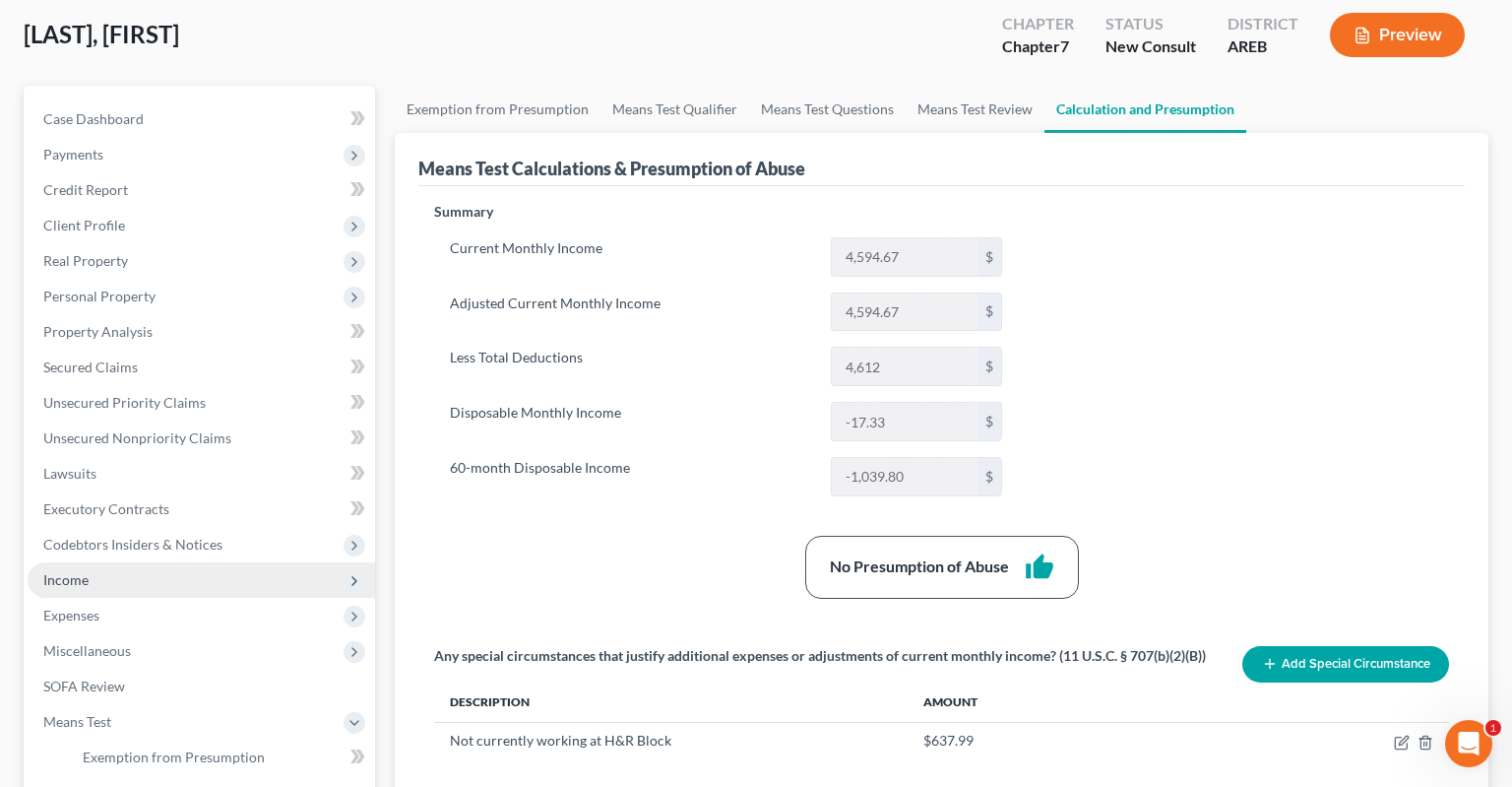 click on "Income" at bounding box center [201, 580] 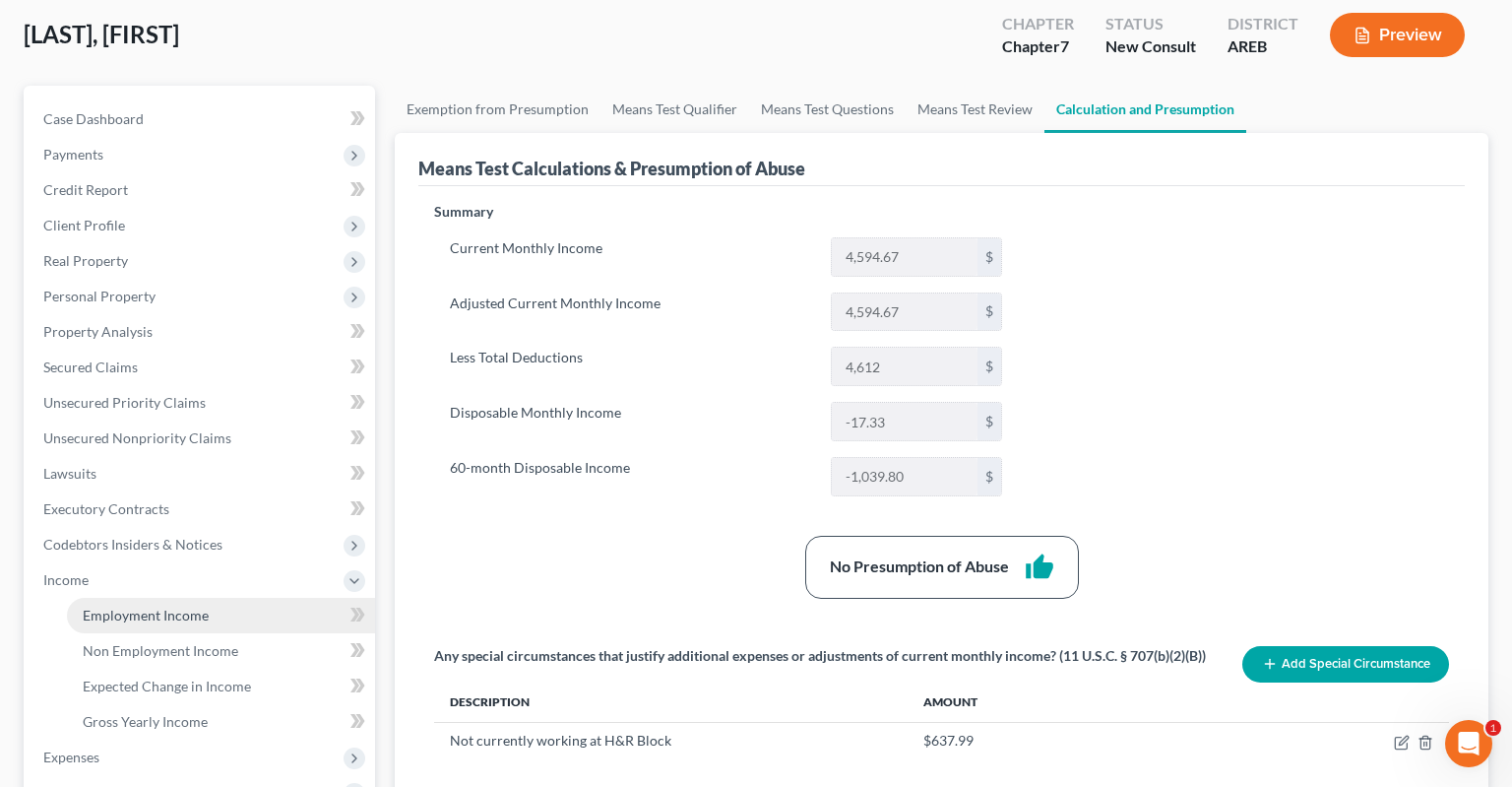 click on "Employment Income" at bounding box center [220, 616] 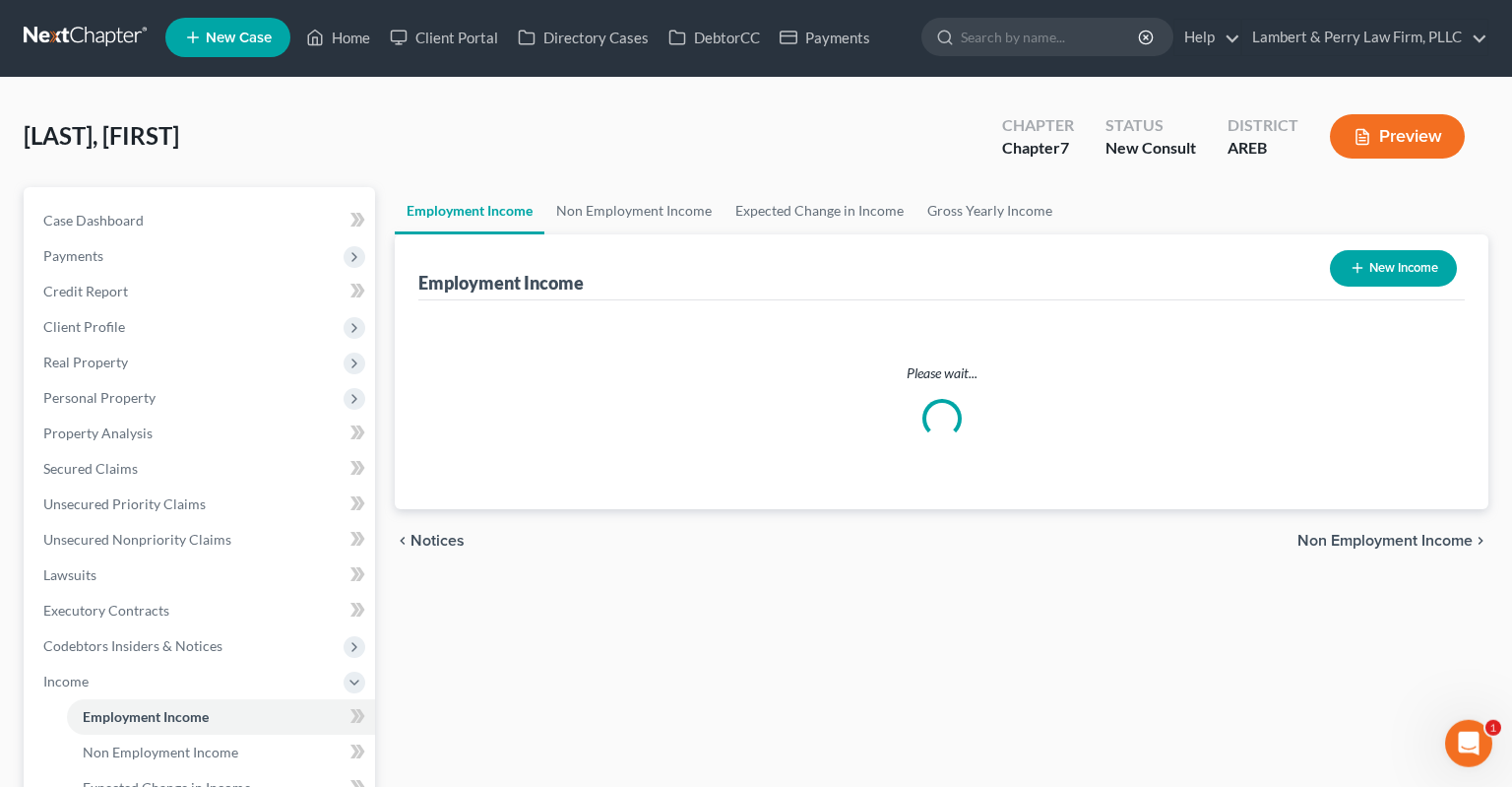 scroll, scrollTop: 0, scrollLeft: 0, axis: both 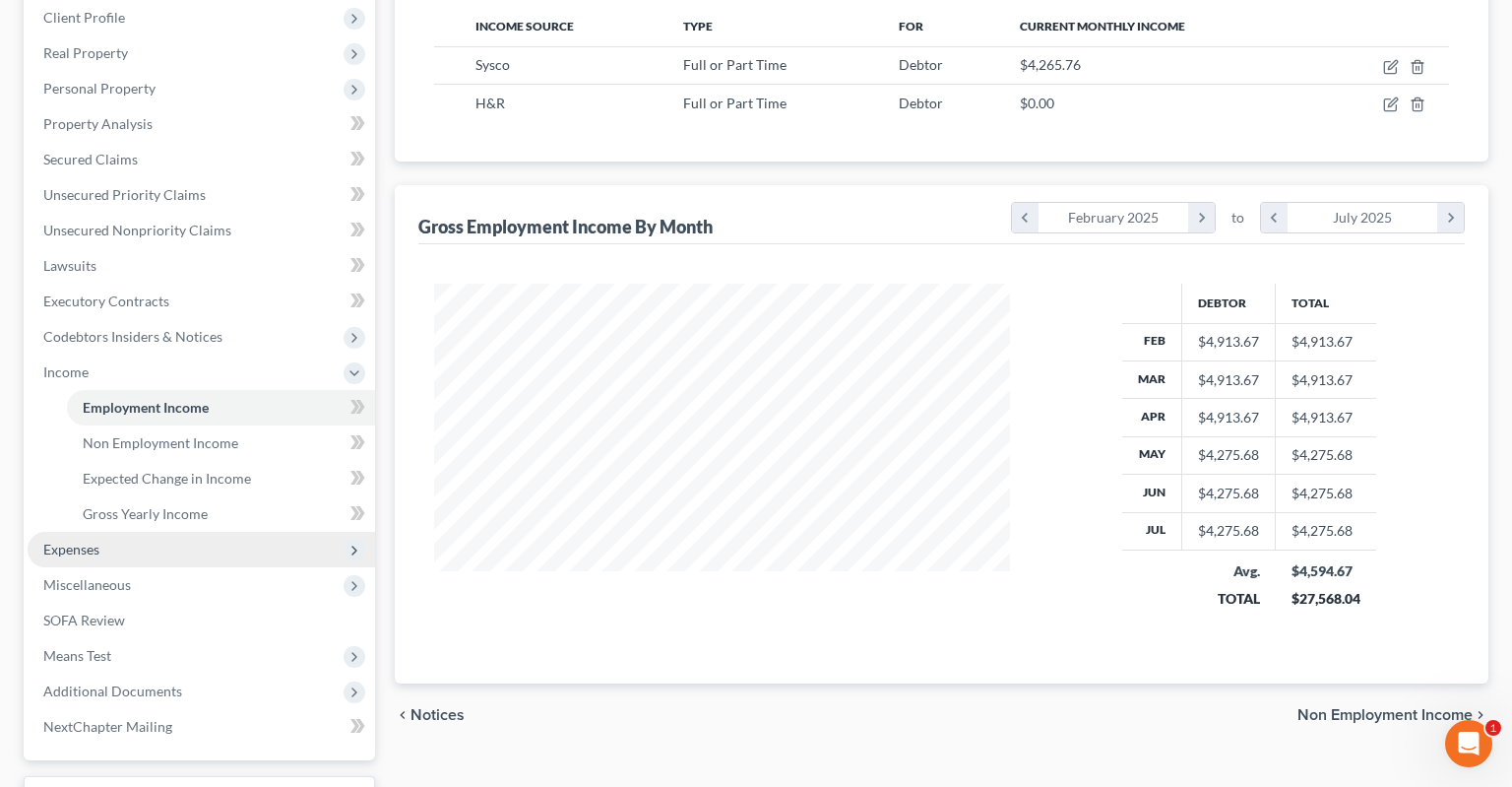 click on "Expenses" at bounding box center [201, 550] 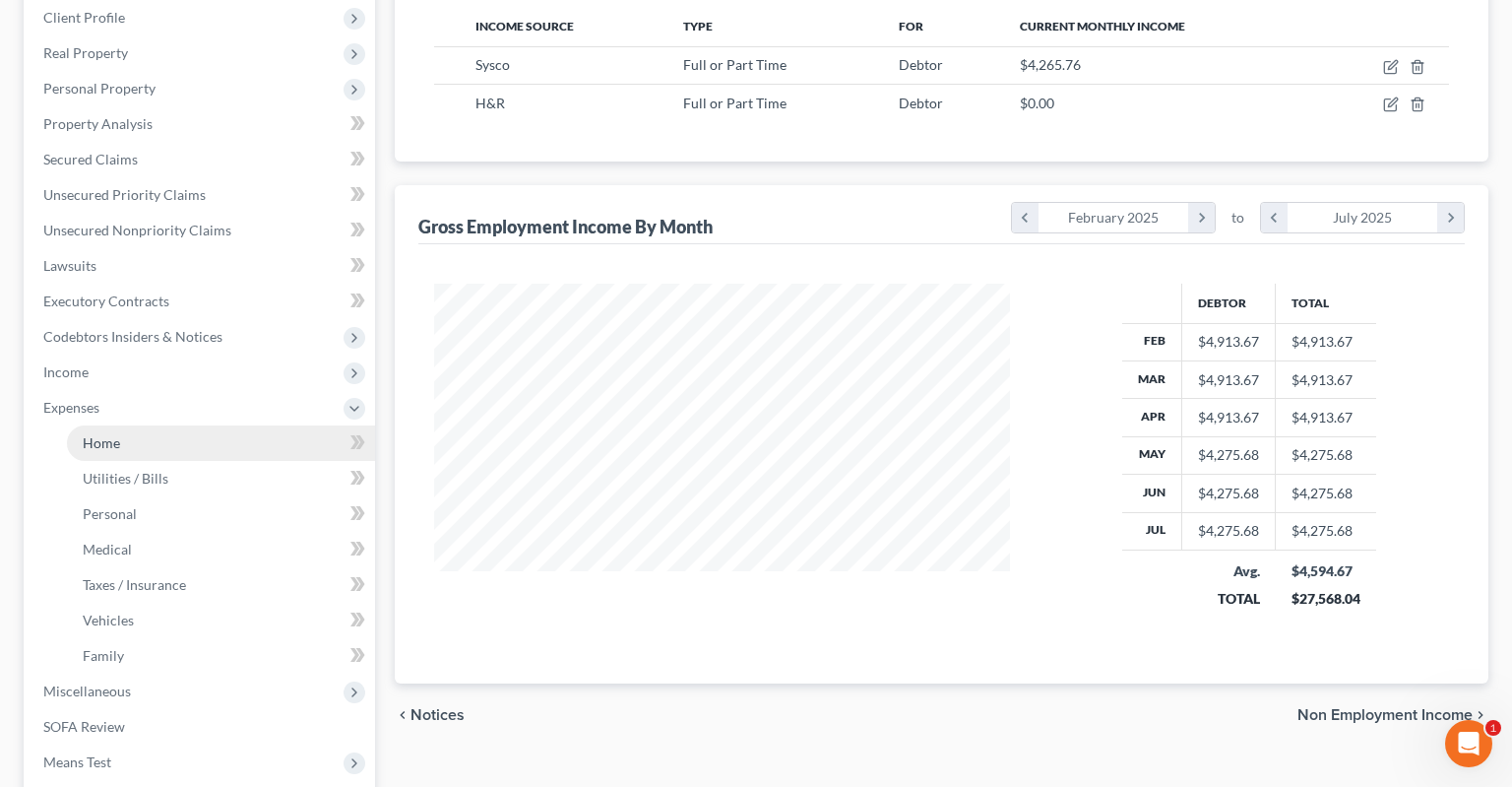 click on "Home" at bounding box center [220, 443] 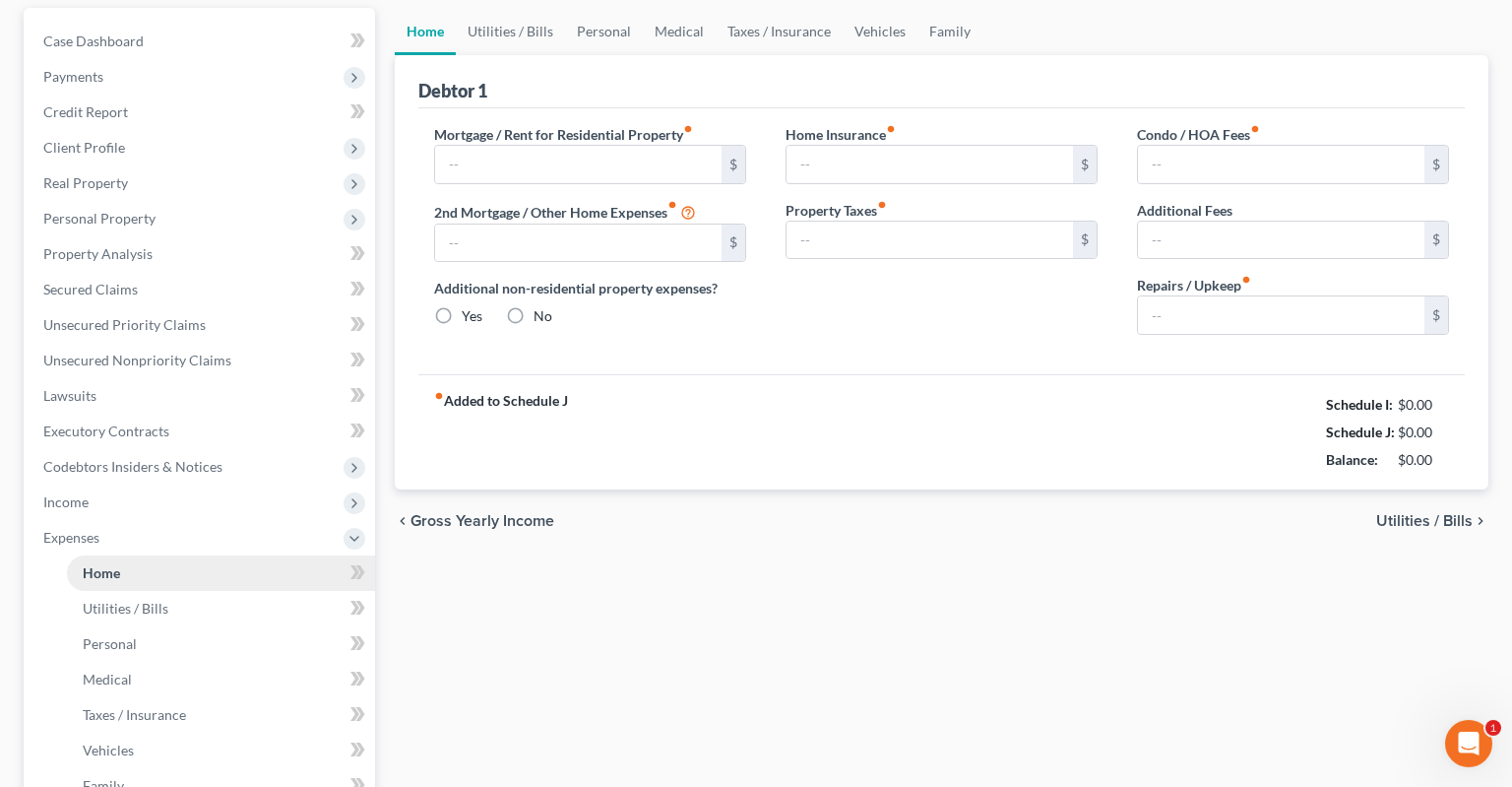 type on "660.00" 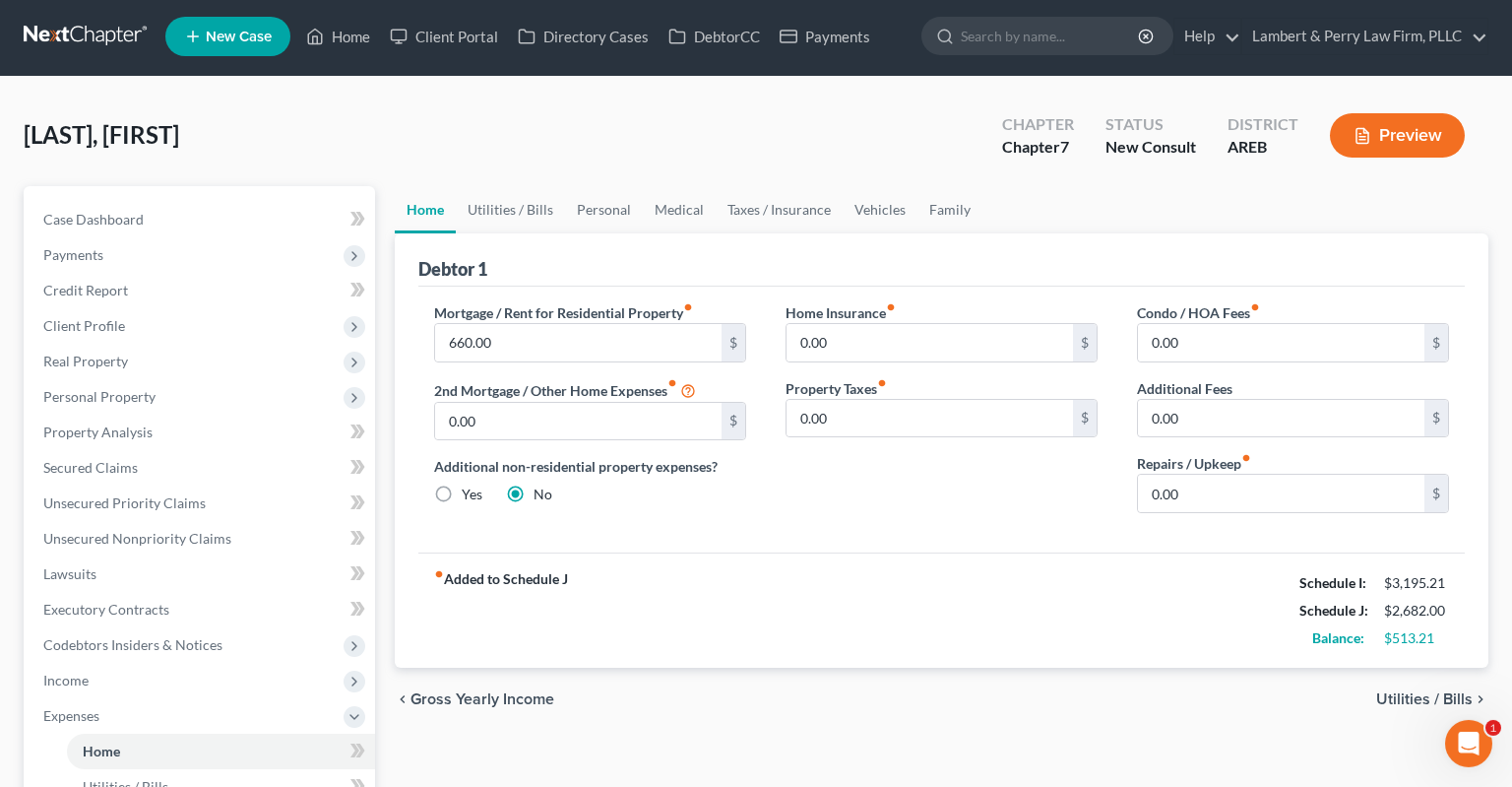scroll, scrollTop: 0, scrollLeft: 0, axis: both 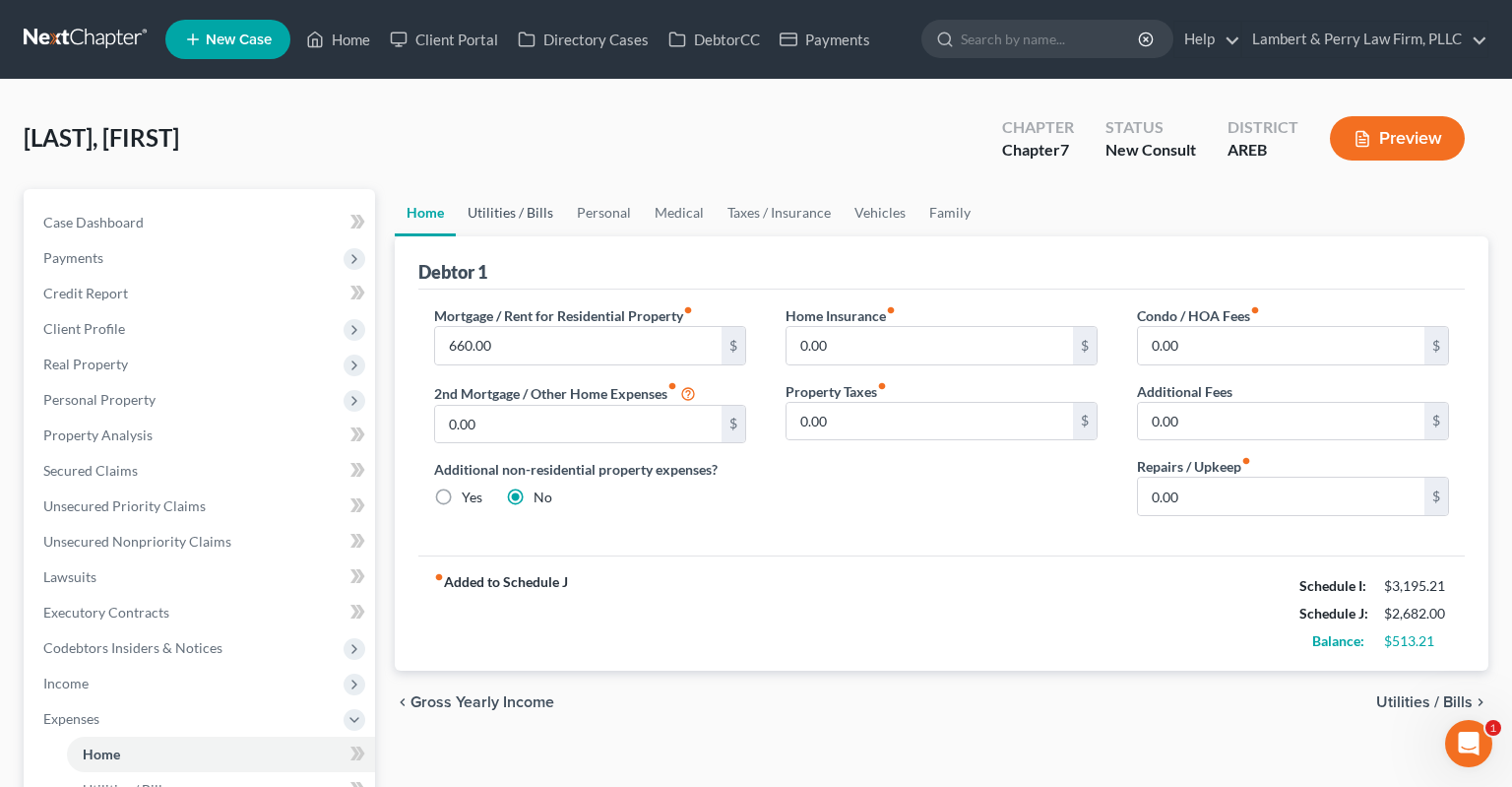 click on "Utilities / Bills" at bounding box center (510, 213) 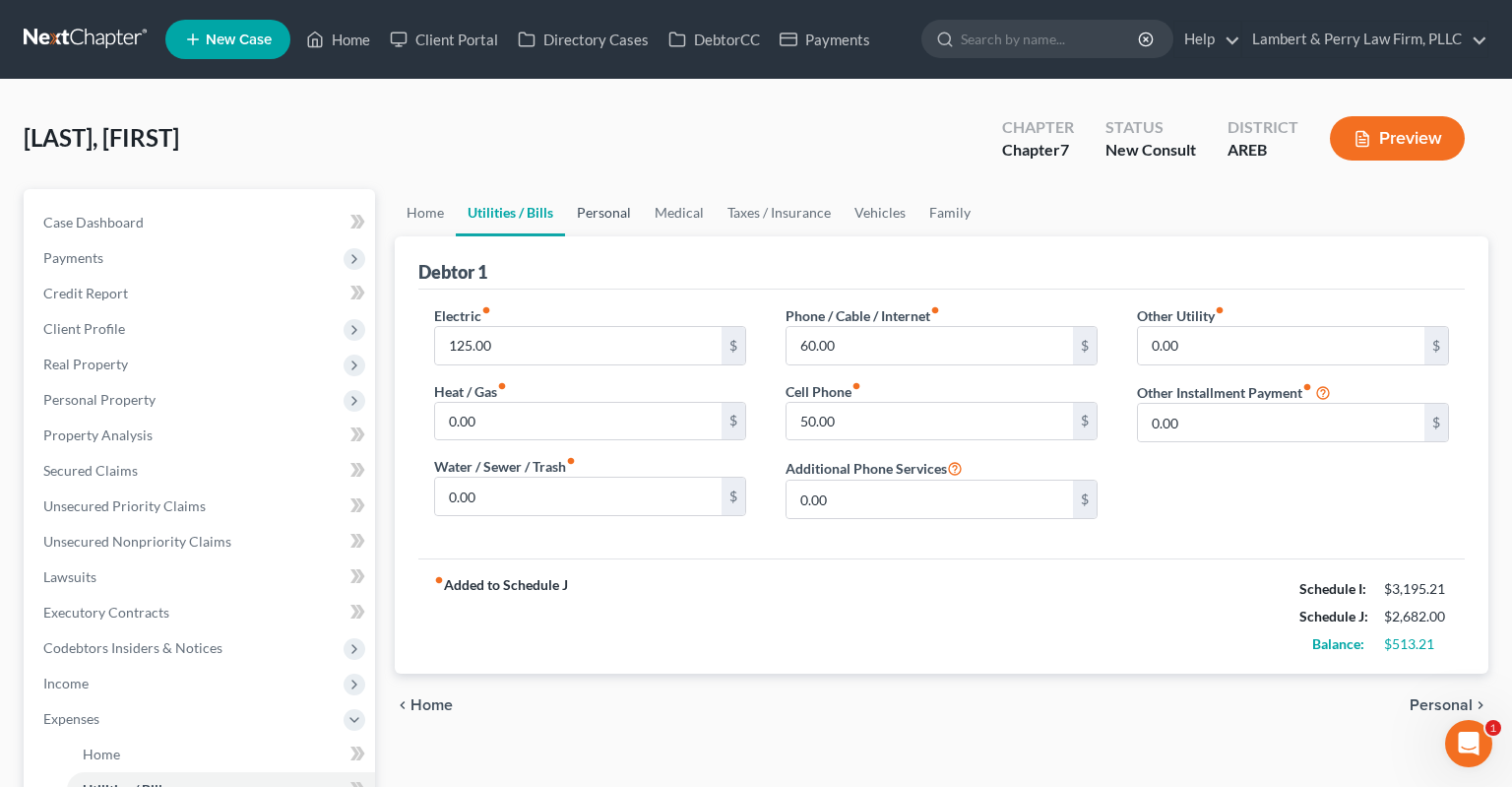 click on "Personal" at bounding box center [603, 213] 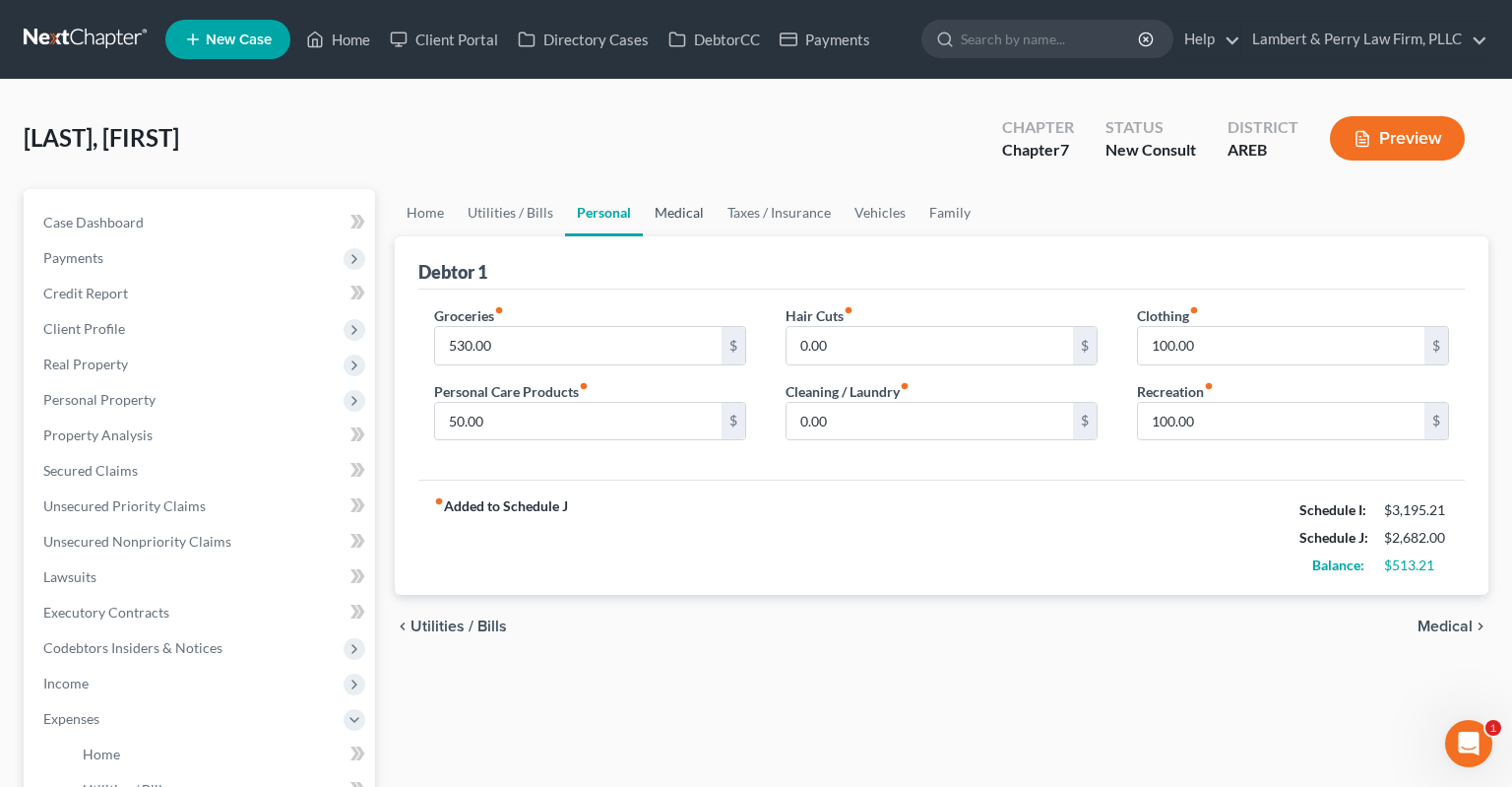 click on "Medical" at bounding box center [679, 213] 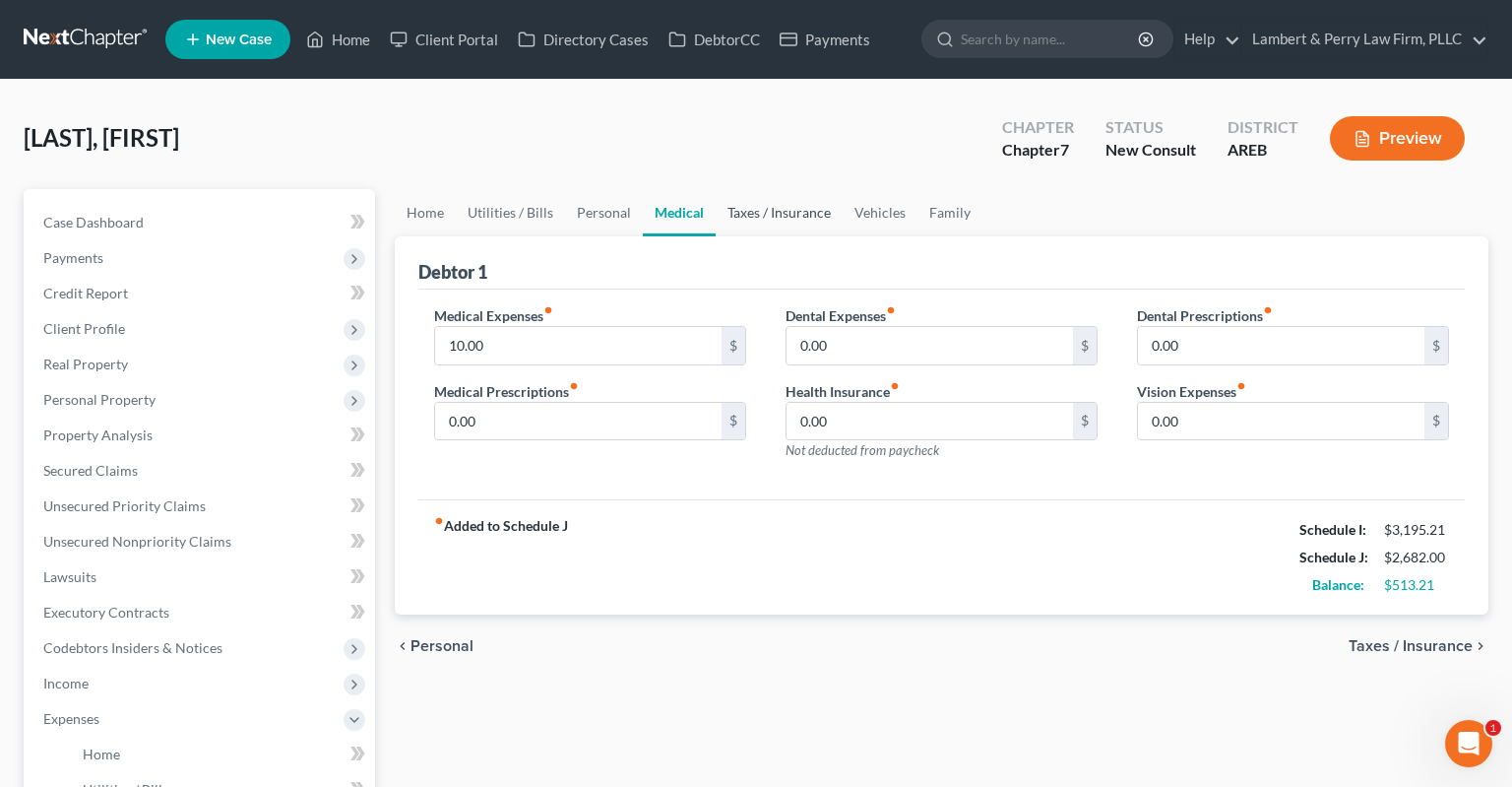 click on "Taxes / Insurance" at bounding box center (779, 213) 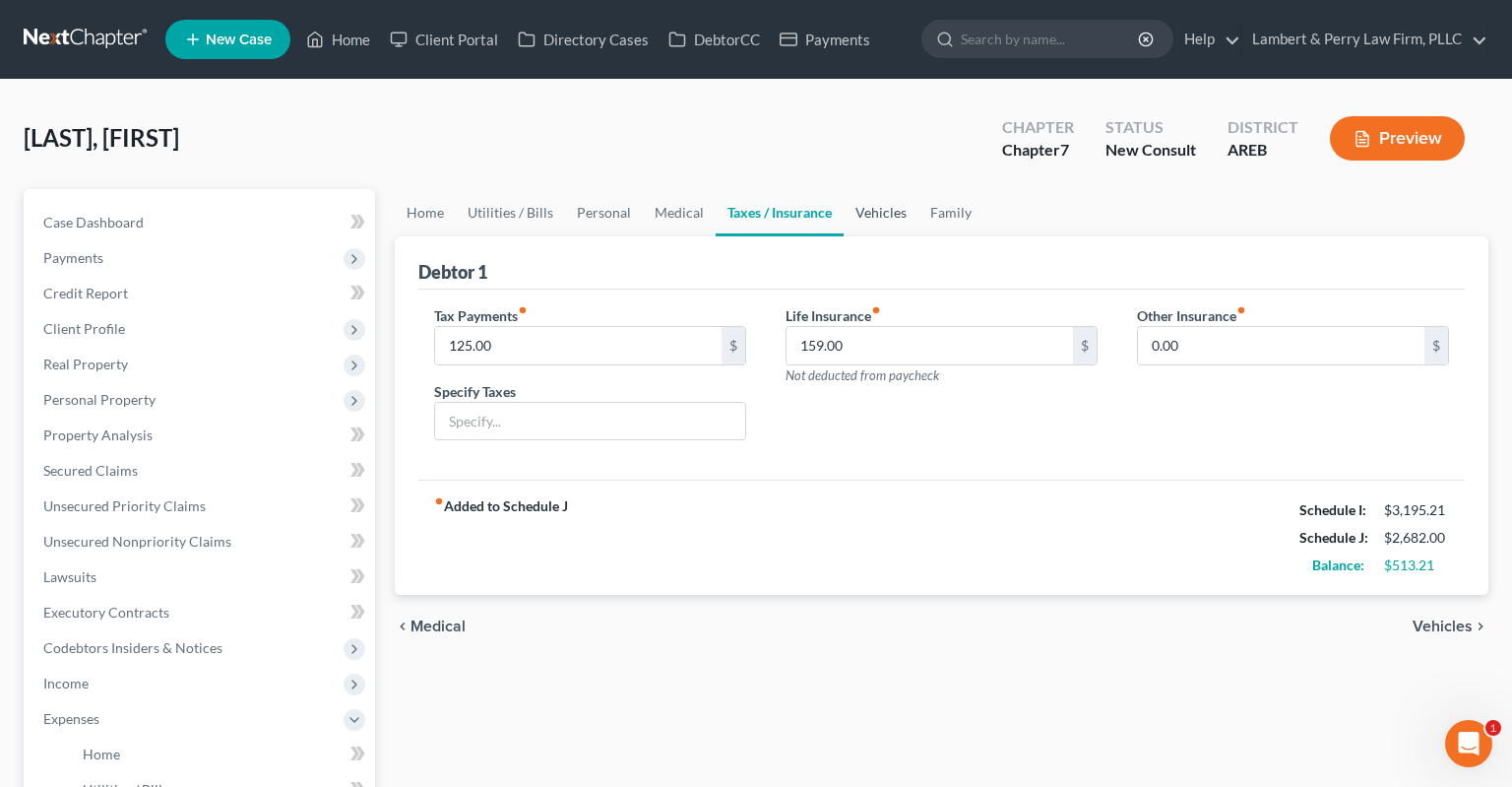 click on "Vehicles" at bounding box center [881, 213] 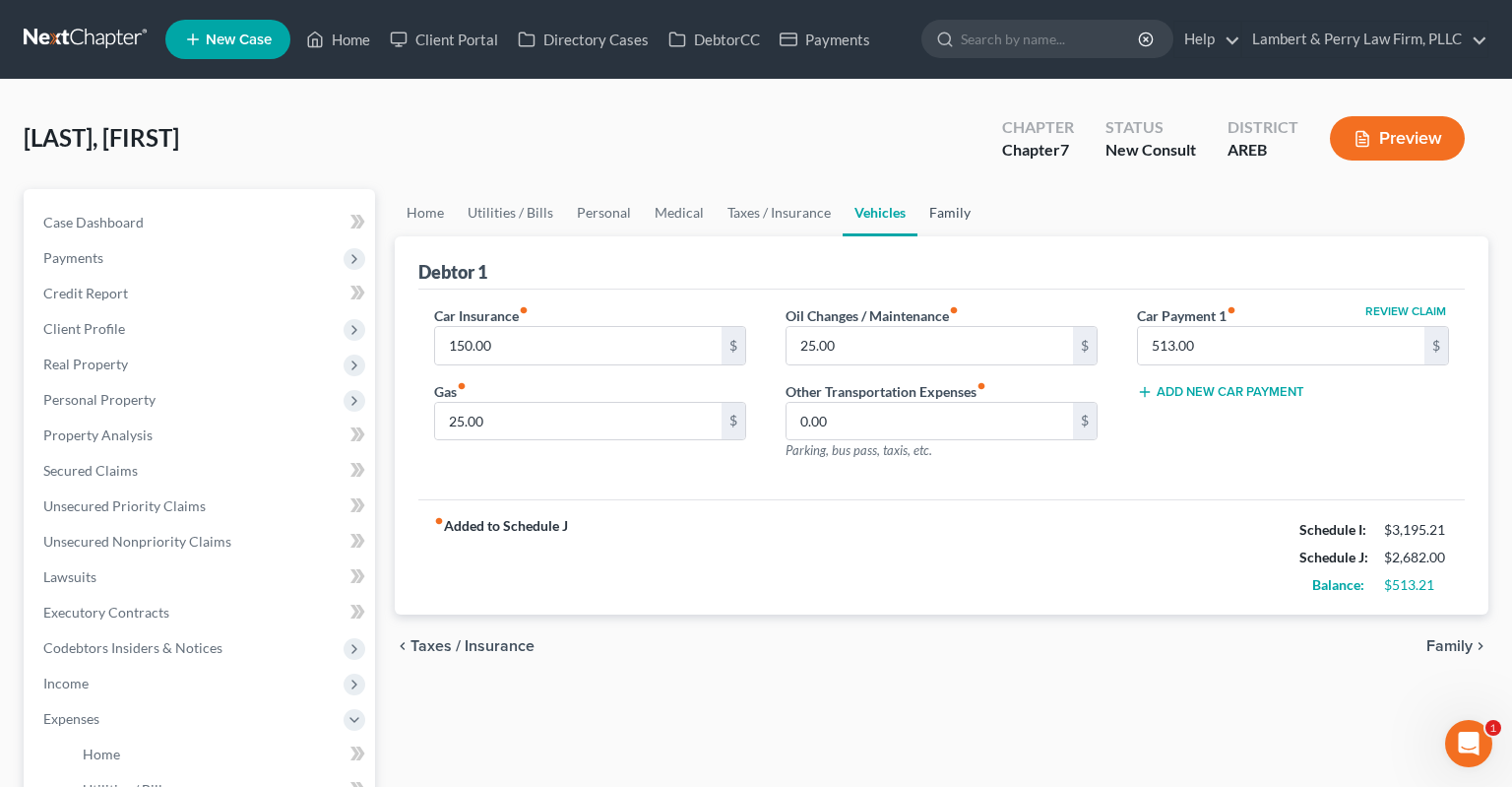 click on "Family" at bounding box center (950, 213) 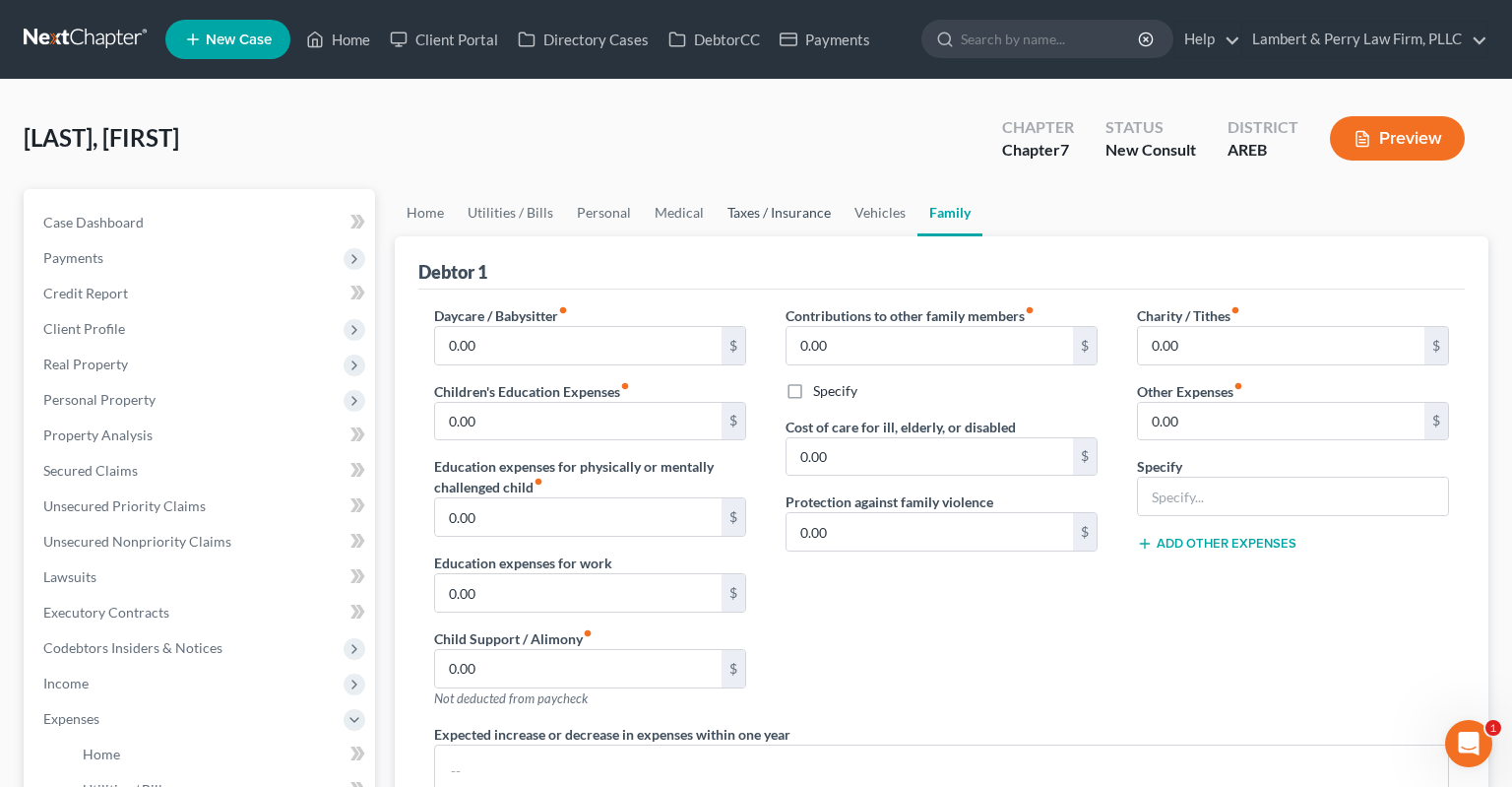 click on "Taxes / Insurance" at bounding box center (779, 213) 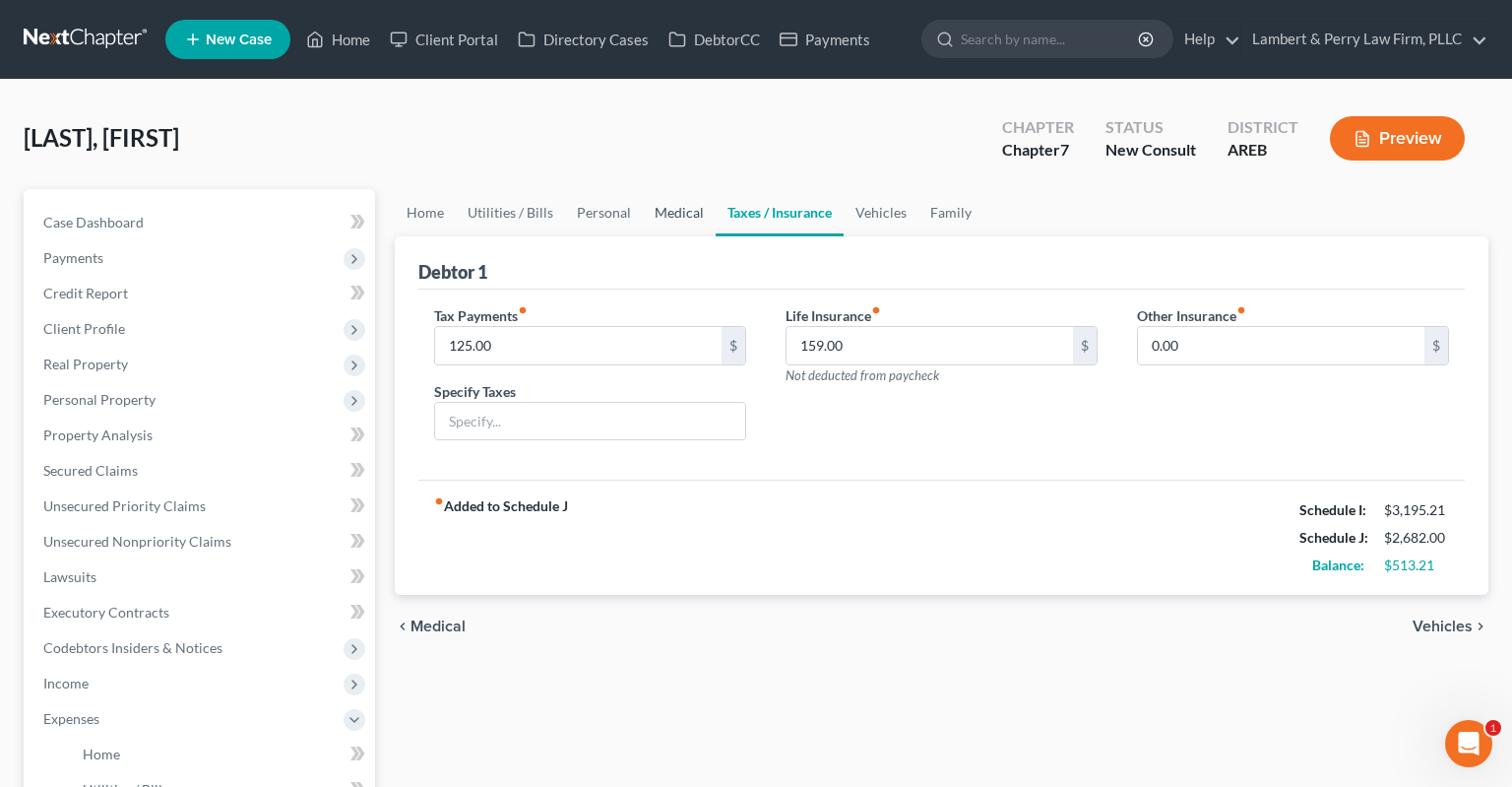 click on "Medical" at bounding box center [679, 213] 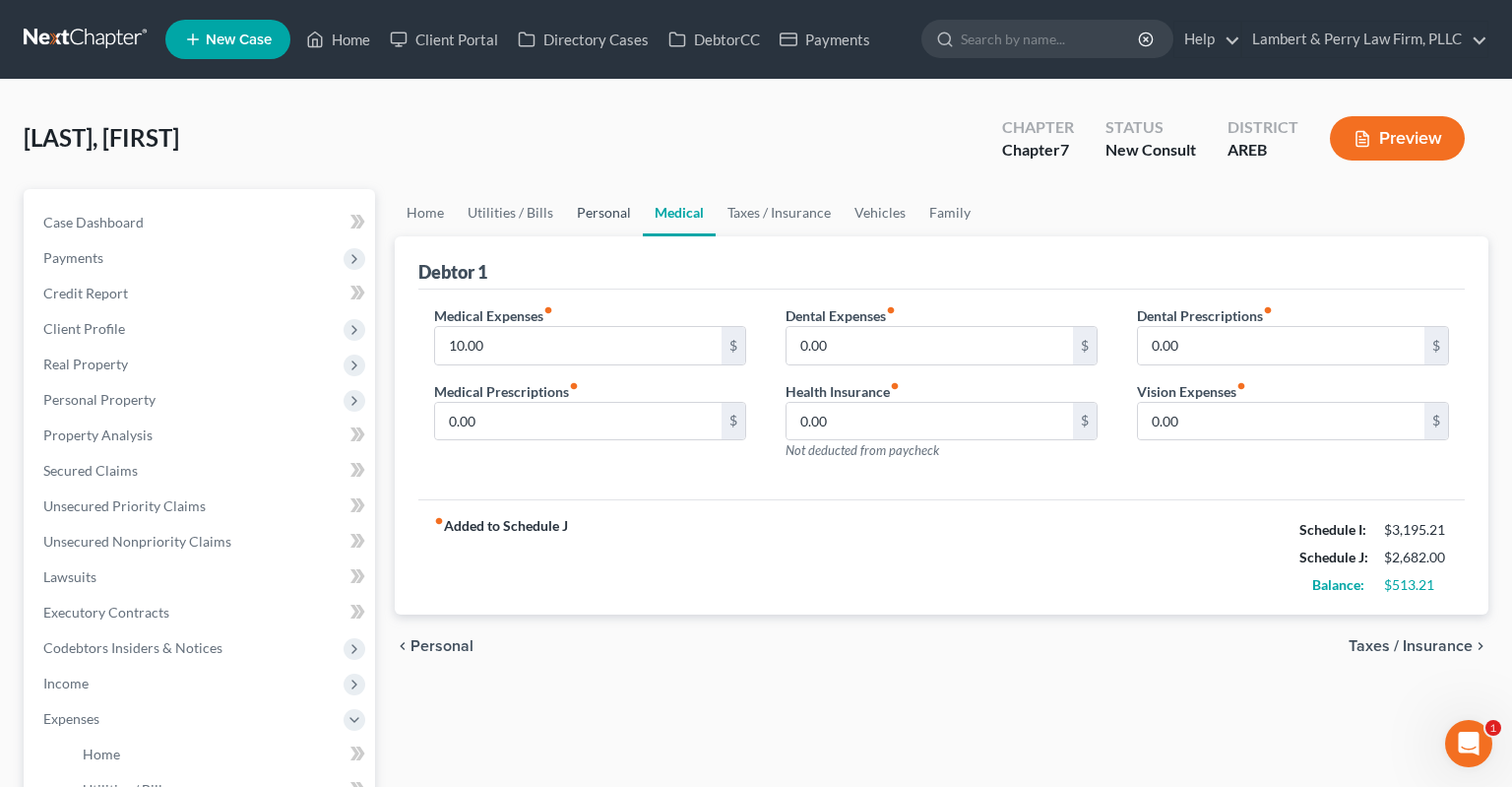 click on "Personal" at bounding box center (603, 213) 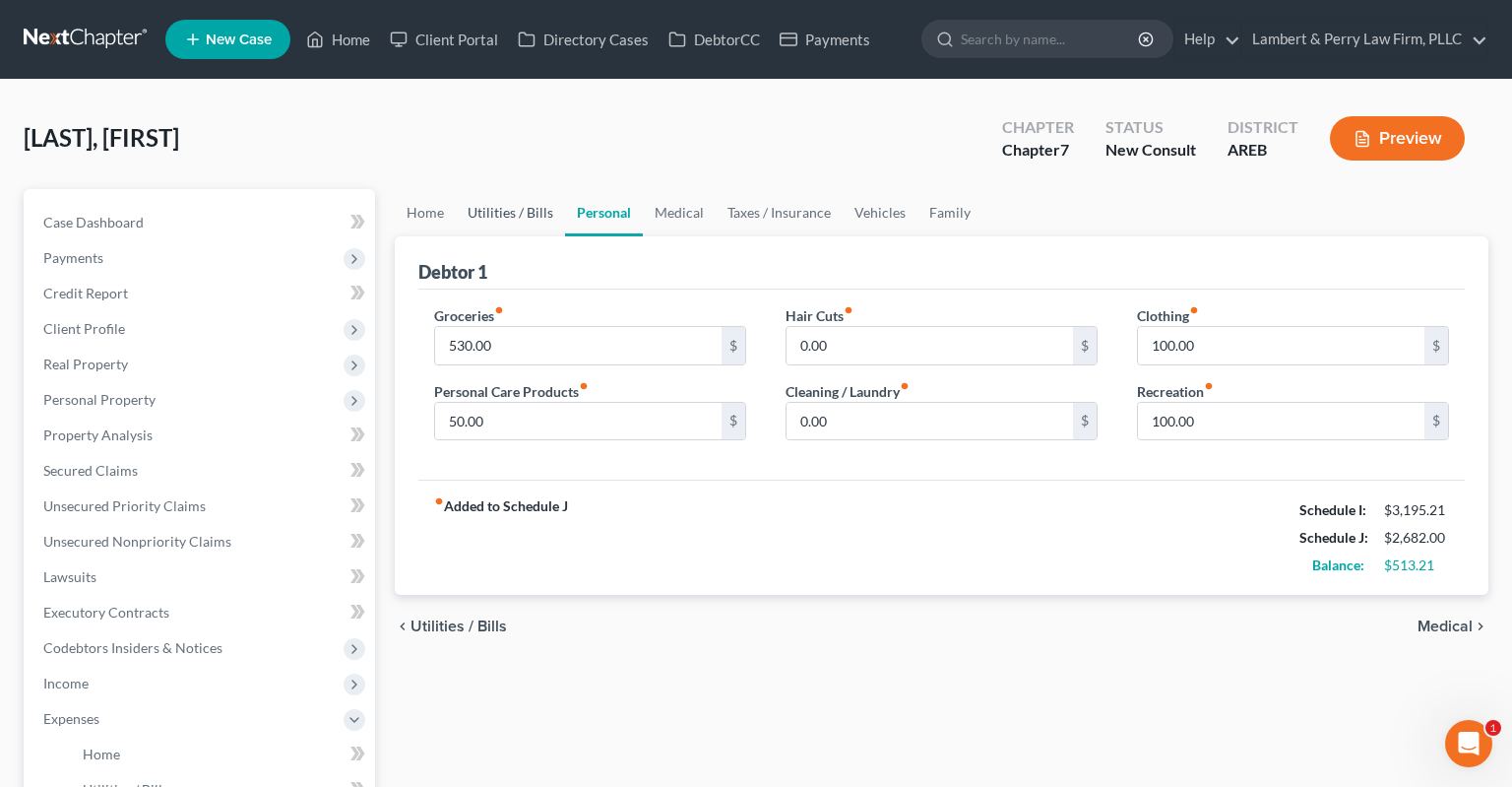 click on "Utilities / Bills" at bounding box center [510, 213] 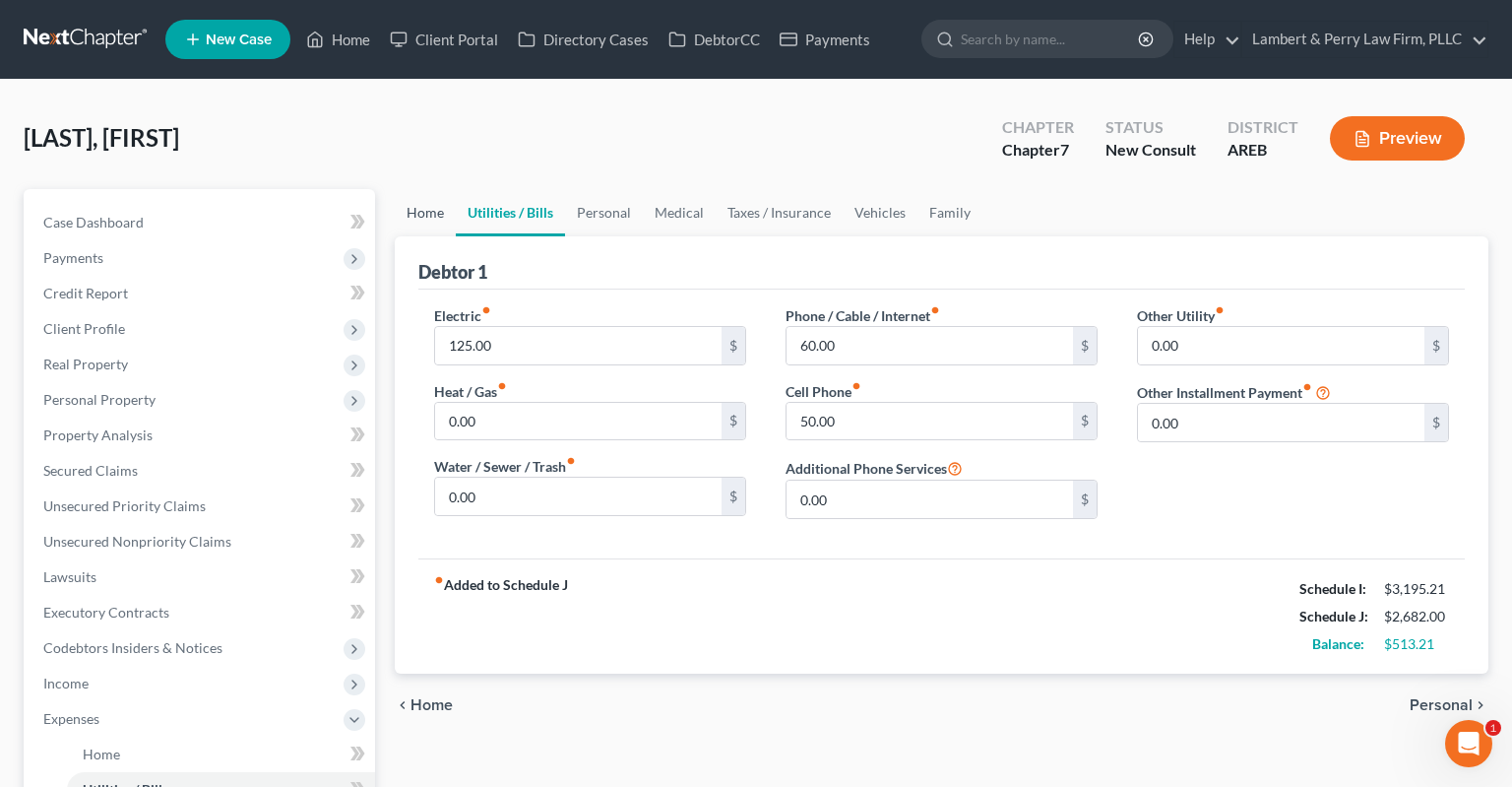 click on "Home" at bounding box center (425, 213) 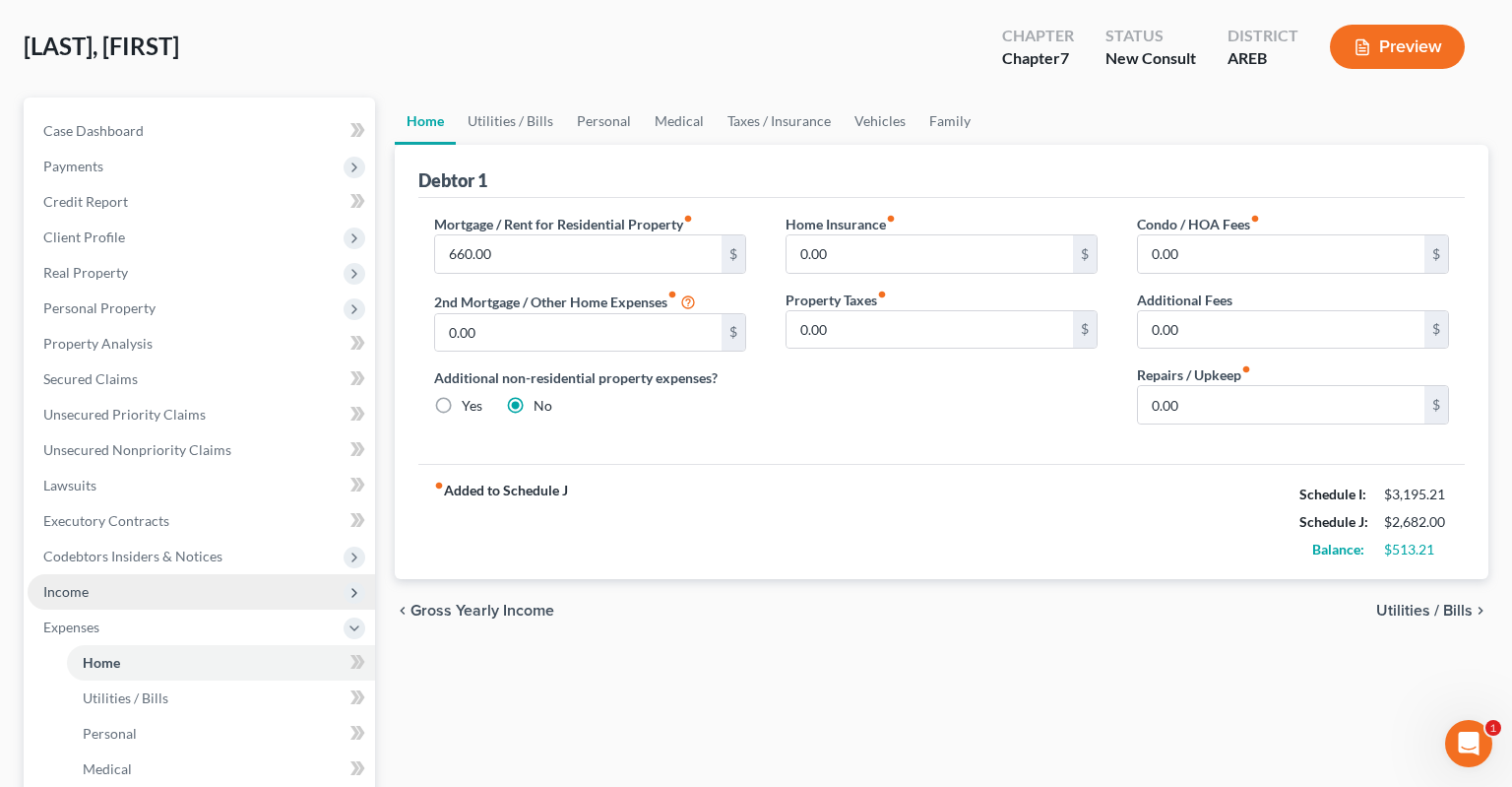 scroll, scrollTop: 208, scrollLeft: 0, axis: vertical 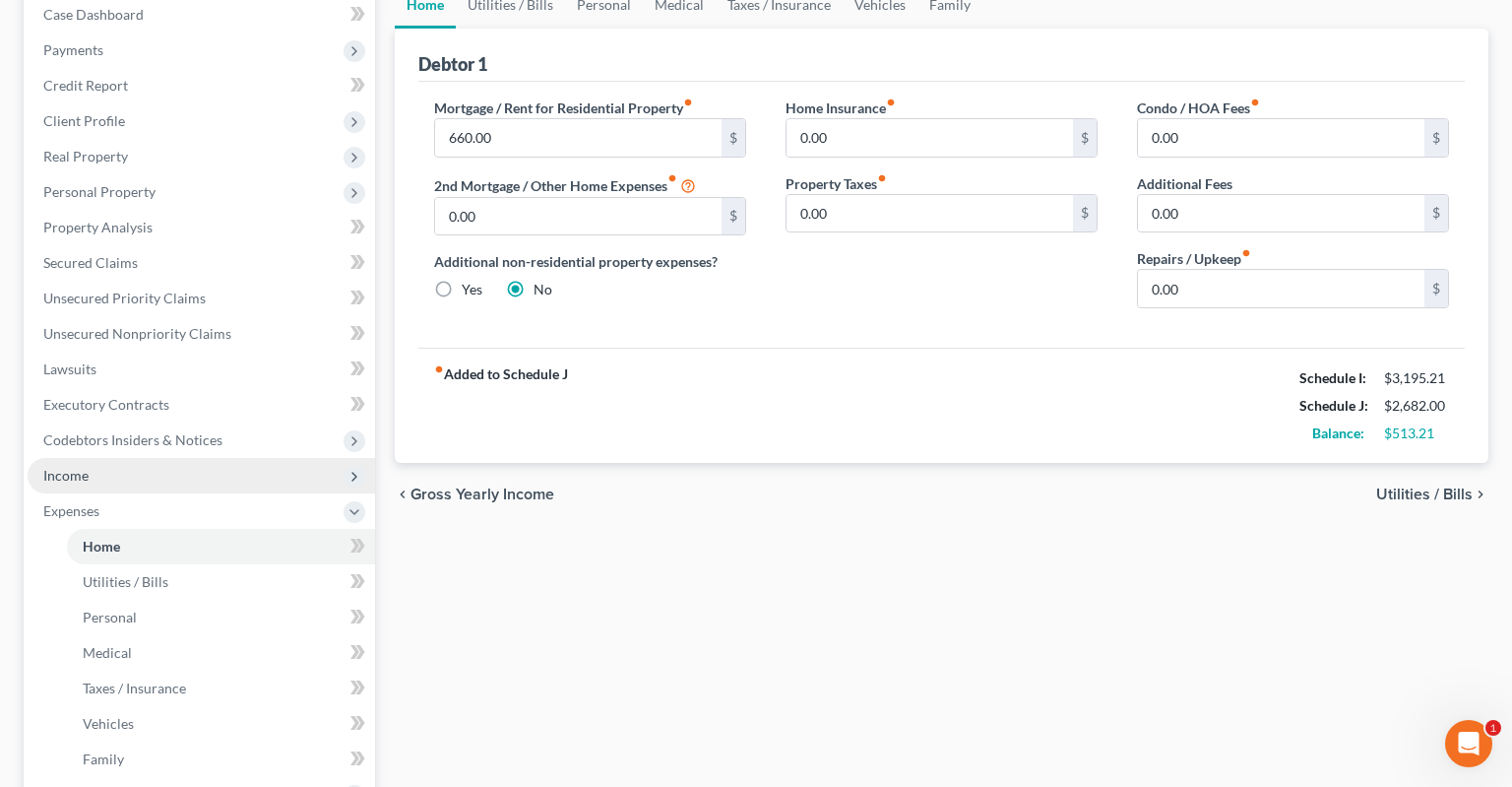 click on "Income" at bounding box center (201, 476) 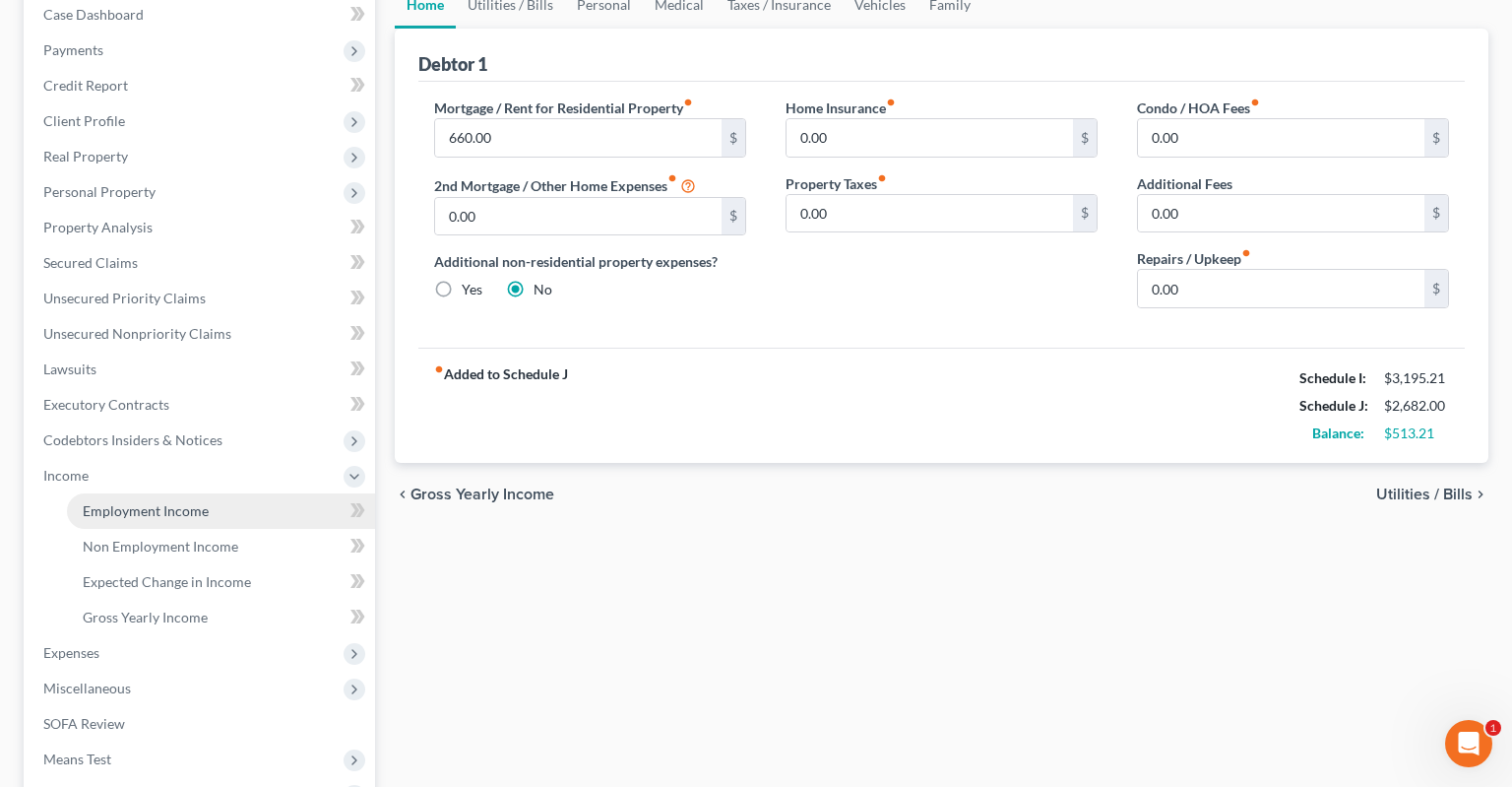 click on "Employment Income" at bounding box center [146, 510] 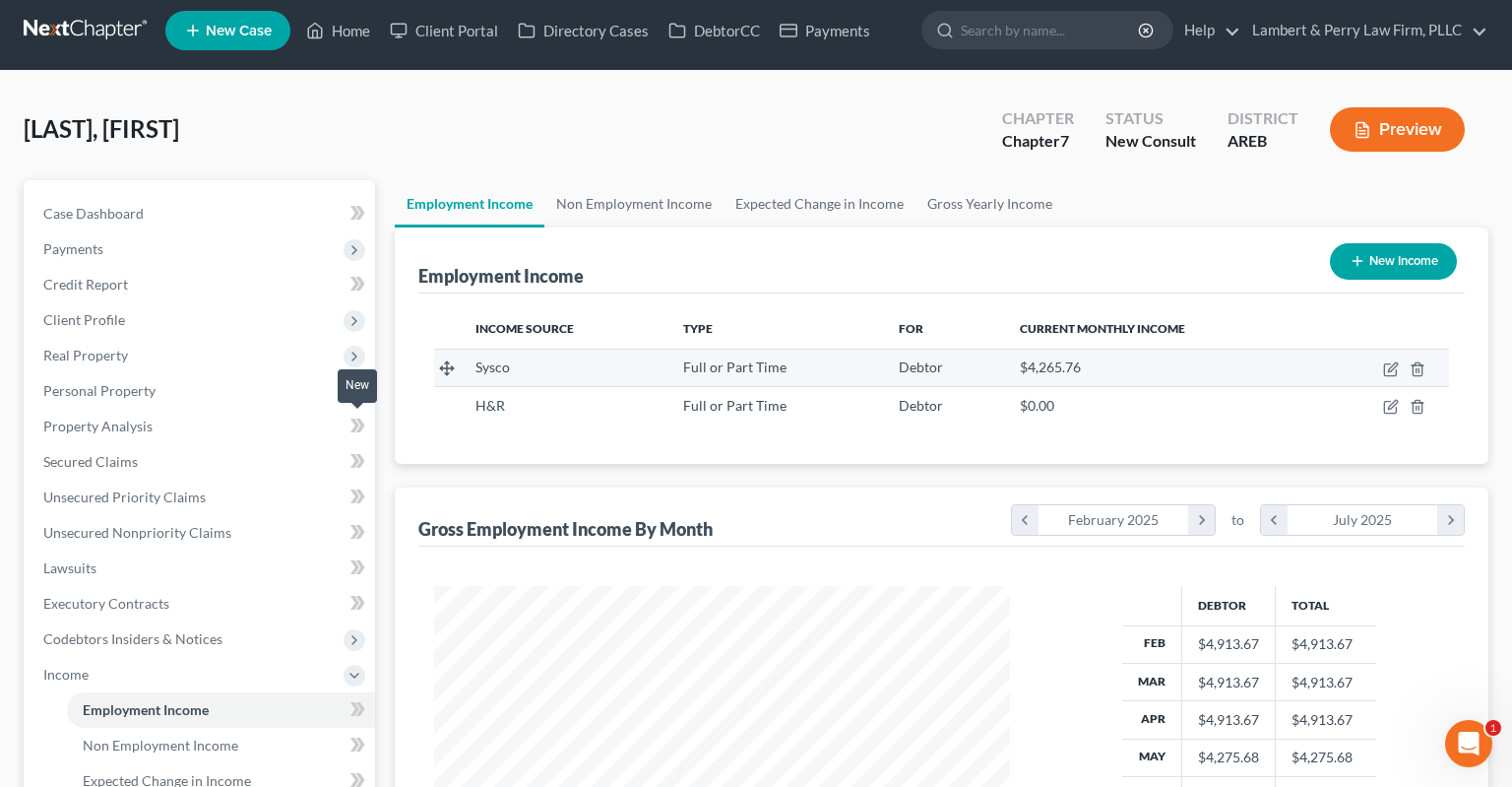 scroll, scrollTop: 1, scrollLeft: 0, axis: vertical 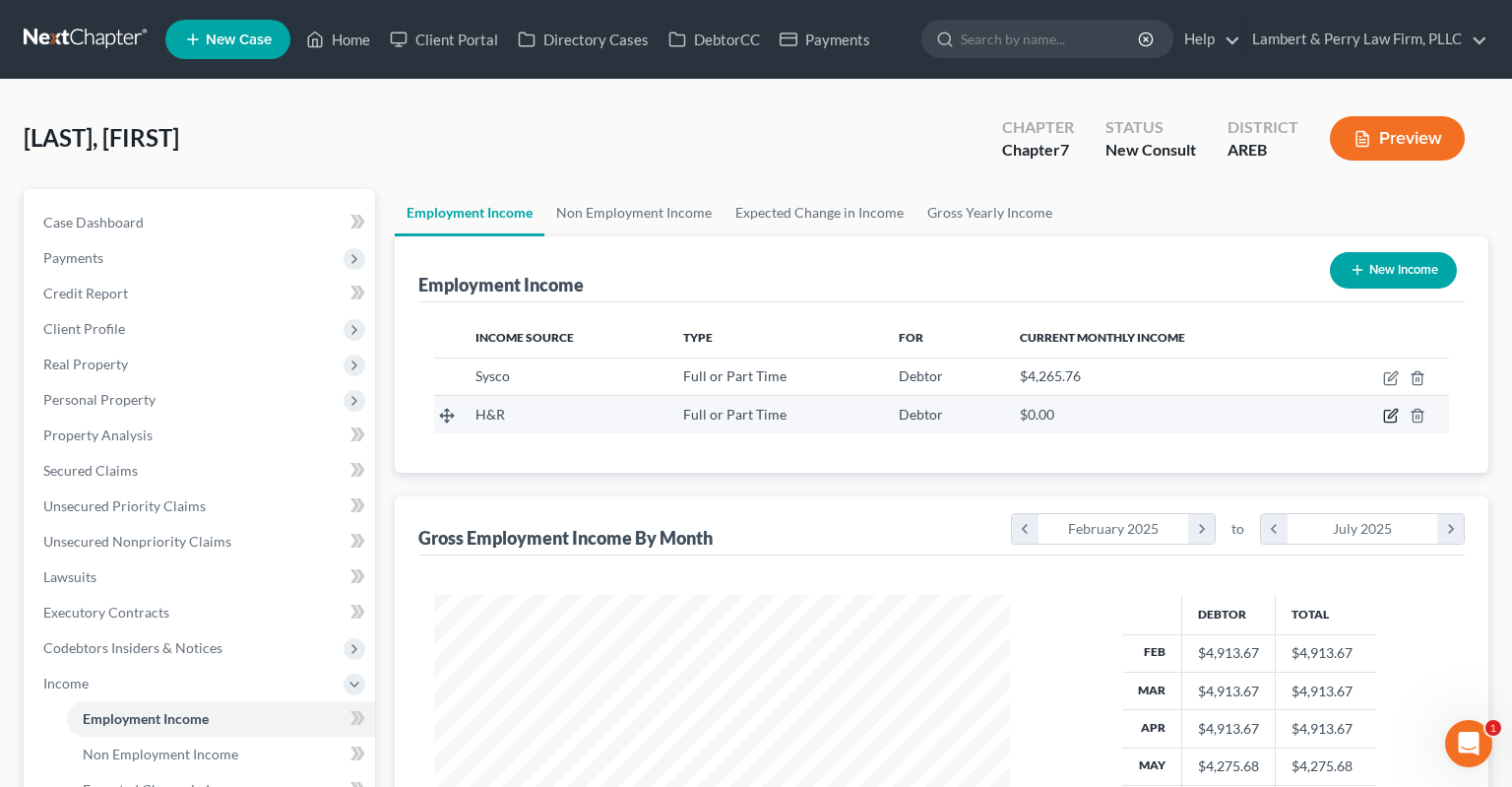 click 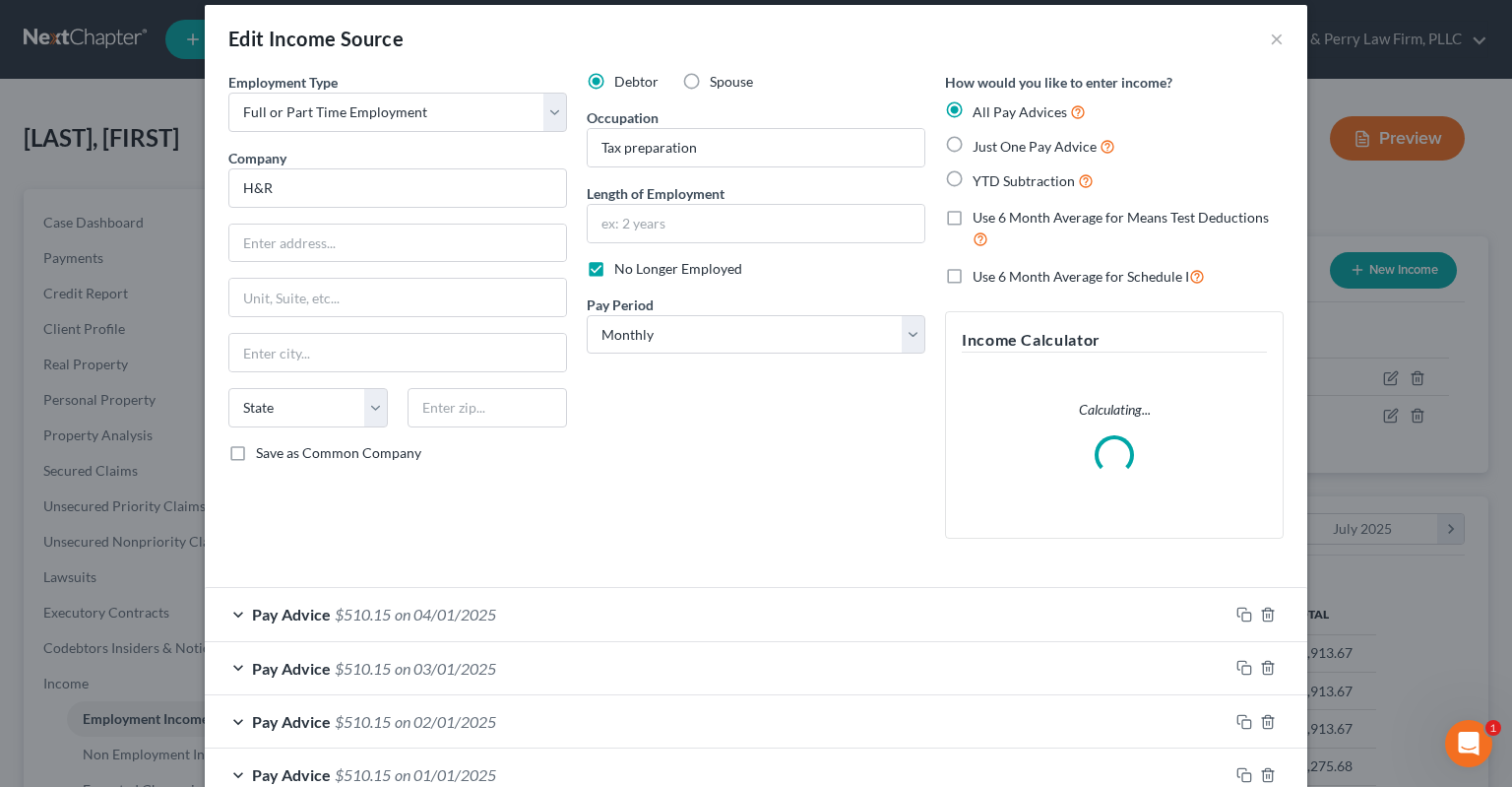 scroll, scrollTop: 0, scrollLeft: 0, axis: both 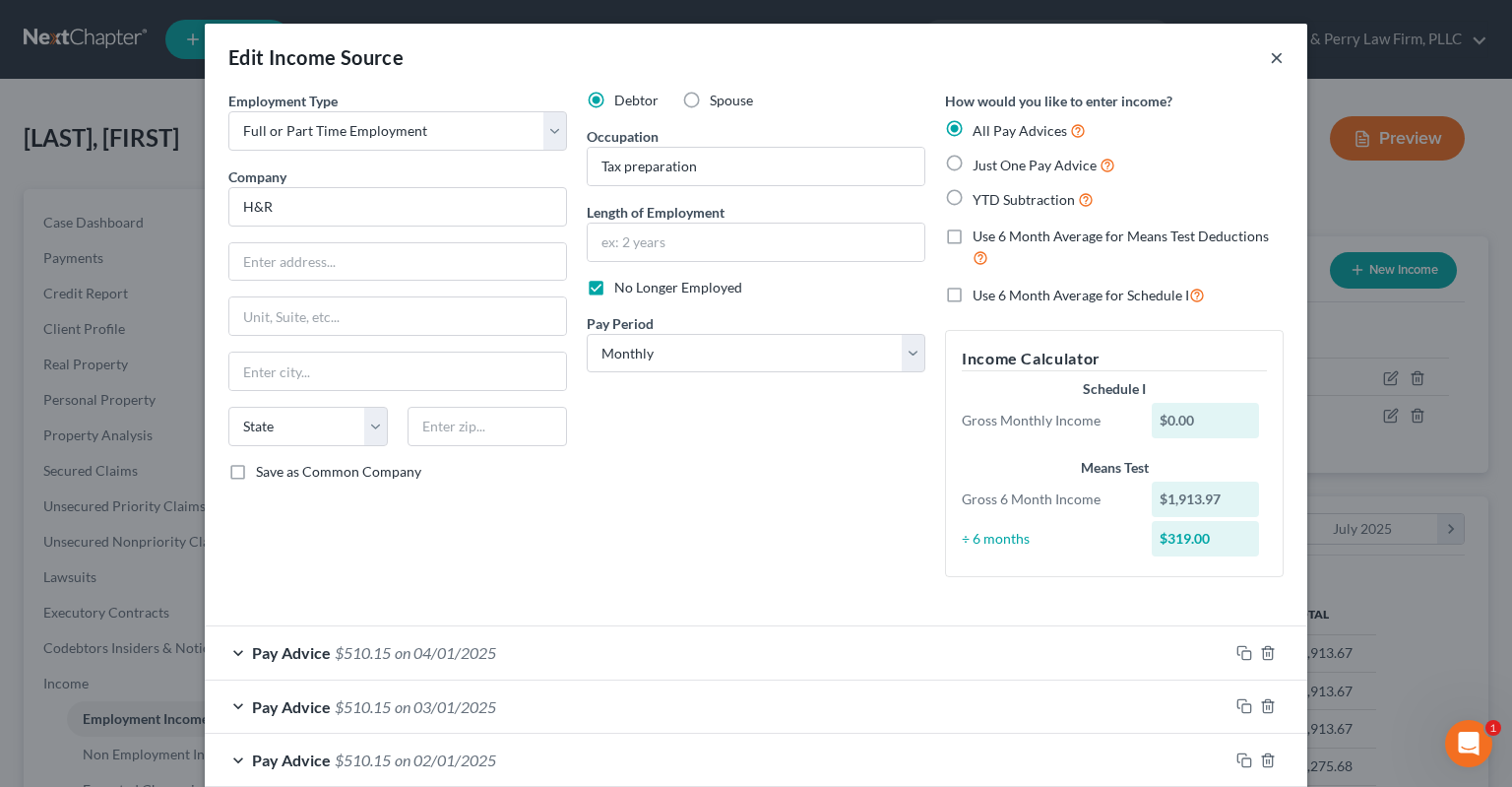 click on "×" at bounding box center [1277, 57] 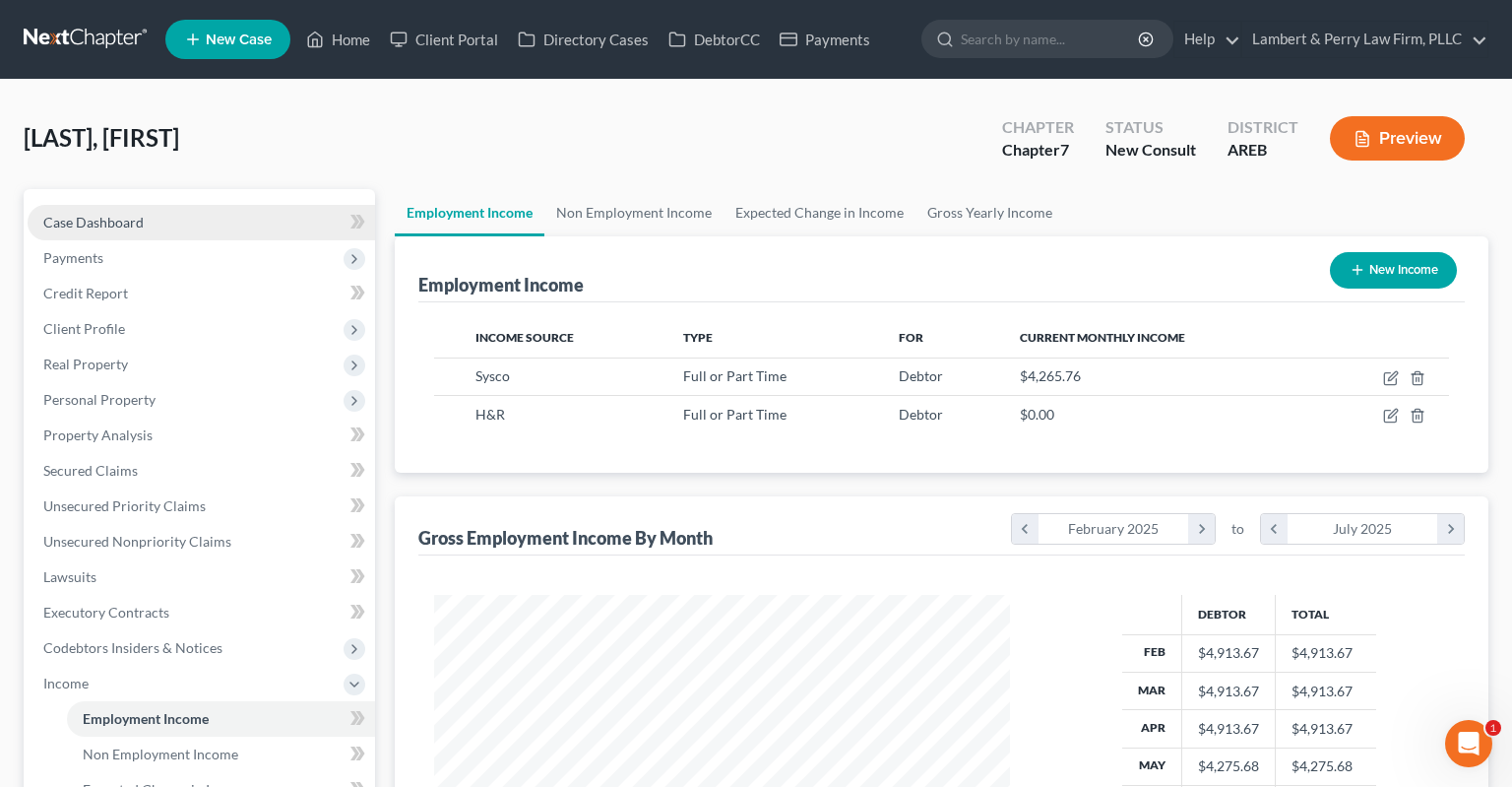 click on "Case Dashboard" at bounding box center [201, 223] 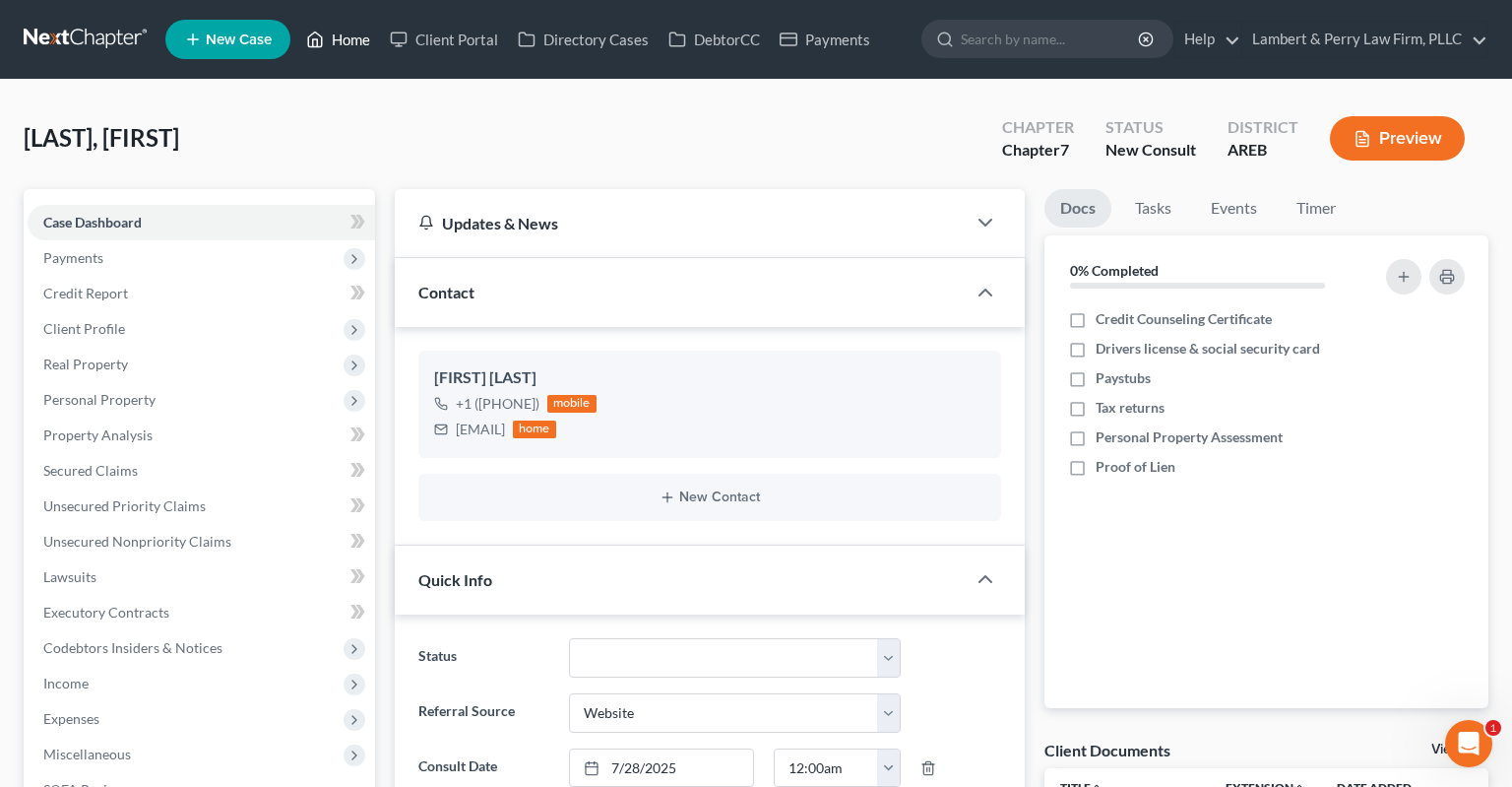 click 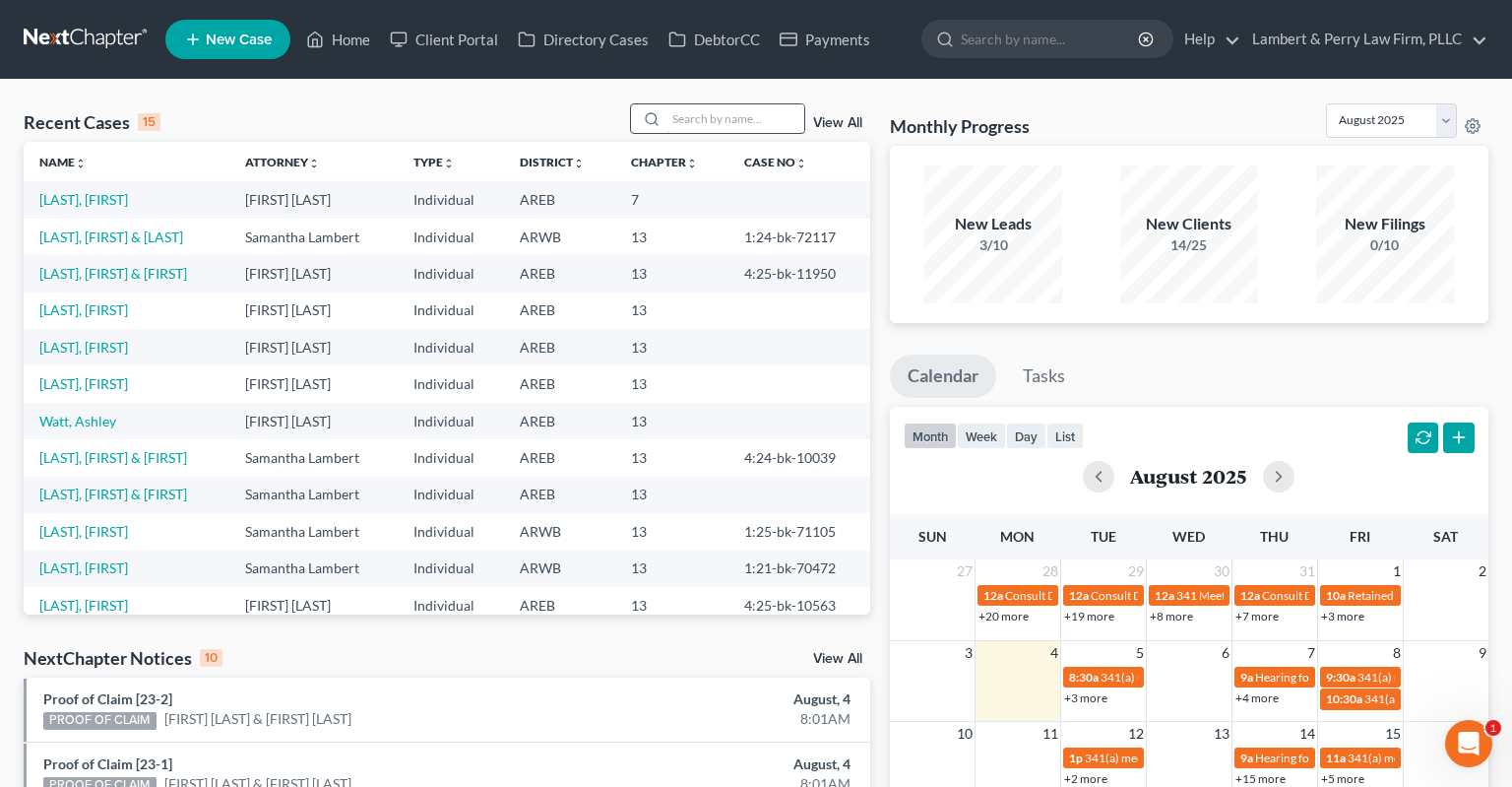 click at bounding box center [735, 118] 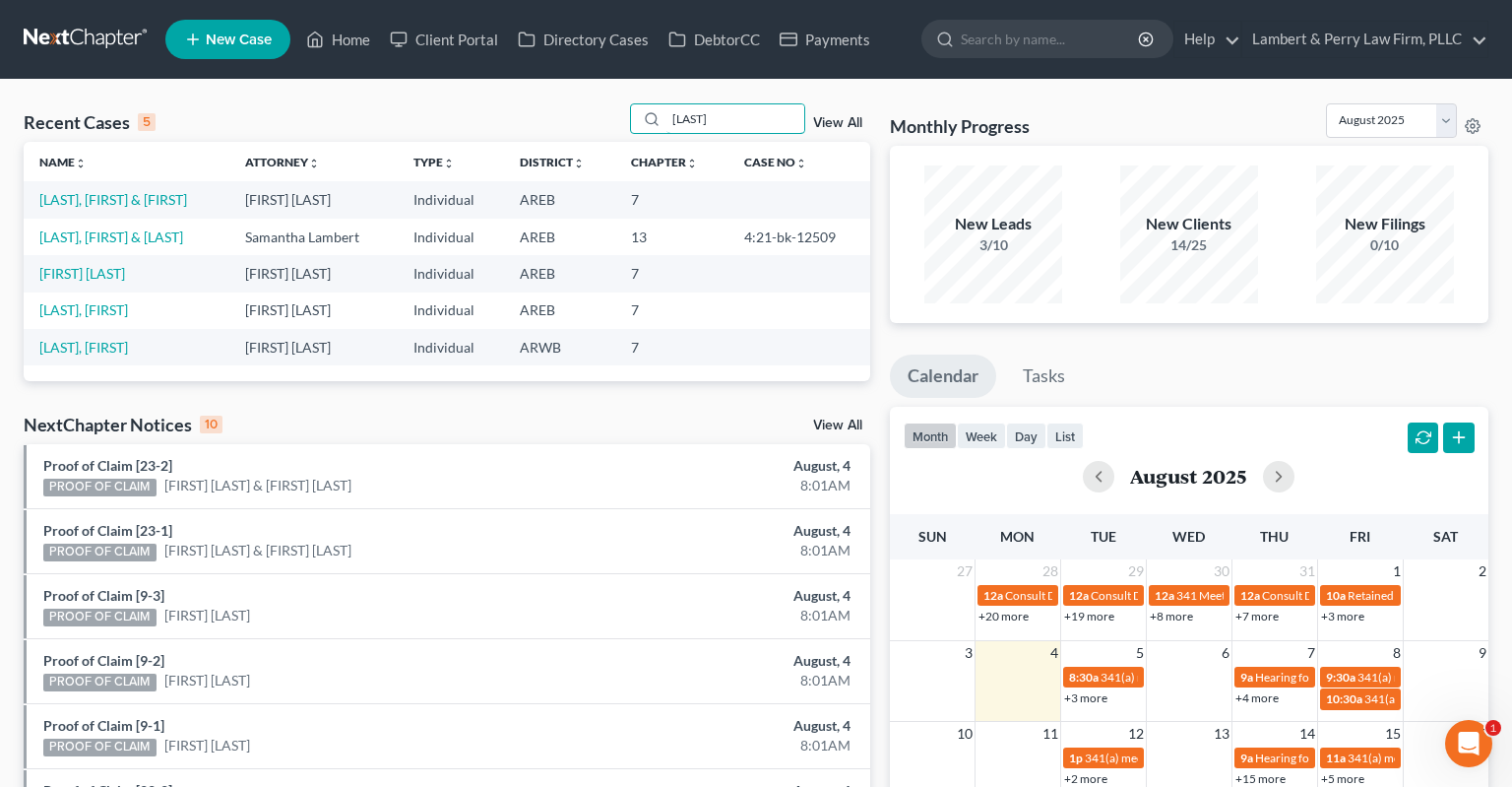 type on "[LAST]" 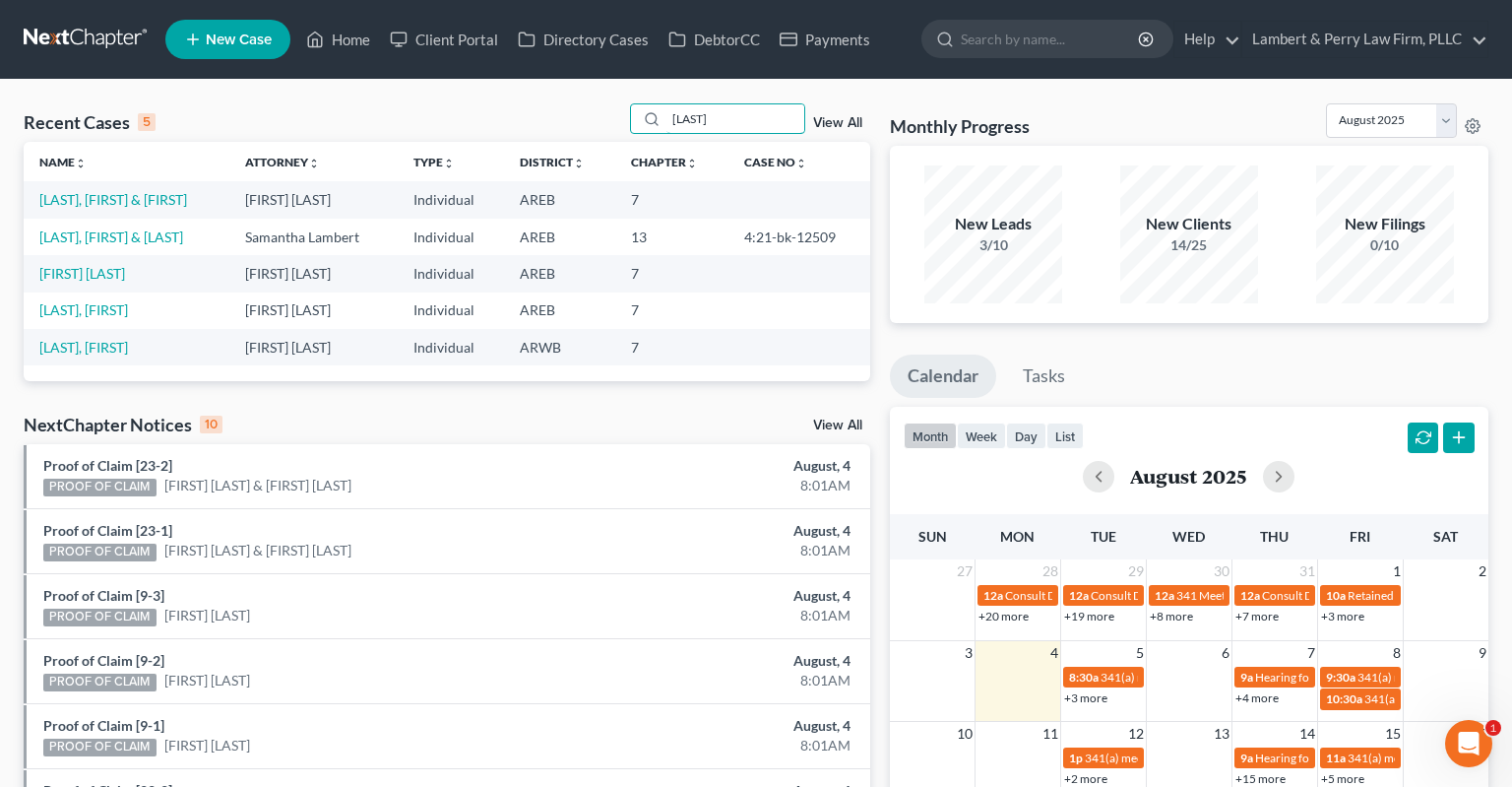 drag, startPoint x: 698, startPoint y: 124, endPoint x: 576, endPoint y: 116, distance: 122.262 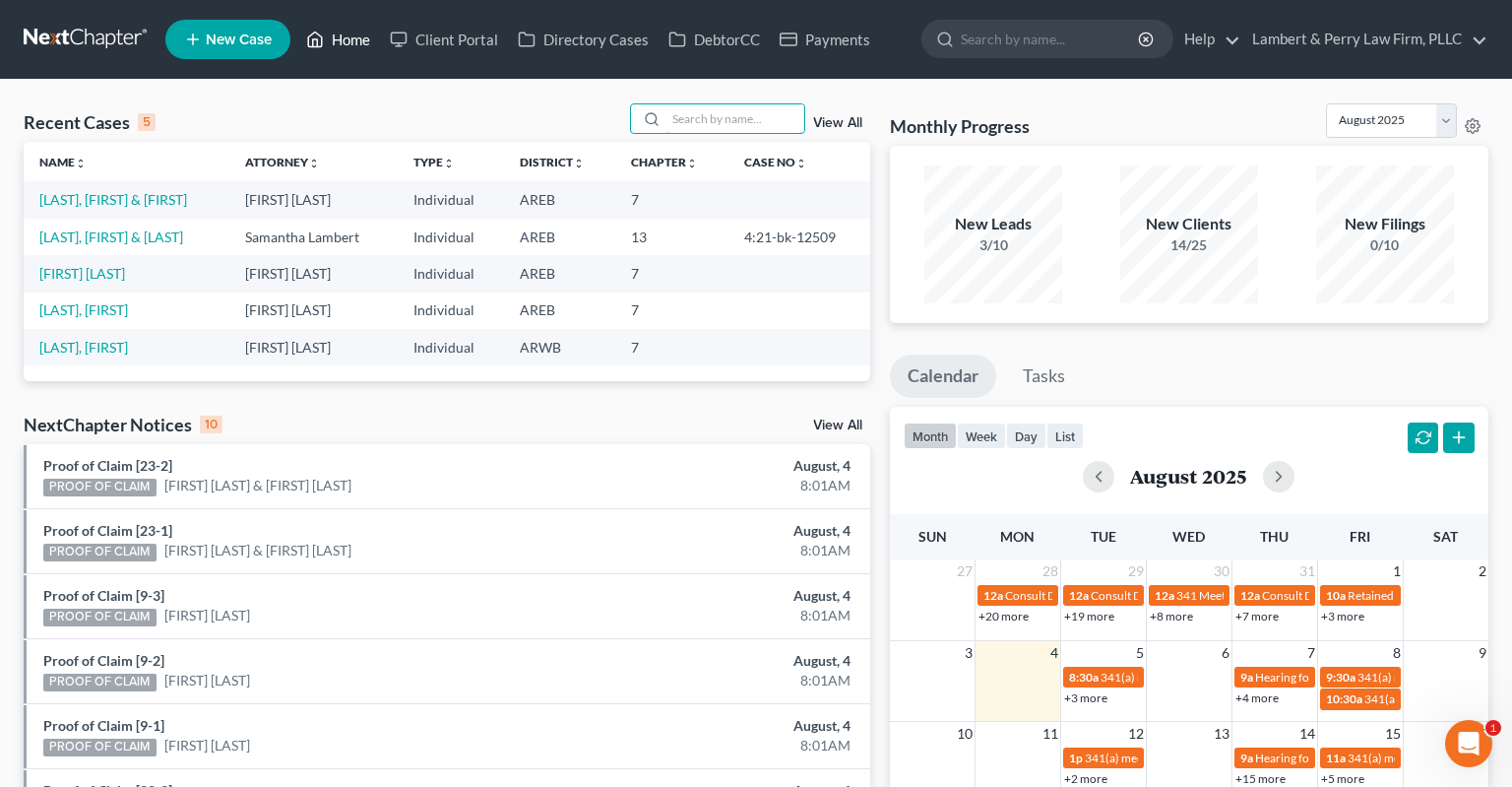 type 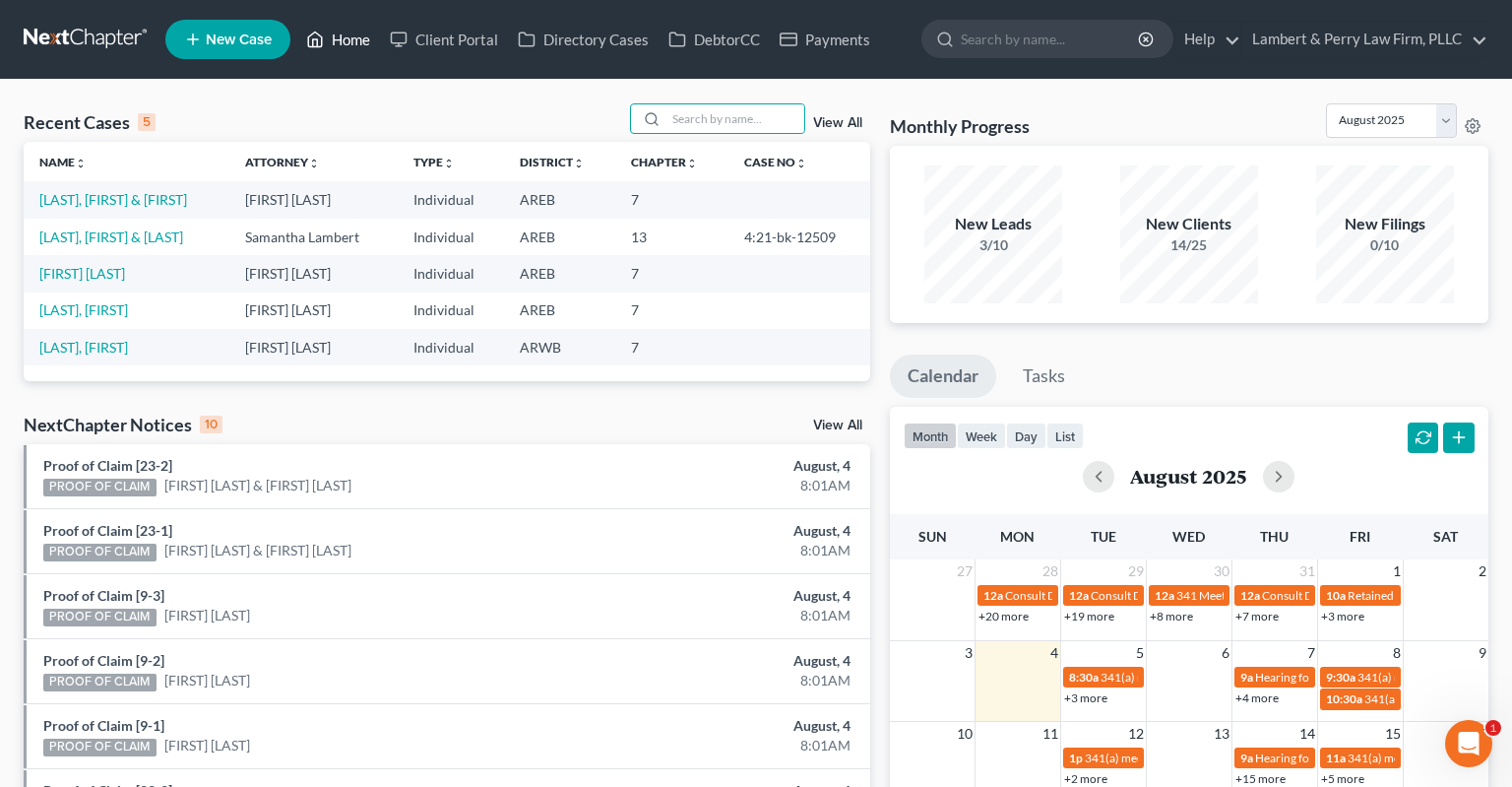 click on "Home" at bounding box center [338, 39] 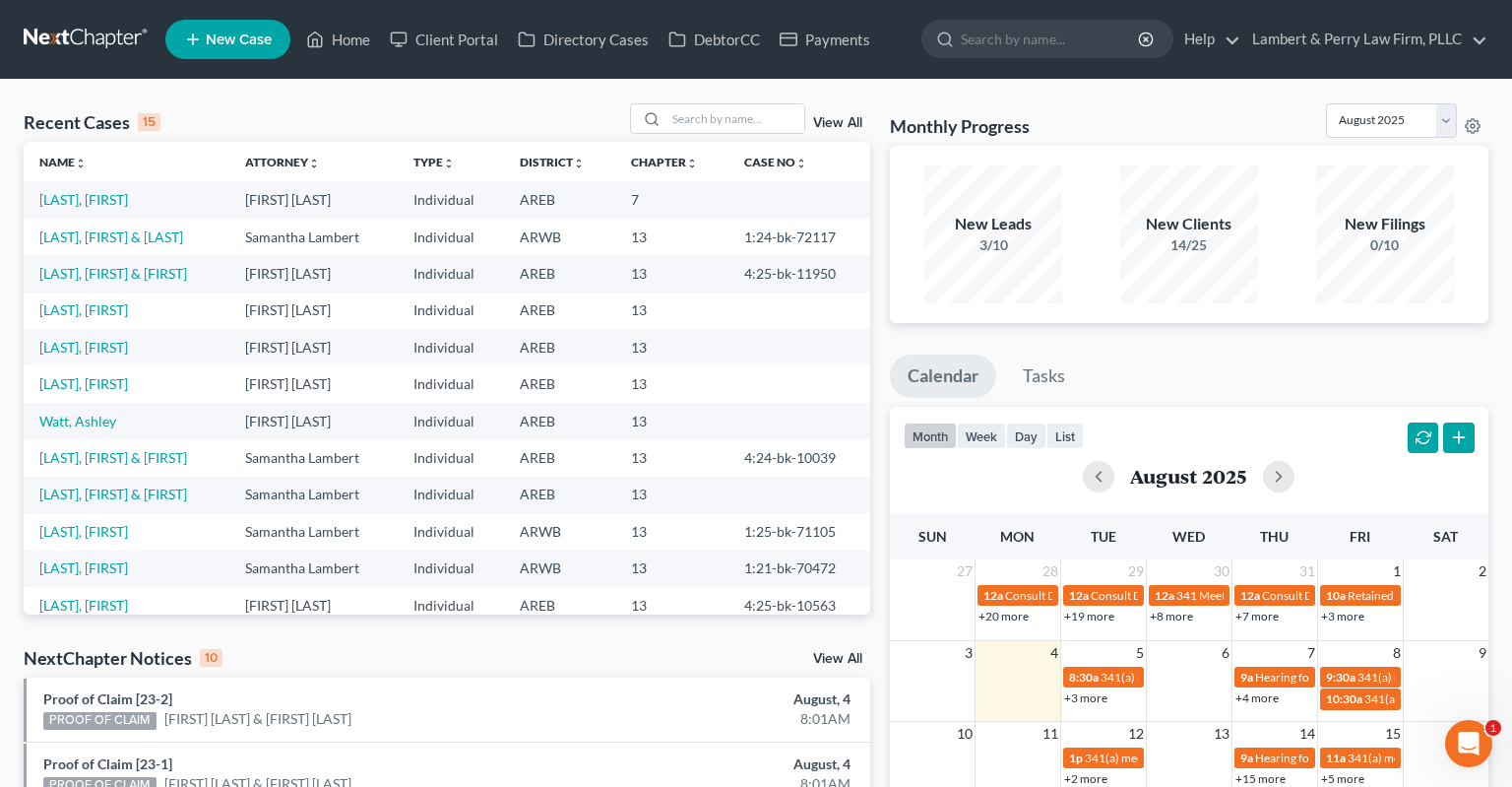 click on "View All" at bounding box center [838, 659] 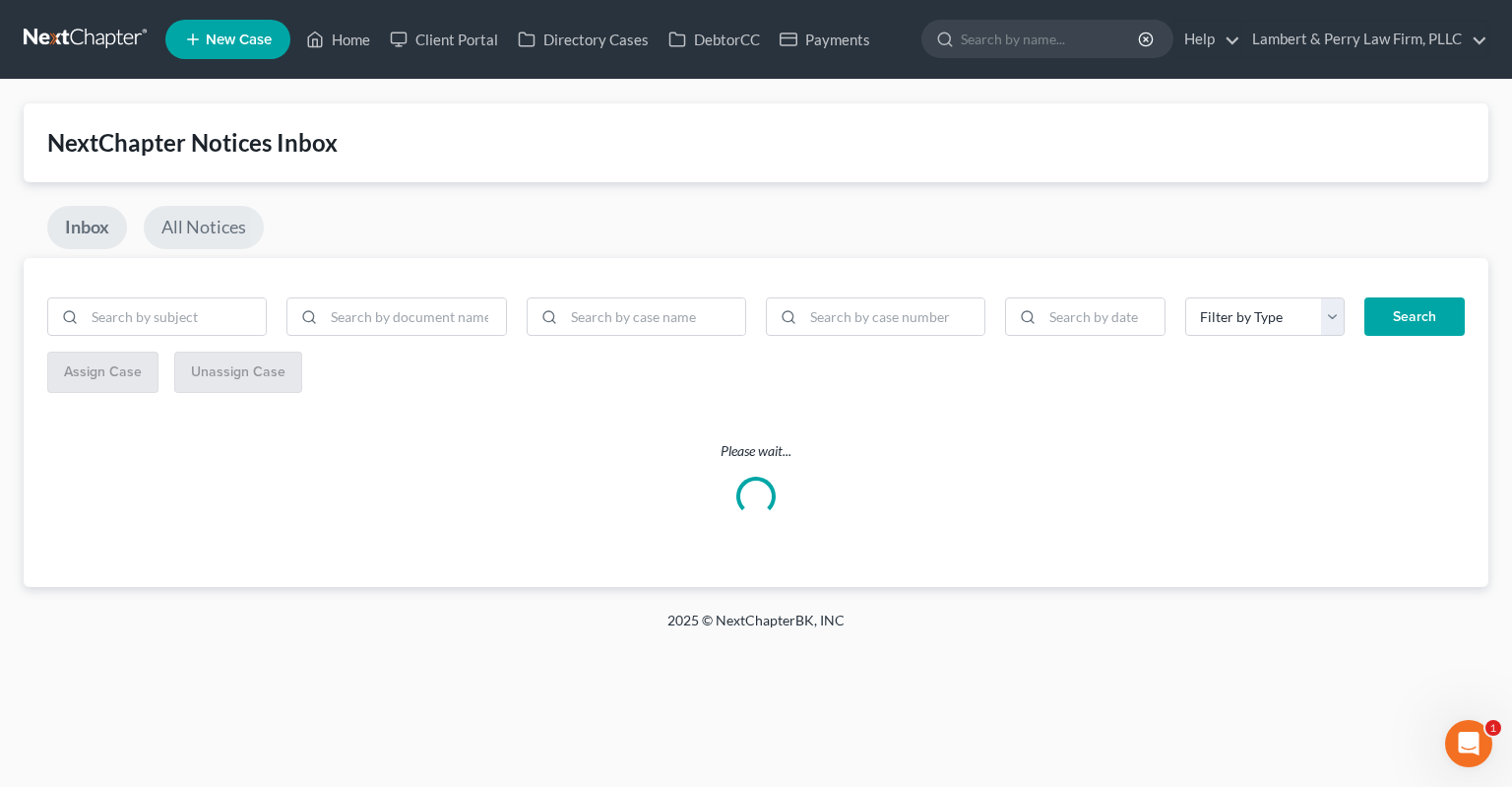 click on "All Notices" at bounding box center [204, 228] 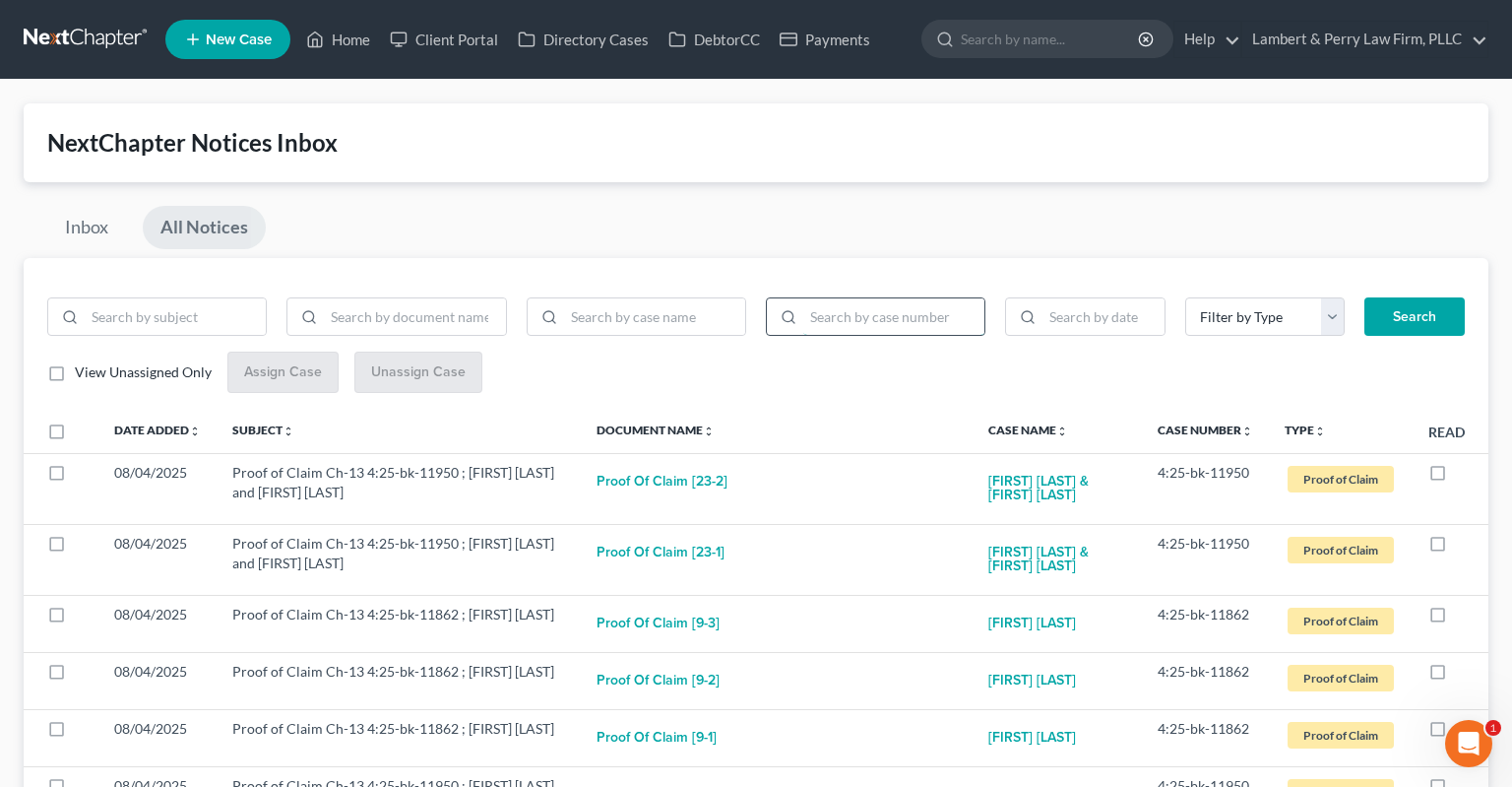 click at bounding box center [894, 317] 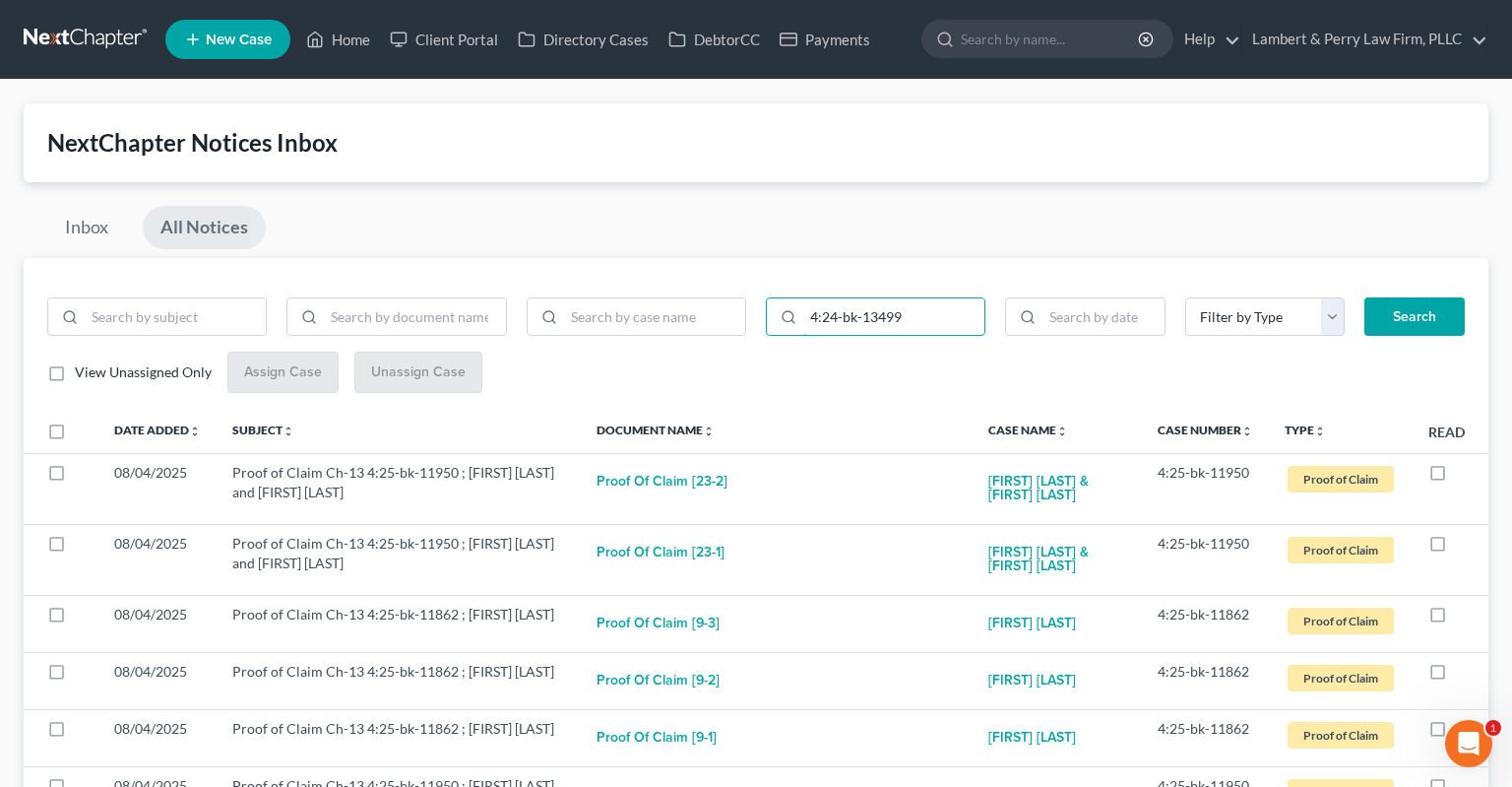 type on "4:24-bk-13499" 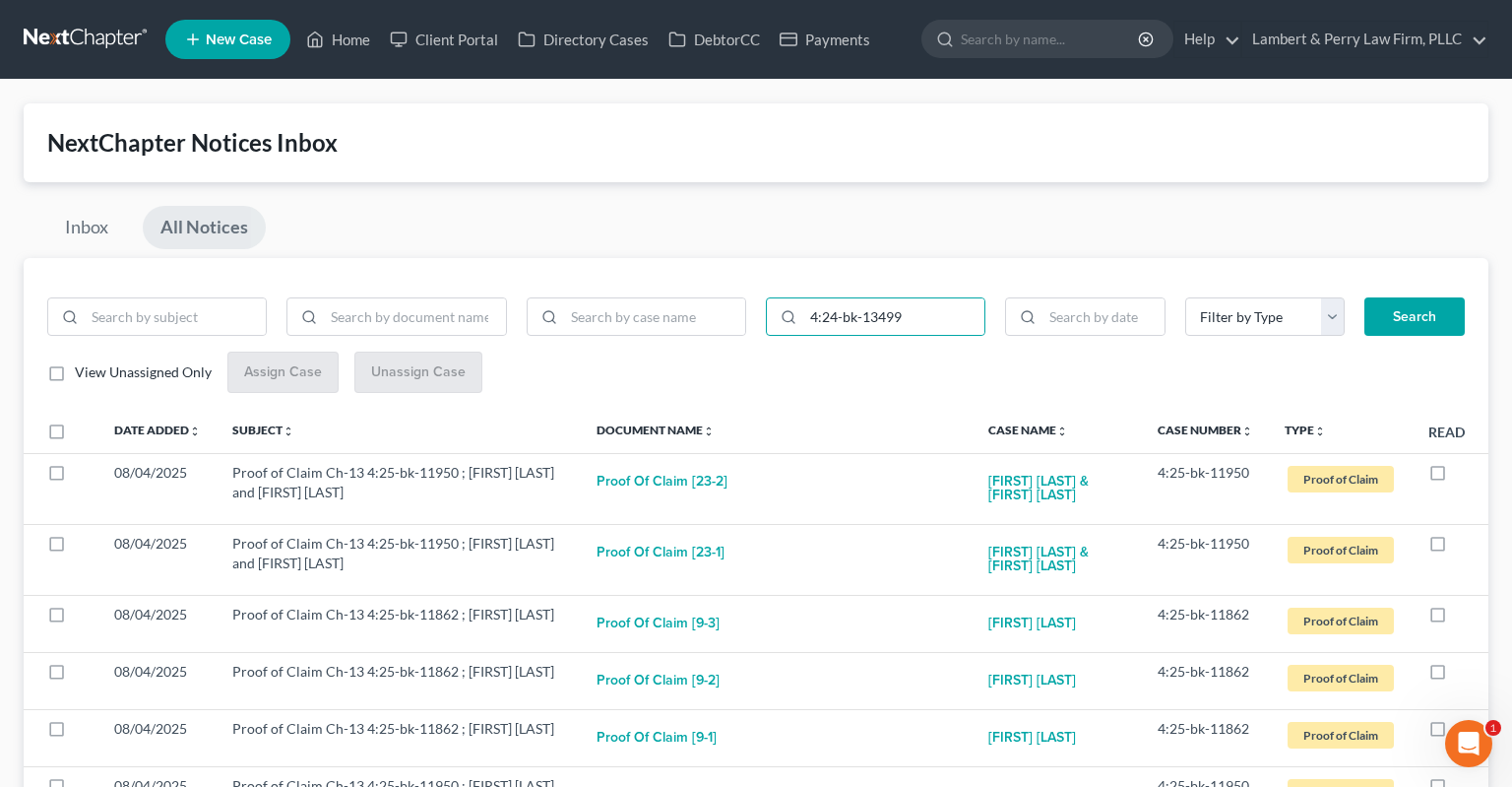 click on "Search" at bounding box center [1415, 317] 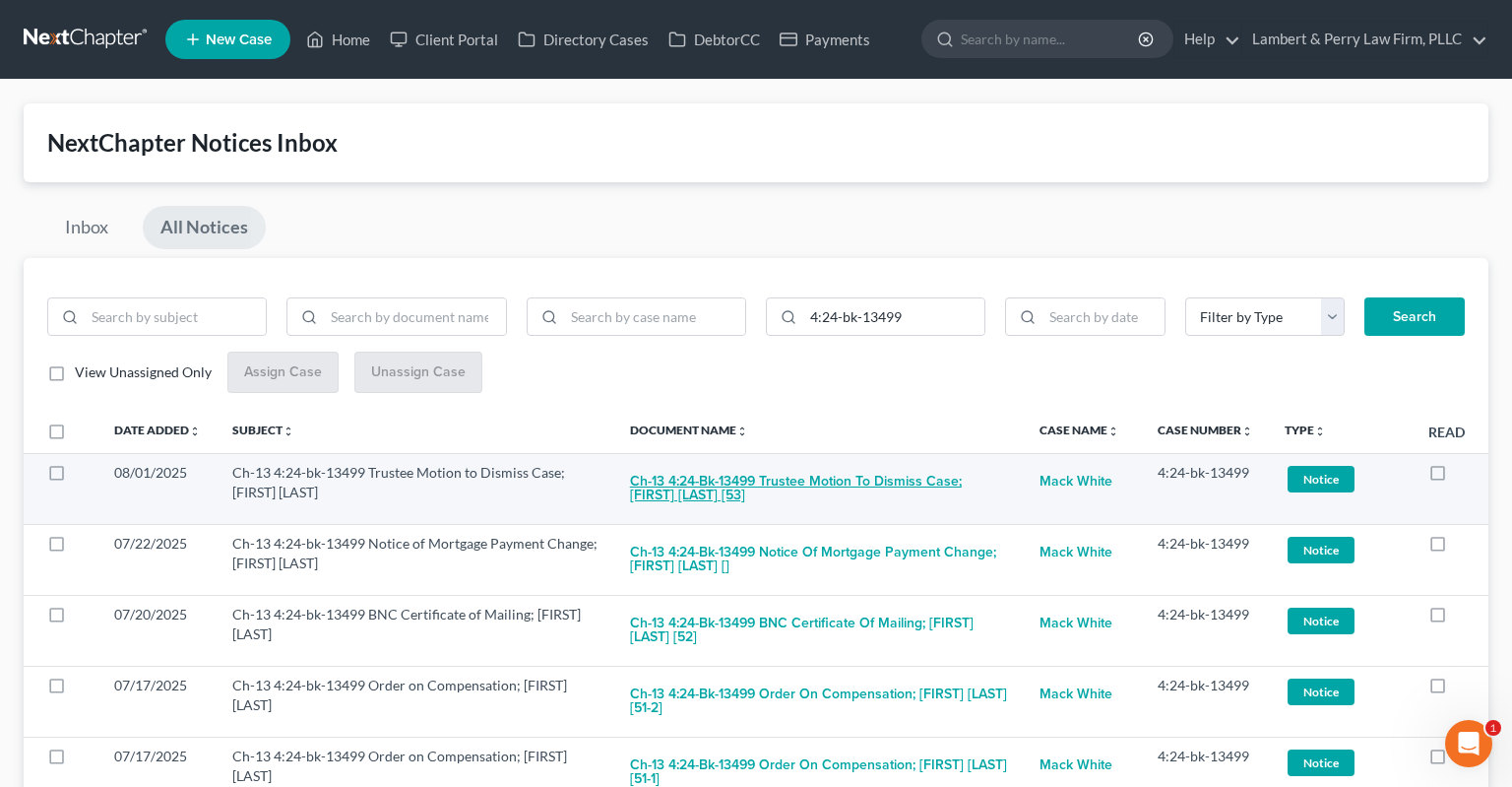 click on "Ch-13 4:24-bk-13499 Trustee Motion to Dismiss Case; [FIRST] [LAST] [53]" at bounding box center [819, 490] 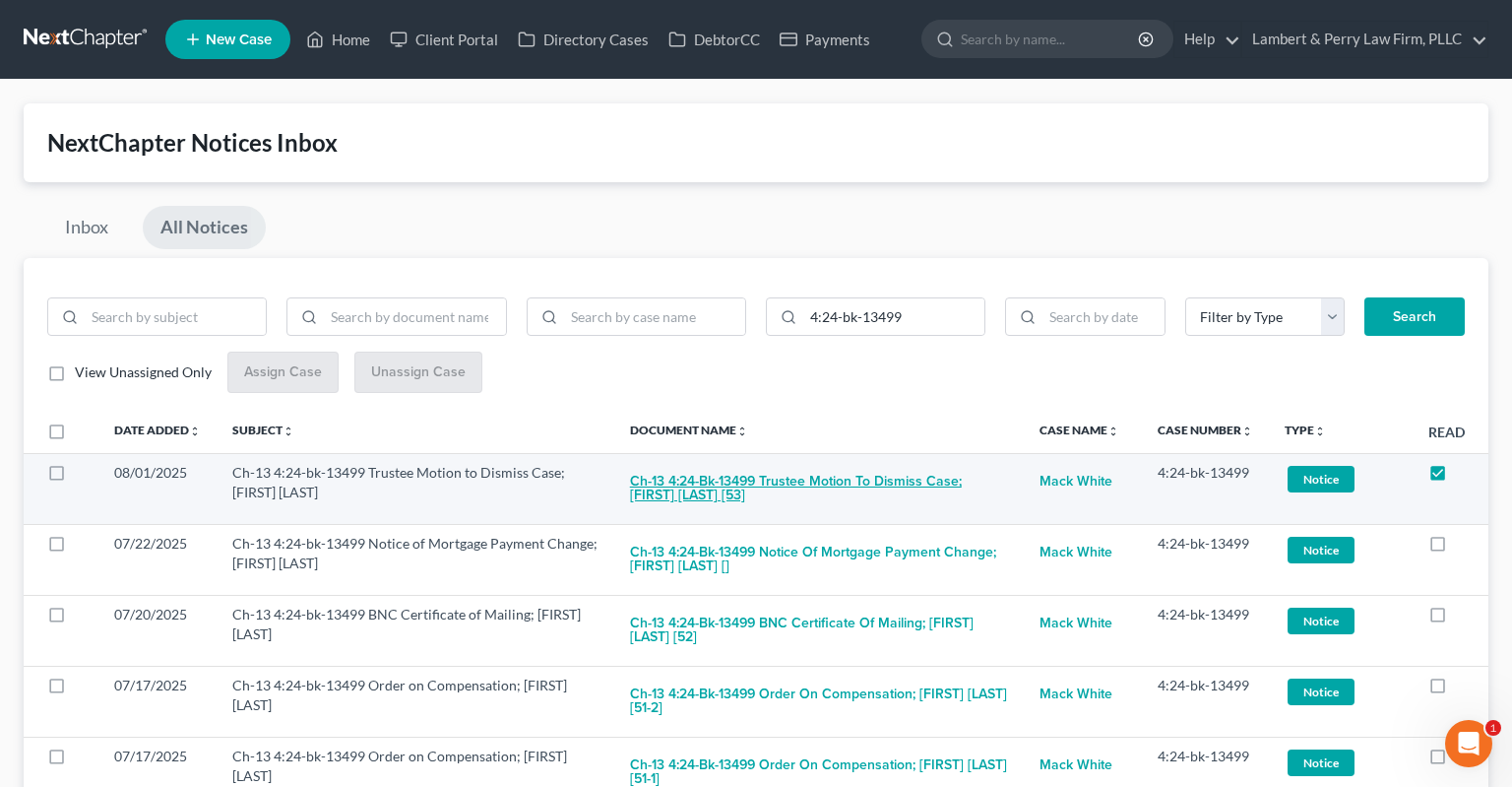 checkbox on "true" 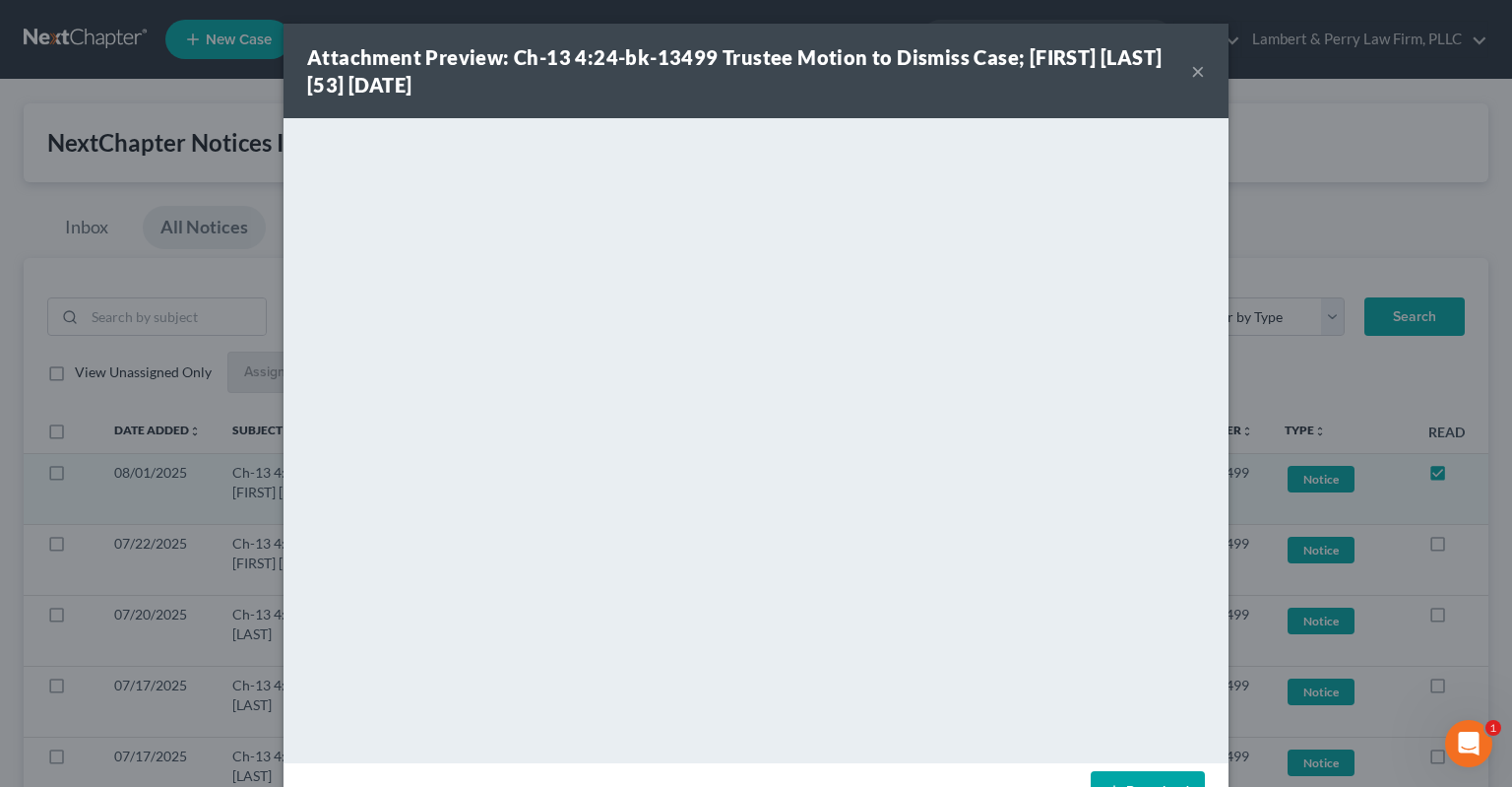 drag, startPoint x: 1196, startPoint y: 67, endPoint x: 963, endPoint y: 65, distance: 233.00858 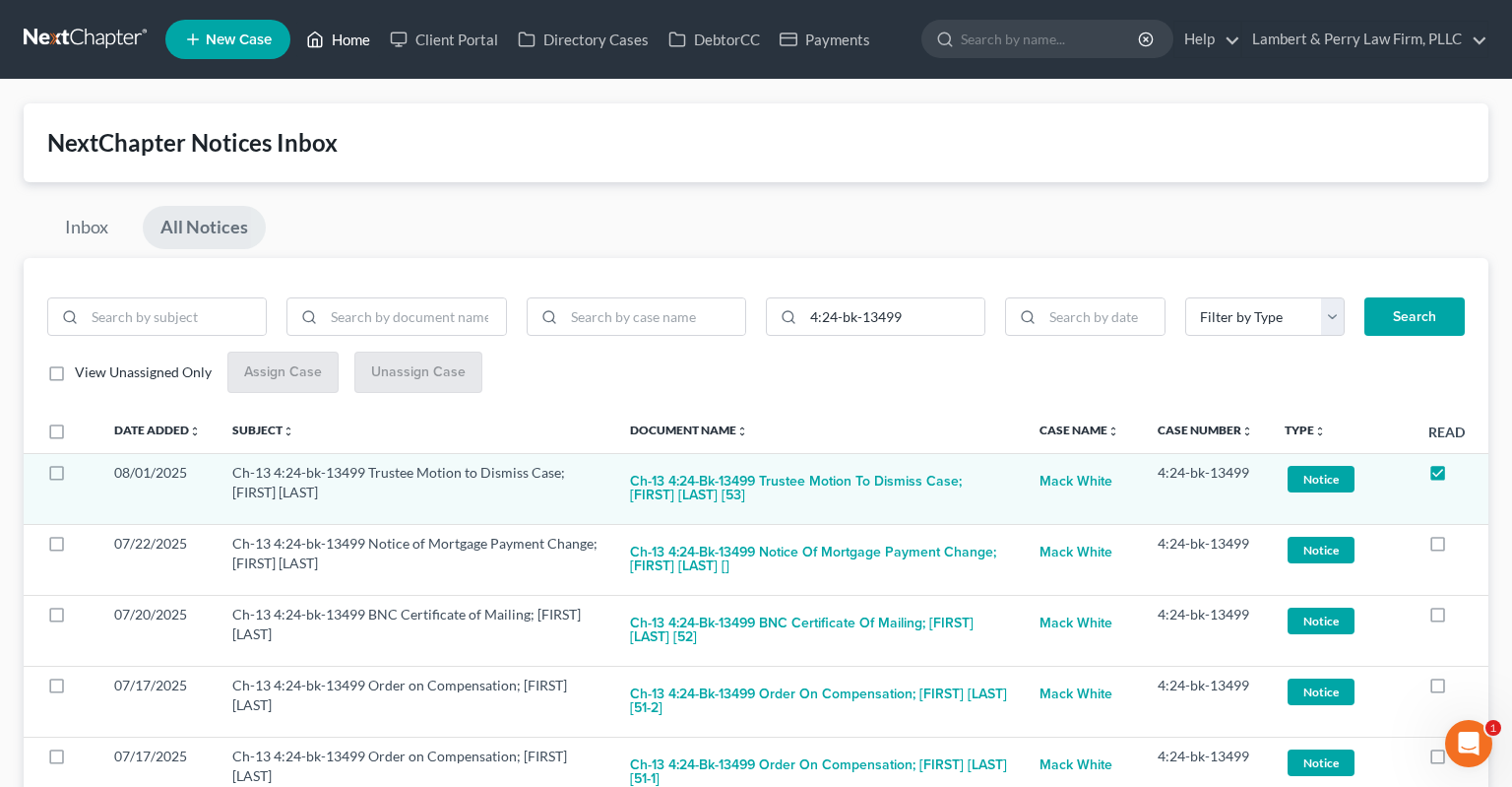 click on "Home" at bounding box center (338, 39) 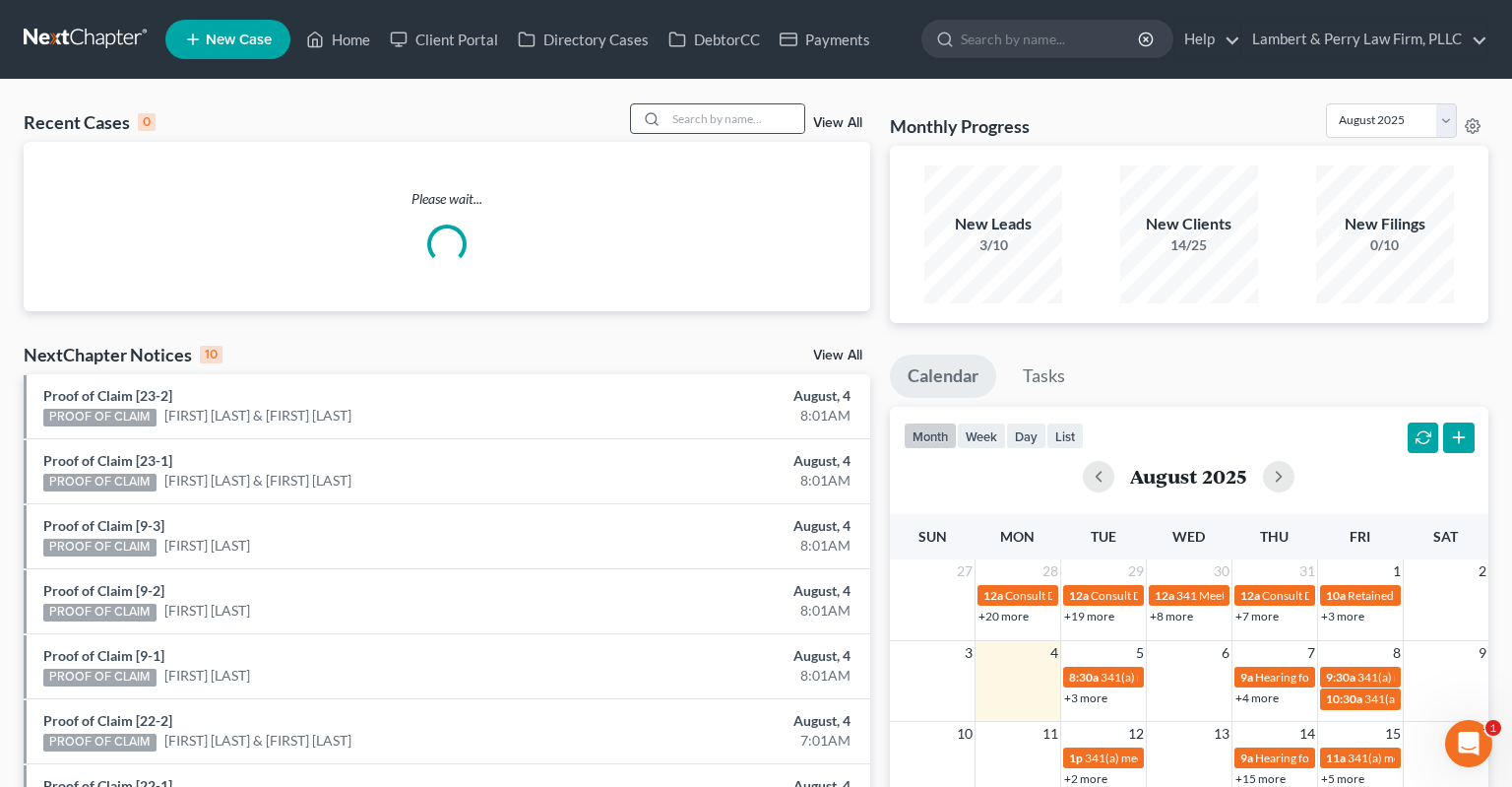 click 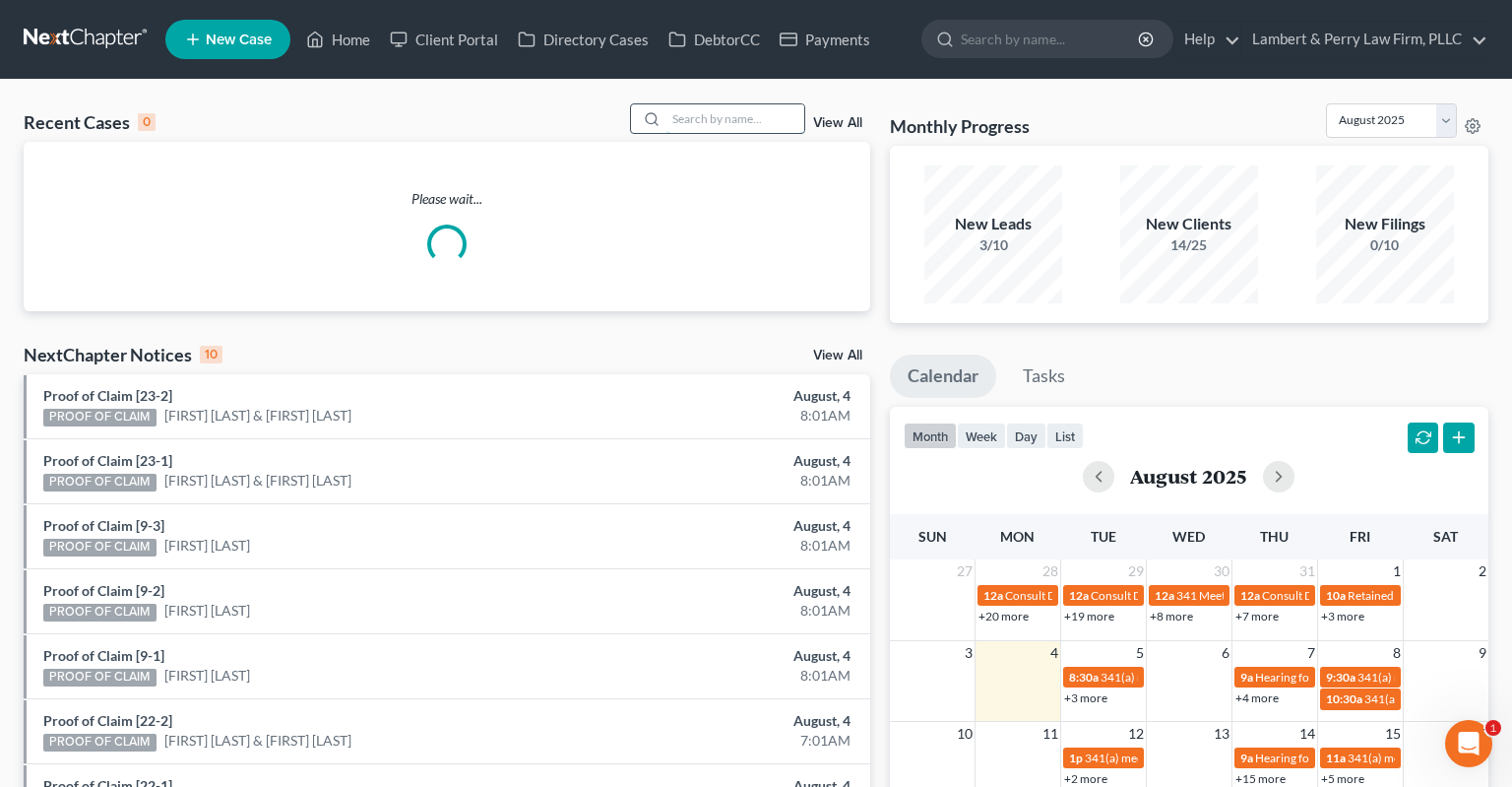 click at bounding box center (735, 118) 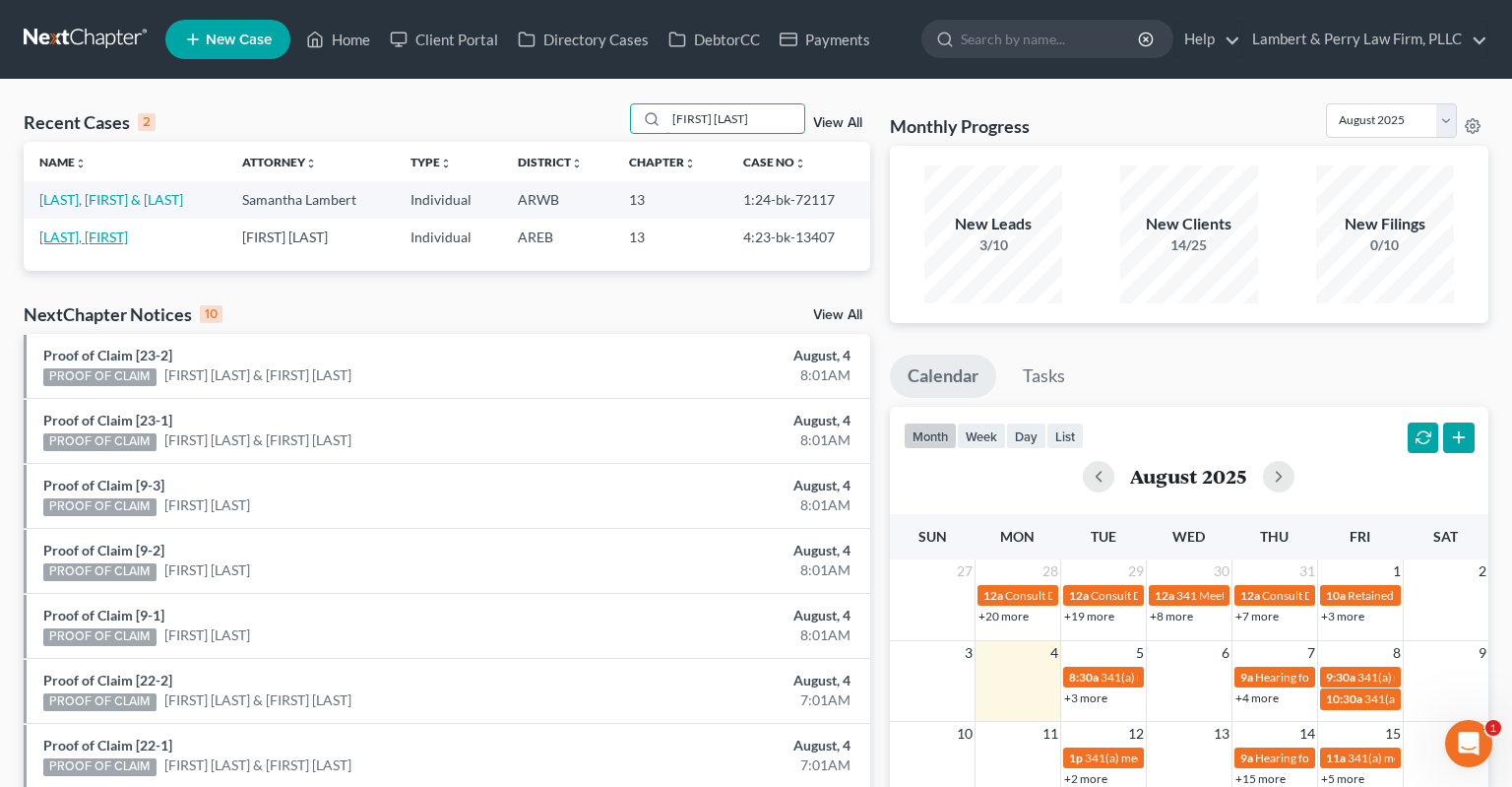 type on "[FIRST] [LAST]" 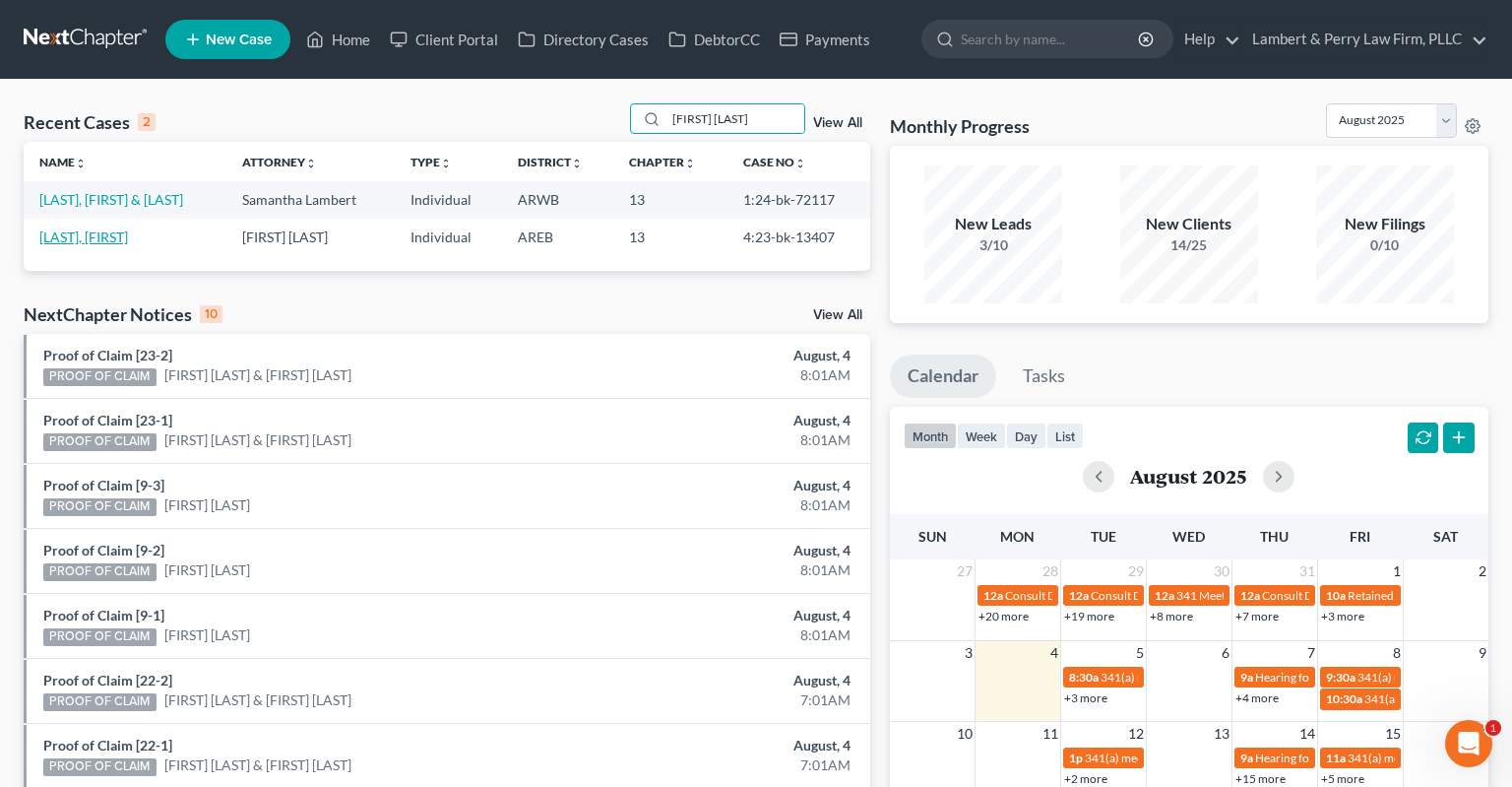 click on "[LAST], [FIRST]" at bounding box center (84, 236) 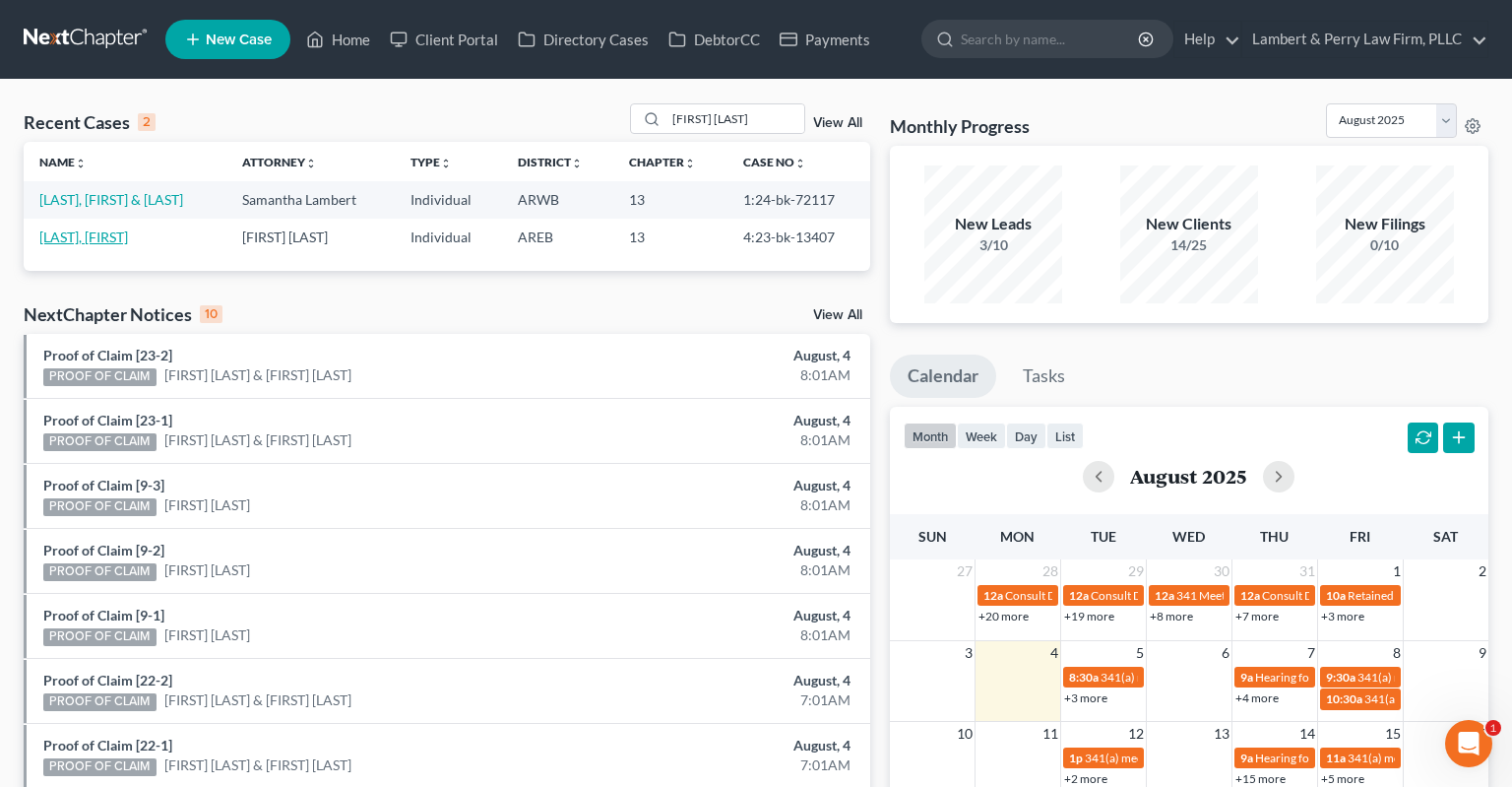select on "6" 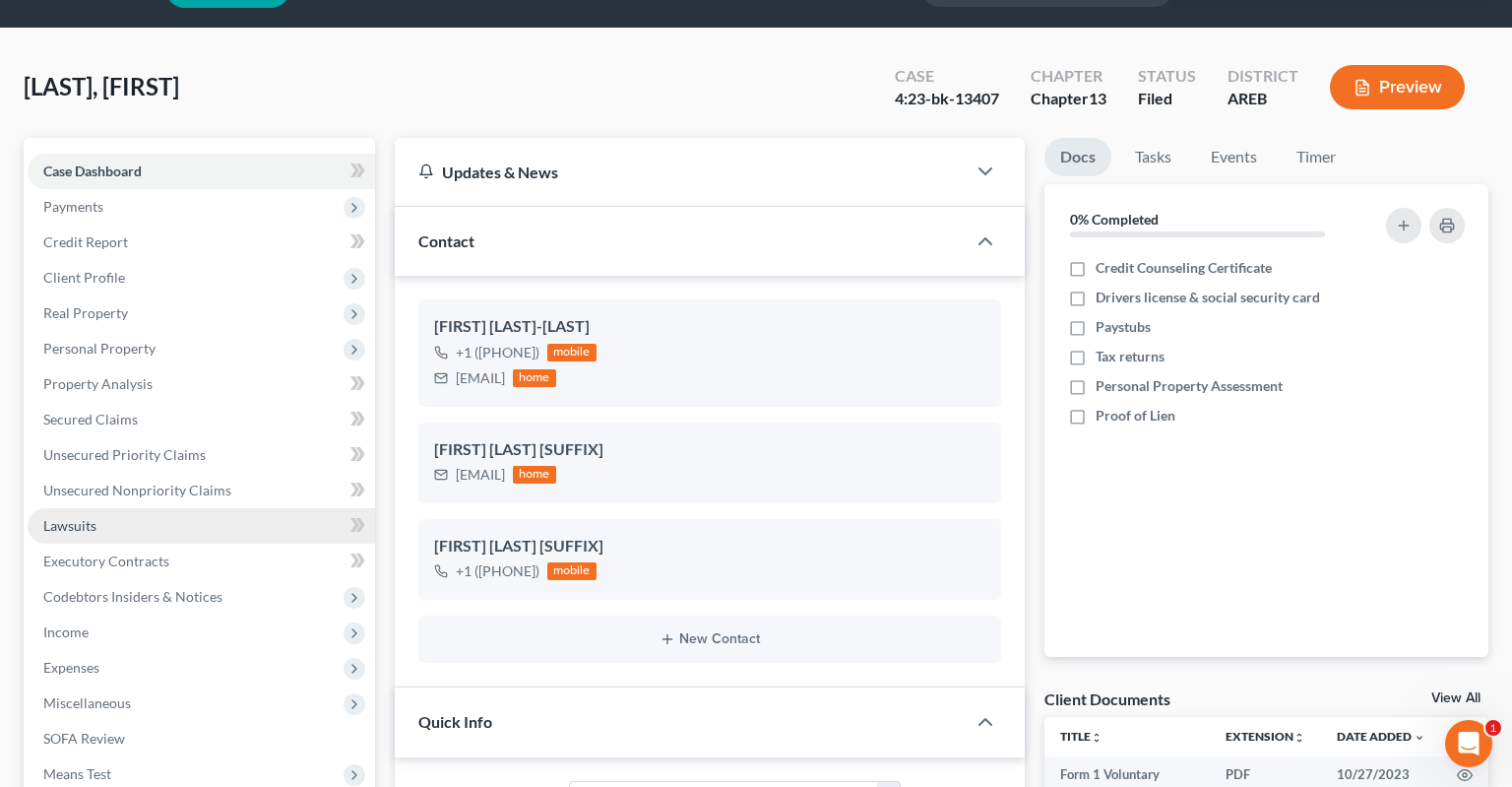 scroll, scrollTop: 208, scrollLeft: 0, axis: vertical 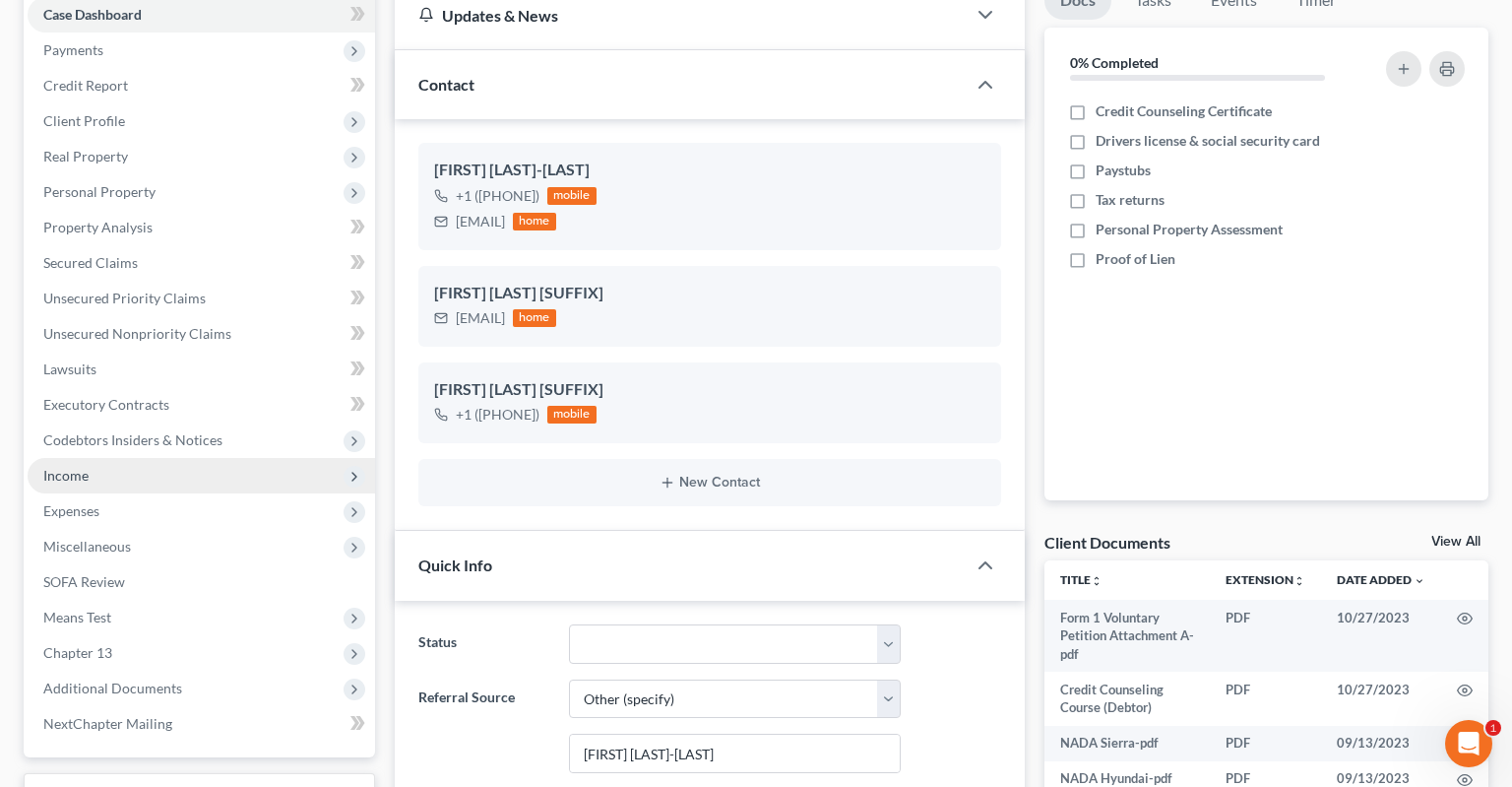 click on "Income" at bounding box center (201, 476) 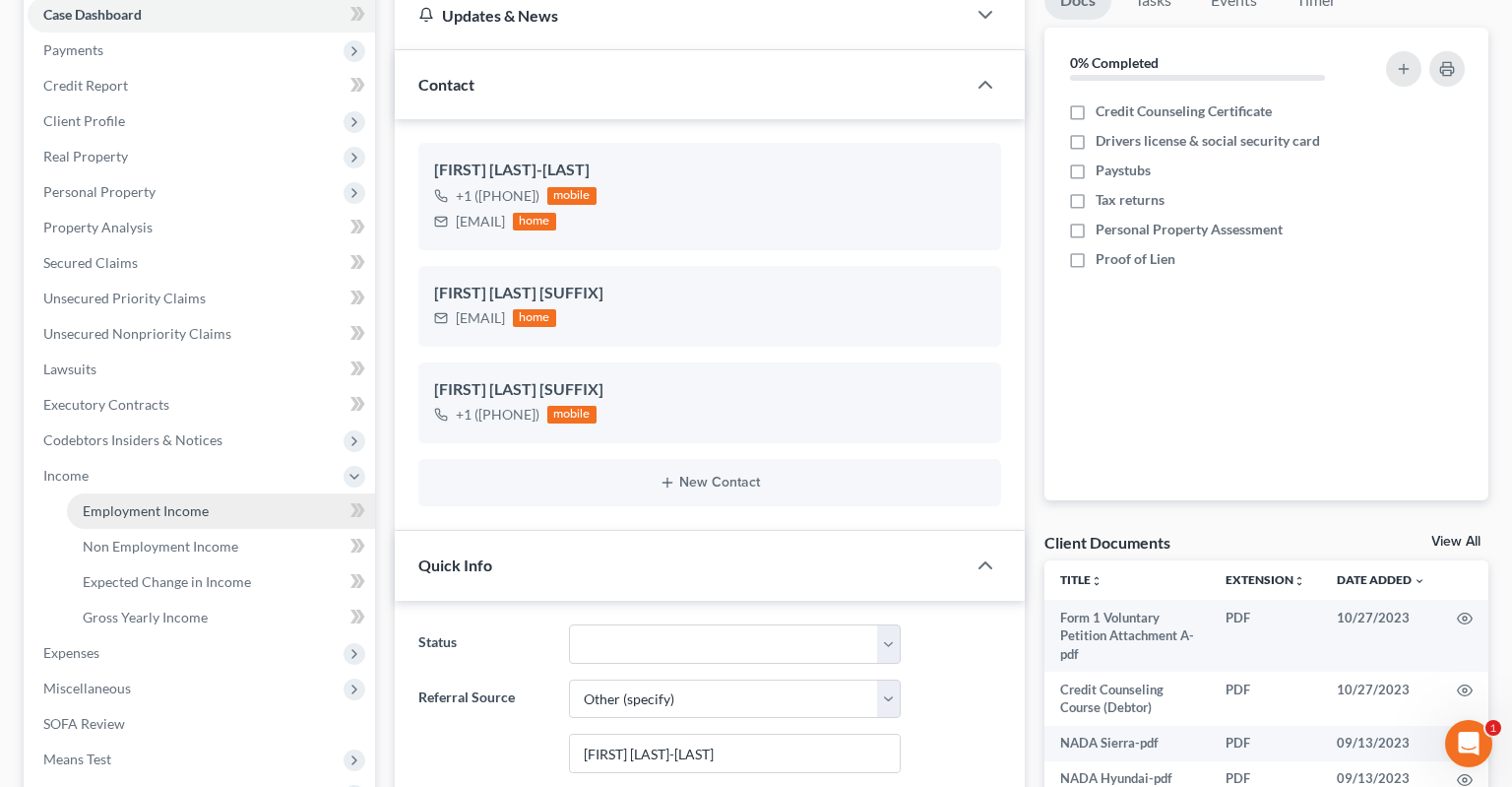 click on "Employment Income" at bounding box center [146, 510] 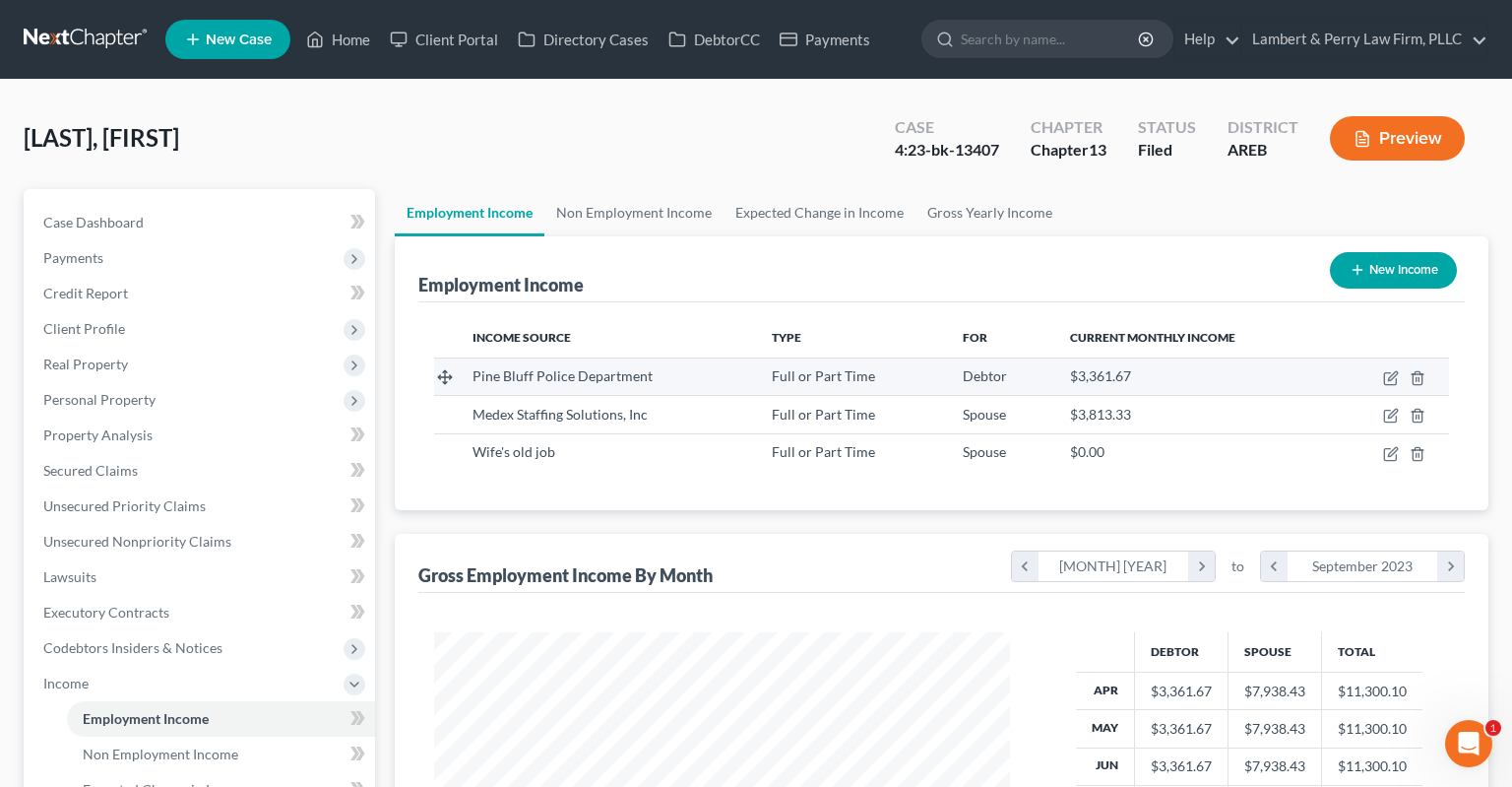 scroll, scrollTop: 0, scrollLeft: 0, axis: both 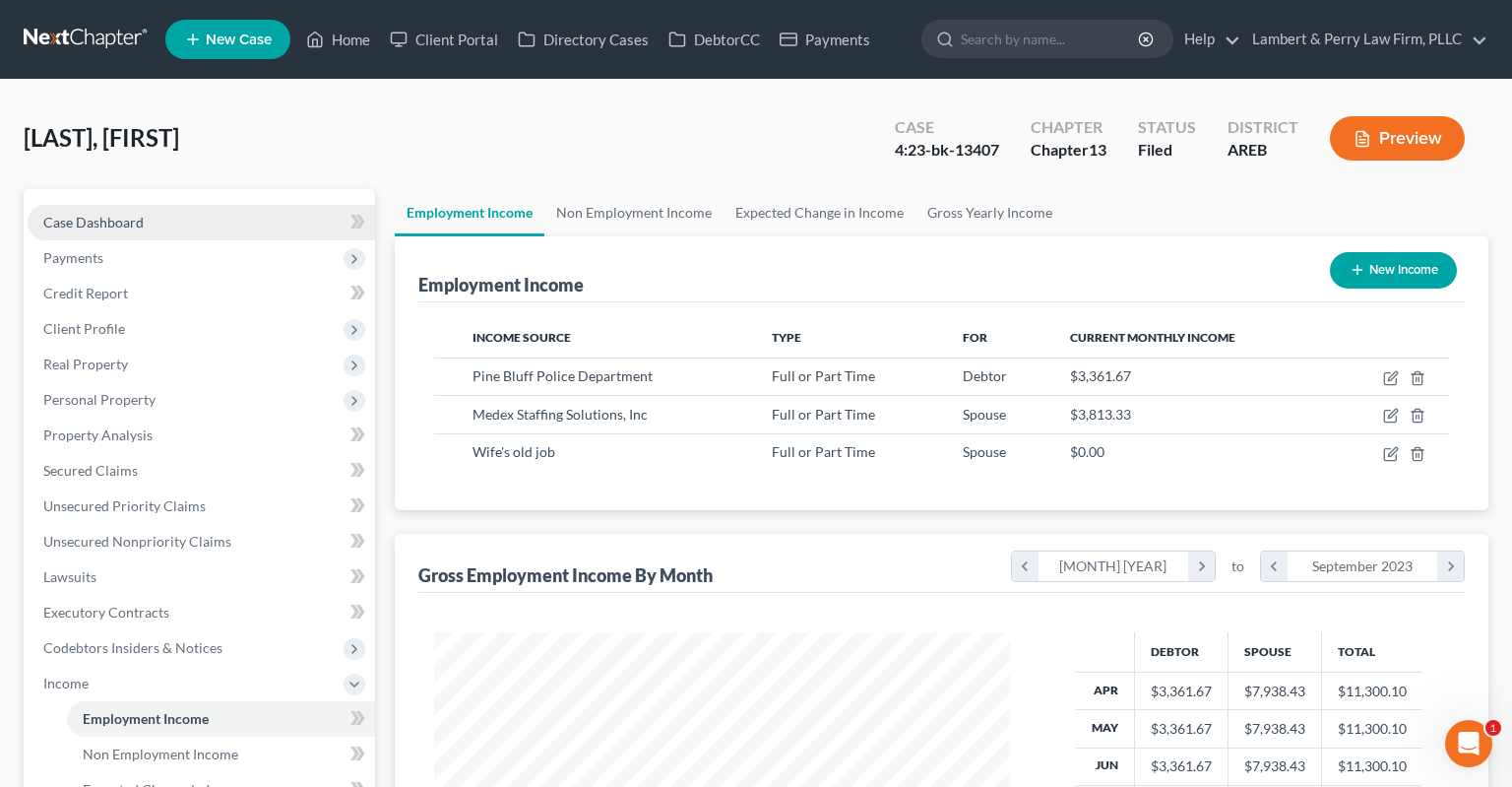 click on "Case Dashboard" at bounding box center (201, 223) 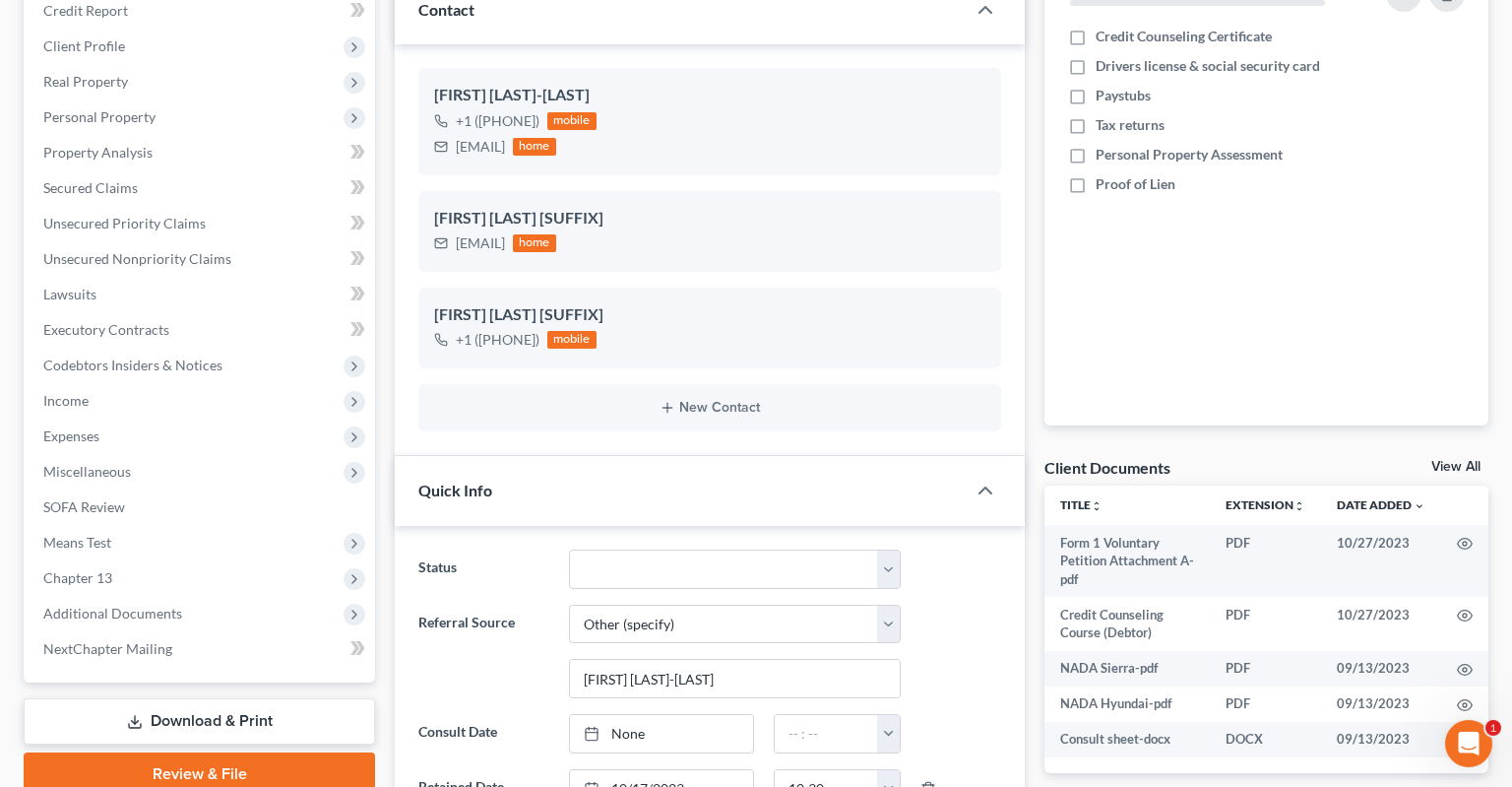 scroll, scrollTop: 416, scrollLeft: 0, axis: vertical 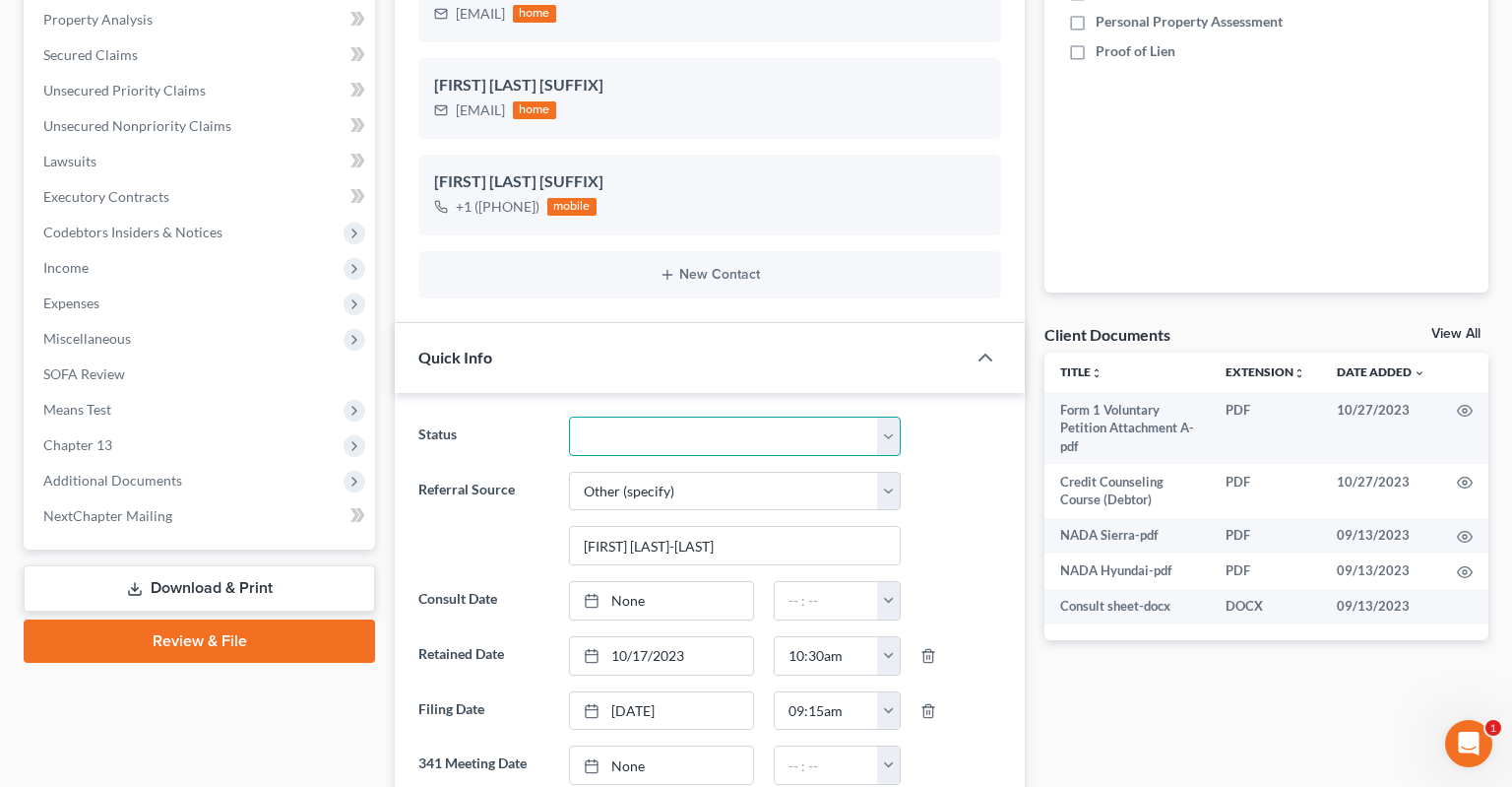 click on "Awaiting 341 Chapter 7 - Attended Meeting Confirmed Discharged Dismissed New Consult Not Retained Rejected Retained Unconfirmed Withdrawn as Counsel" at bounding box center [734, 436] 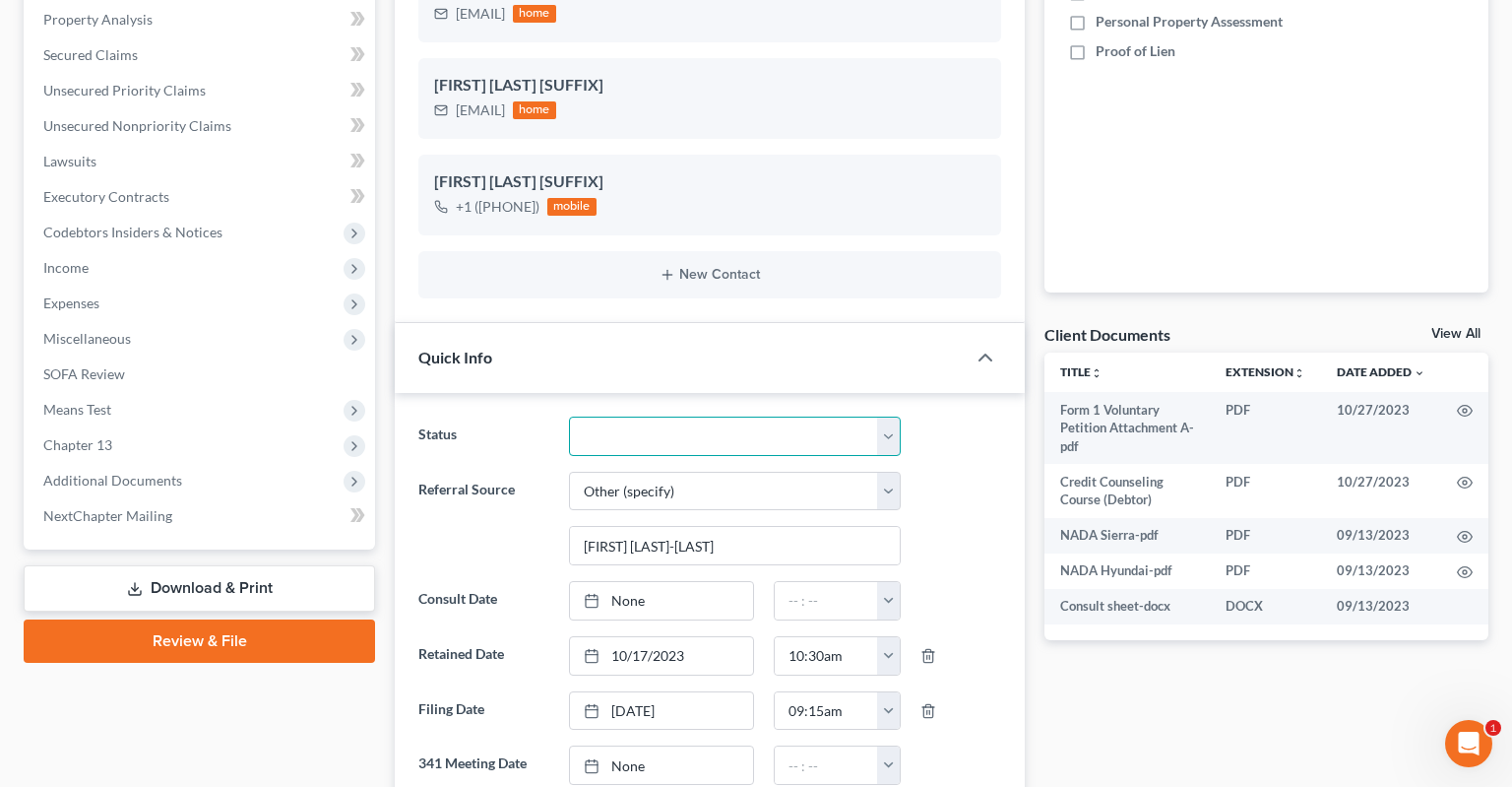 select on "2" 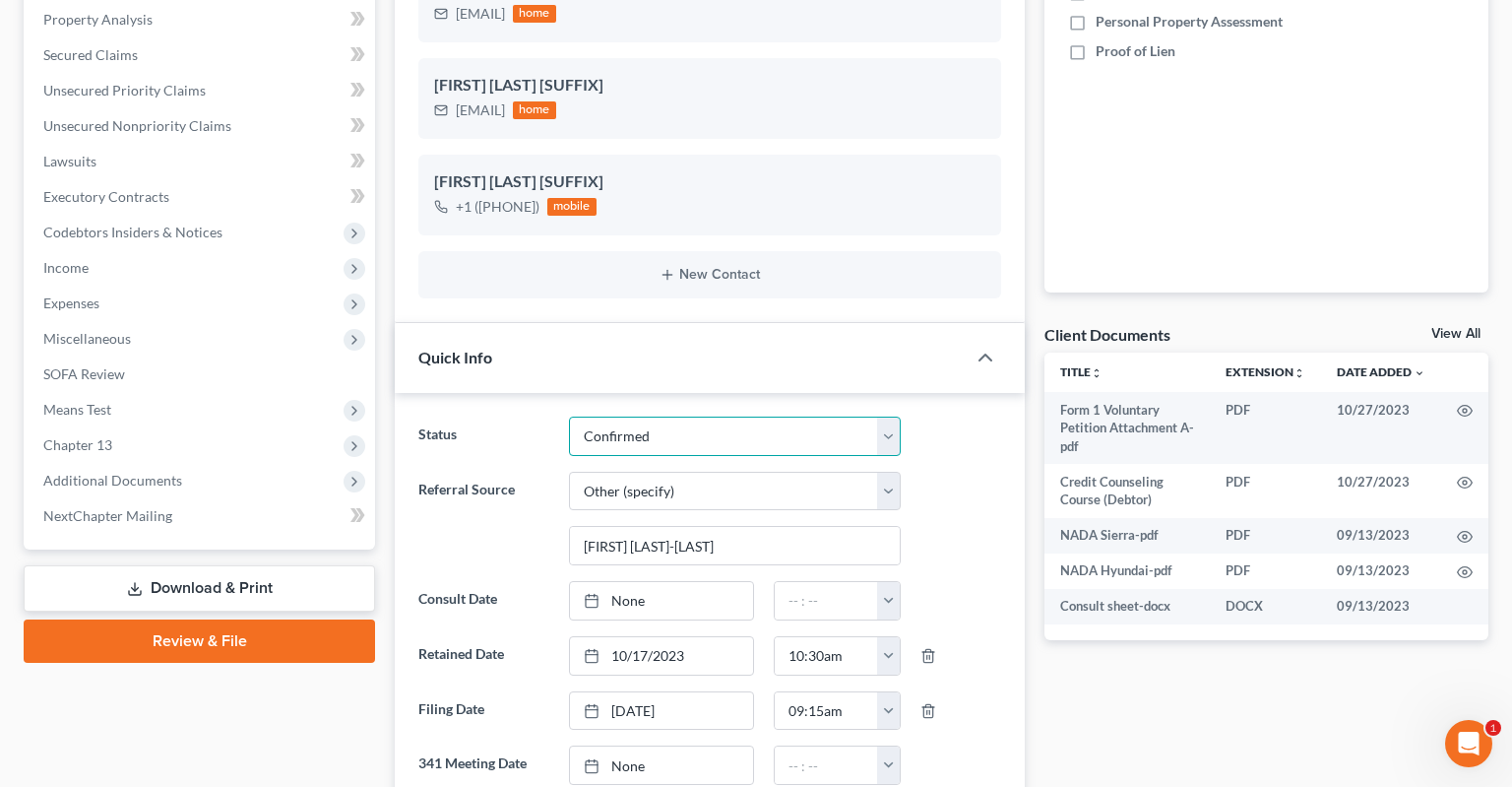 click on "Confirmed" at bounding box center [0, 0] 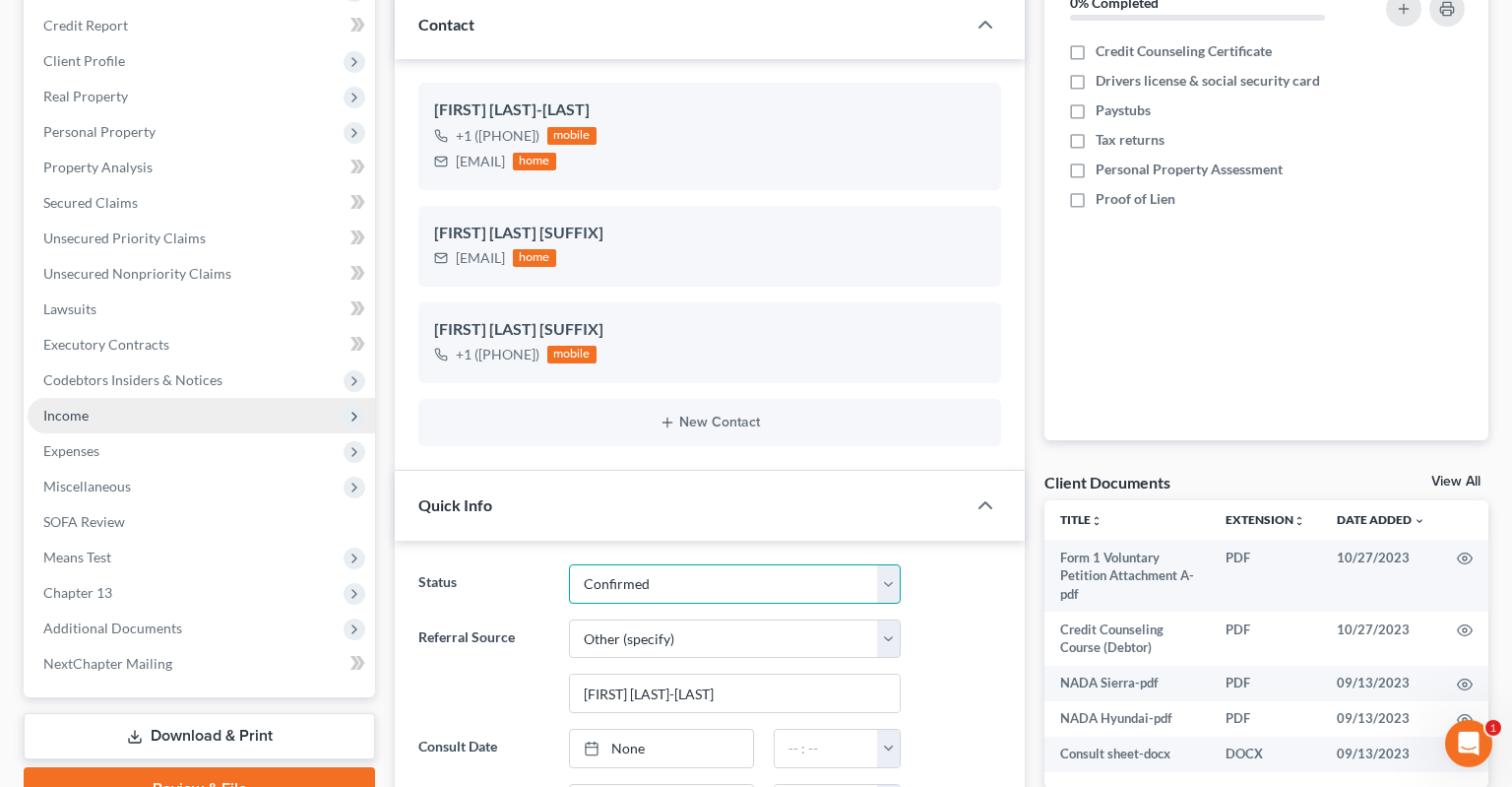 scroll, scrollTop: 311, scrollLeft: 0, axis: vertical 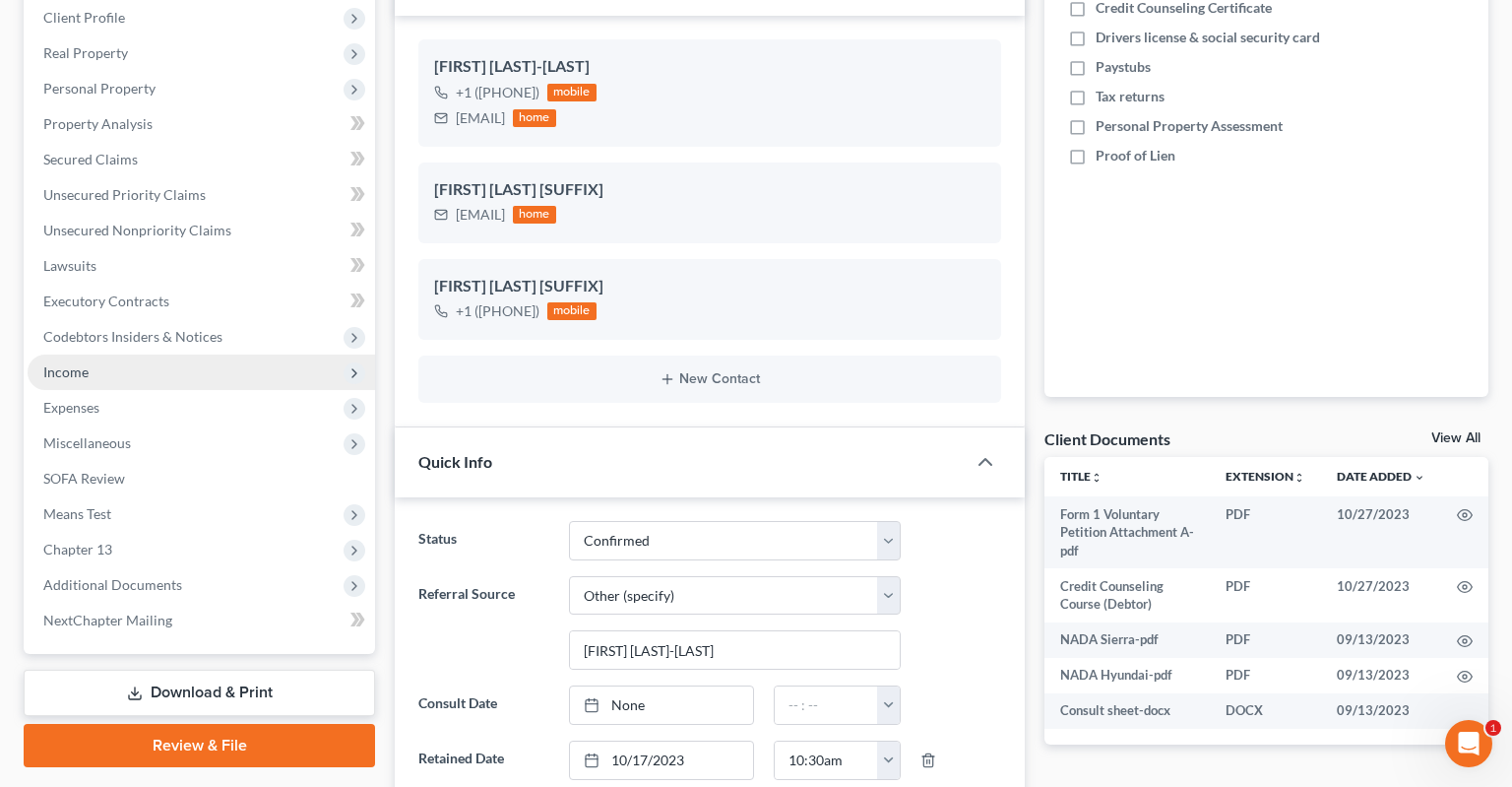 click on "Income" at bounding box center [201, 372] 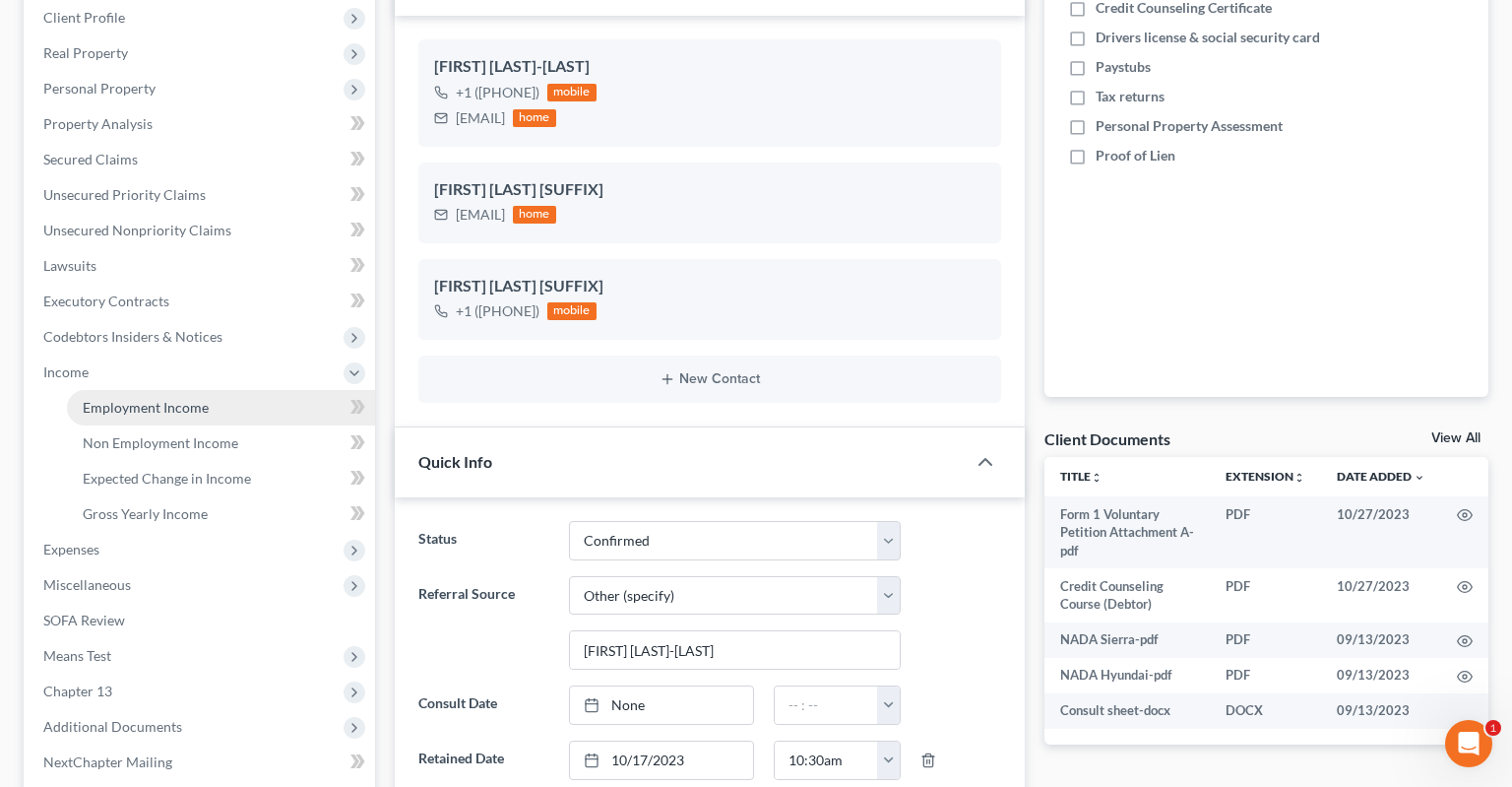 click on "Employment Income" at bounding box center [220, 408] 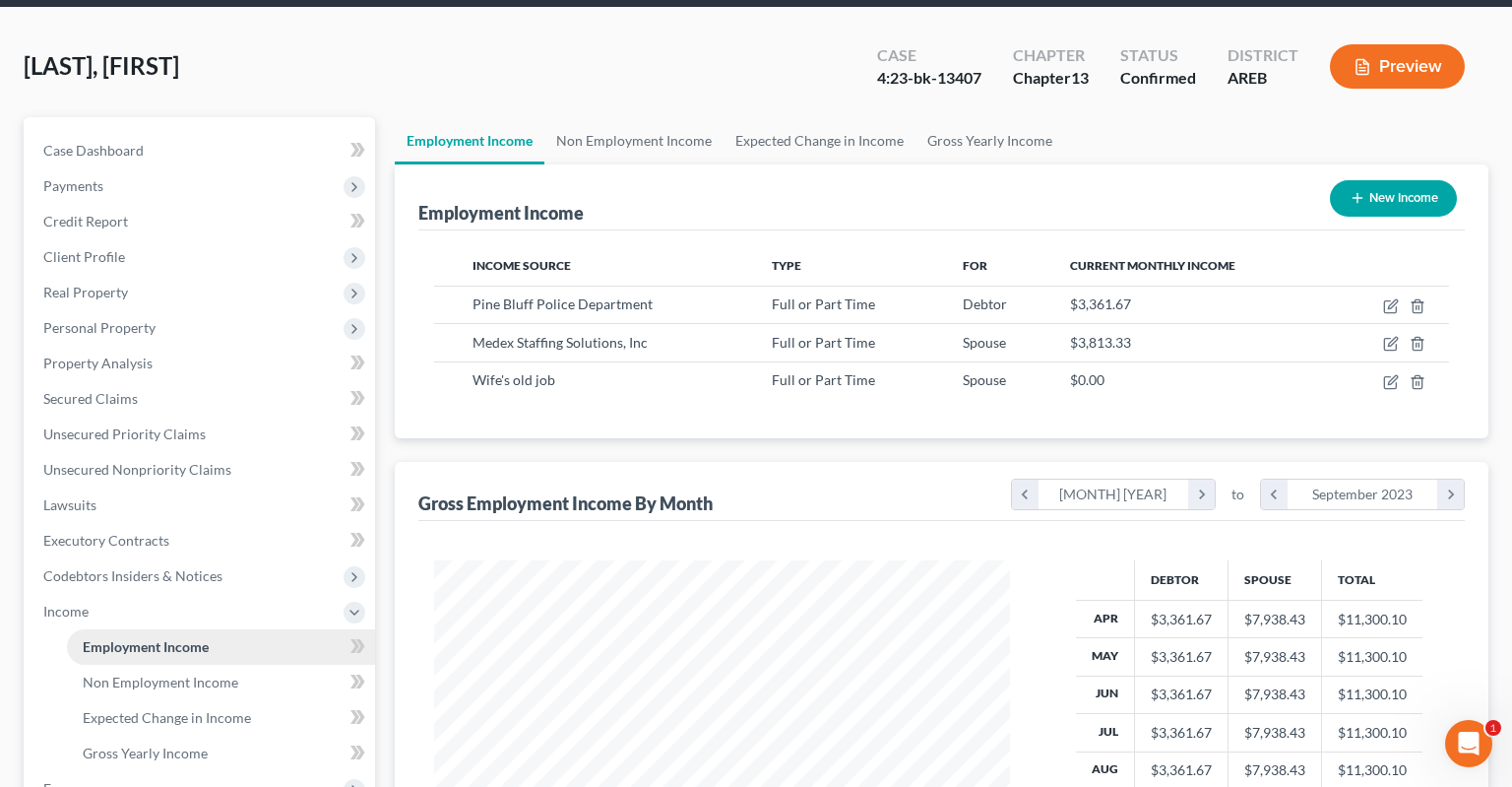 scroll, scrollTop: 13, scrollLeft: 0, axis: vertical 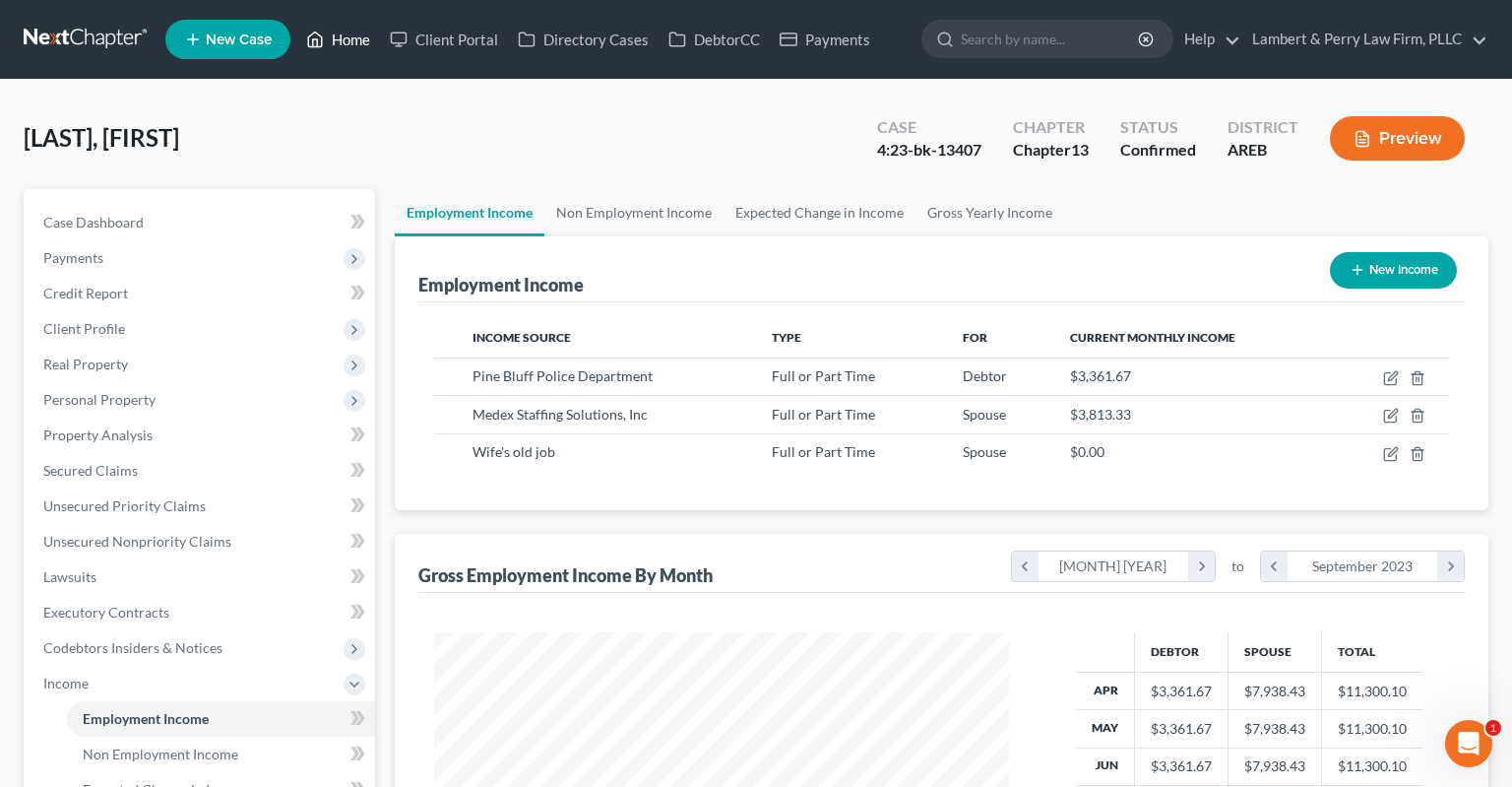 drag, startPoint x: 331, startPoint y: 36, endPoint x: 324, endPoint y: 29, distance: 9.899495 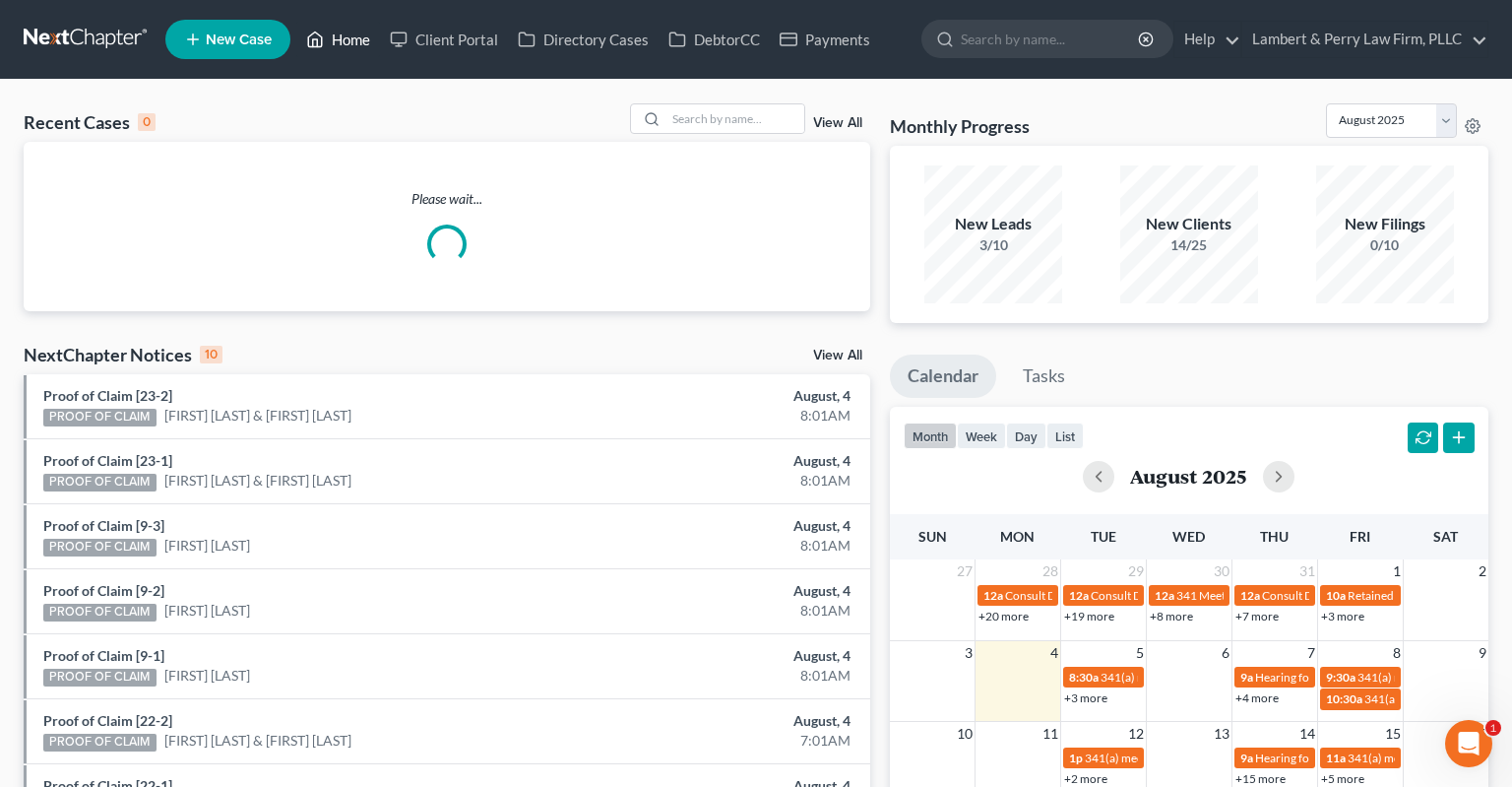 click on "Home" at bounding box center [338, 39] 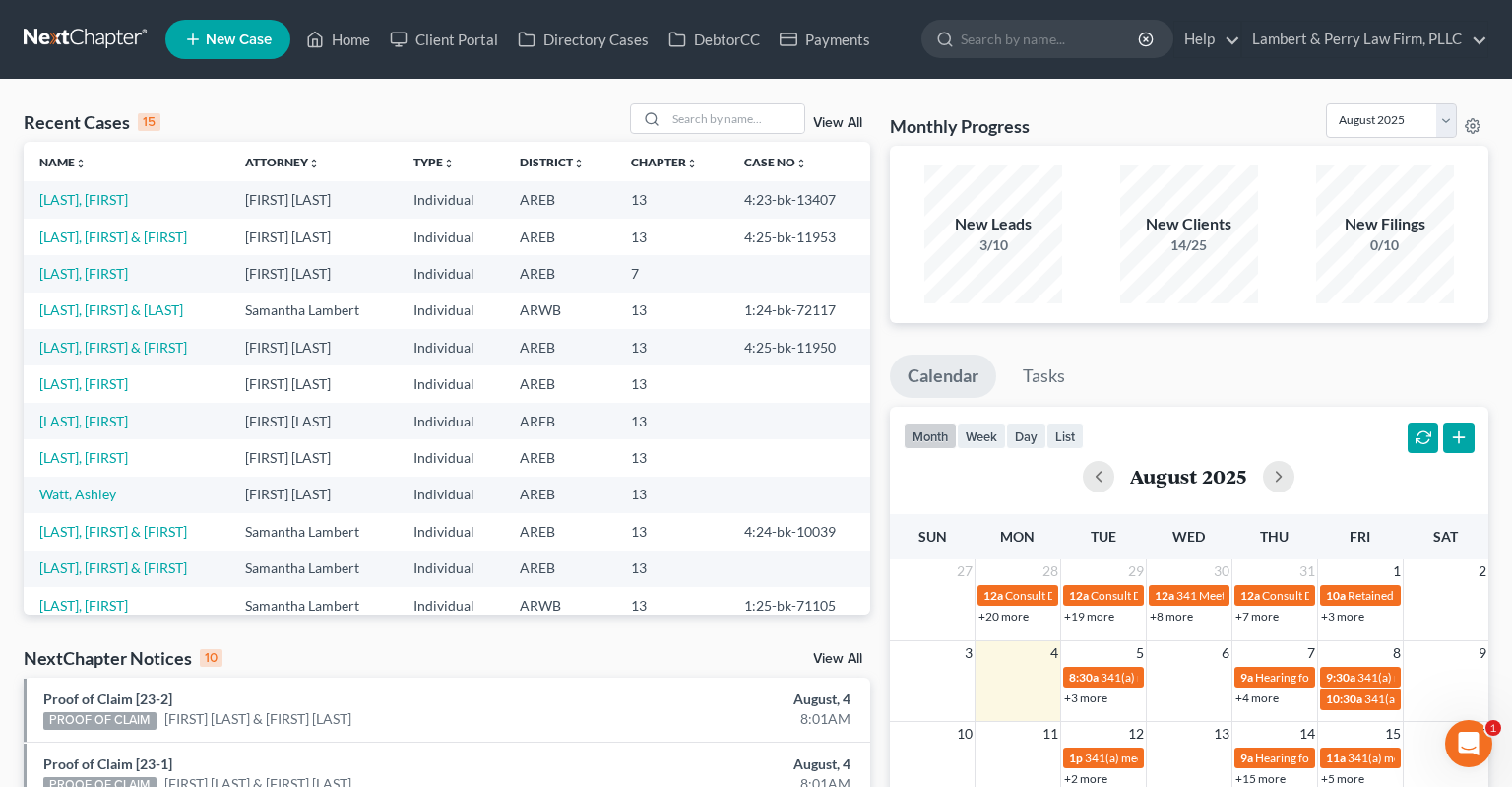 click on "View All" at bounding box center (838, 659) 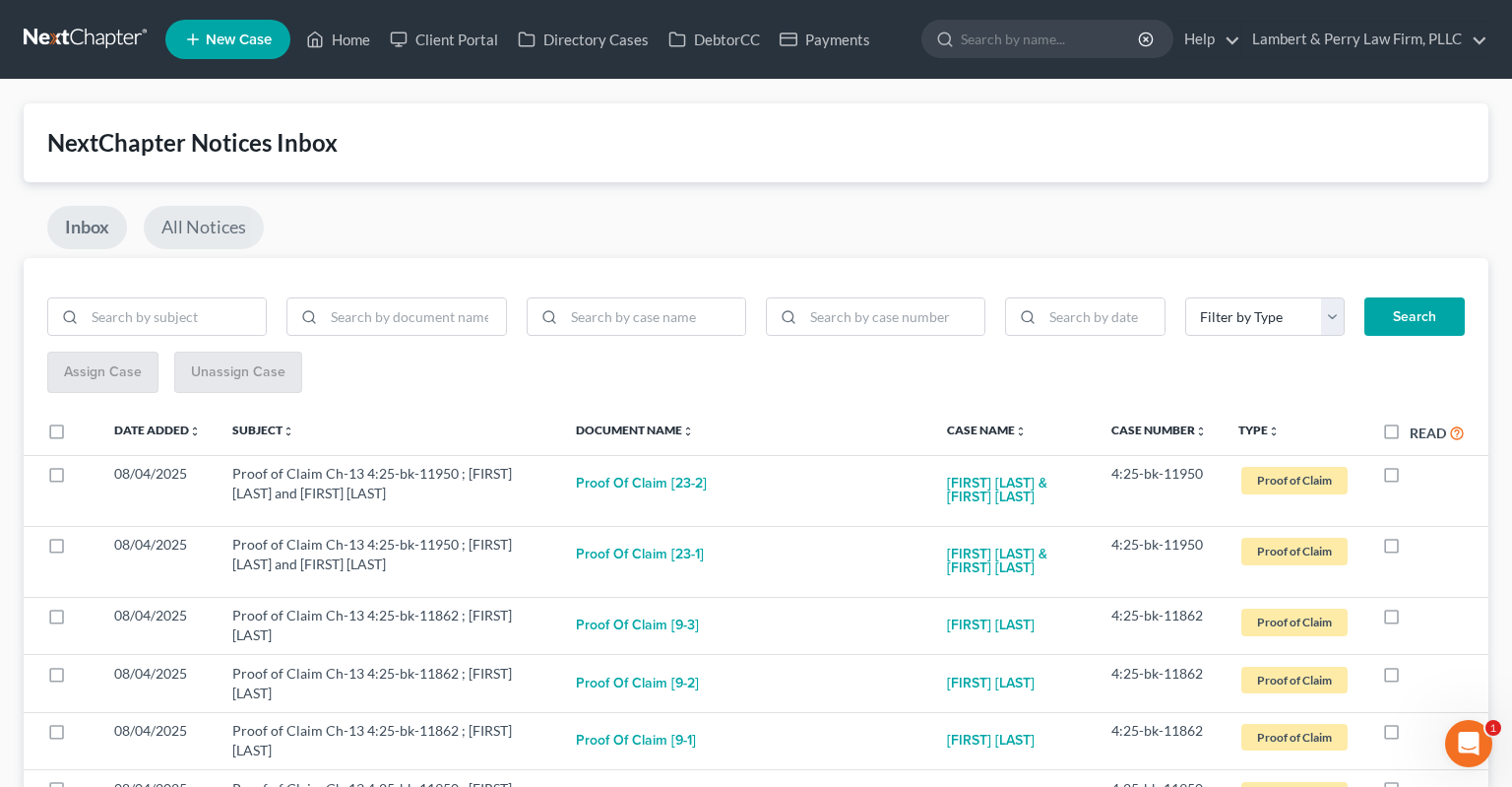click on "All Notices" at bounding box center (204, 228) 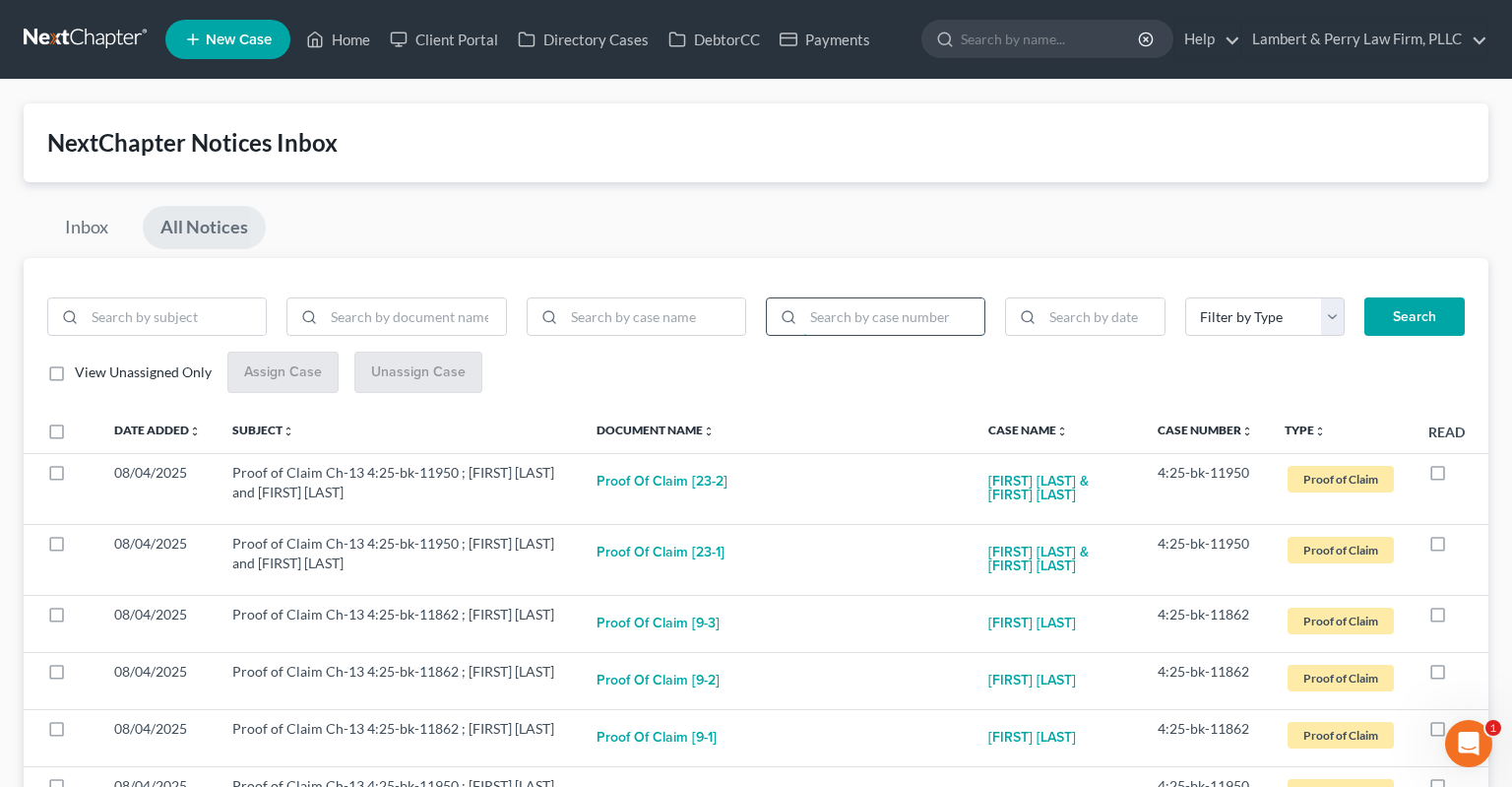 click at bounding box center (894, 317) 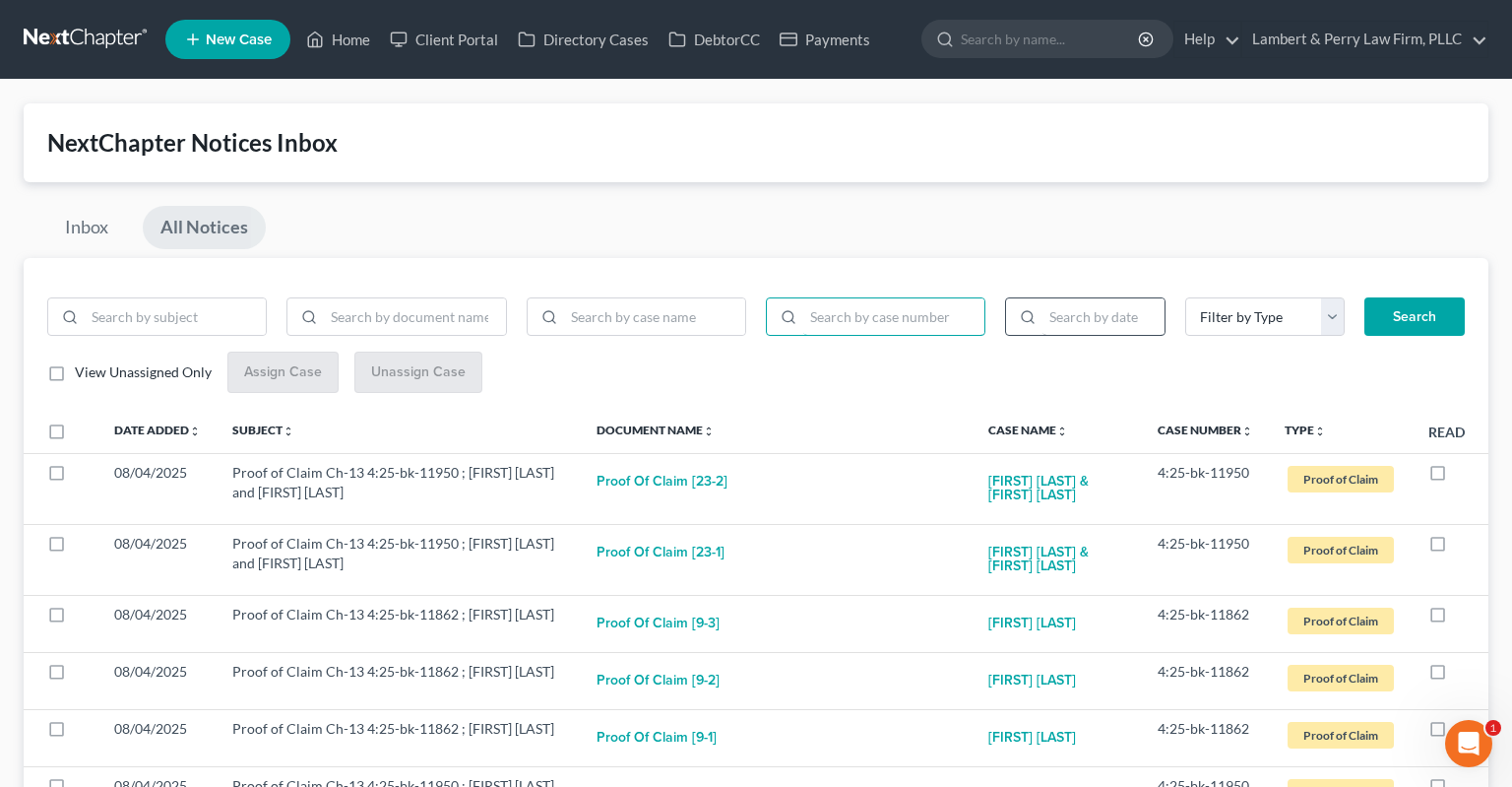 paste on "2:20-bk-12088" 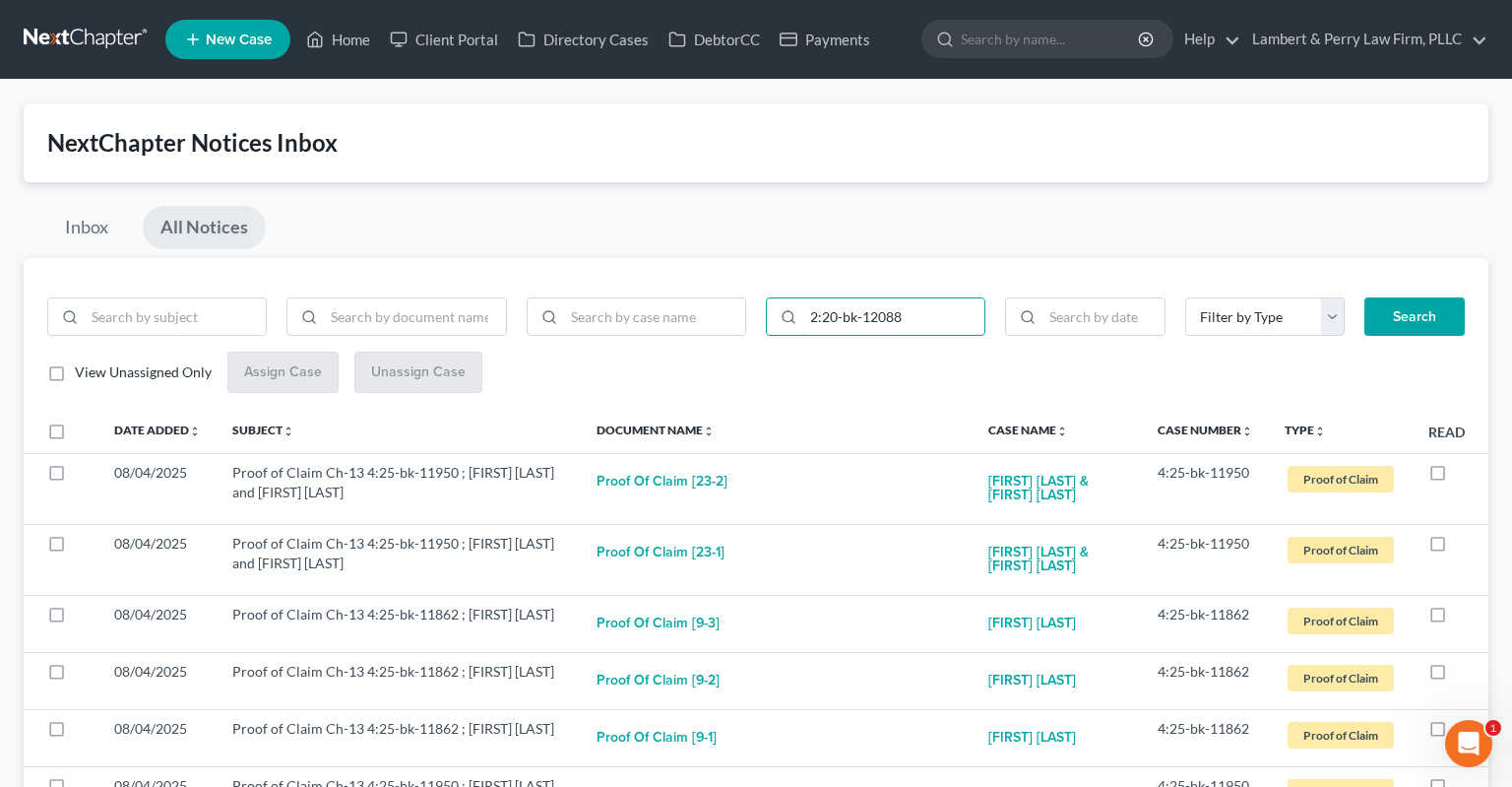 type on "2:20-bk-12088" 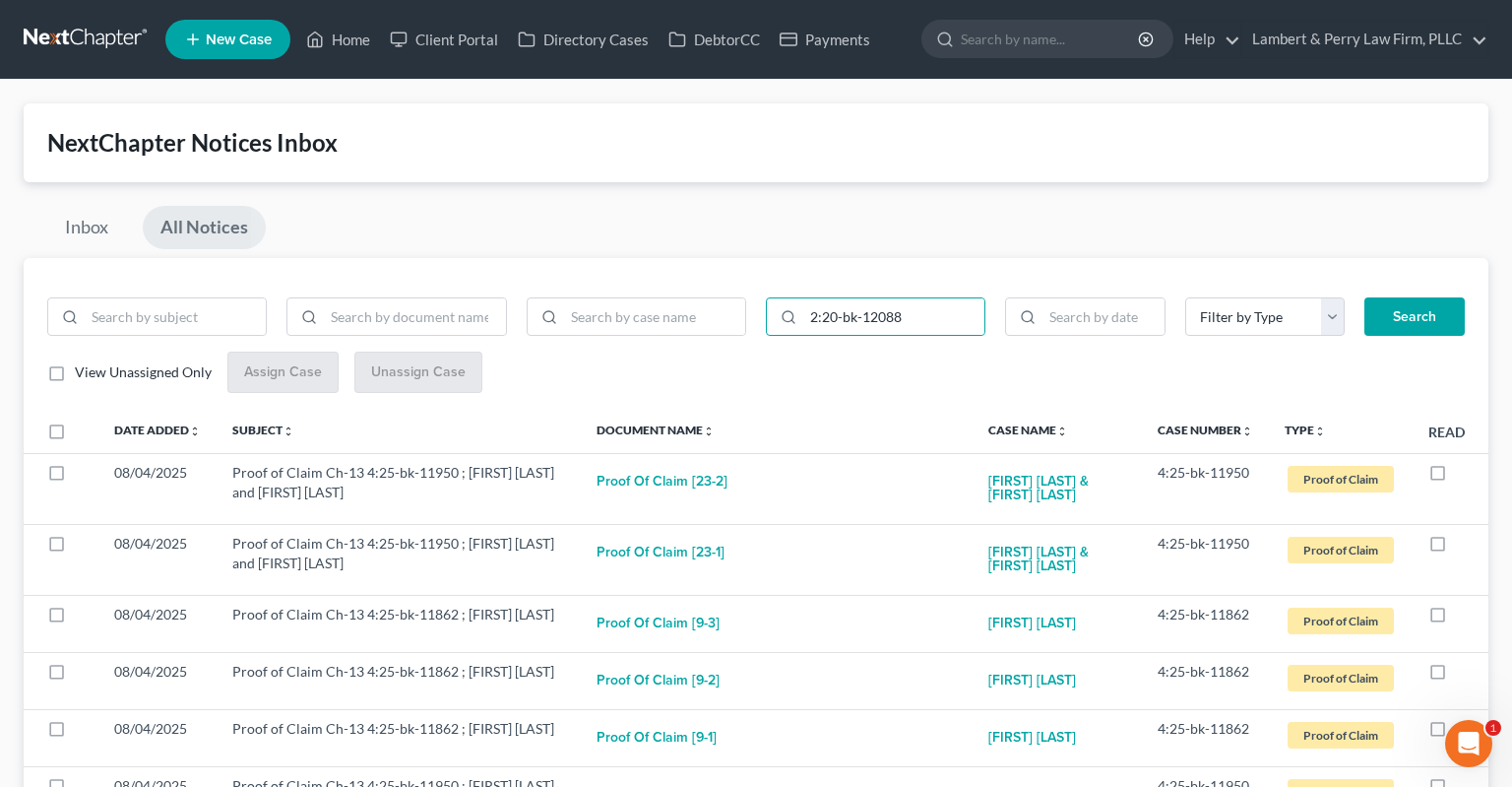 click on "Search" at bounding box center [1415, 317] 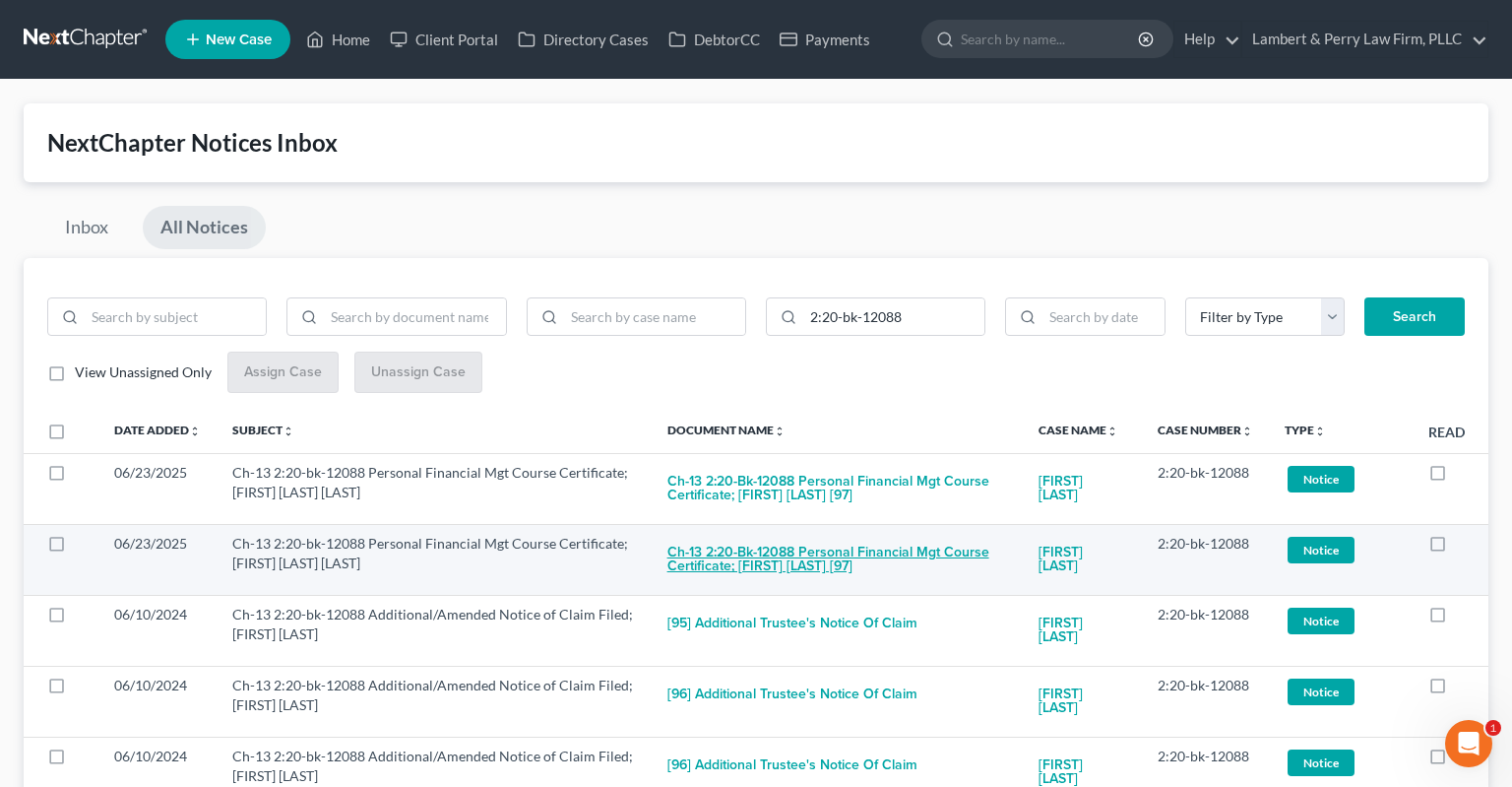 click on "Ch-13 2:20-bk-12088 Personal Financial Mgt Course Certificate; [FIRST] [LAST] [97]" at bounding box center (838, 560) 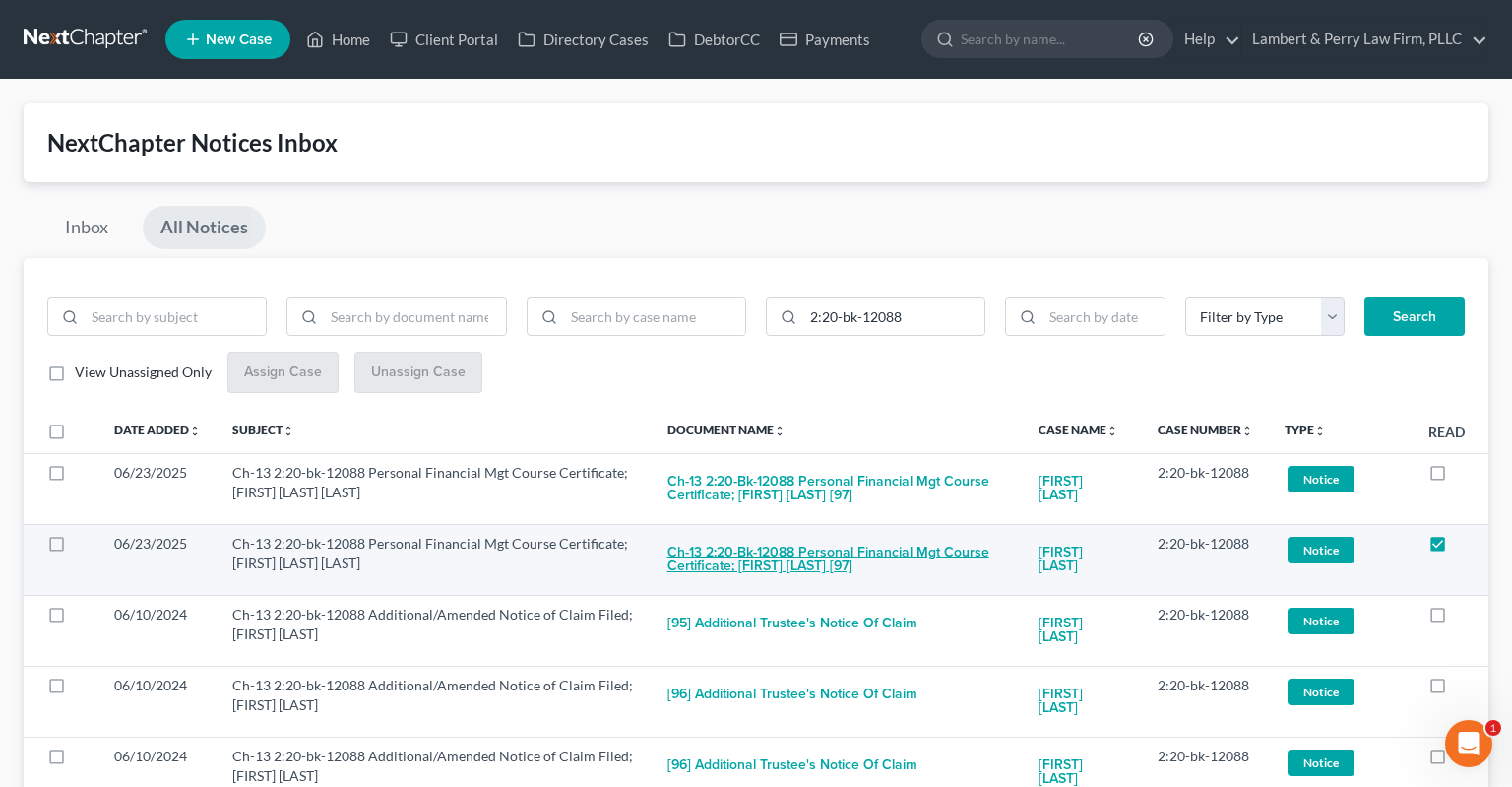 checkbox on "true" 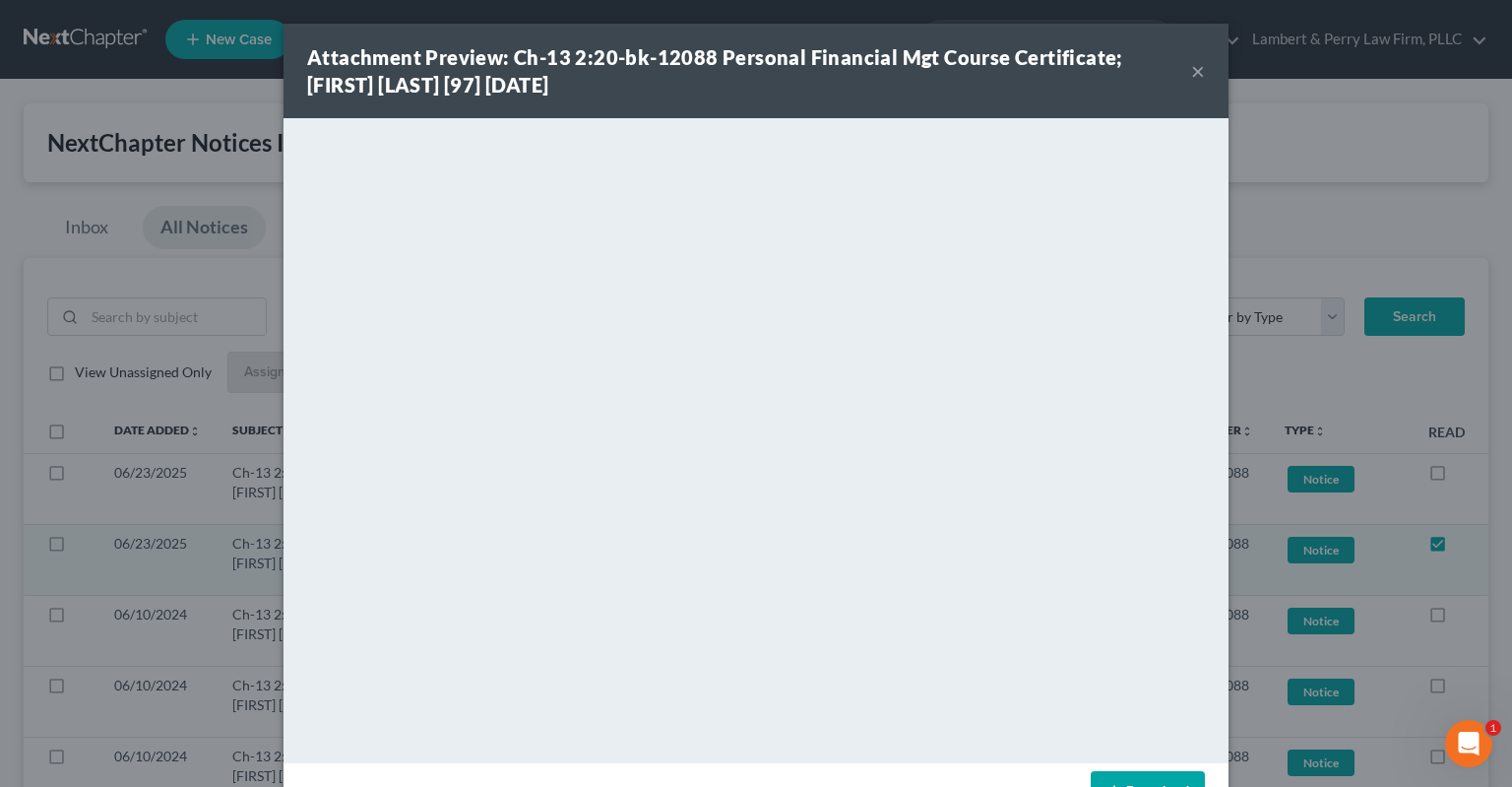 click on "×" at bounding box center [1198, 71] 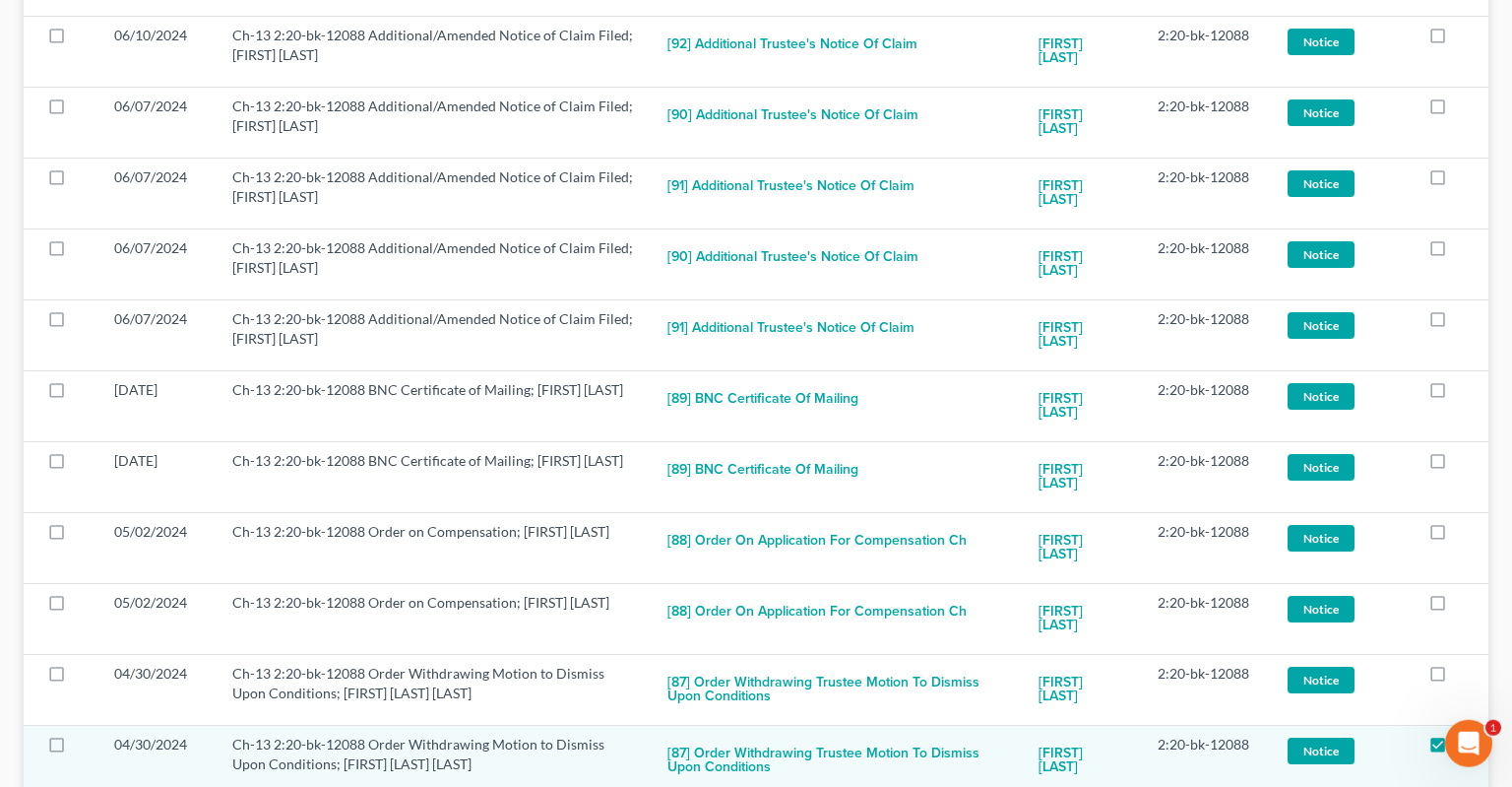 scroll, scrollTop: 1248, scrollLeft: 0, axis: vertical 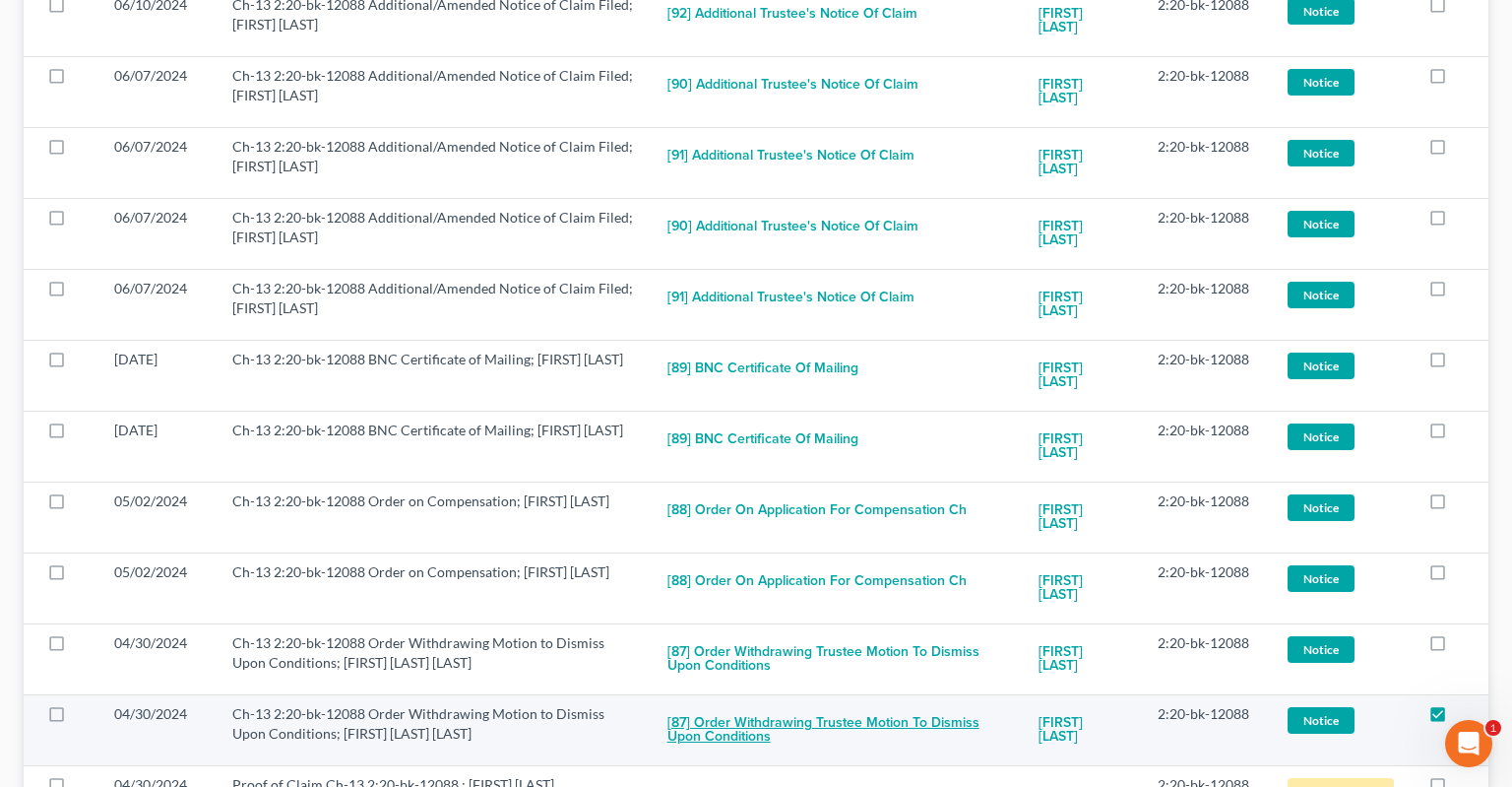 click on "[87] Order Withdrawing Trustee Motion to Dismiss Upon Conditions" at bounding box center [838, 731] 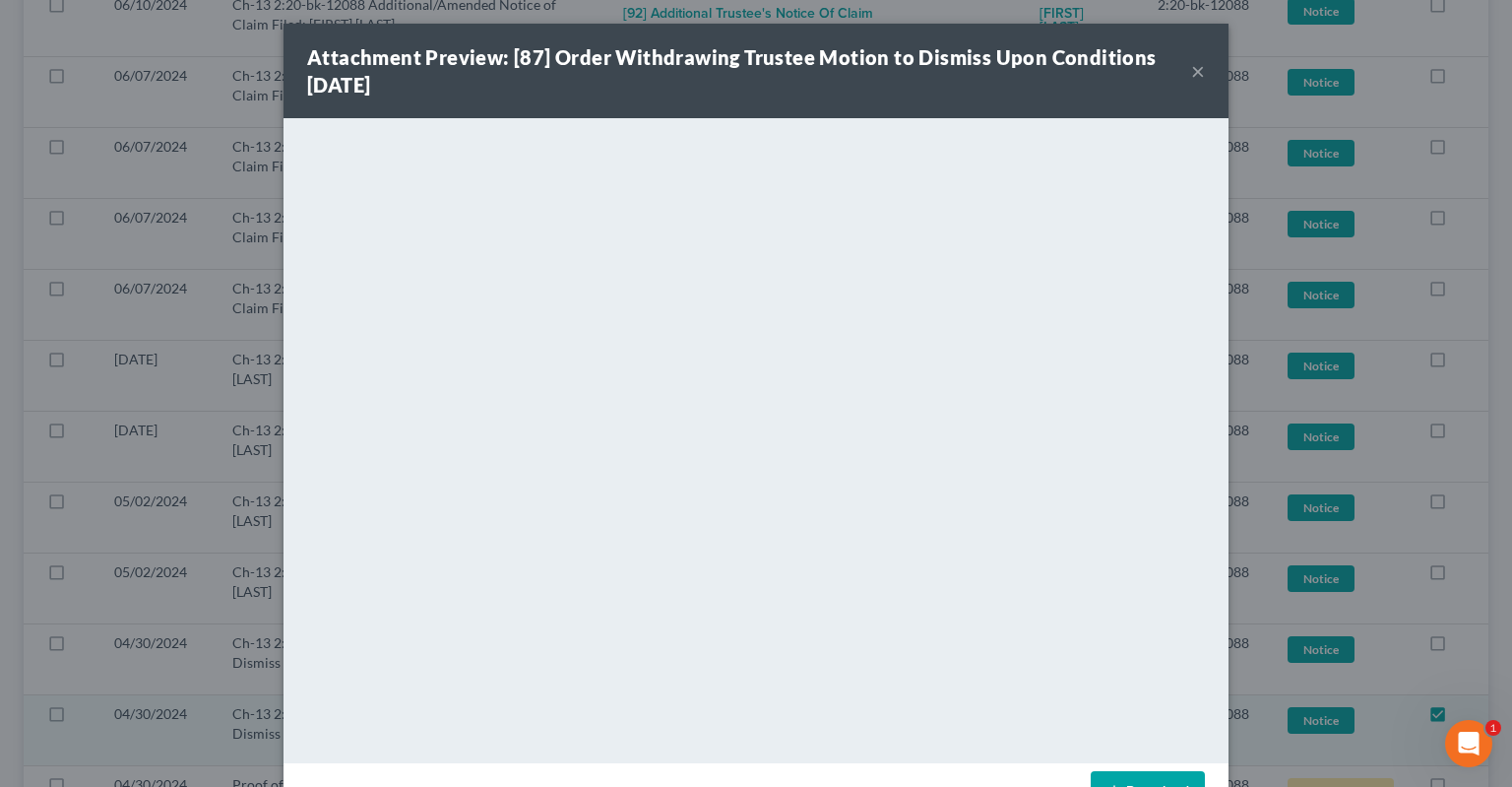 click on "×" at bounding box center [1198, 71] 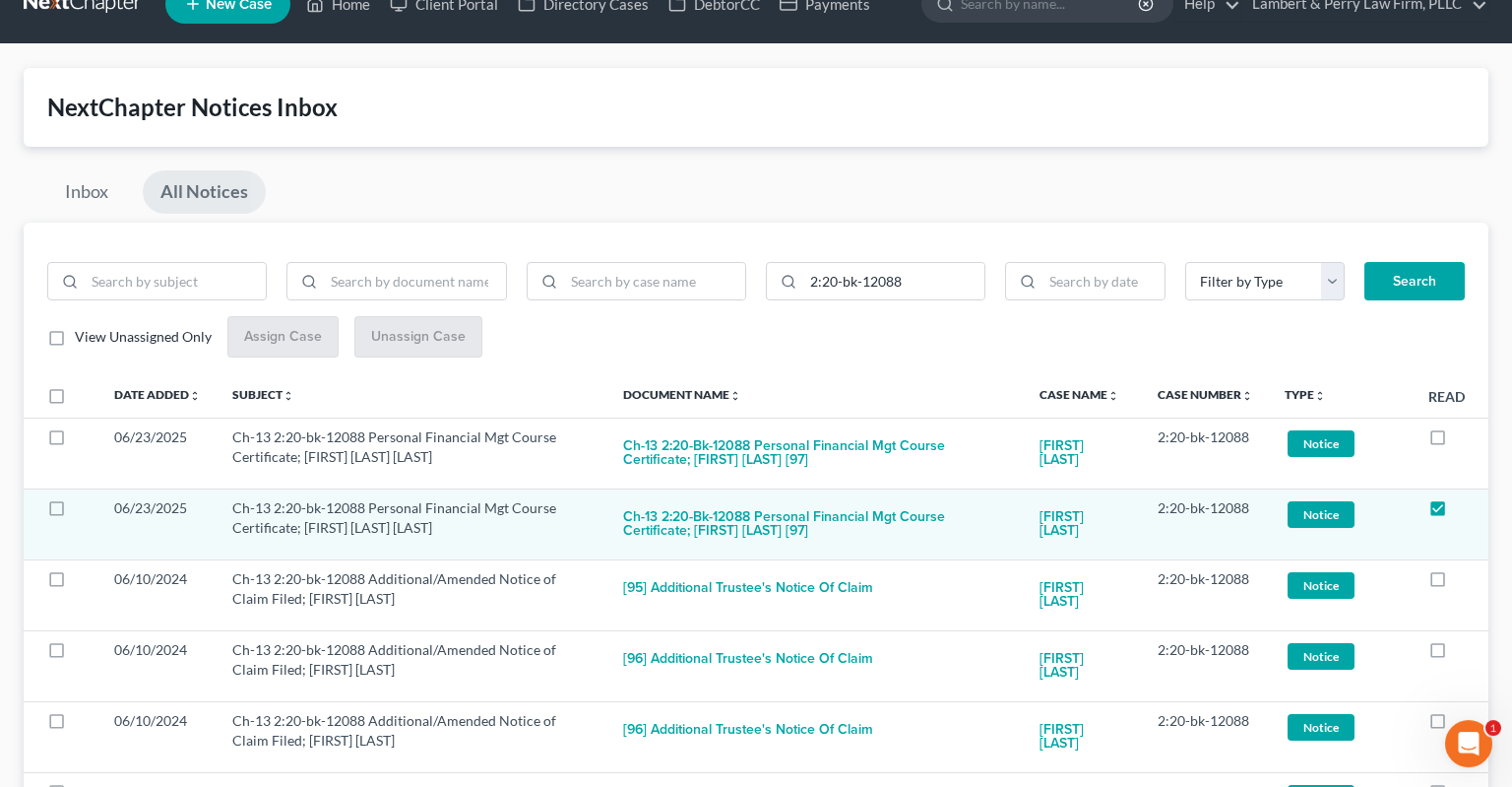 scroll, scrollTop: 0, scrollLeft: 0, axis: both 